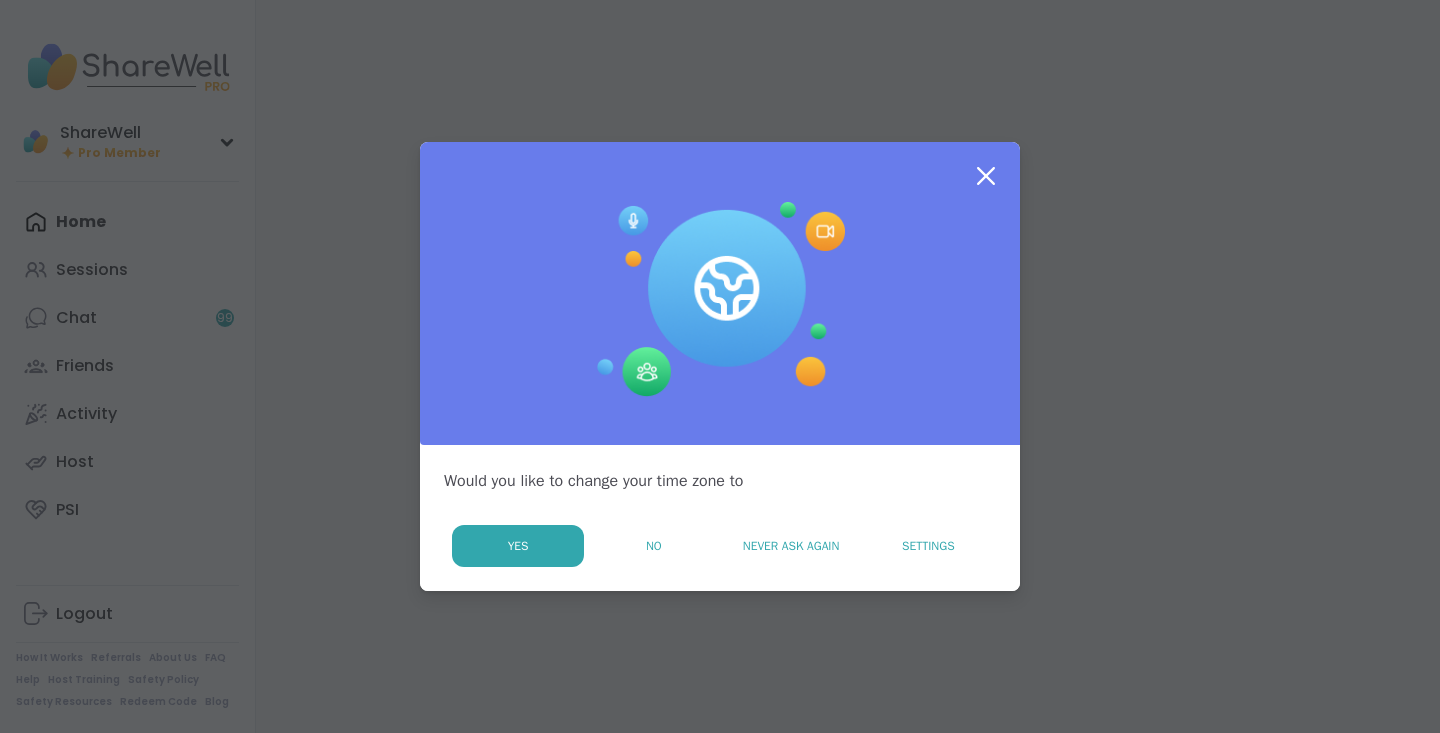 scroll, scrollTop: 0, scrollLeft: 0, axis: both 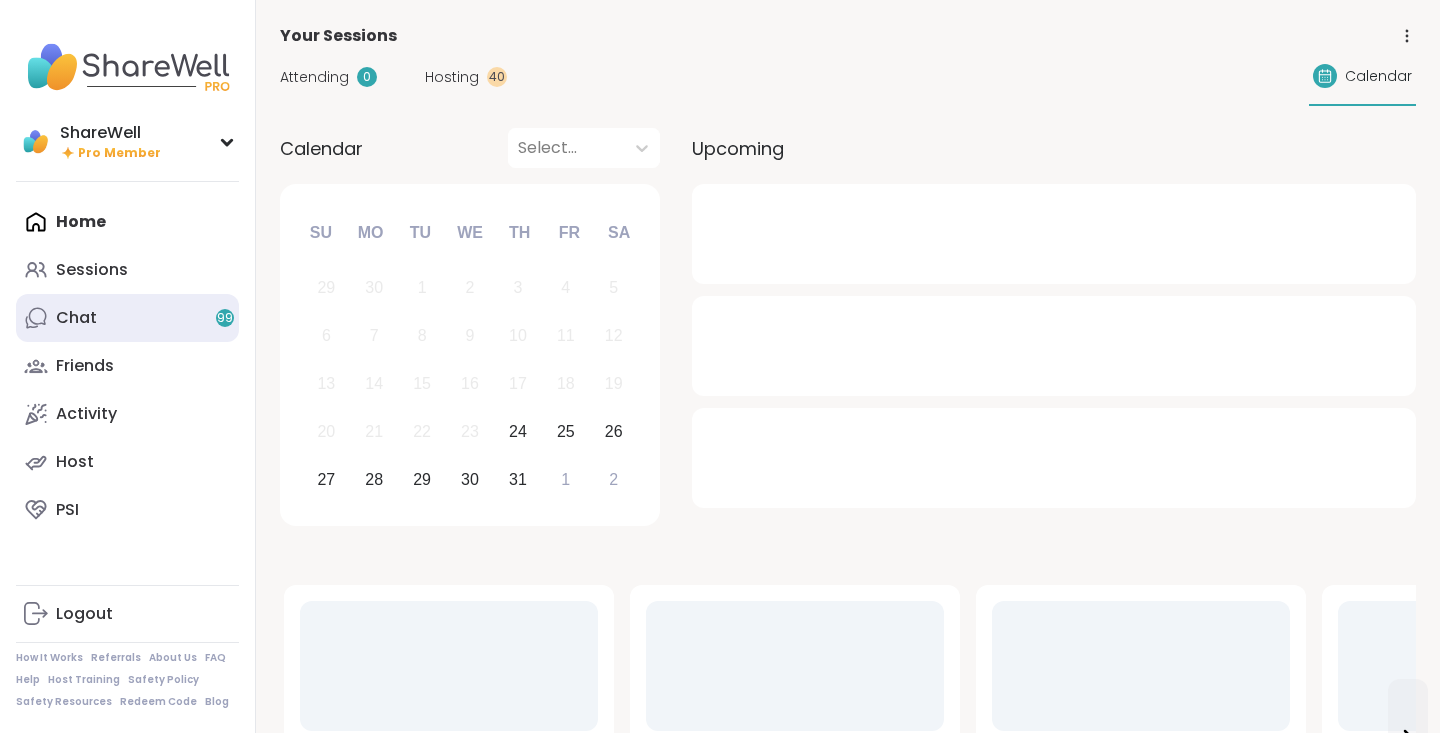 click on "Chat 99" at bounding box center (127, 318) 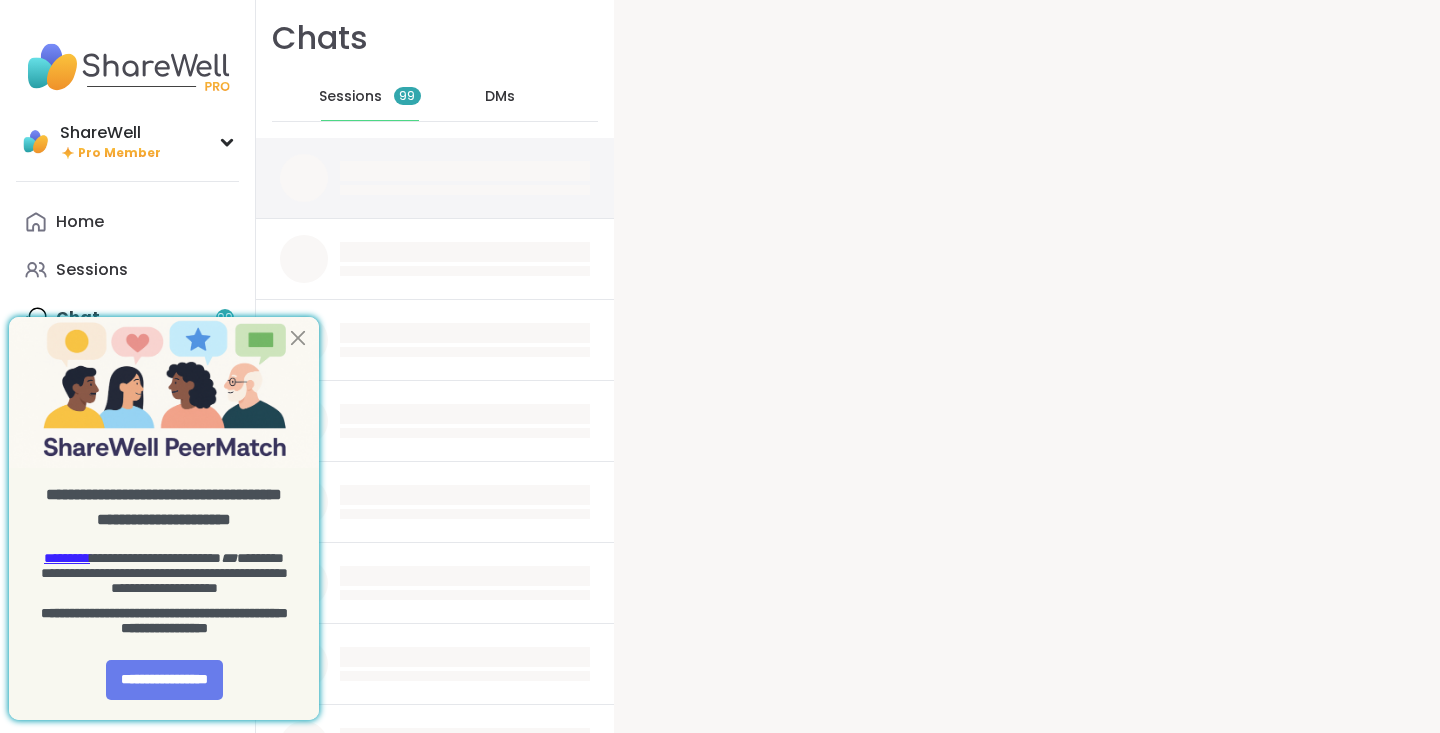 scroll, scrollTop: 0, scrollLeft: 0, axis: both 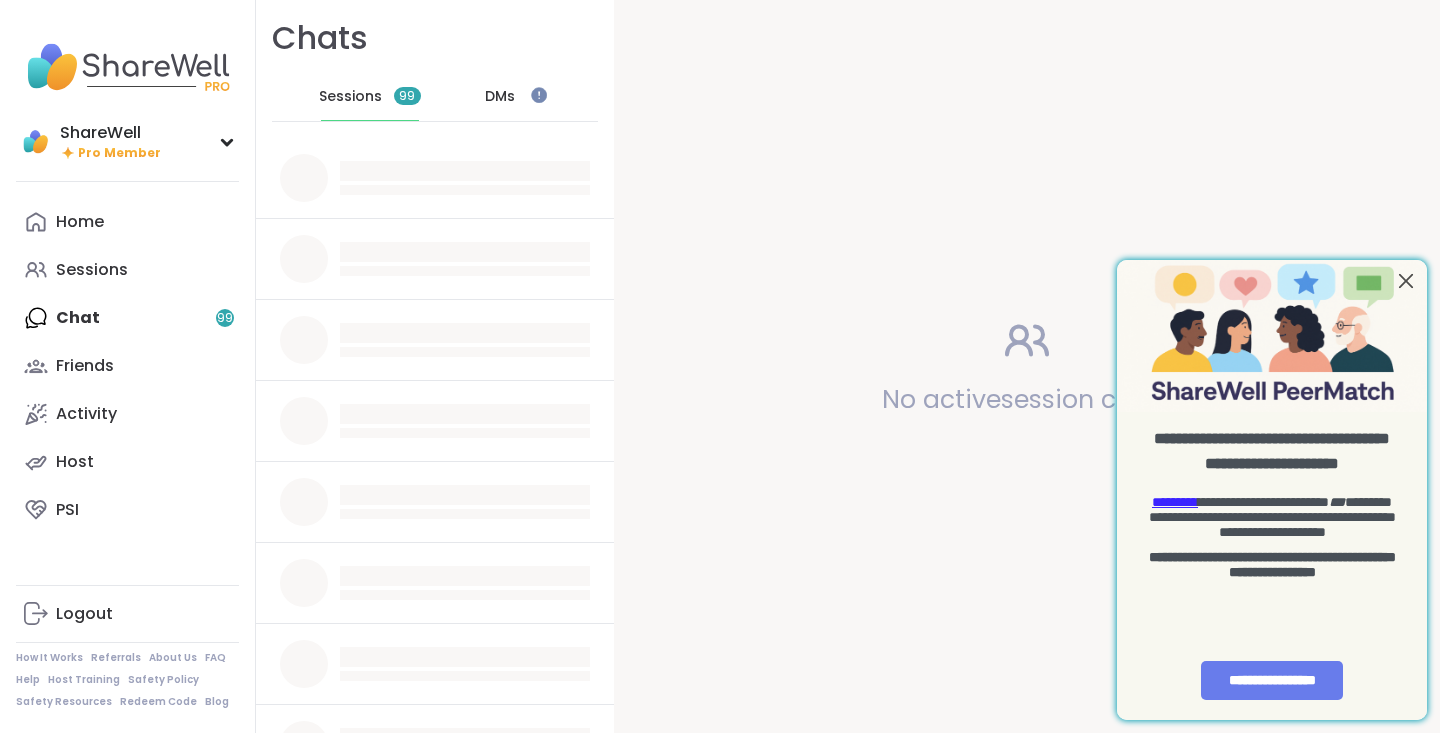 click at bounding box center [1406, 281] 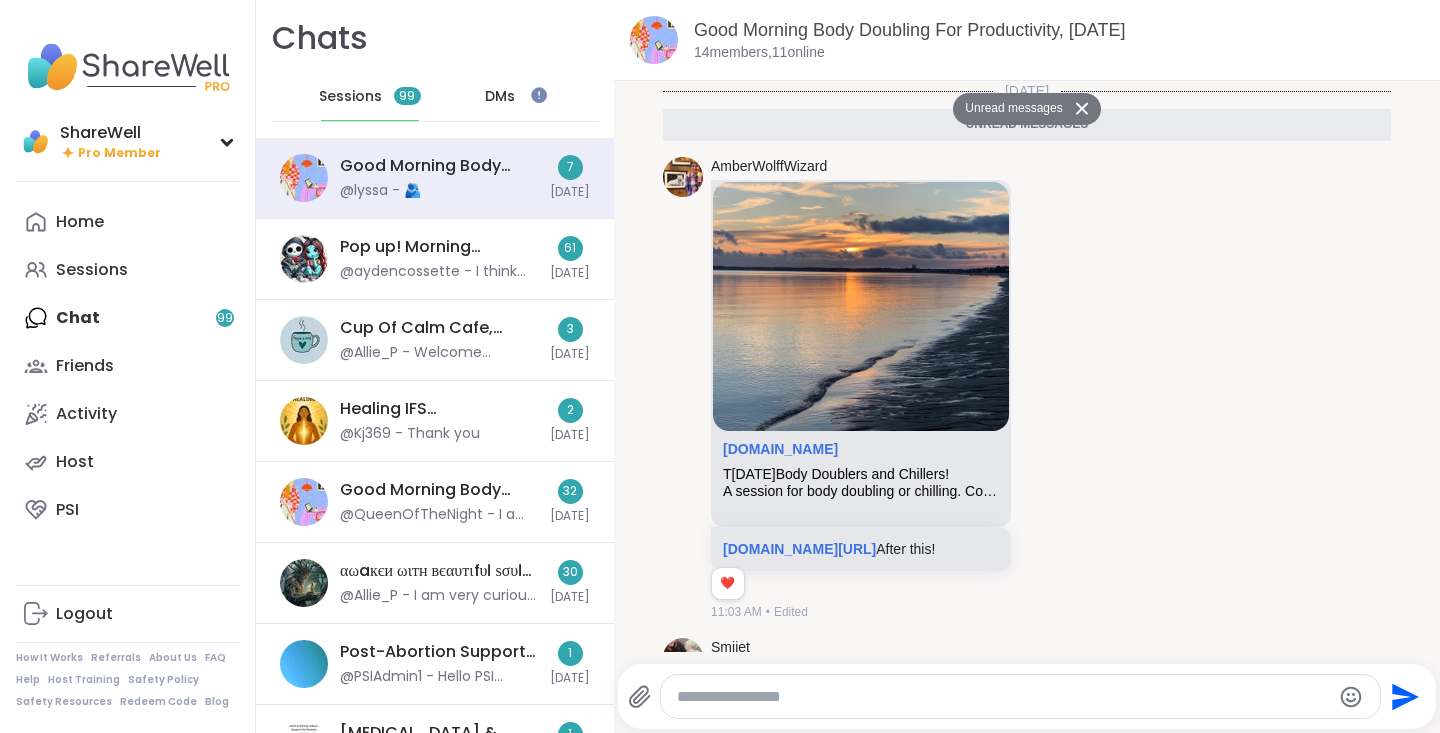 scroll, scrollTop: 890, scrollLeft: 0, axis: vertical 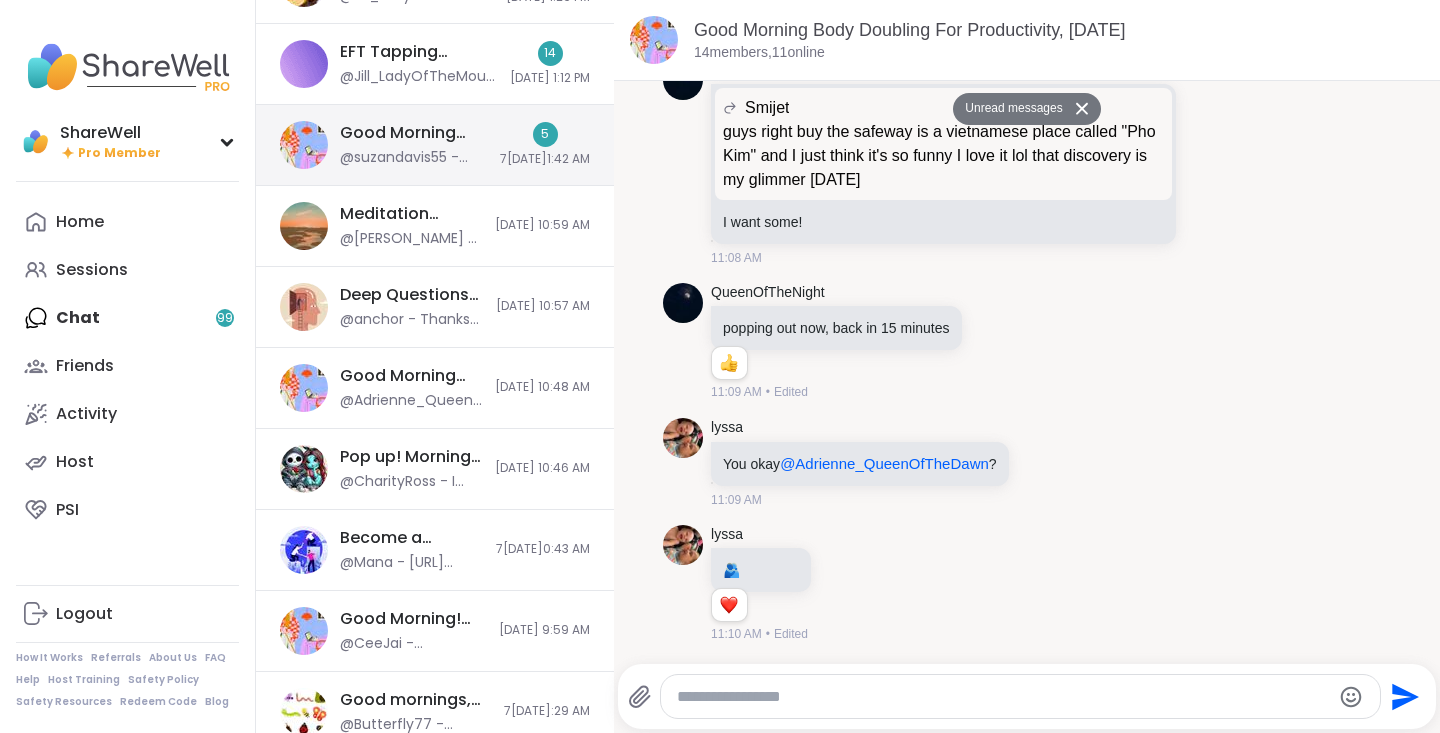 click on "Good Morning Part 3! Body Doubling Chill & Chat , [DATE]" at bounding box center [414, 133] 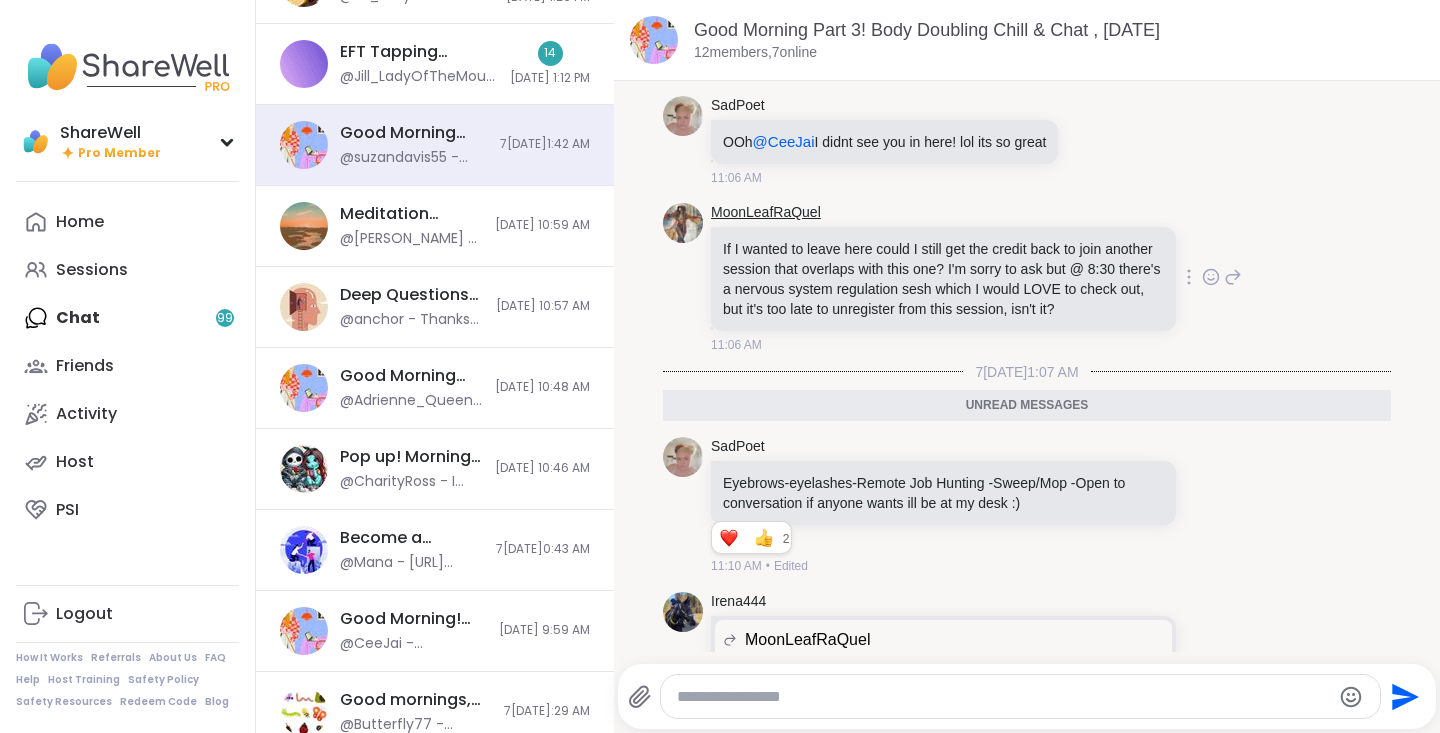 scroll, scrollTop: 456, scrollLeft: 0, axis: vertical 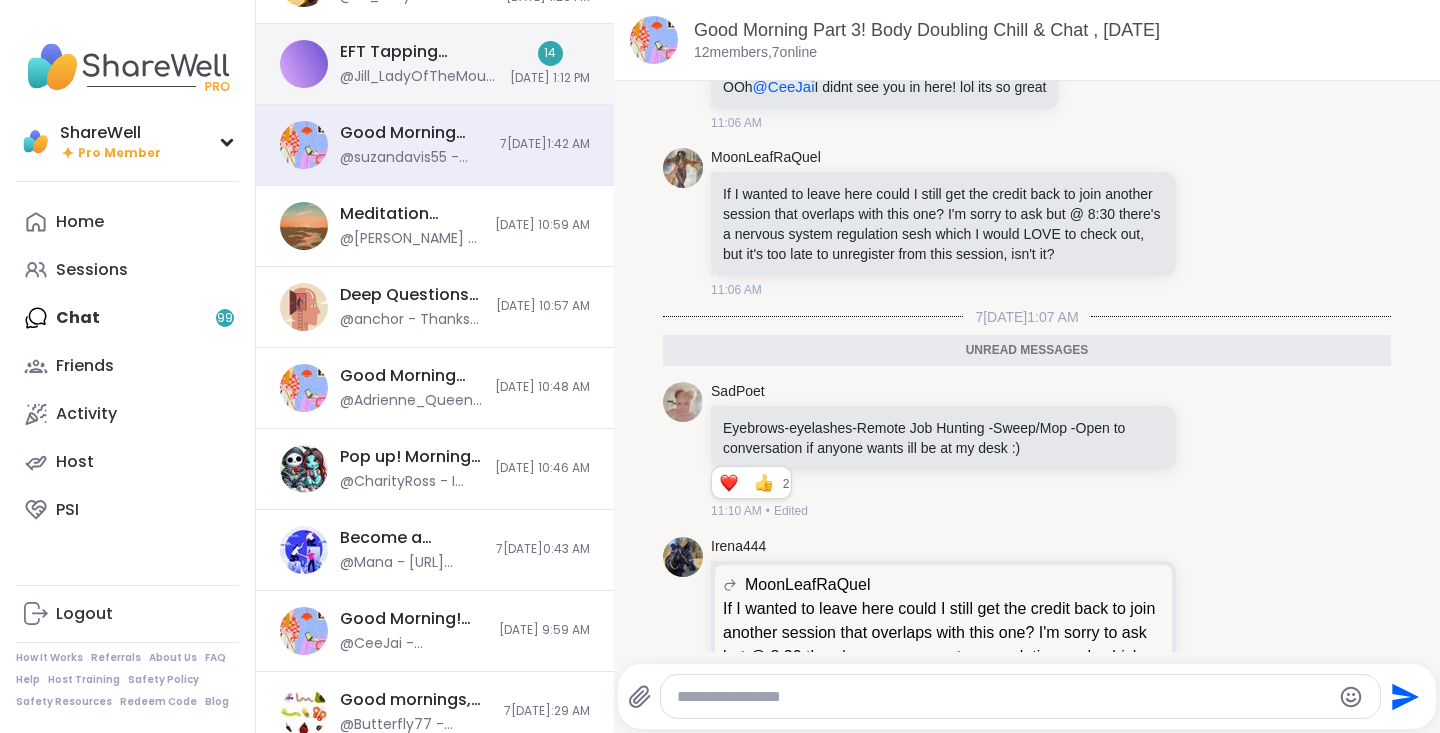 click on "EFT Tapping Morning Practice, [DATE] @Jill_LadyOfTheMountain - I love this for you! 14 [DATE] 1:12 PM" at bounding box center [435, 64] 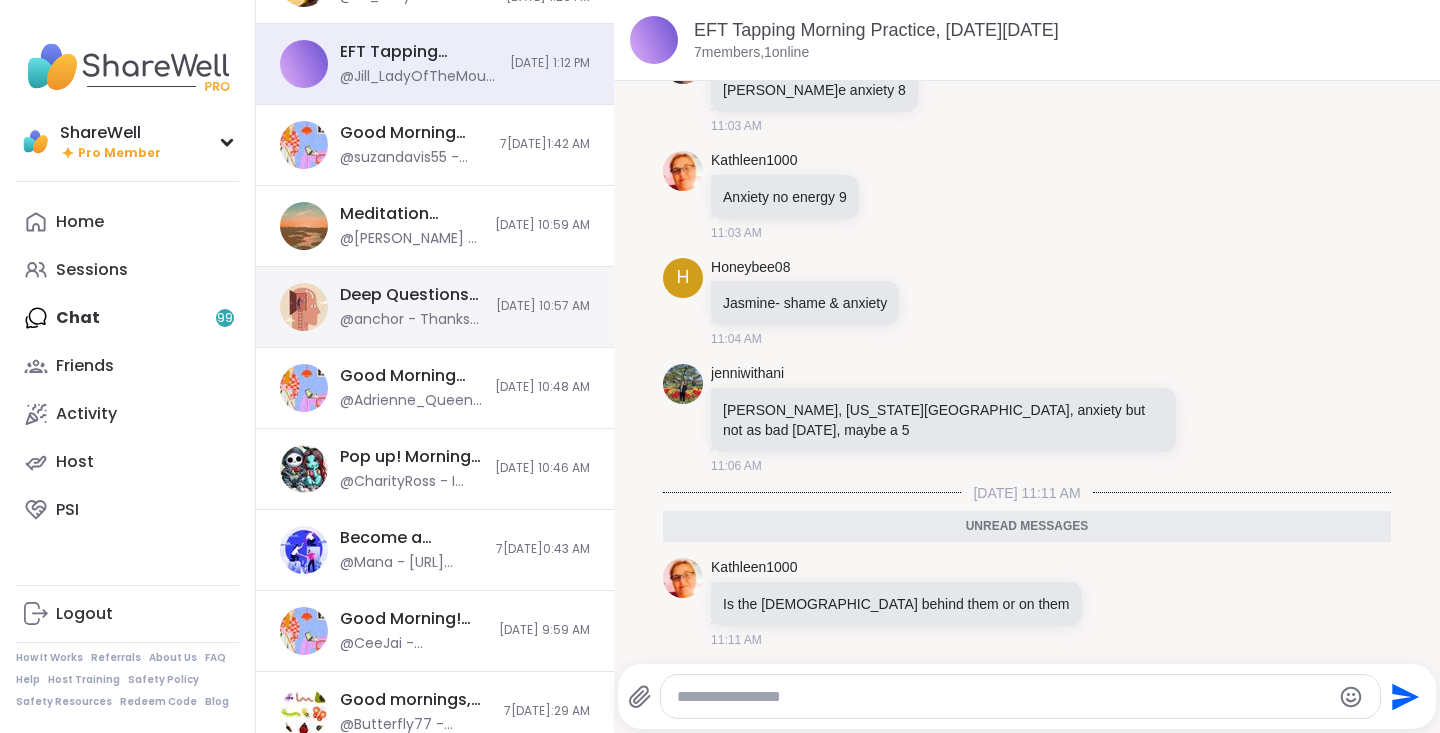 scroll, scrollTop: 777, scrollLeft: 0, axis: vertical 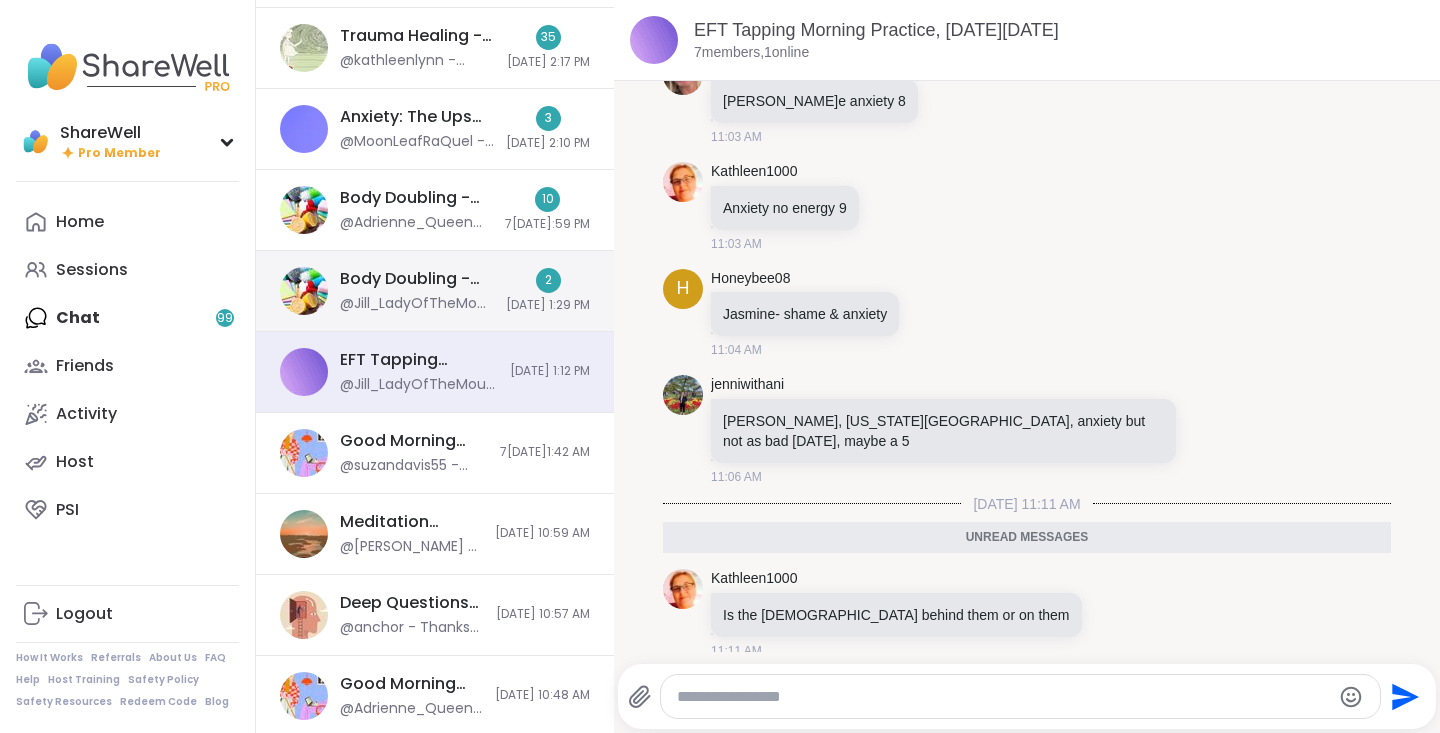 click on "Body Doubling - [DATE]" at bounding box center [417, 279] 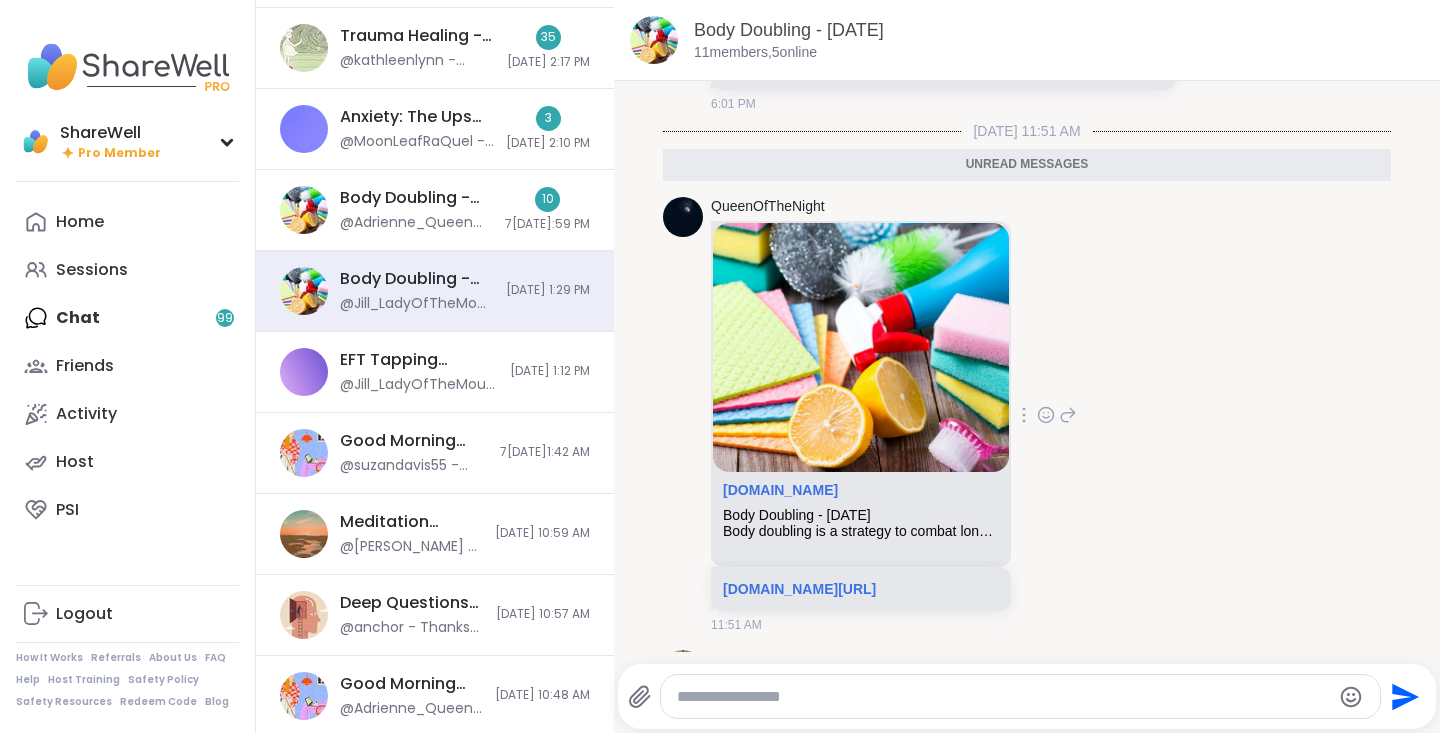 scroll, scrollTop: 2547, scrollLeft: 0, axis: vertical 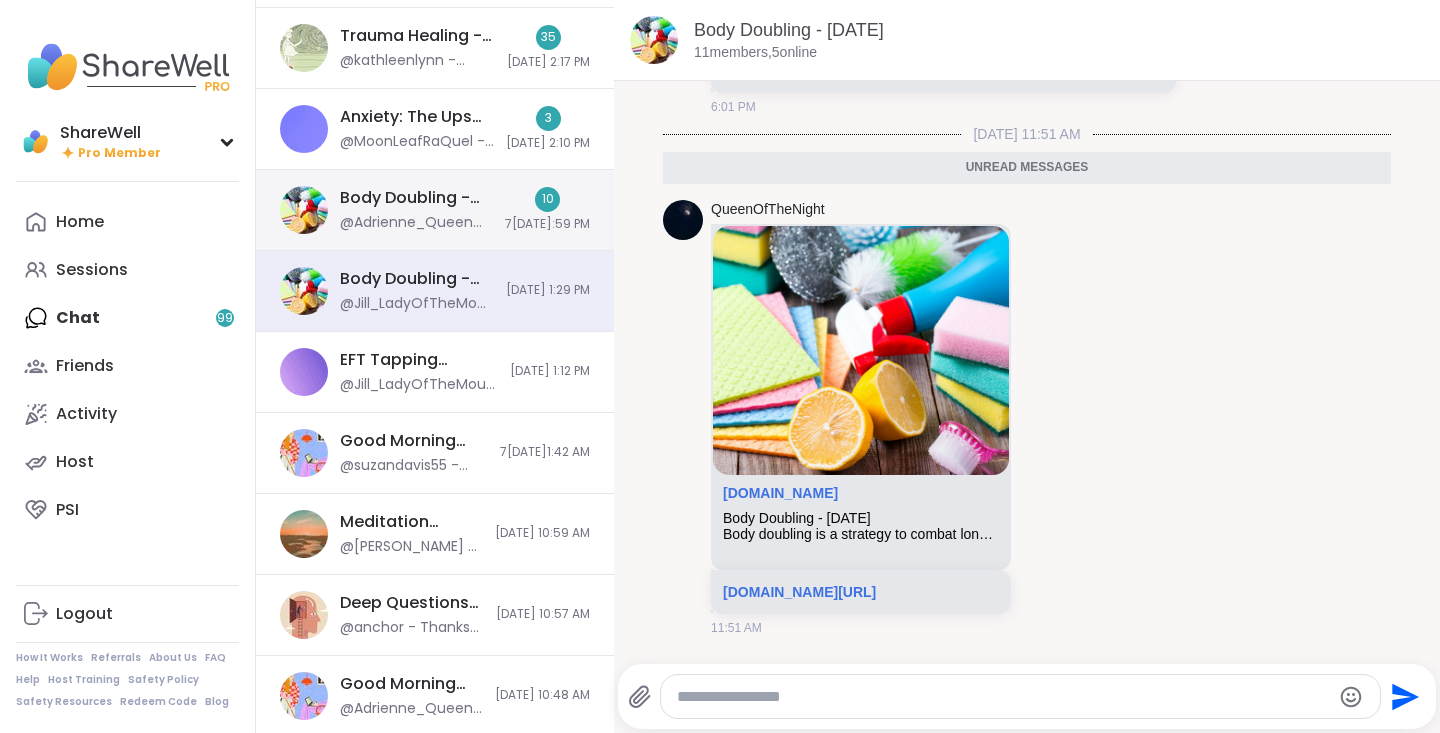 click on "Body Doubling - [DATE]" at bounding box center [416, 198] 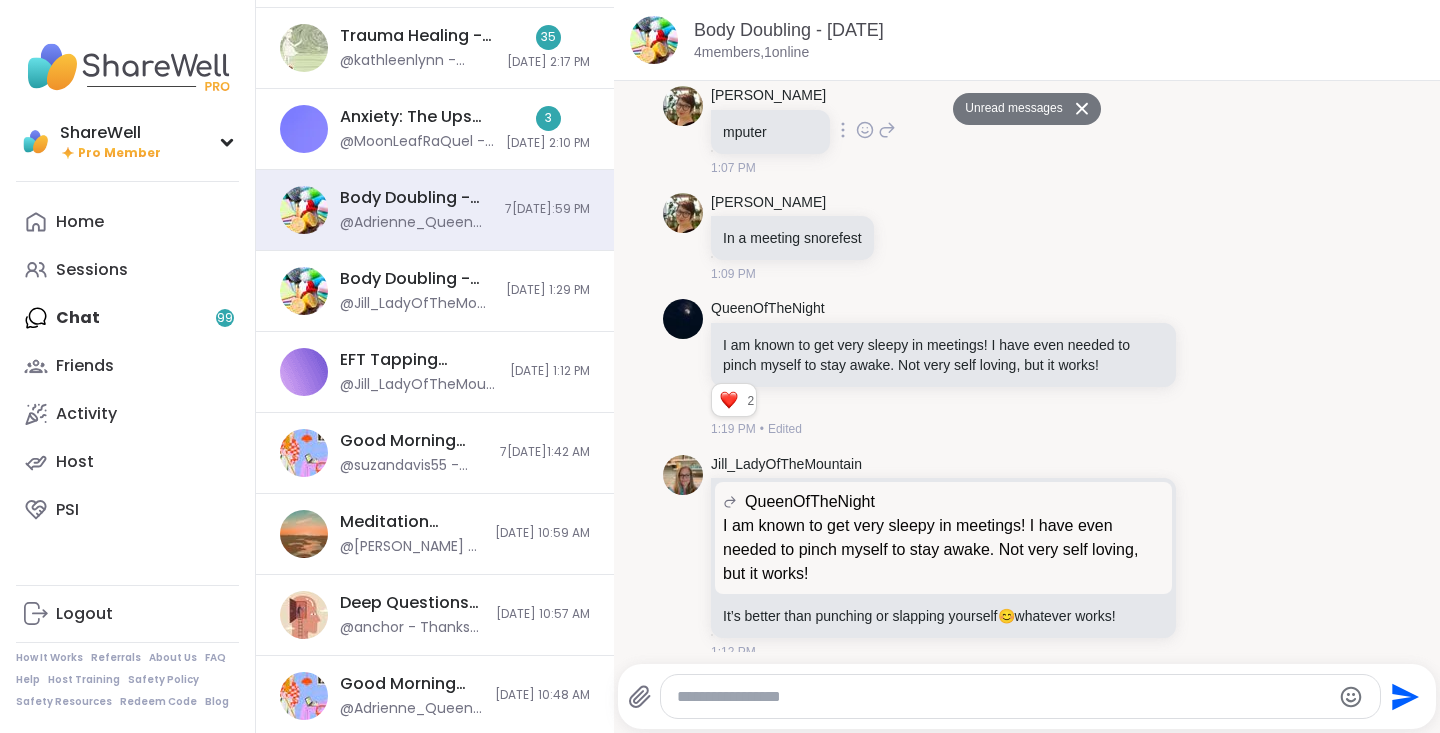 scroll, scrollTop: 0, scrollLeft: 0, axis: both 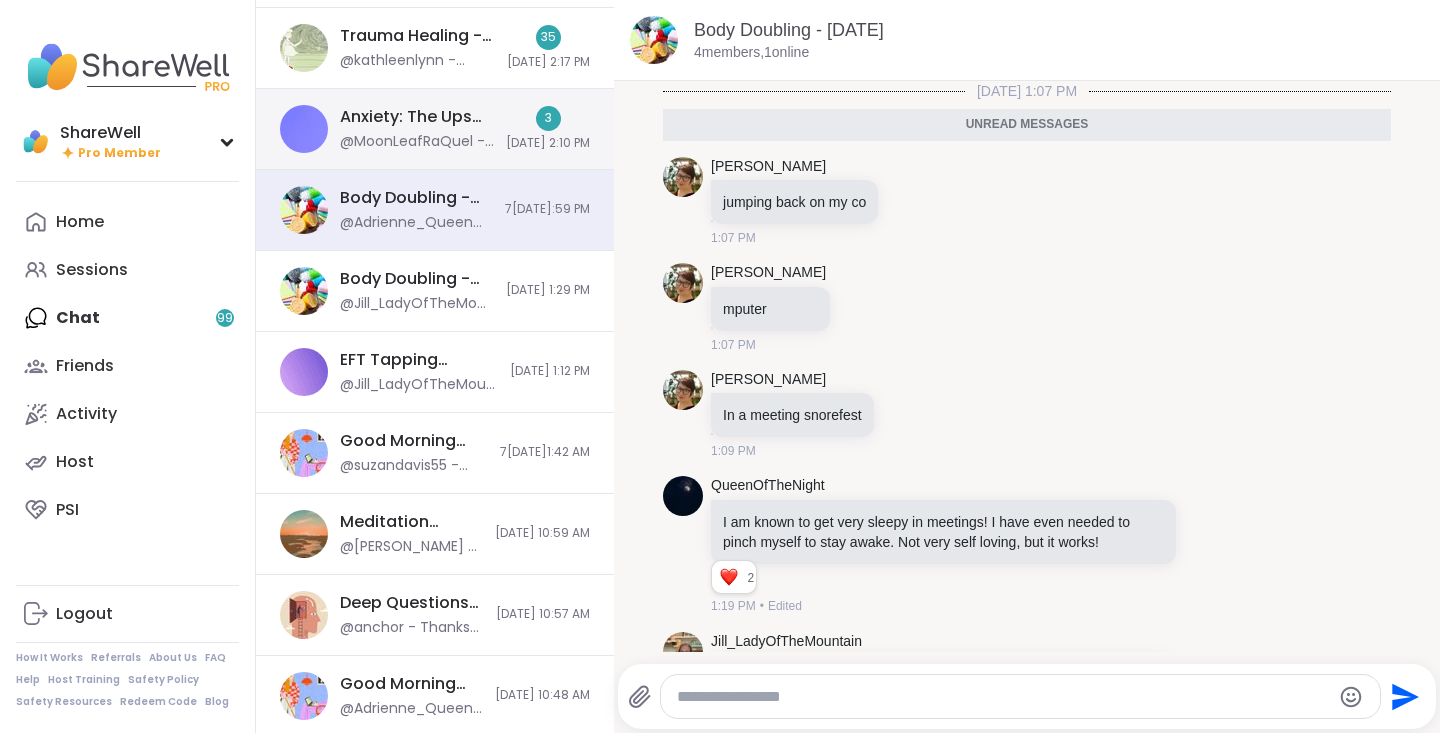 click on "Anxiety: The Ups and Downs, [DATE] @MoonLeafRaQuel - Bye. Thank you 3 [DATE] 2:10 PM" at bounding box center [435, 129] 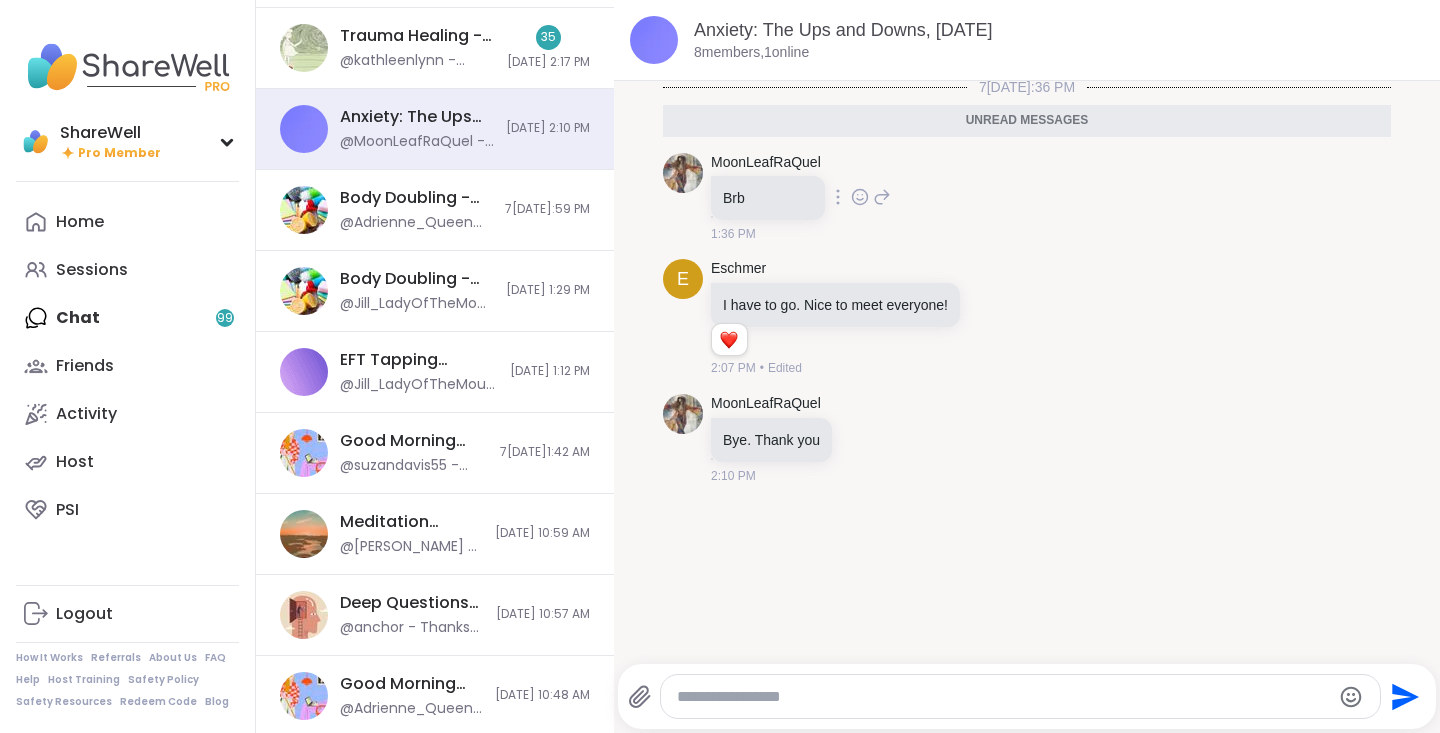 scroll, scrollTop: 4, scrollLeft: 0, axis: vertical 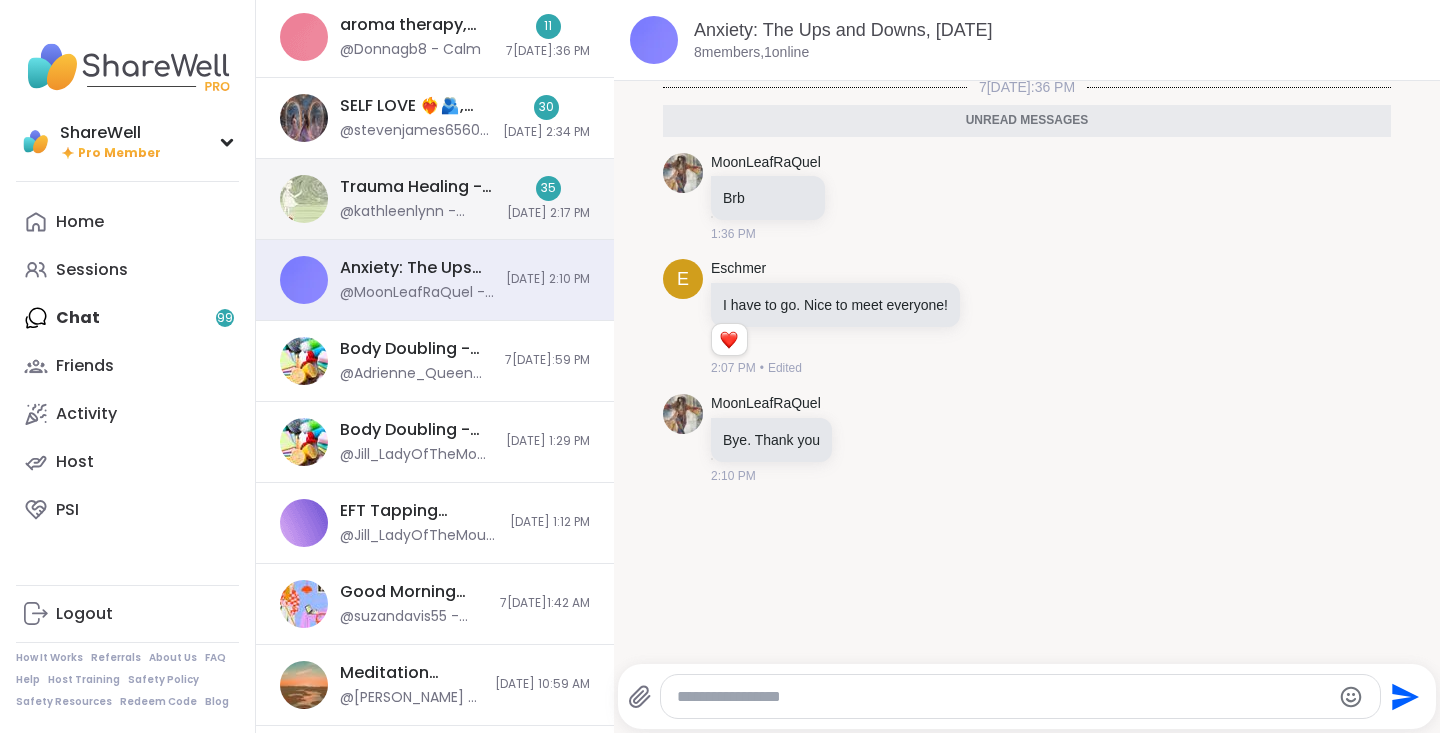 click on "Trauma Healing - Nervous System Regulation, [DATE]" at bounding box center (417, 187) 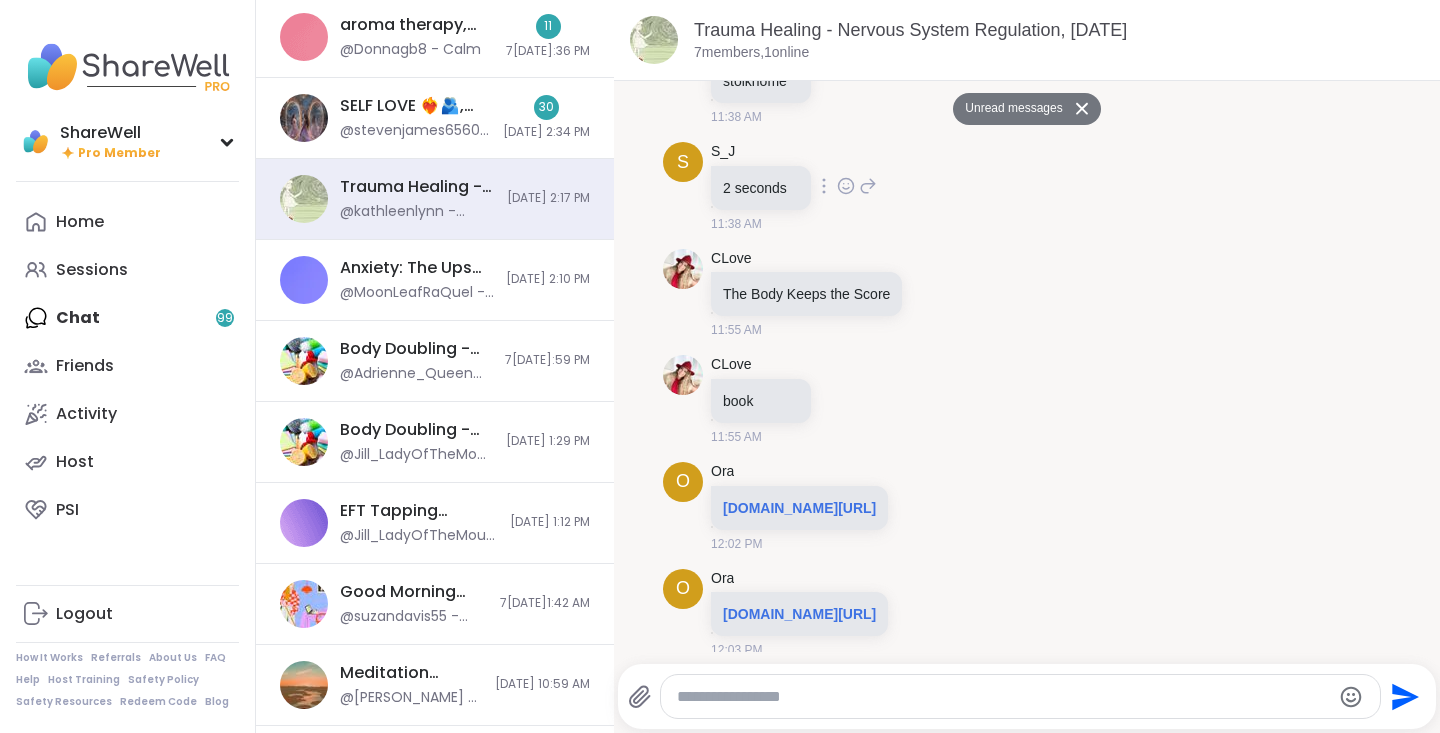 scroll, scrollTop: 0, scrollLeft: 0, axis: both 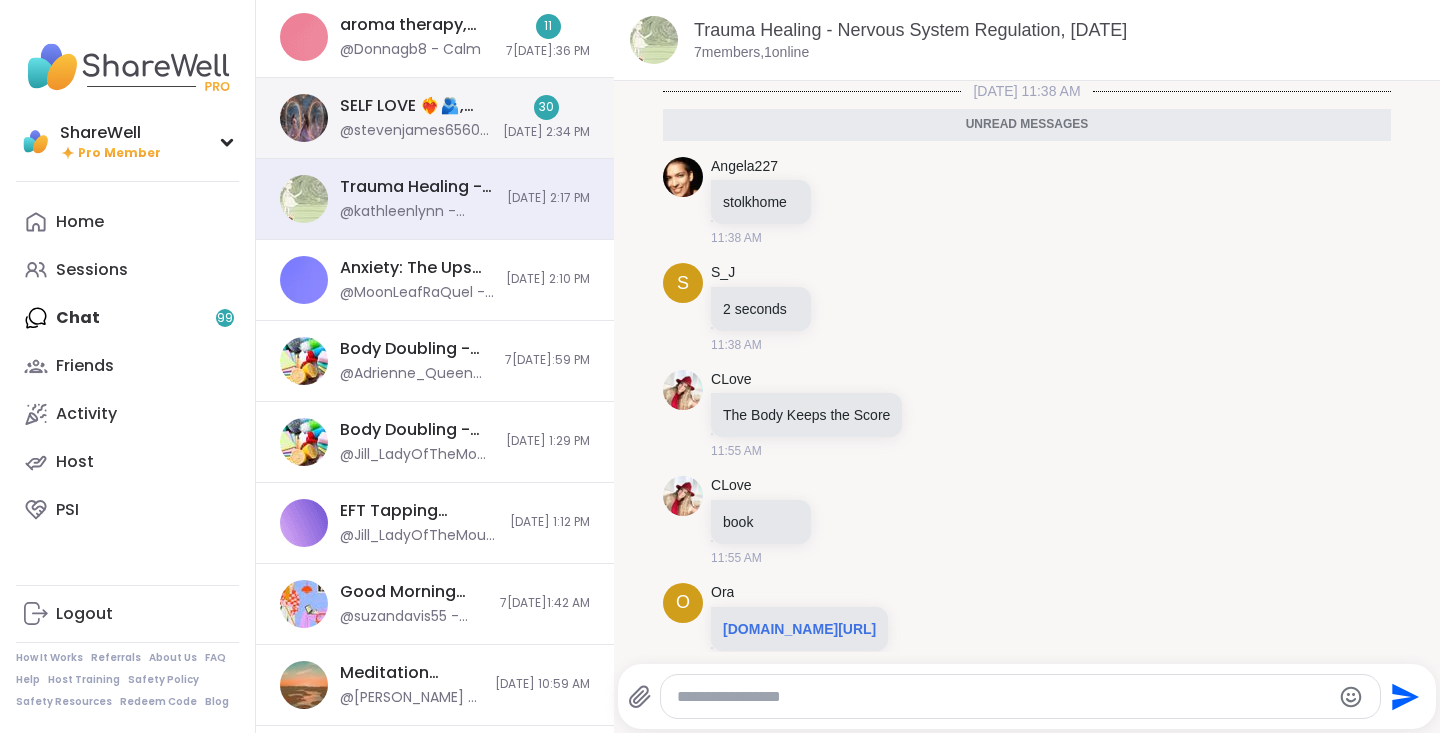 click on "@stevenjames6560 - [PERSON_NAME] for you I was planning on saying an owl. I think you are very insightful, intuitive,observant and you have wisdom and you reflect deeply. I feel some spiritual energy coming from you." at bounding box center (415, 131) 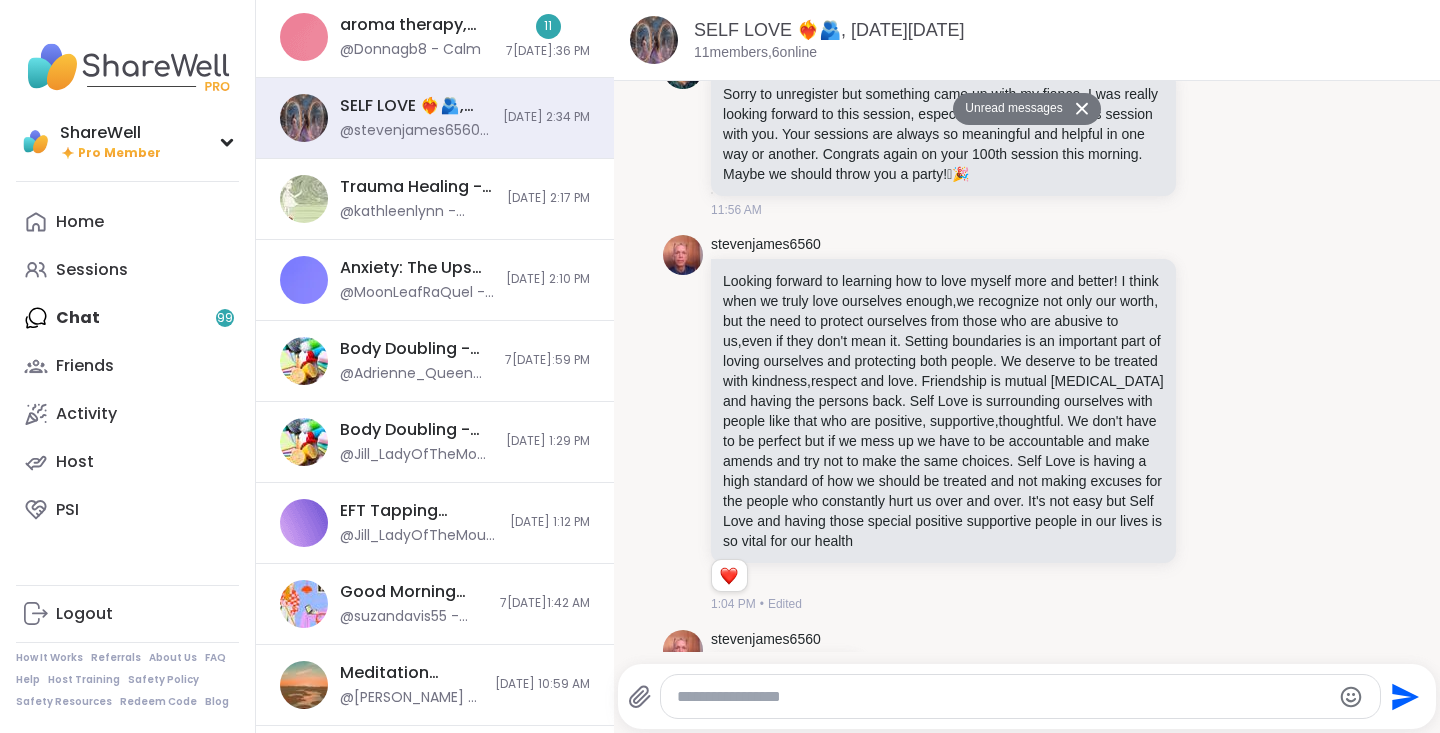 scroll, scrollTop: 0, scrollLeft: 0, axis: both 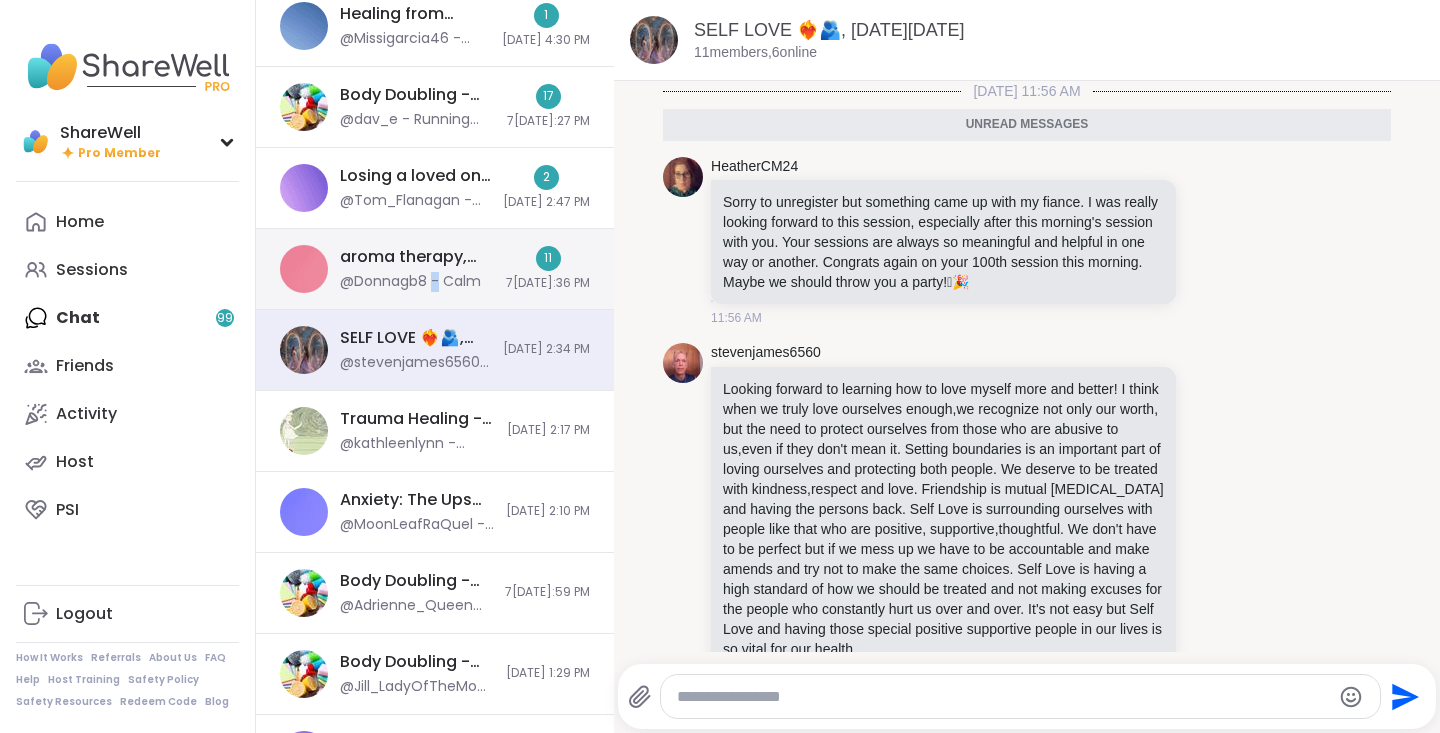 click on "@Donnagb8 - Calm" at bounding box center (410, 282) 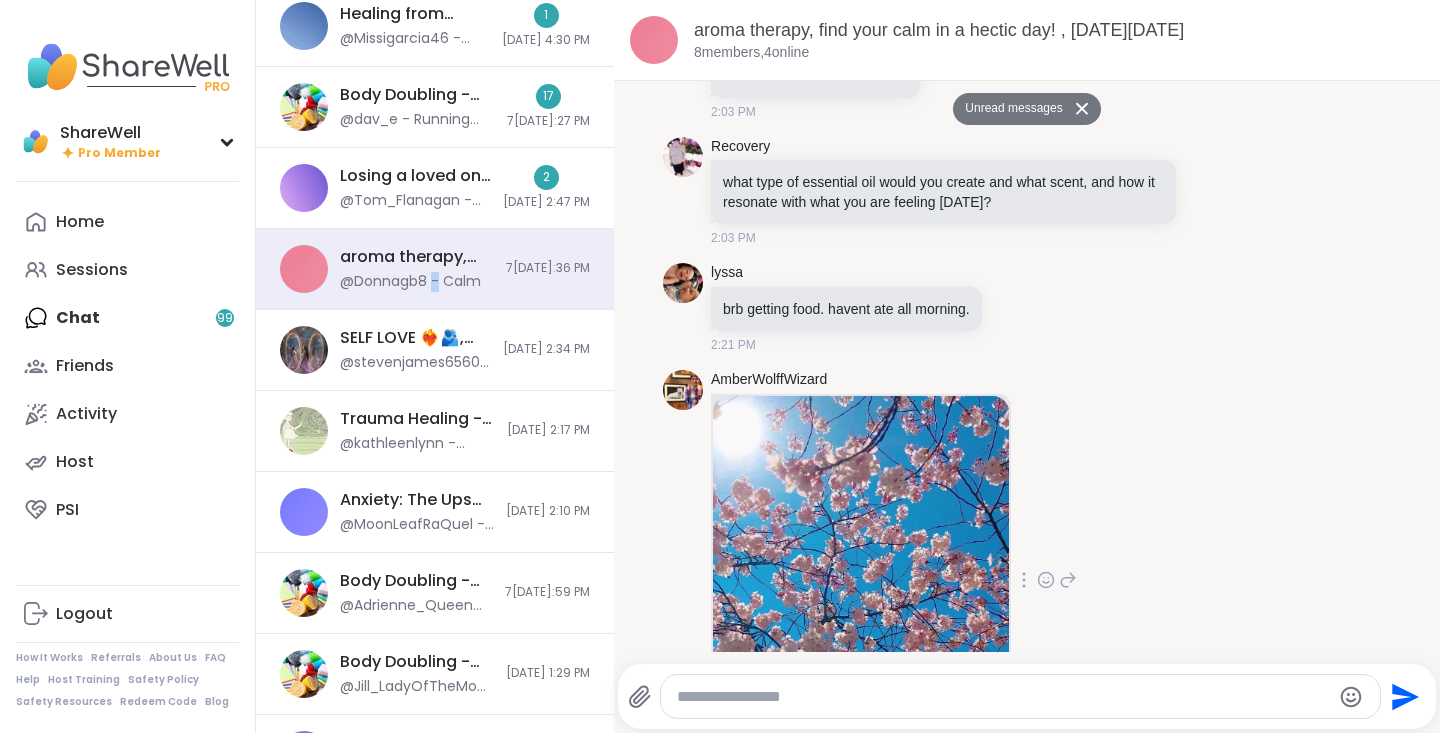 scroll, scrollTop: 0, scrollLeft: 0, axis: both 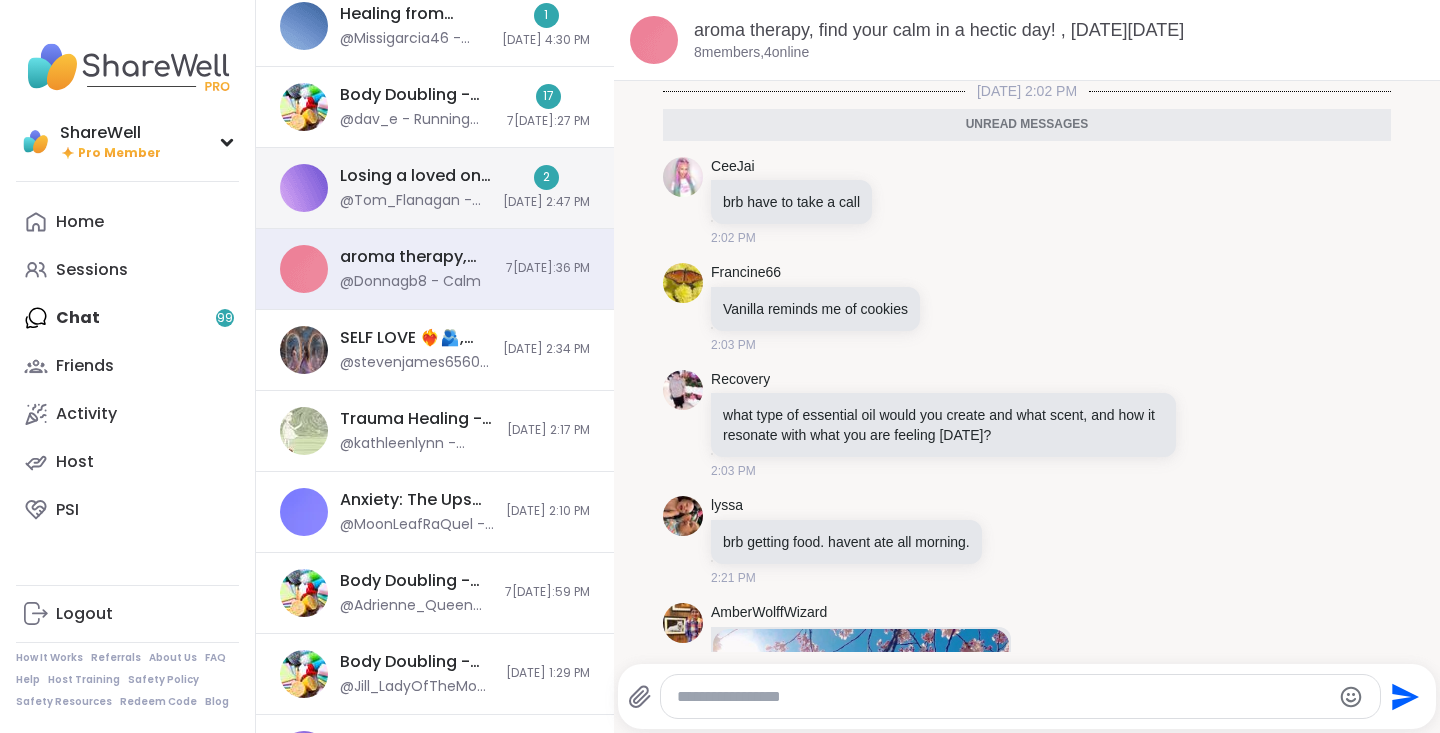click on "@Tom_Flanagan - This is something that I have wondered about Delayed Grief
Grief doesn’t always follow a timetable, and some people find that their feelings of grief occur on a delayed timetable.1
Delayed grief is when you experience grief much later than expected, says [PERSON_NAME]. When this happens, it may be puzzling and lonely, she says, especially when you see others grieve in a more “normal” way.
“When feelings of sadness hit months, or potentially even years down the line, we can find ourselves shocked, confused, and uncertain of how to cope with these emotions,” [PERSON_NAME] says.  “It is important to validate your emotions and reach out to loved ones and/or mental health professionals who can support you throughout your grief journey.”" at bounding box center (415, 201) 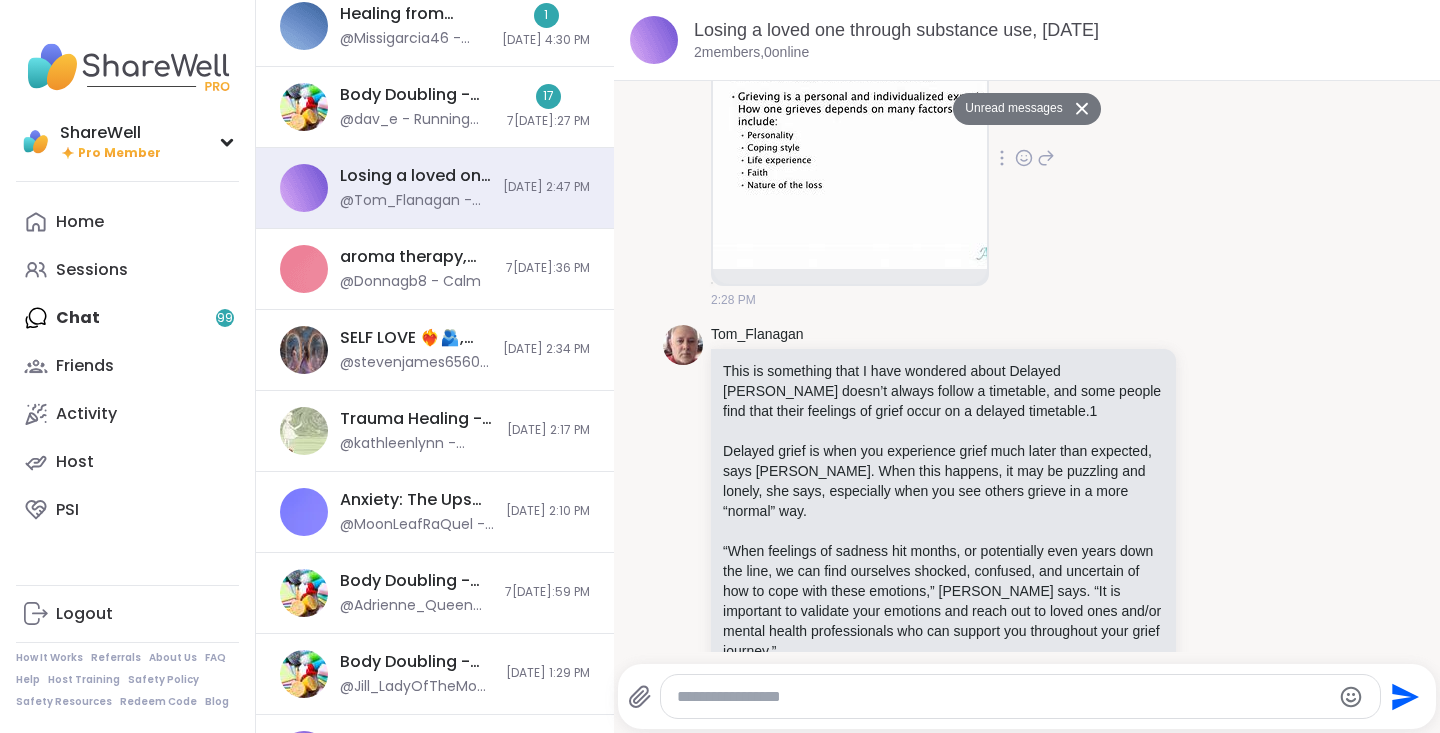 scroll, scrollTop: 0, scrollLeft: 0, axis: both 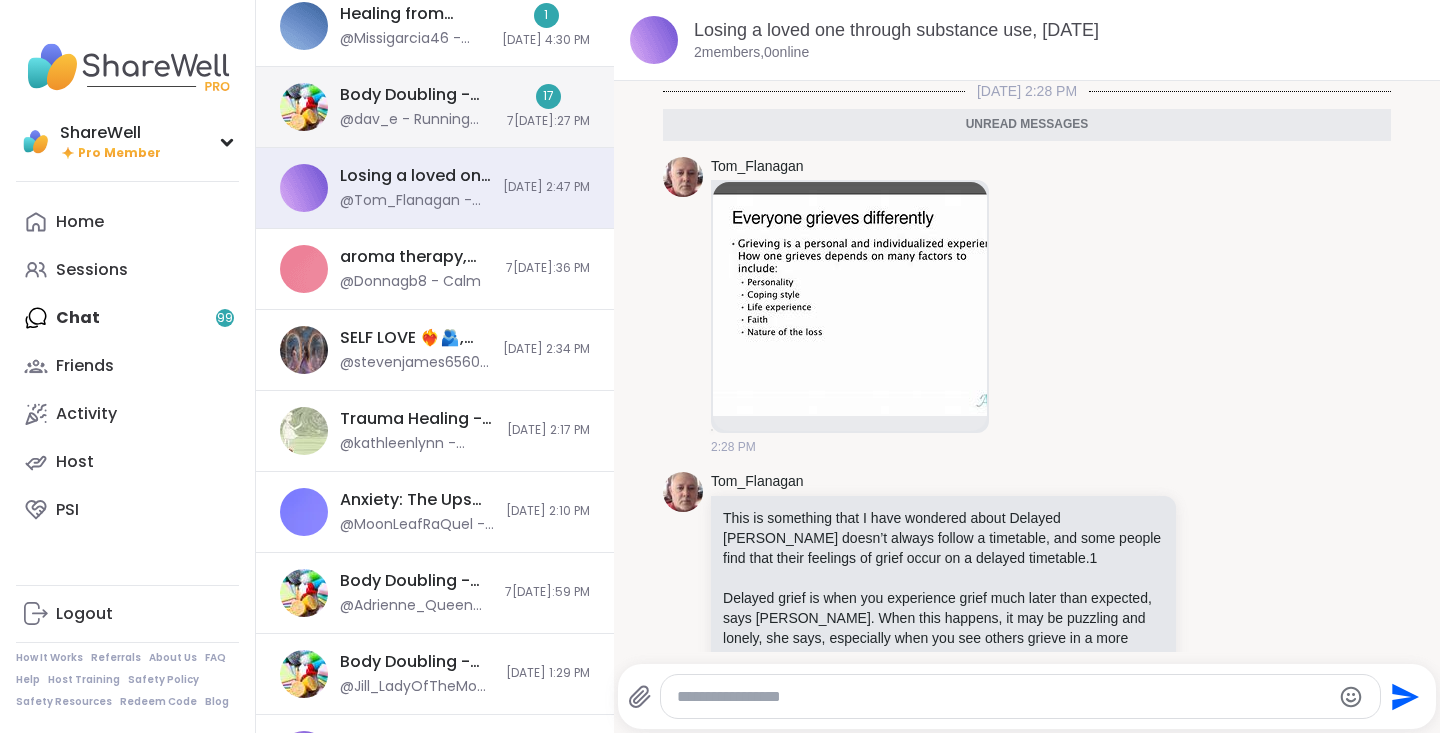 click on "Body Doubling - [DATE]" at bounding box center [417, 95] 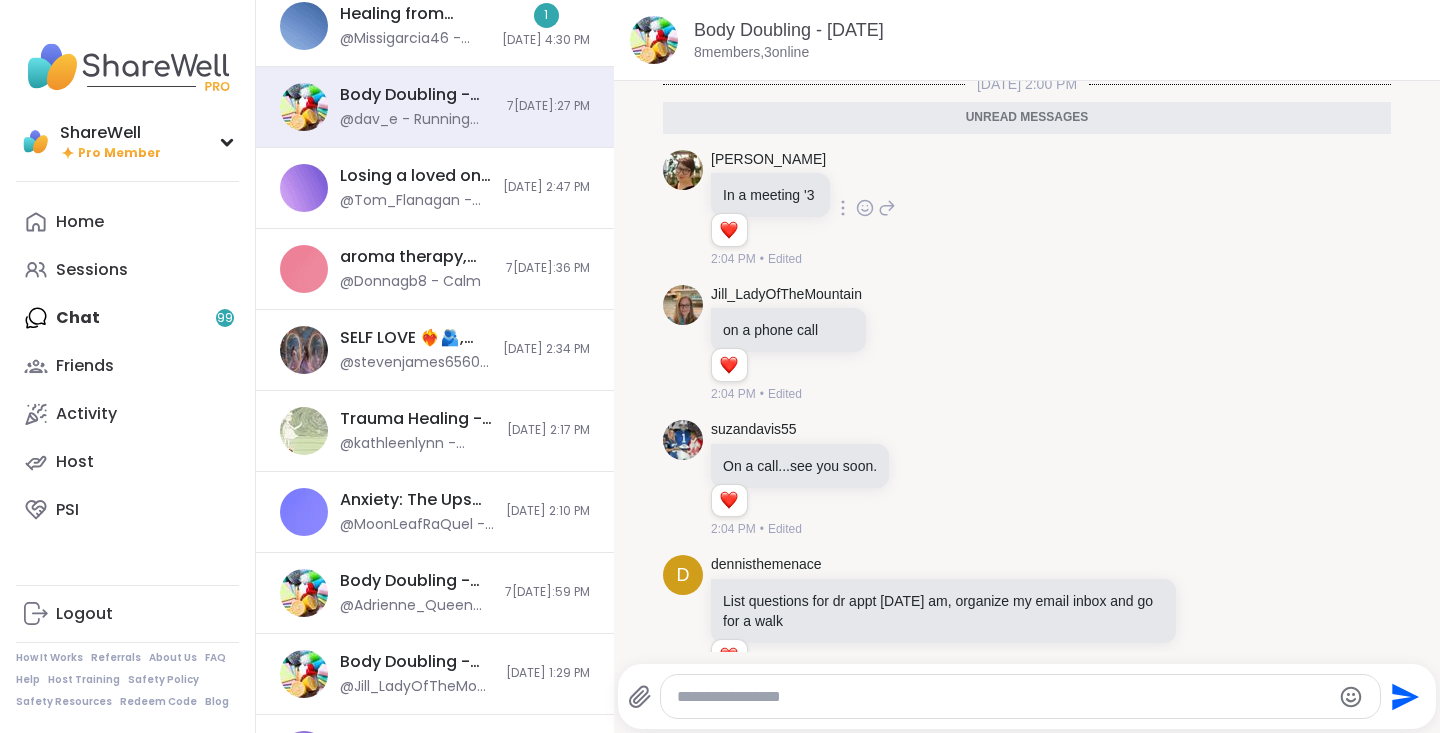 scroll, scrollTop: 0, scrollLeft: 0, axis: both 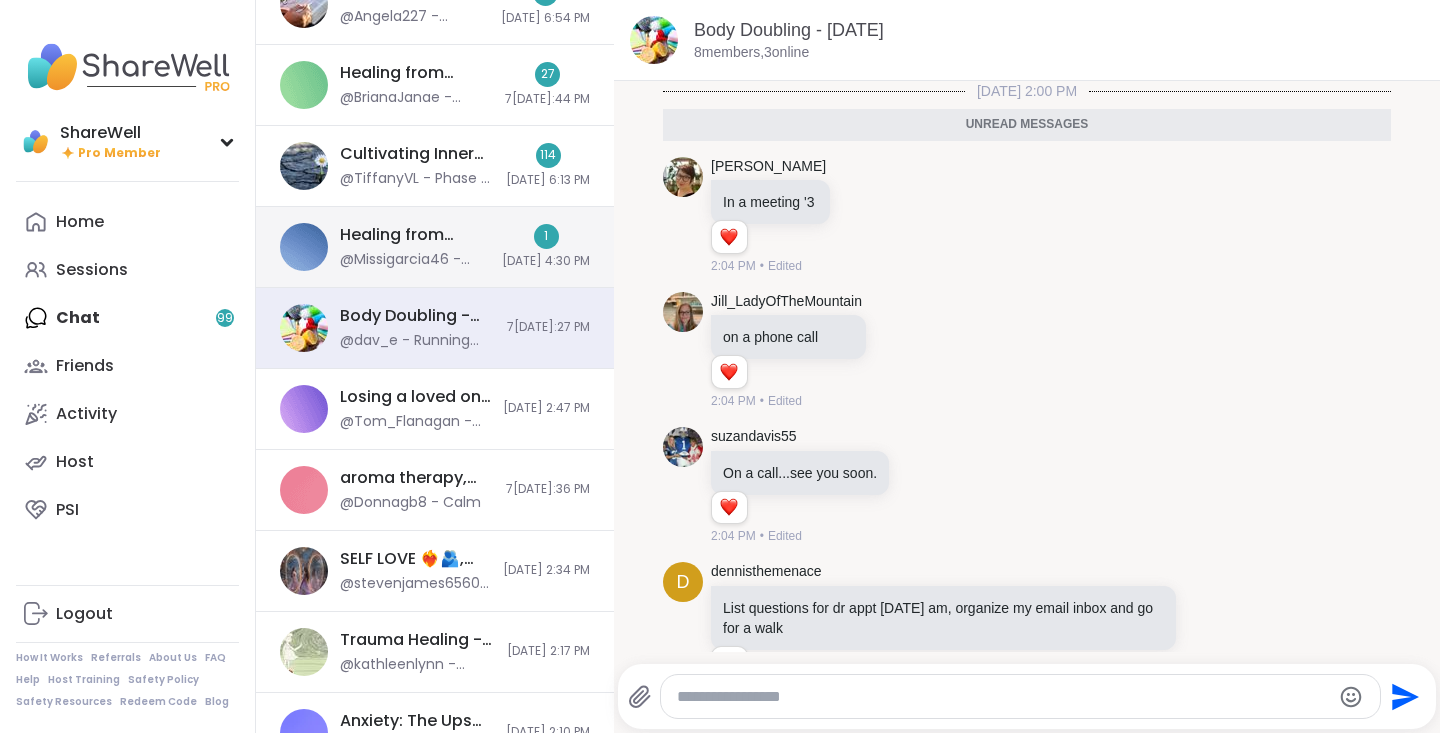 click on "Healing from Emotional Abuse, [DATE]" at bounding box center [415, 235] 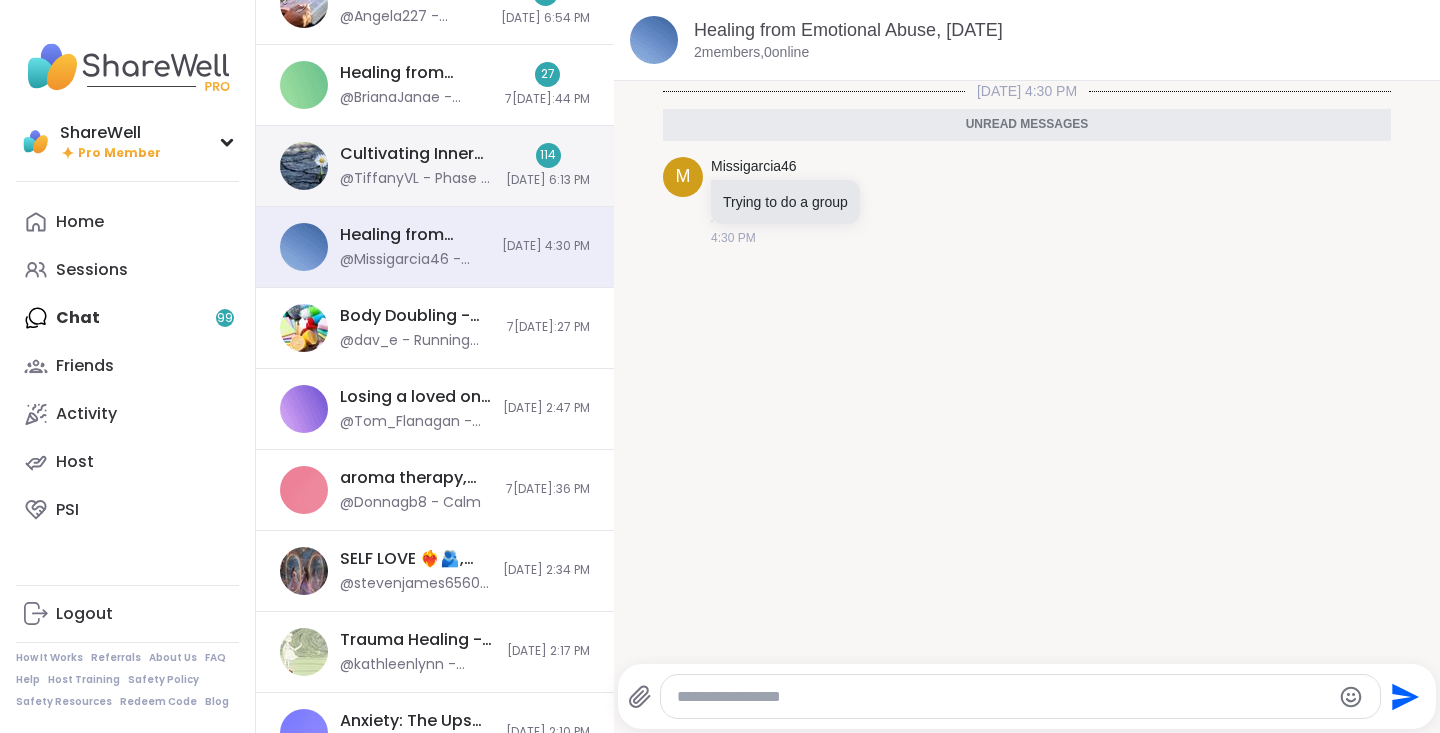 click on "@TiffanyVL - Phase 2: Caring for Emotions in the Moment will most likely start in August, week 5 of emotional regulation." at bounding box center [417, 179] 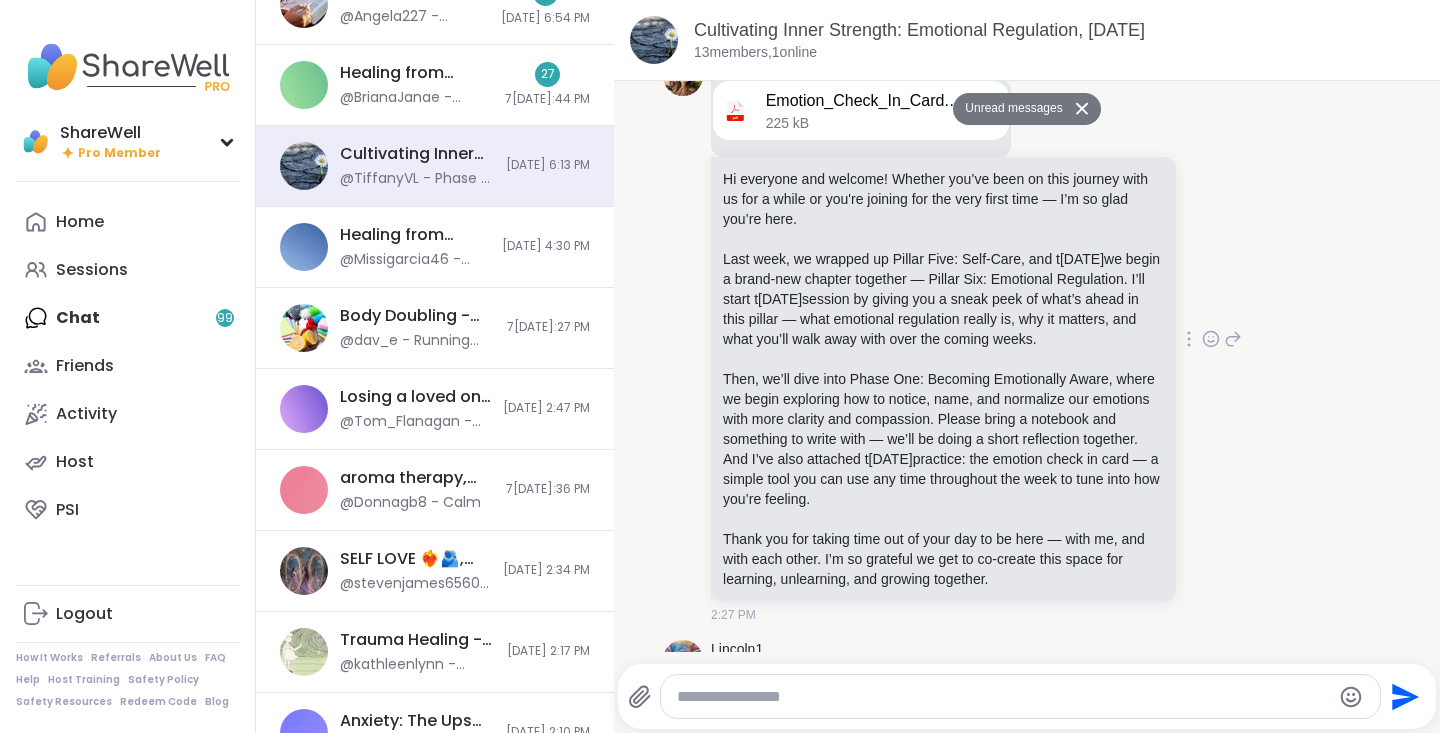 scroll, scrollTop: 0, scrollLeft: 0, axis: both 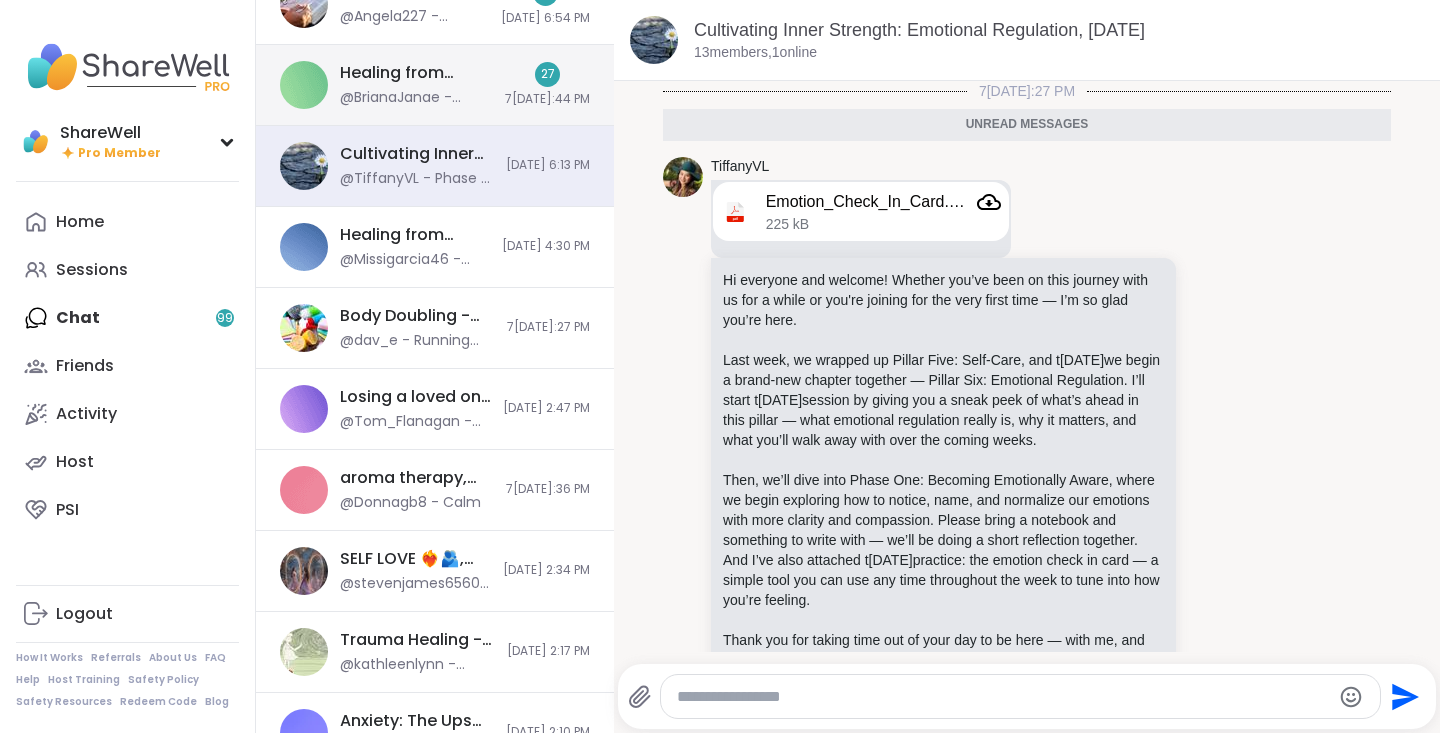 click on "Healing from Mother Wounds, [DATE] @BrianaJanae - Thank you for all those who shared. Though this session is tough, I appreciate your bravery for sharing your struggles 27 [DATE] 6:44 PM" at bounding box center (435, 85) 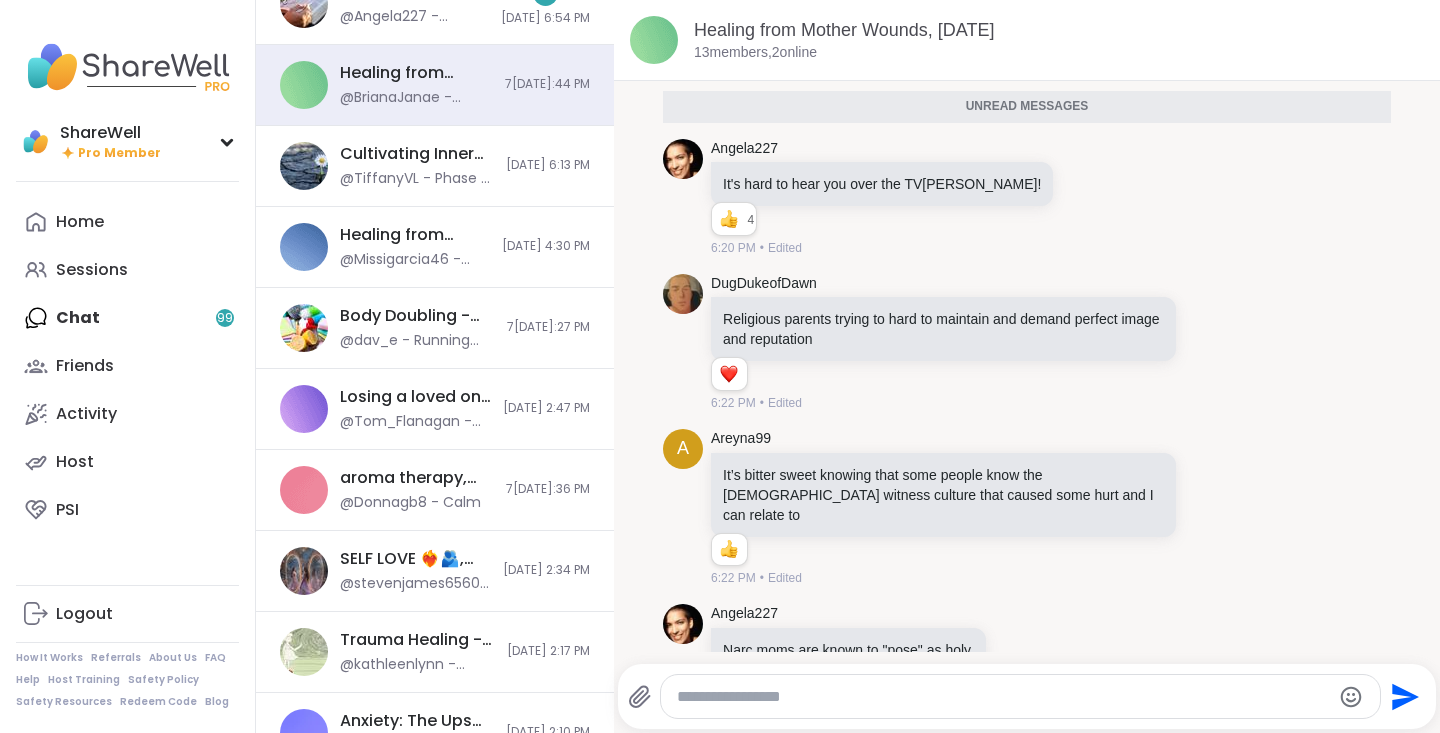 scroll, scrollTop: 0, scrollLeft: 0, axis: both 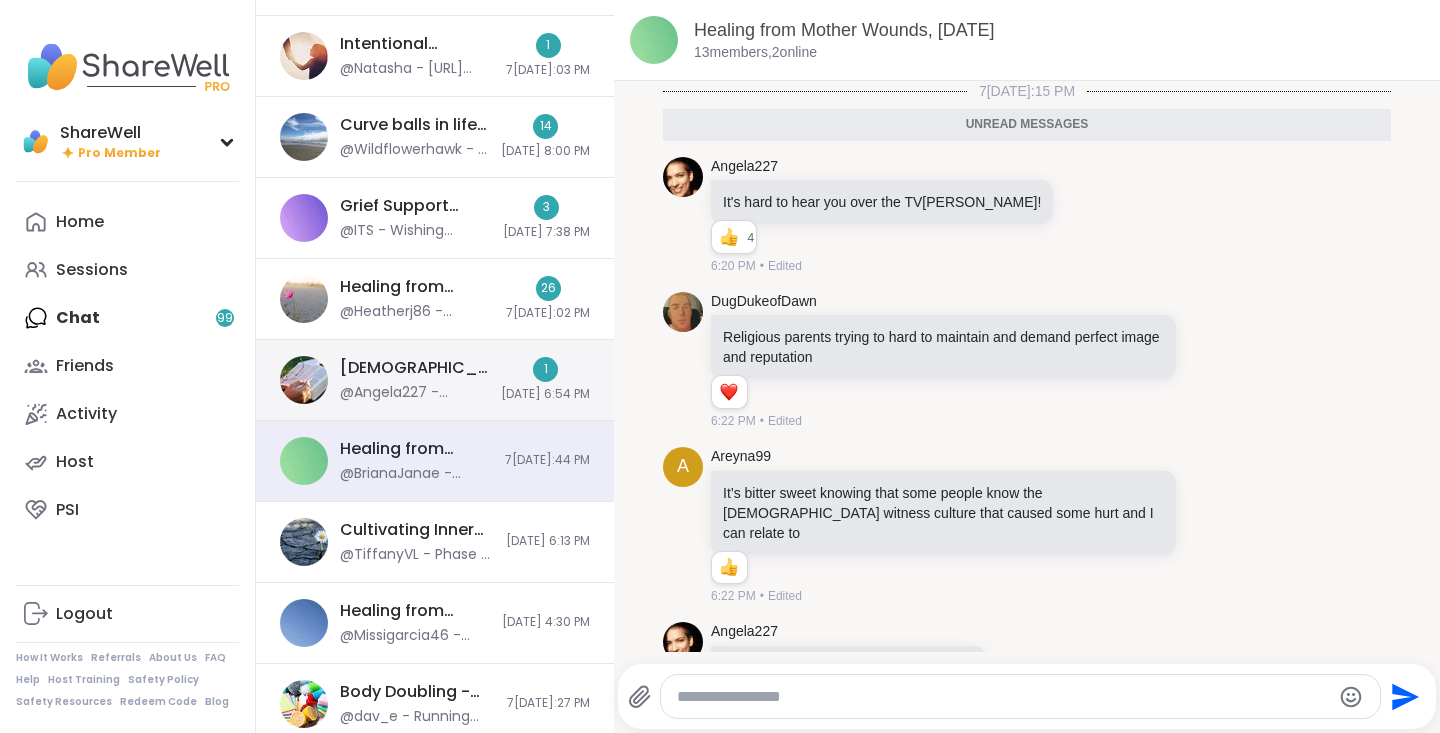 click on "[DEMOGRAPHIC_DATA] Book Club!, [DATE] @Angela227 - Looking forward to TRUTH and Love!" at bounding box center (414, 380) 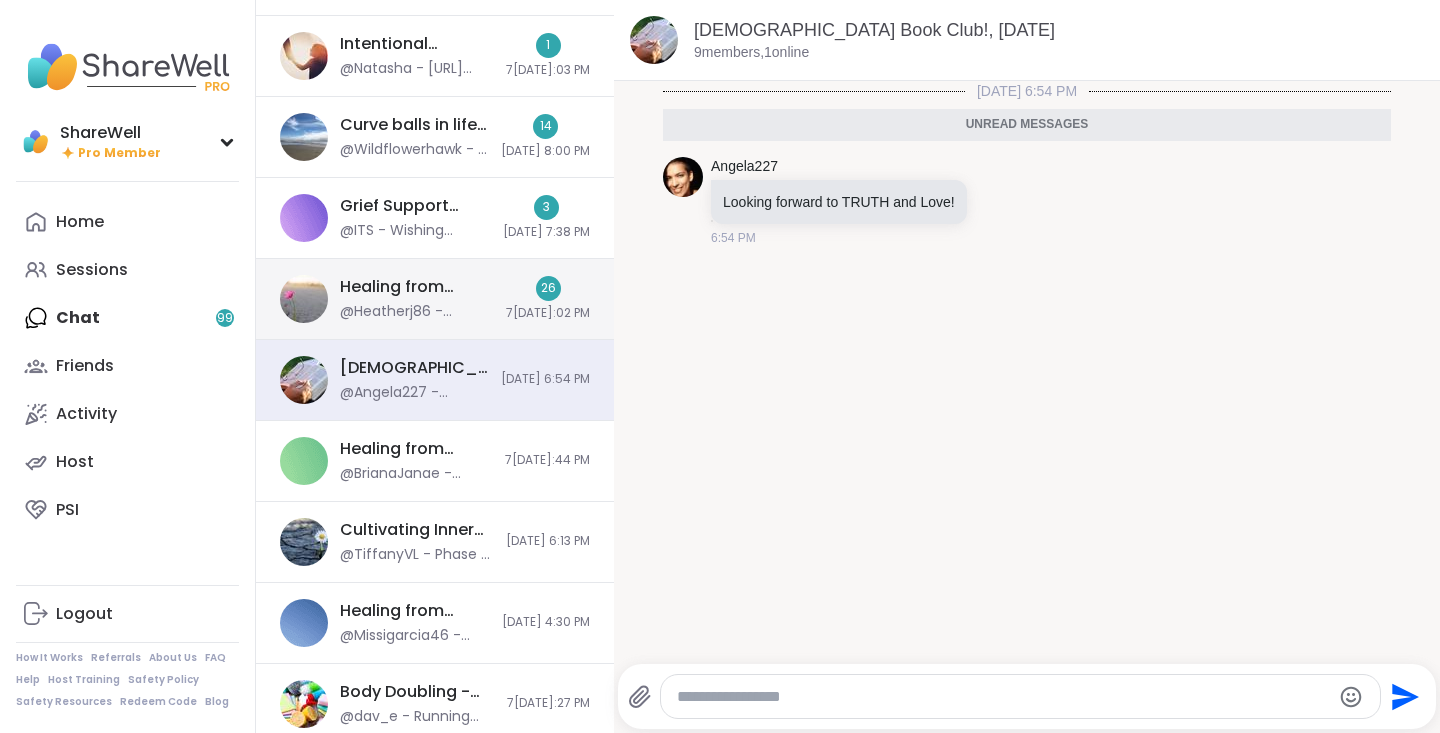 click on "@Heatherj86 - @Aj_klune Feel free to DM me if you want help with teaching or anything else. You will be great!" at bounding box center [417, 312] 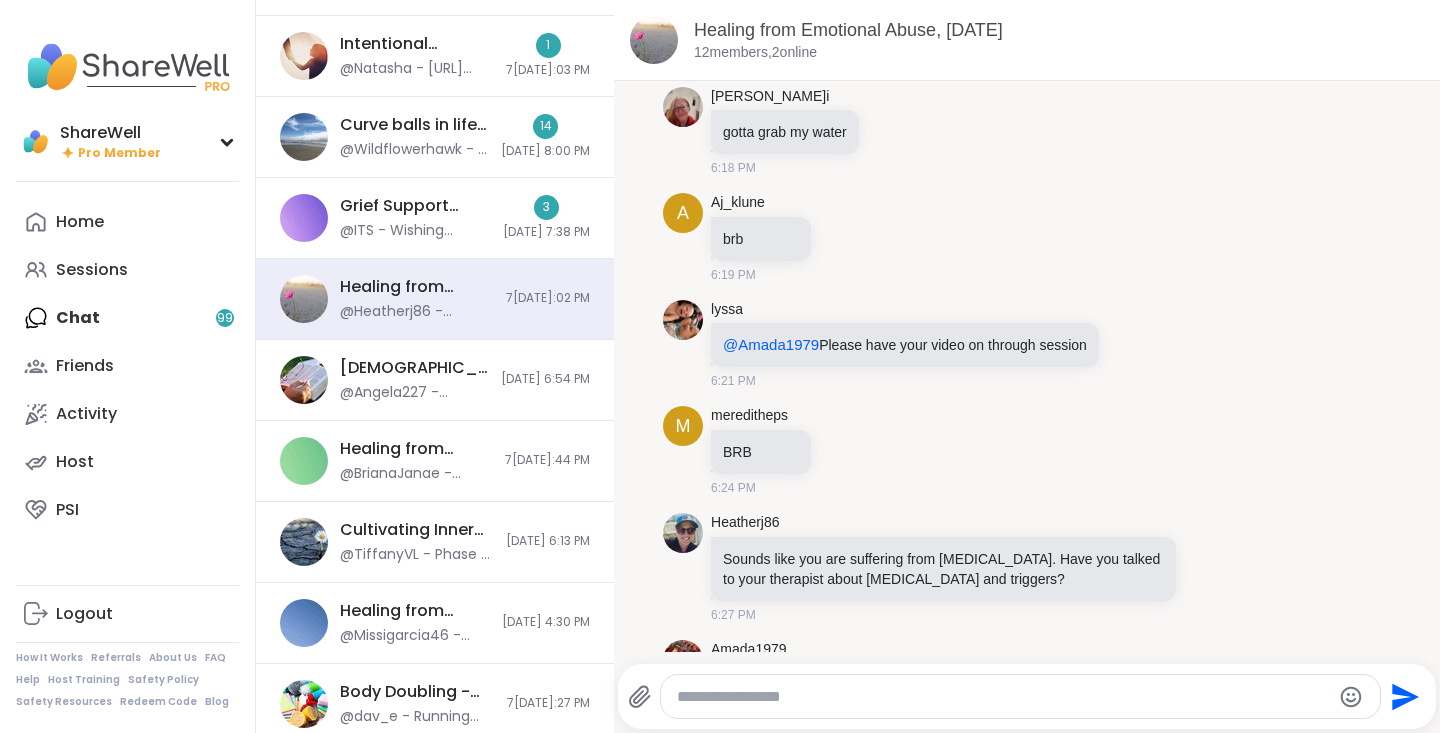 scroll, scrollTop: 0, scrollLeft: 0, axis: both 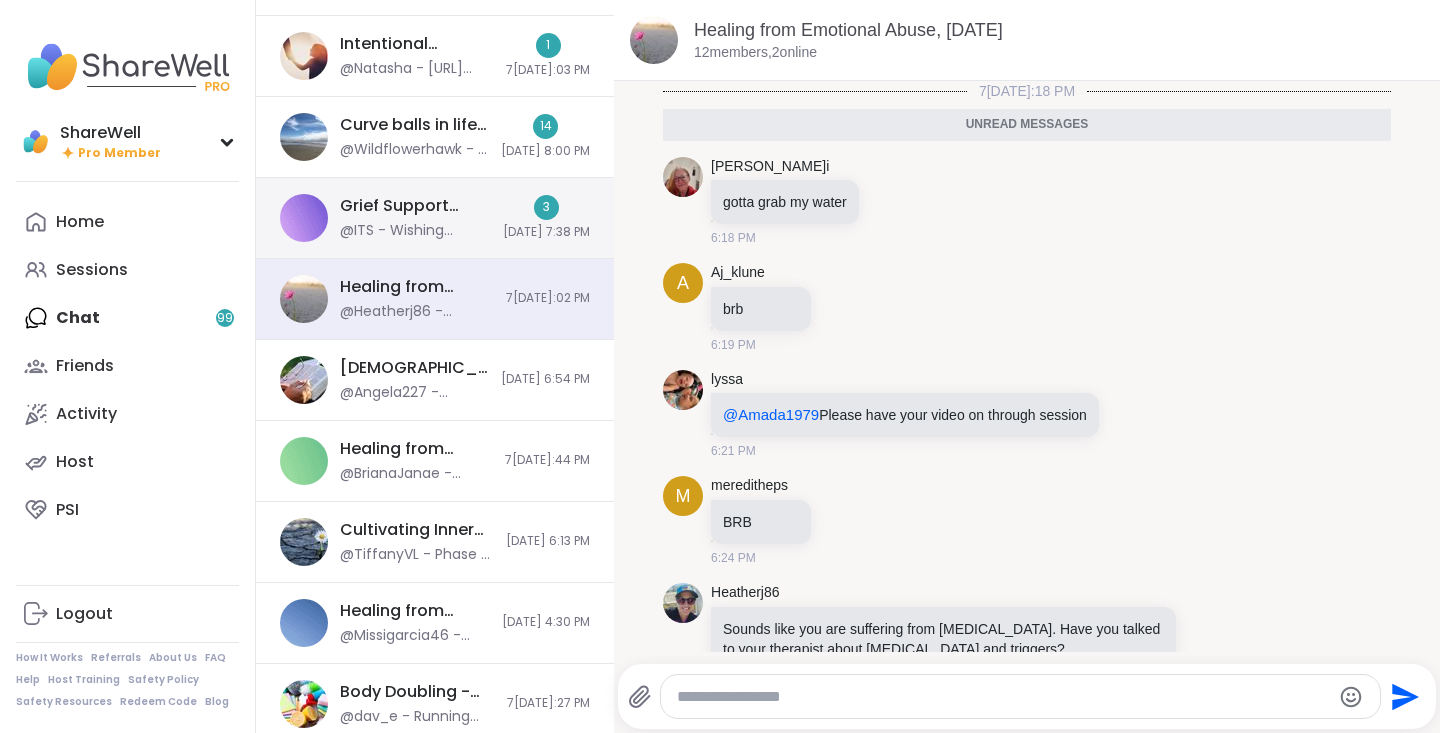 click on "Grief Support Circle, [DATE][DATE]" at bounding box center [415, 206] 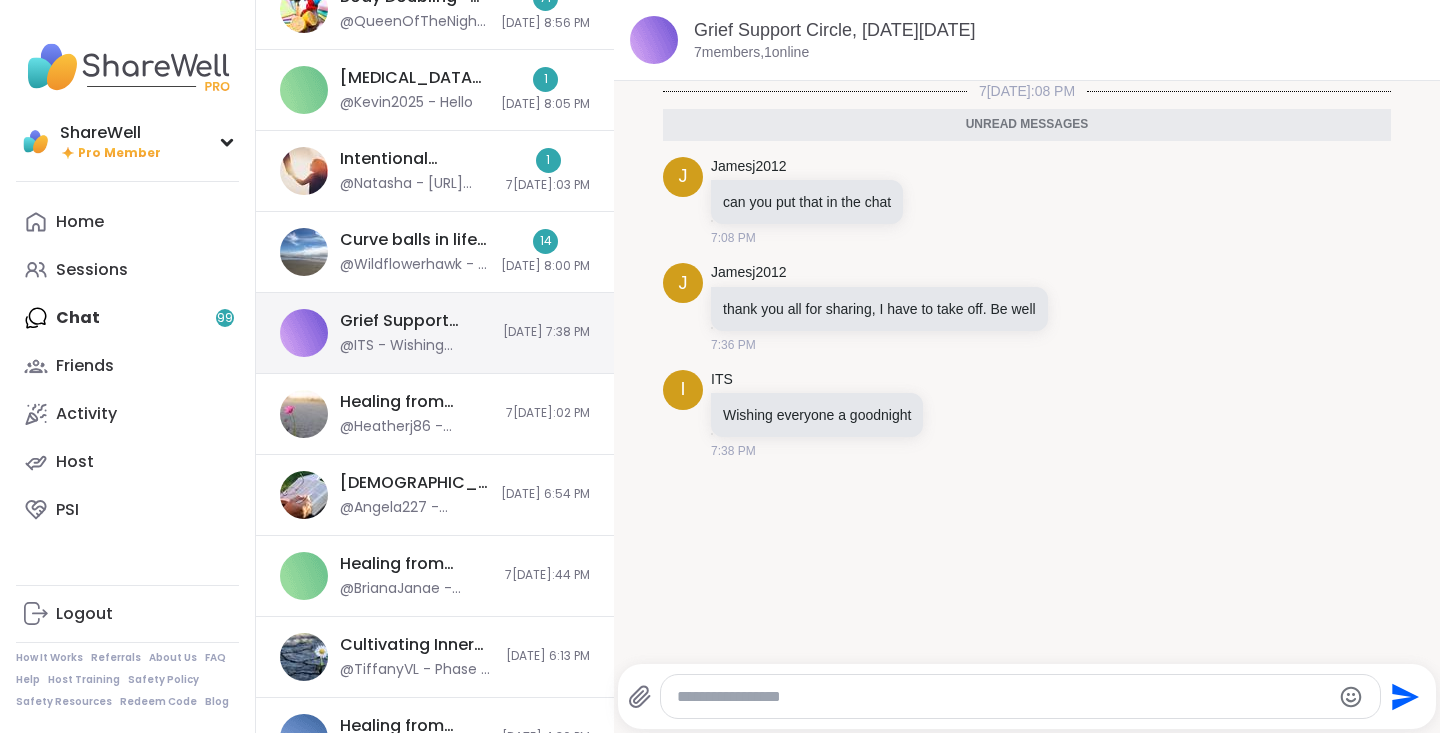scroll, scrollTop: 8137, scrollLeft: 0, axis: vertical 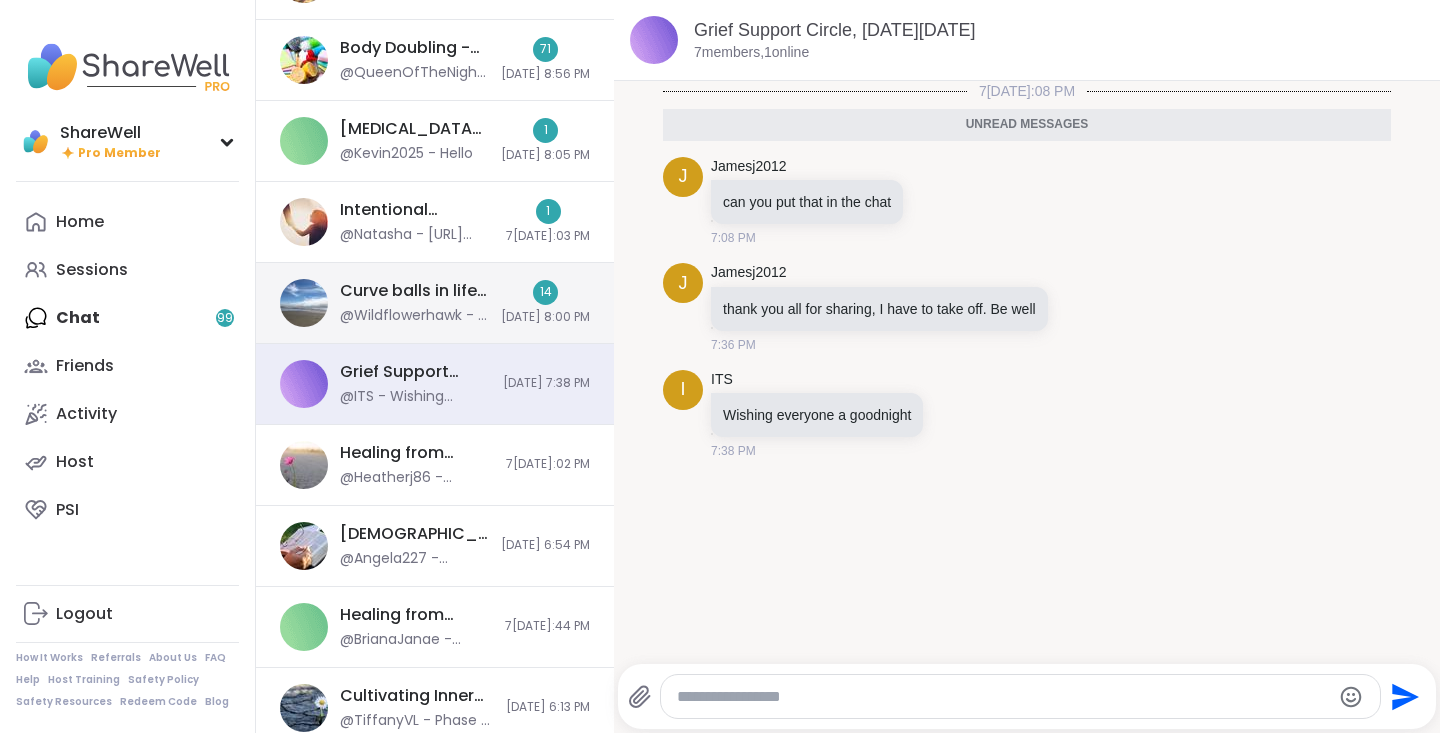click on "Curve balls in life, [DATE]" at bounding box center (414, 291) 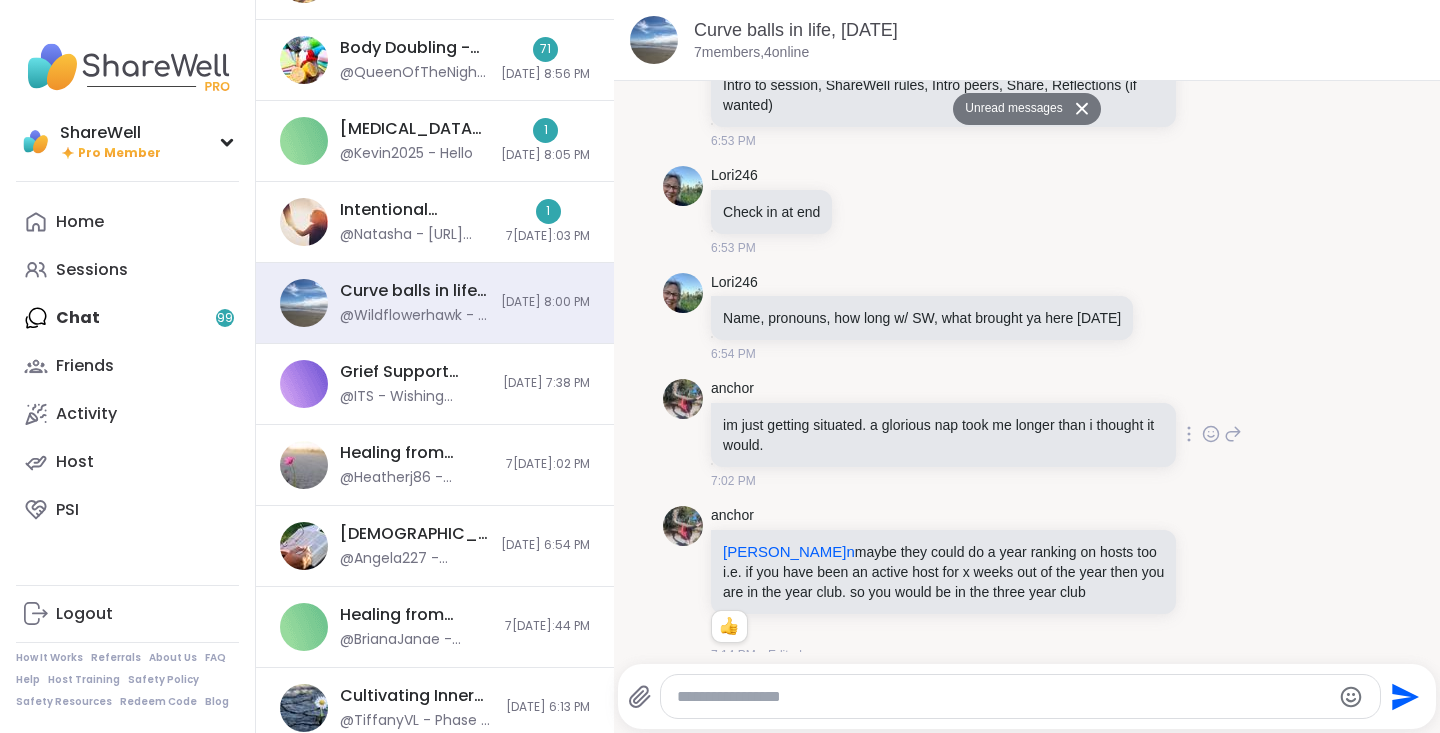 scroll, scrollTop: 0, scrollLeft: 0, axis: both 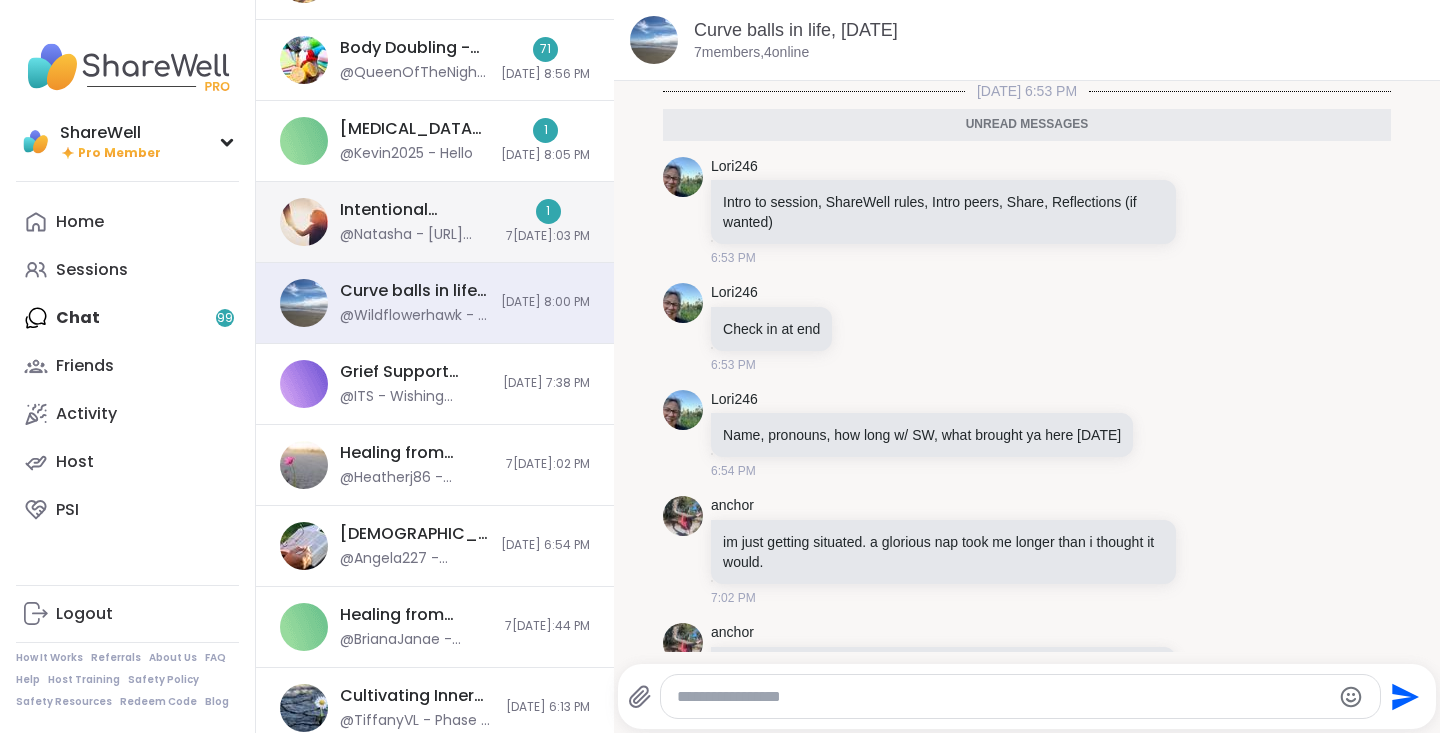 click on "Intentional Parenting, [DATE][DATE] @Natasha - [URL][DOMAIN_NAME]" at bounding box center (417, 222) 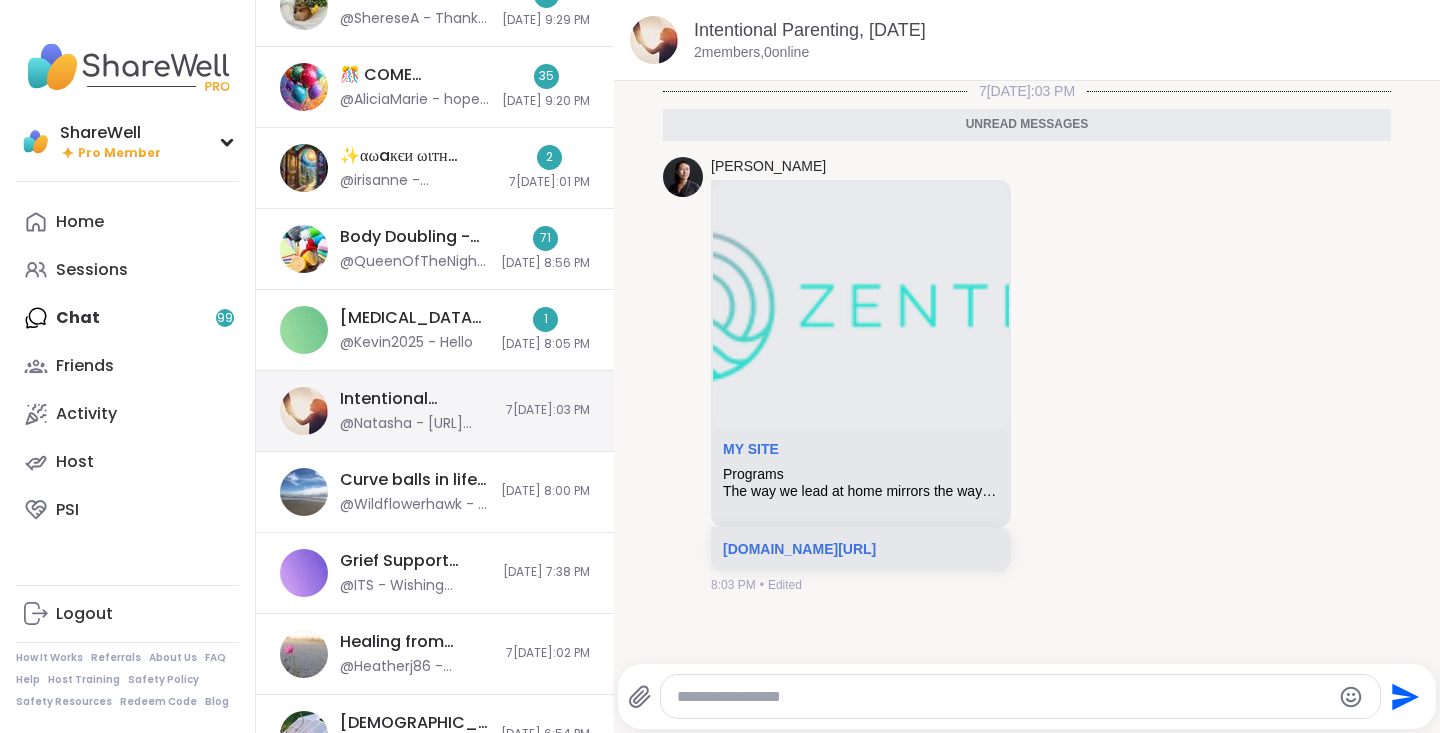 scroll, scrollTop: 7939, scrollLeft: 0, axis: vertical 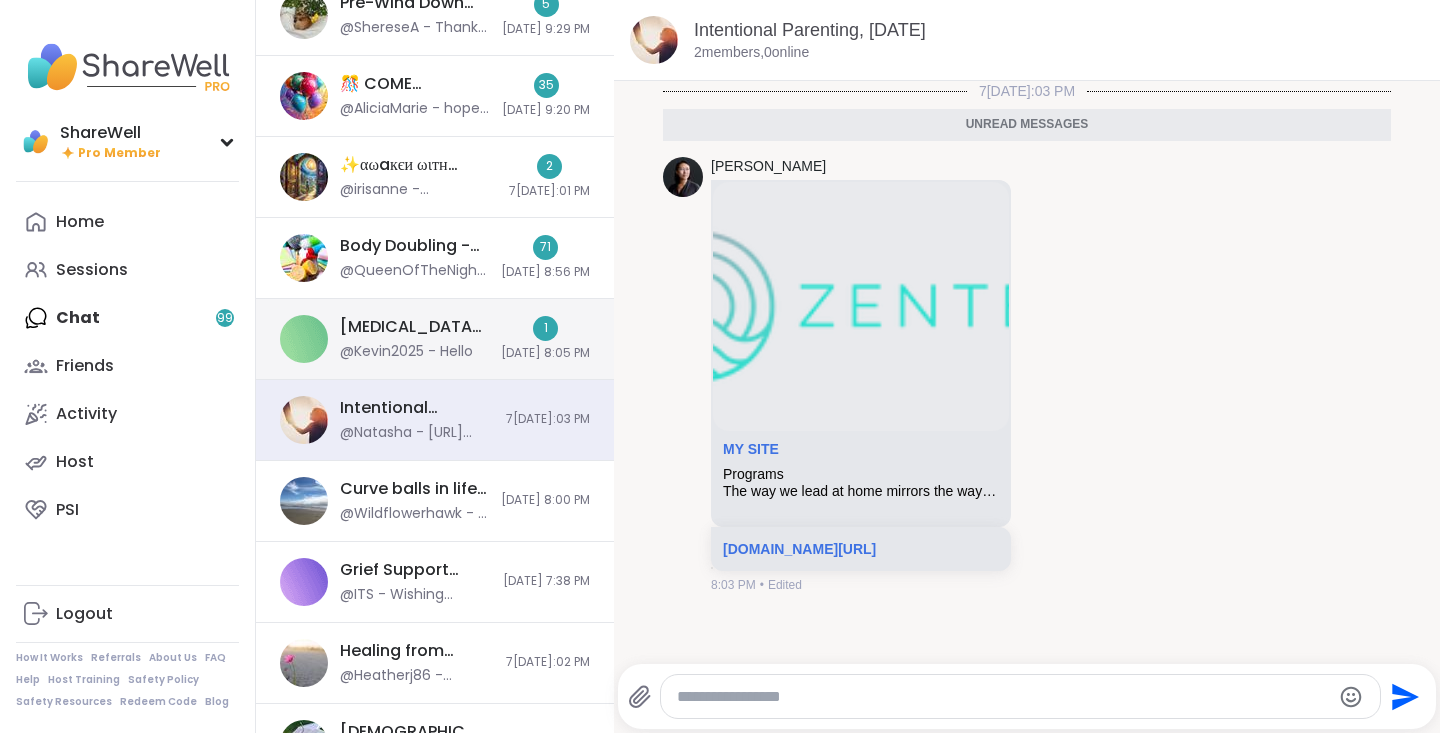 click on "[MEDICAL_DATA] Support Group, [DATE]" at bounding box center [414, 327] 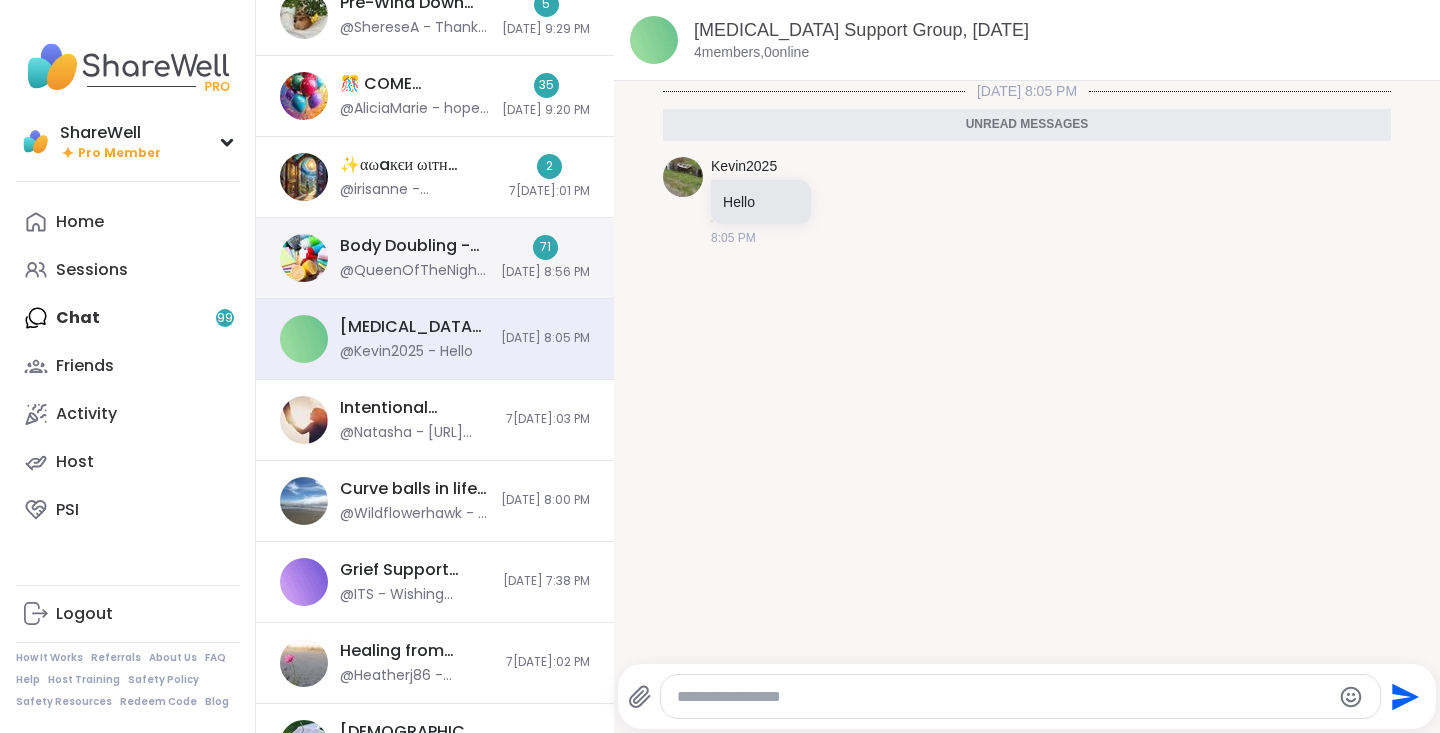 click on "Body Doubling - [DATE] @QueenOfTheNight - Awwww, thank you guys! If I'm the game host, [PERSON_NAME] is the Game Master Wolf Wizard!" at bounding box center [414, 258] 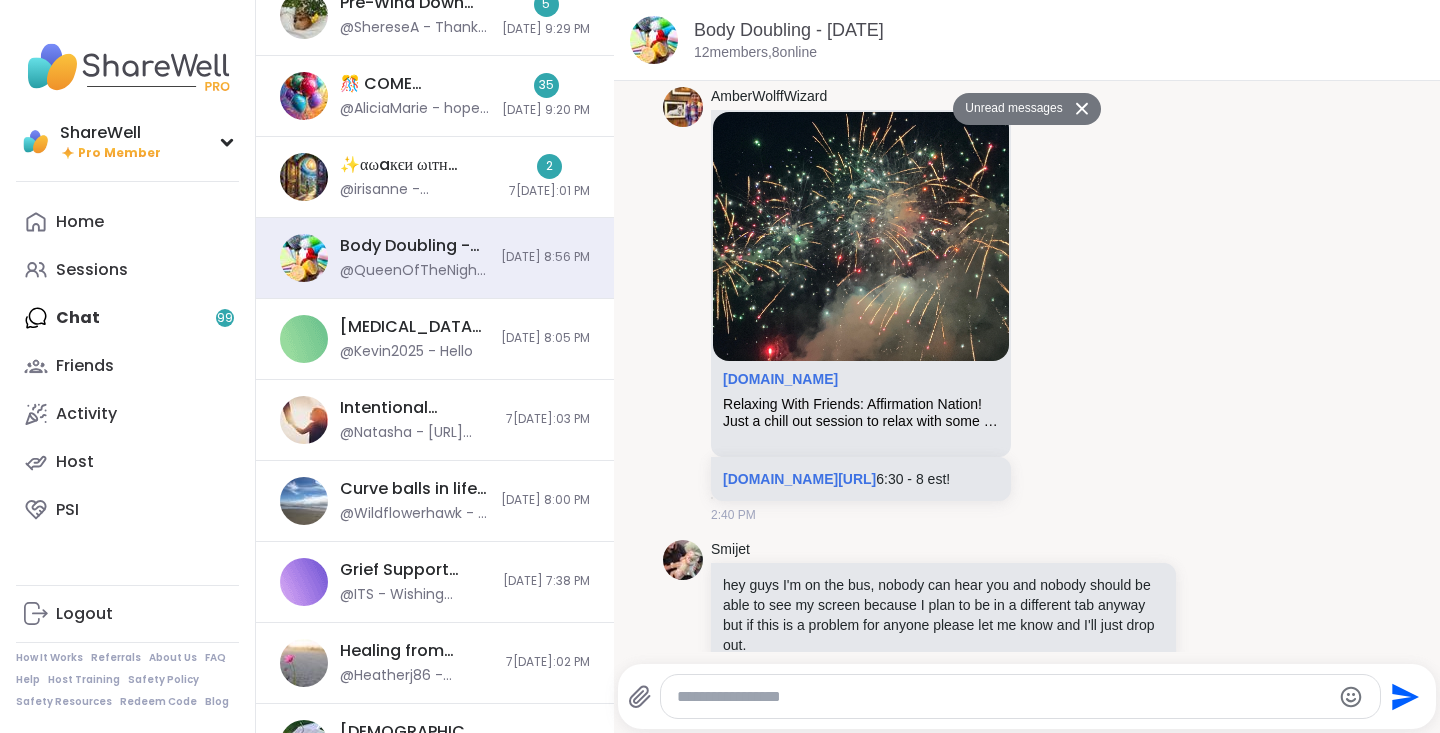 scroll, scrollTop: 0, scrollLeft: 0, axis: both 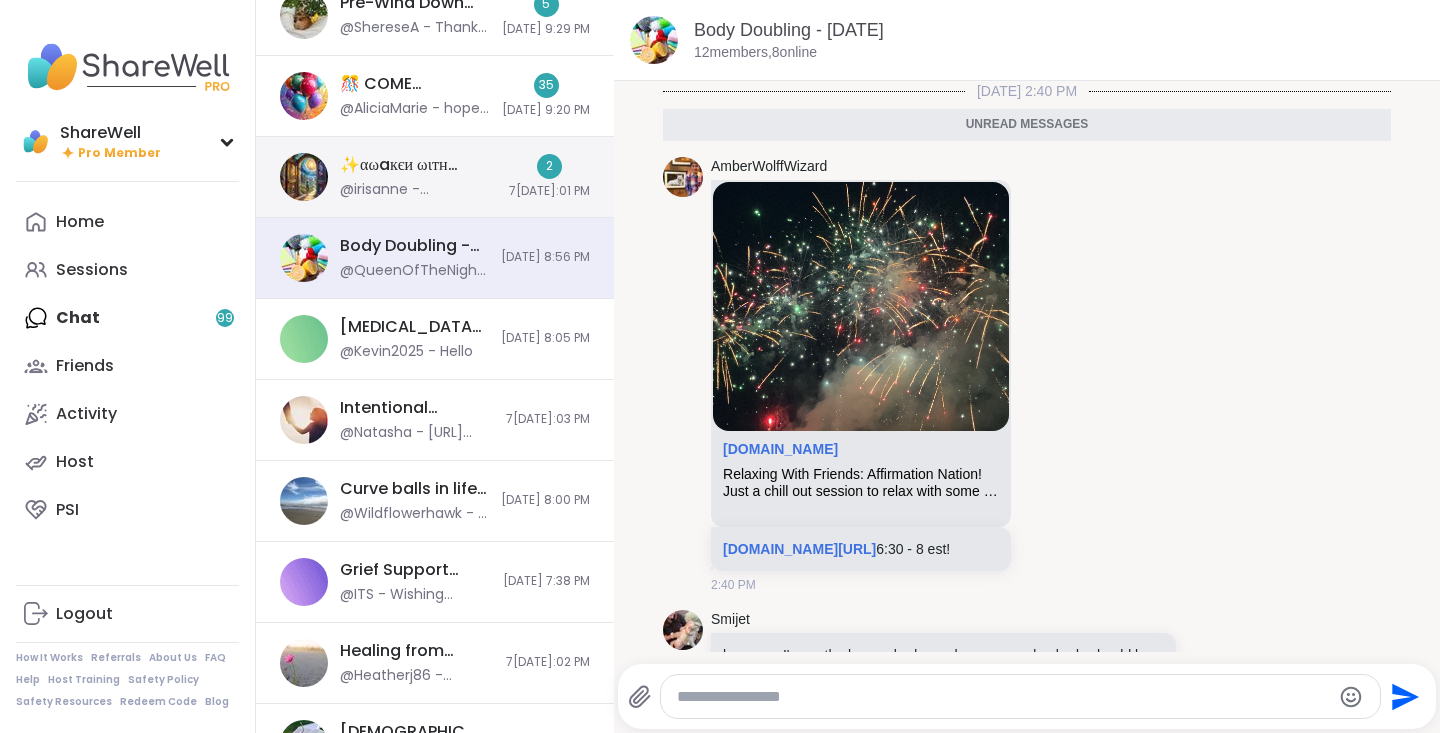 click on "✨αωaкєи ωιтн вєαυтιfυℓ ѕσυℓѕ✨ 100th Session!, [DATE] @irisanne - @HeatherCM24 if you want, you can put your door description here and I can ask my ChatGPT to make an image for you. :) I'd be happy too" at bounding box center [418, 177] 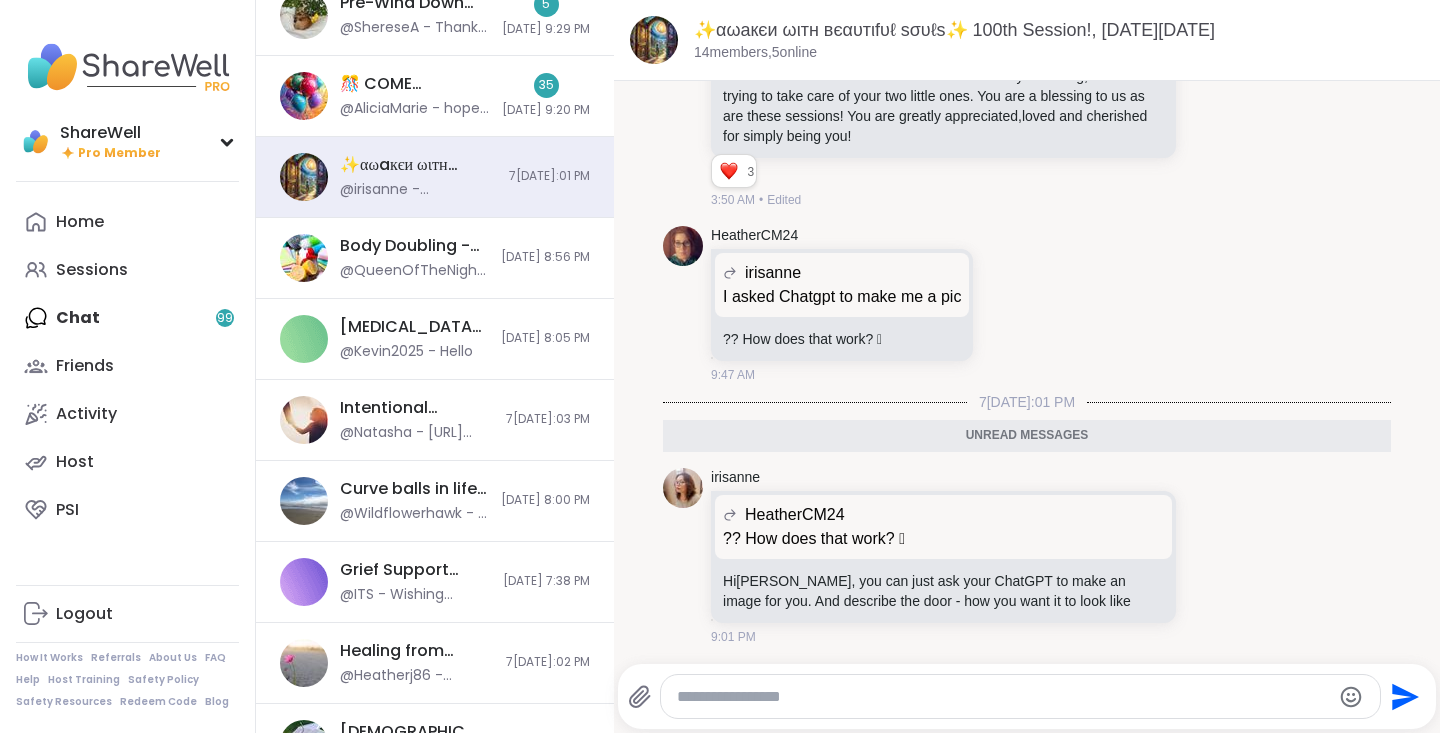 scroll, scrollTop: 9295, scrollLeft: 0, axis: vertical 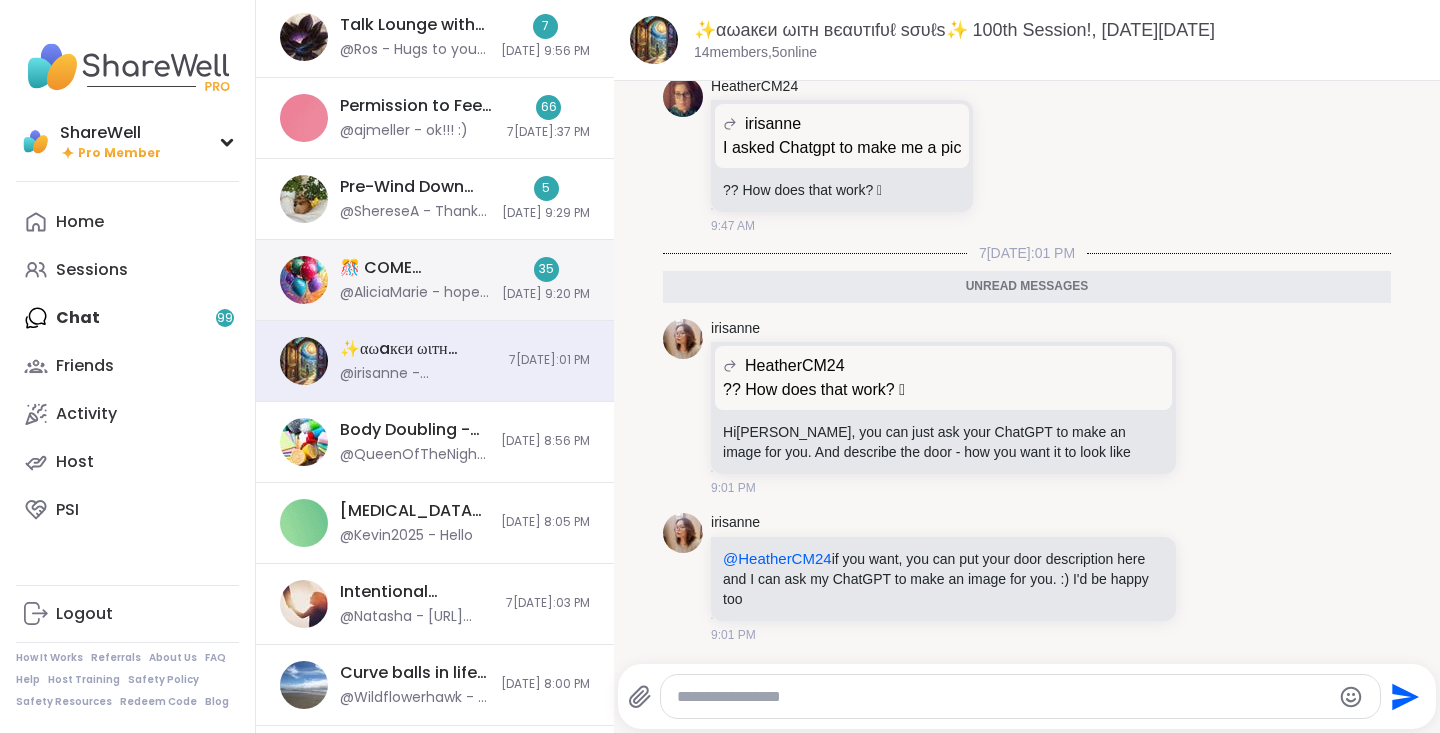 click on "@AliciaMarie - hope to see this celebration session too again" at bounding box center (415, 293) 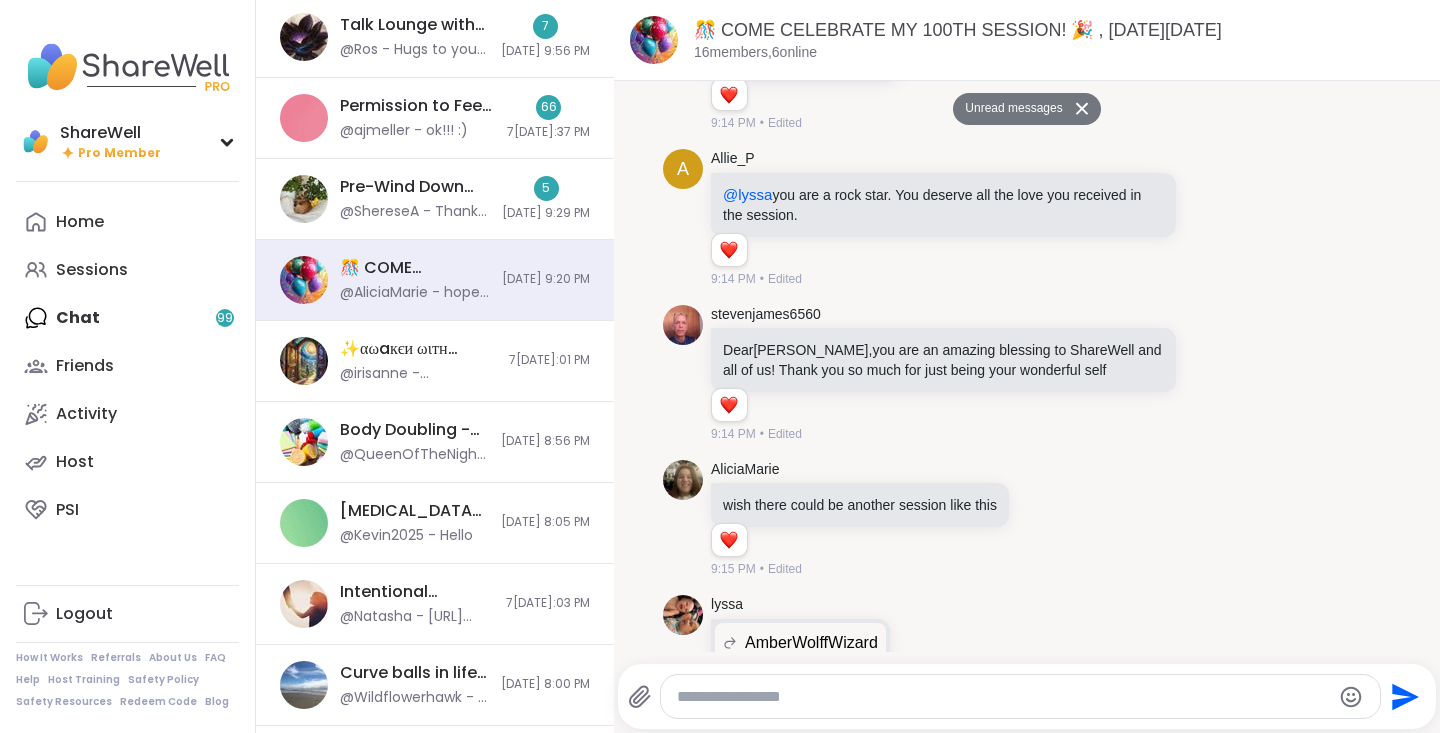 scroll, scrollTop: 7084, scrollLeft: 0, axis: vertical 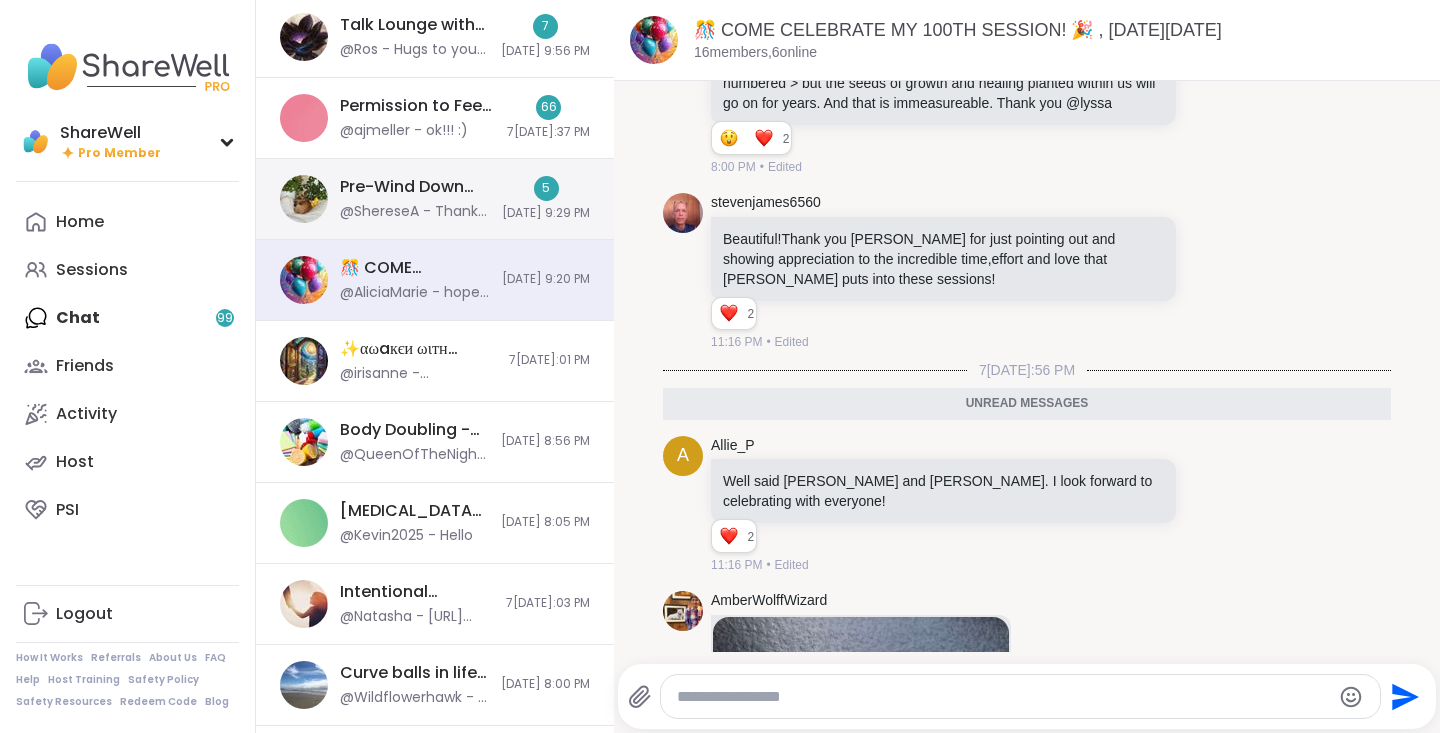 click on "@ShereseA - Thank you! It was great meeting everyone.  Have a wonderful night, everyone!" at bounding box center [415, 212] 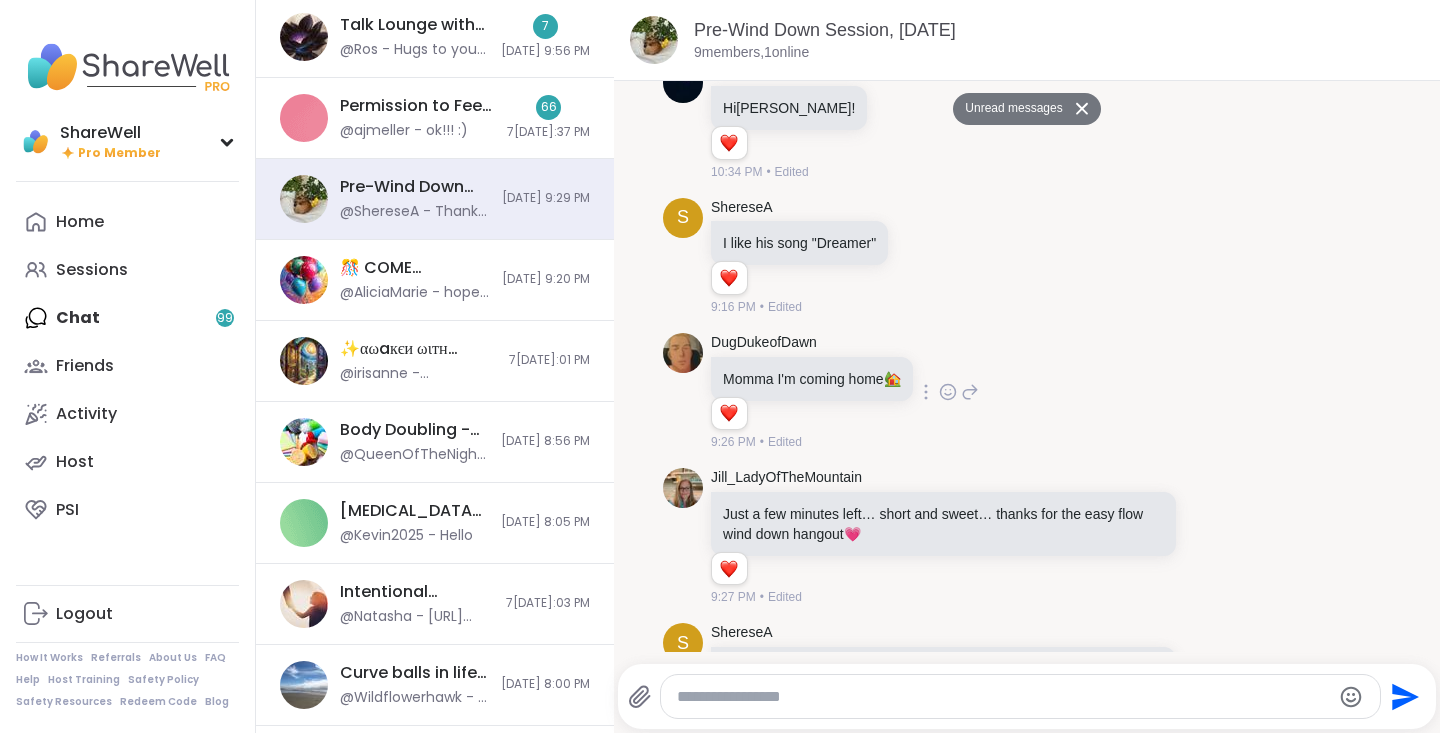 scroll, scrollTop: 0, scrollLeft: 0, axis: both 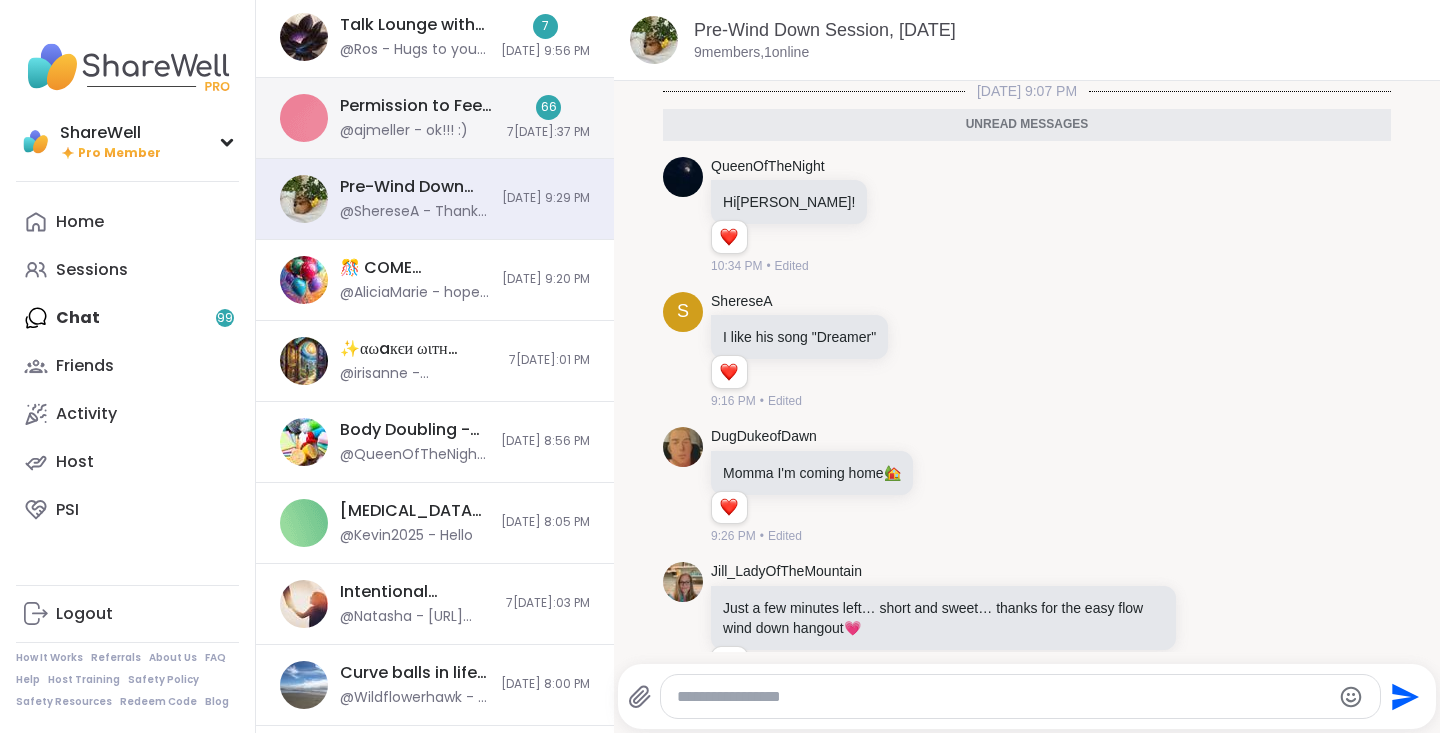 click on "Permission to Feel Book Club, [DATE]" at bounding box center (417, 106) 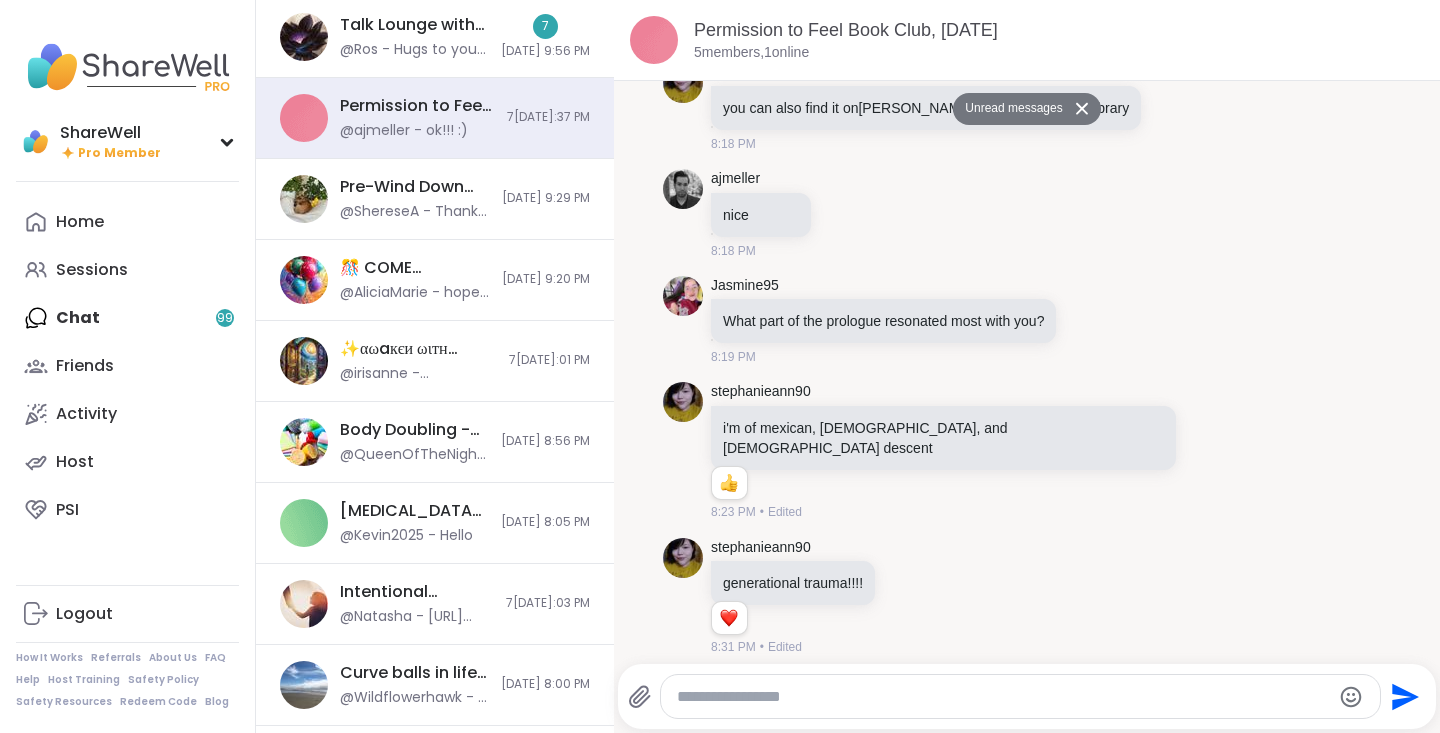 scroll, scrollTop: 0, scrollLeft: 0, axis: both 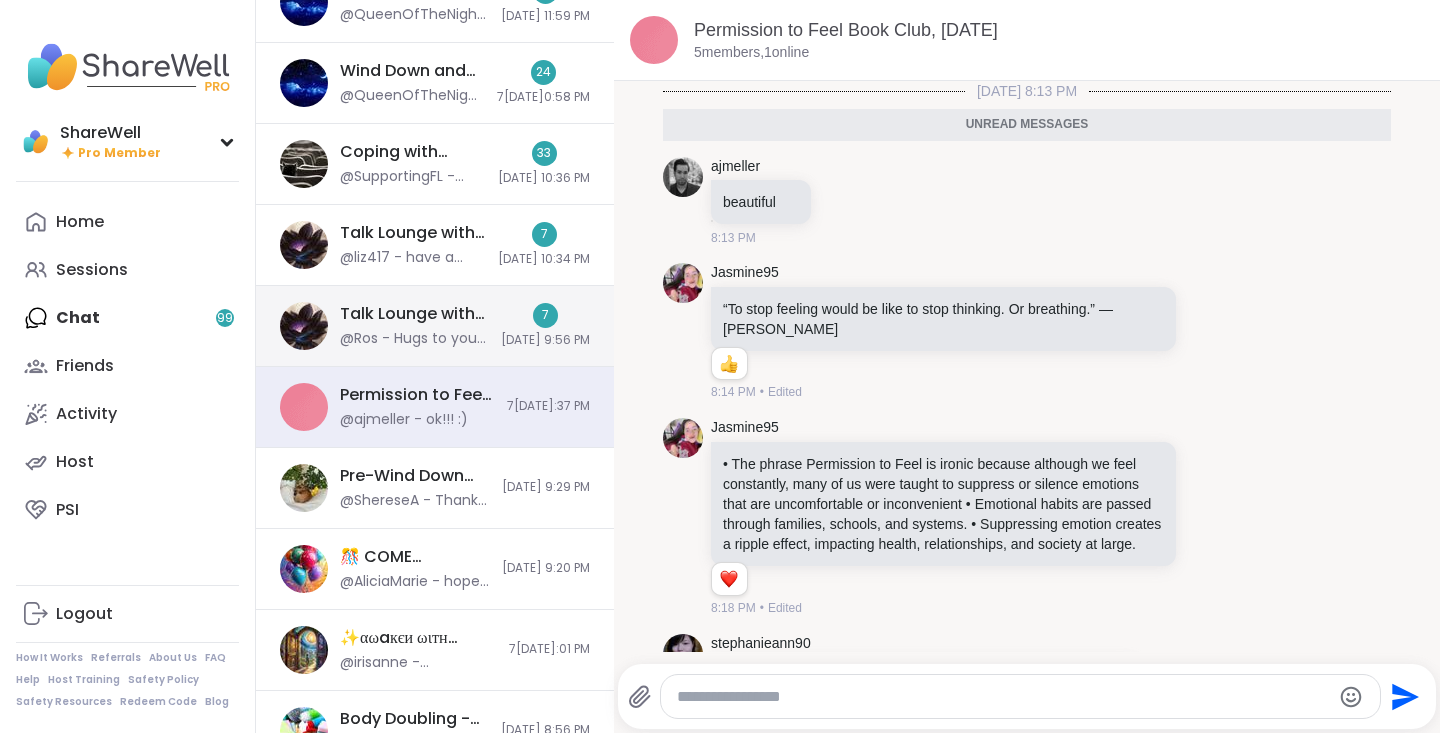 click on "Talk Lounge with ShareWell Sisters , [DATE][DATE]" at bounding box center (414, 314) 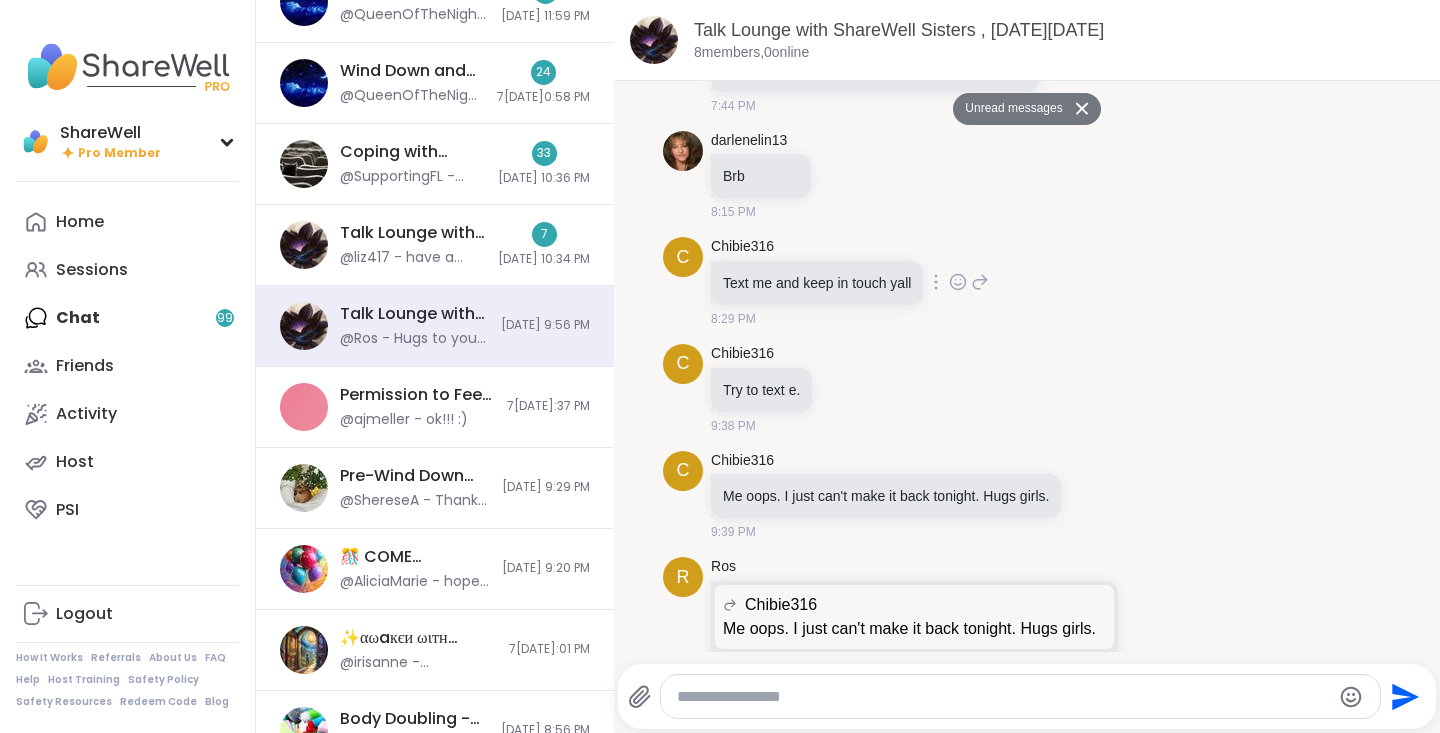 scroll, scrollTop: 326, scrollLeft: 0, axis: vertical 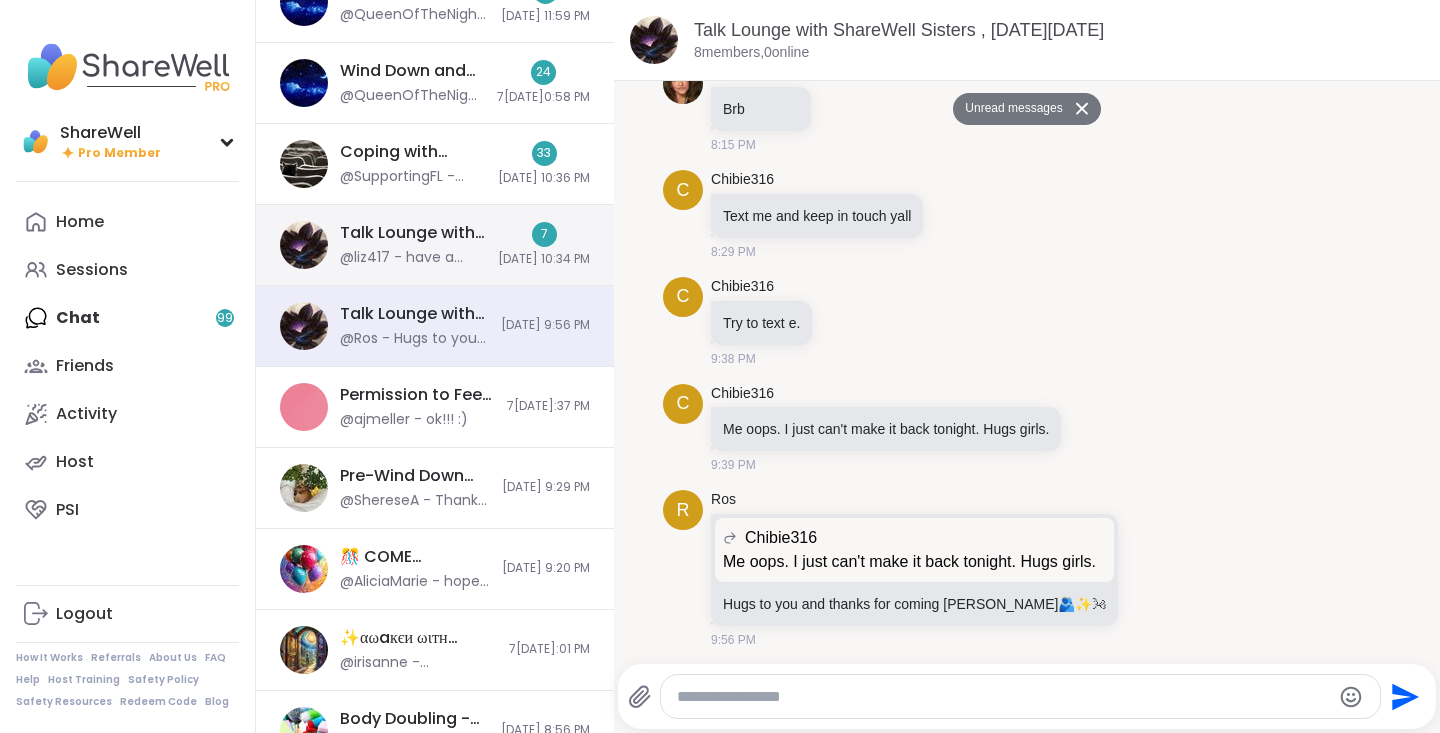 click on "Talk Lounge with ShareWell Sisters , [DATE][DATE]" at bounding box center [413, 233] 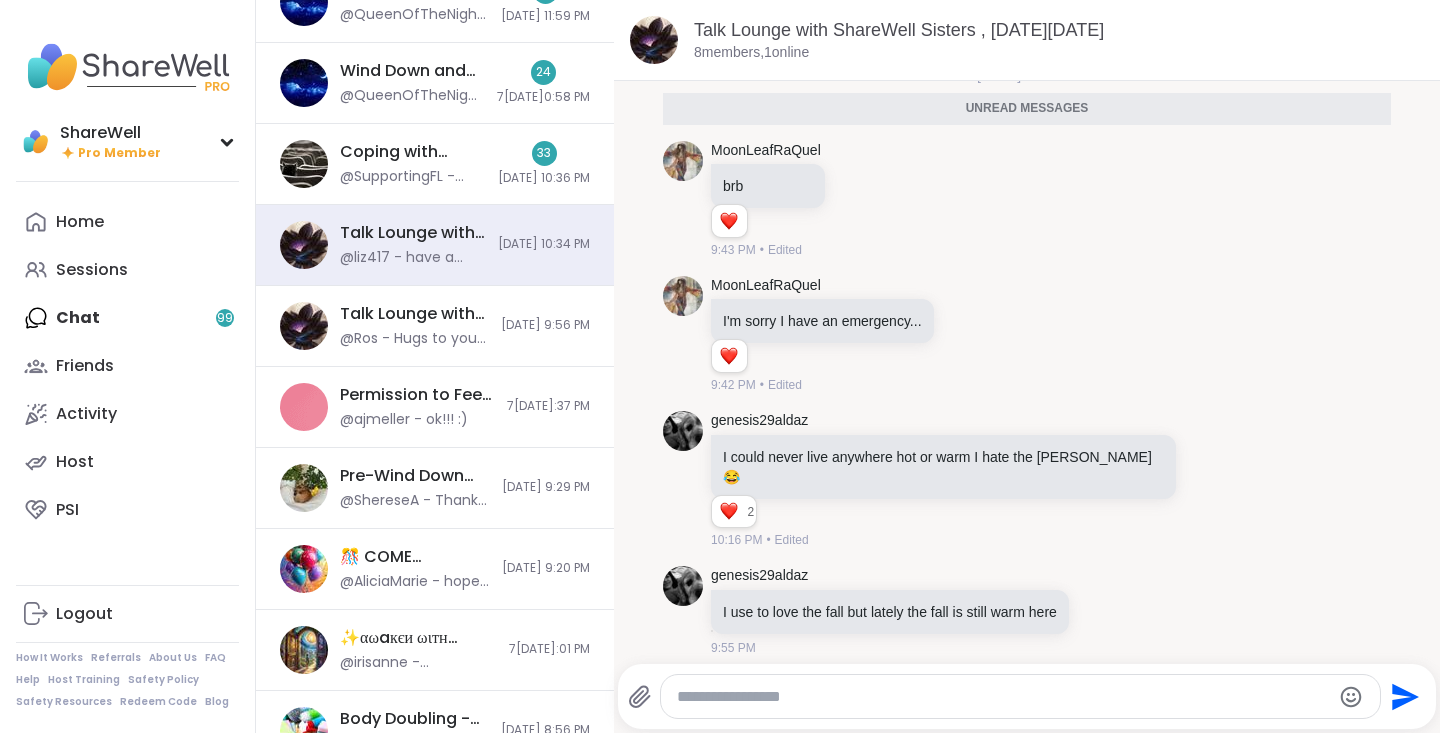scroll, scrollTop: 0, scrollLeft: 0, axis: both 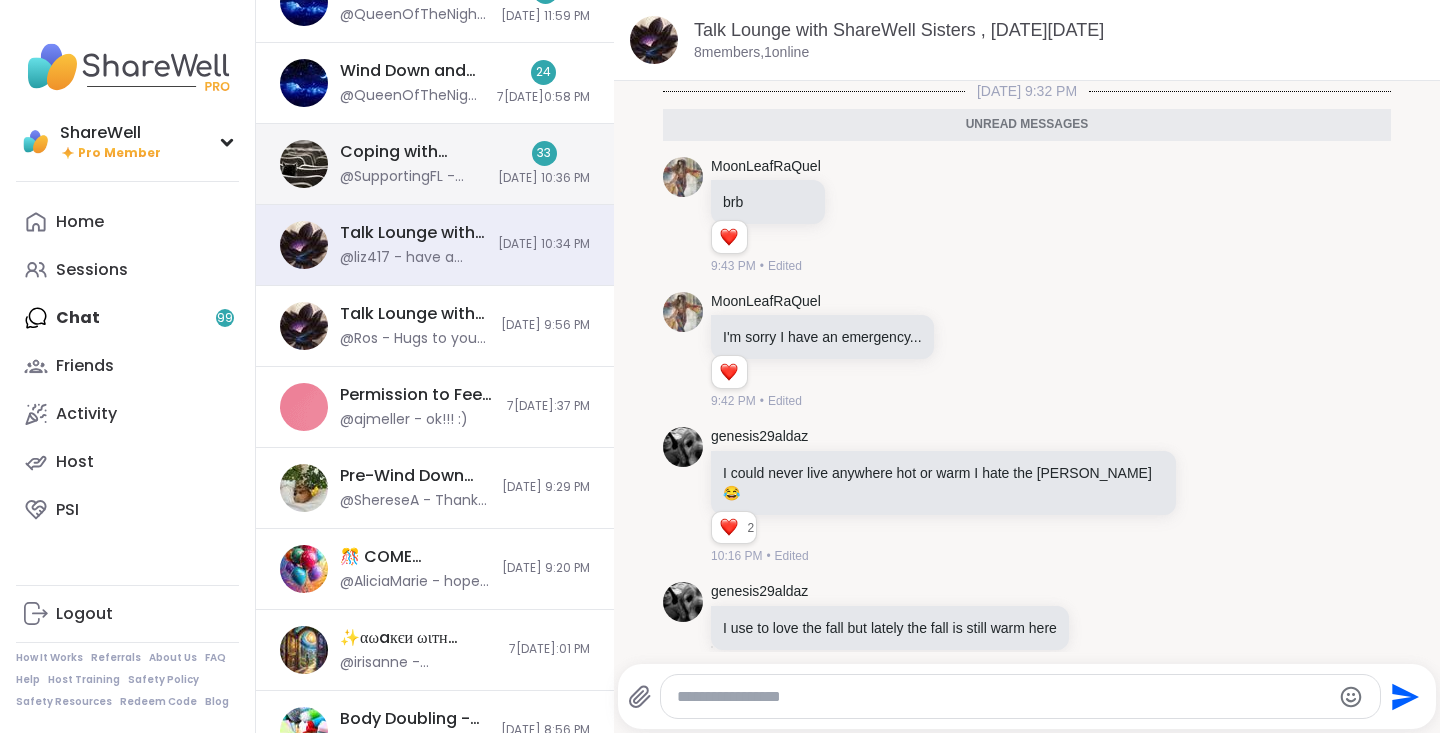 click on "Coping with Loneliness Together, [DATE][DATE]" at bounding box center [413, 152] 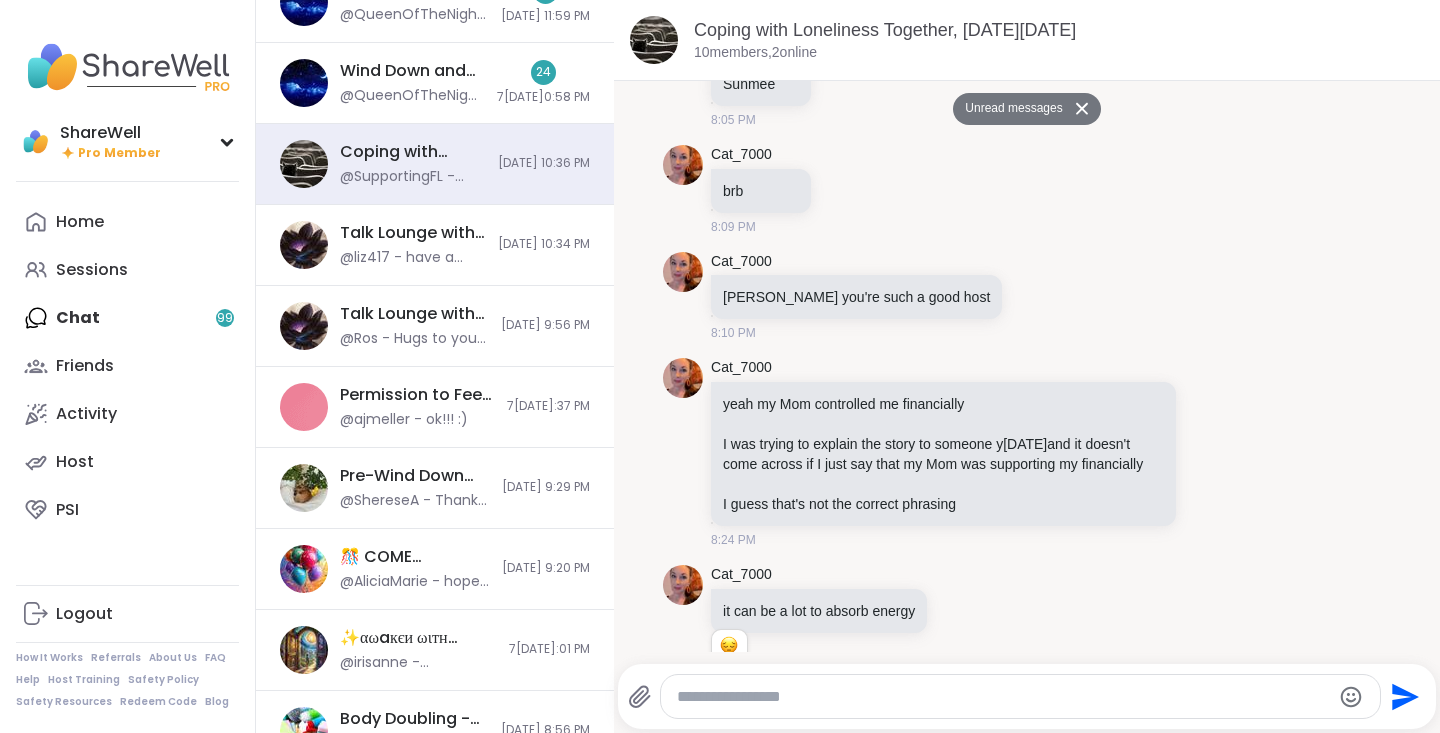 scroll, scrollTop: 0, scrollLeft: 0, axis: both 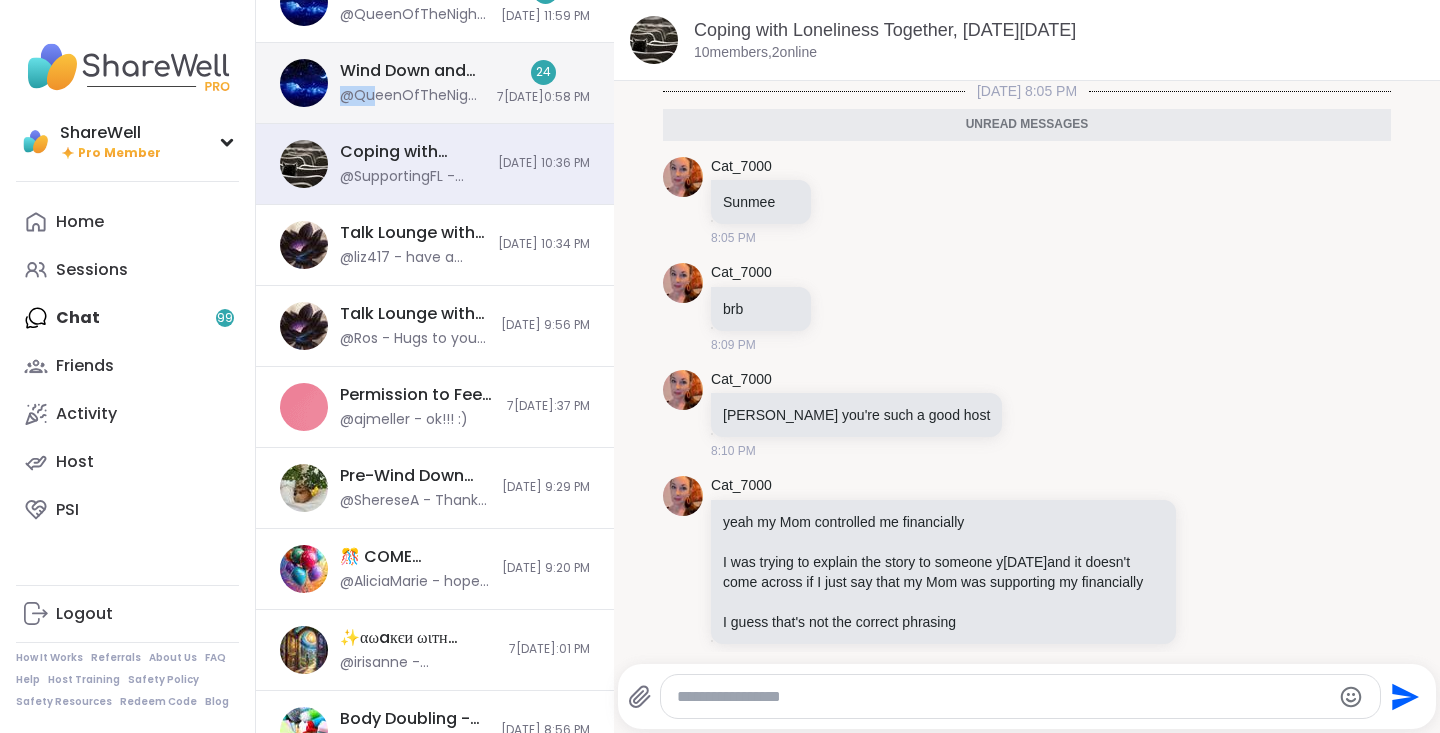 click on "Wind Down and Settle Down - [DATE] @QueenOfTheNight - Good night and pleasant dreams!" at bounding box center [412, 83] 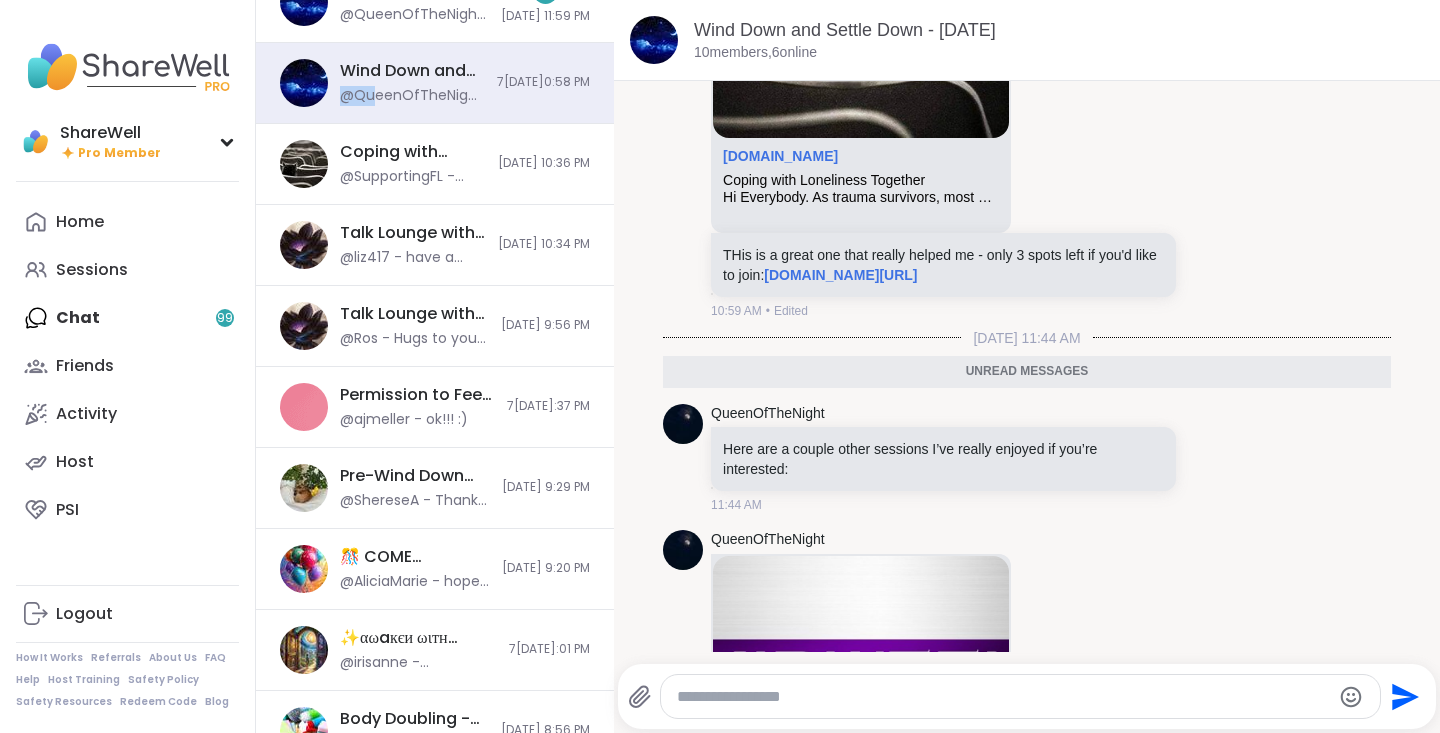 scroll, scrollTop: 953, scrollLeft: 0, axis: vertical 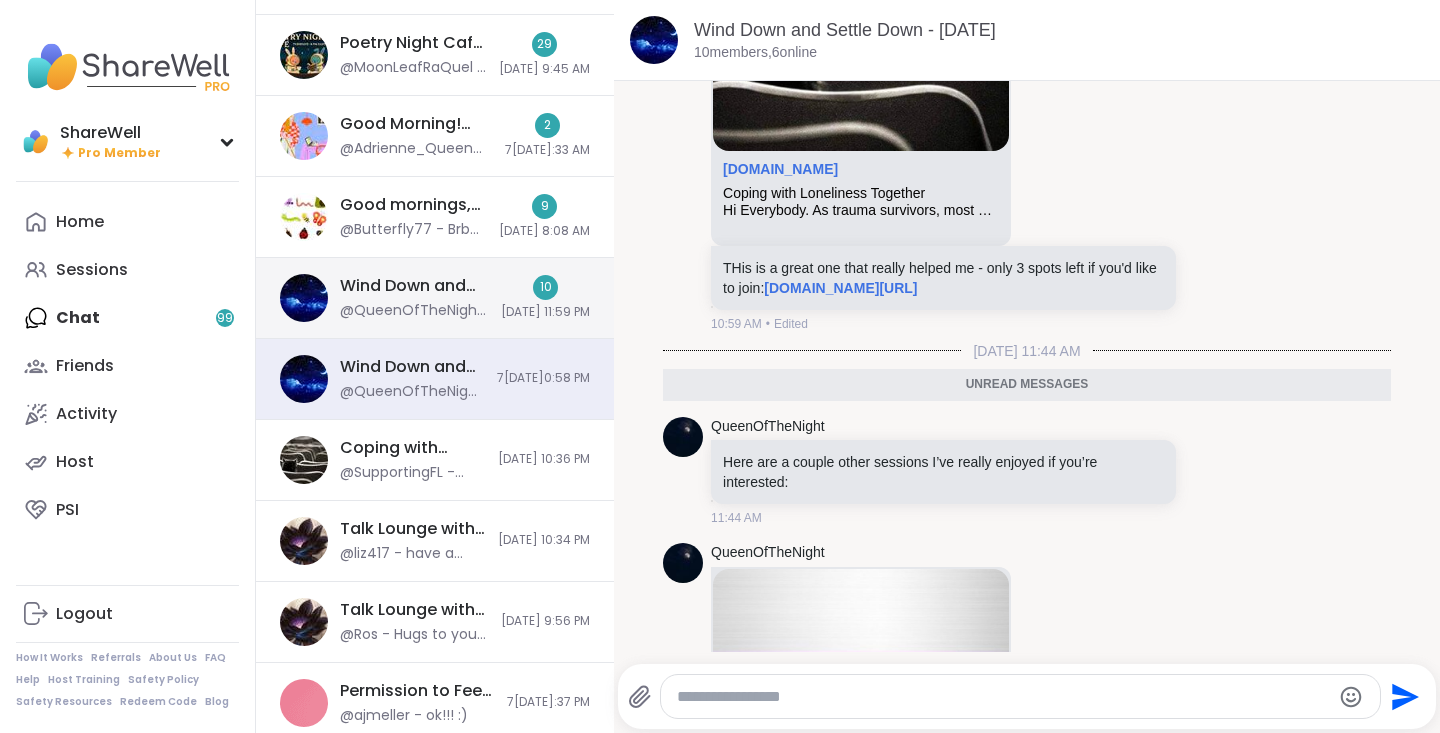 click on "Wind Down and Settle Down - [DATE] @QueenOfTheNight - Good night and pleasant dreams! Thank you very much for keeping me company tonight ❤️ 10 [DATE] 11:59 PM" at bounding box center [435, 298] 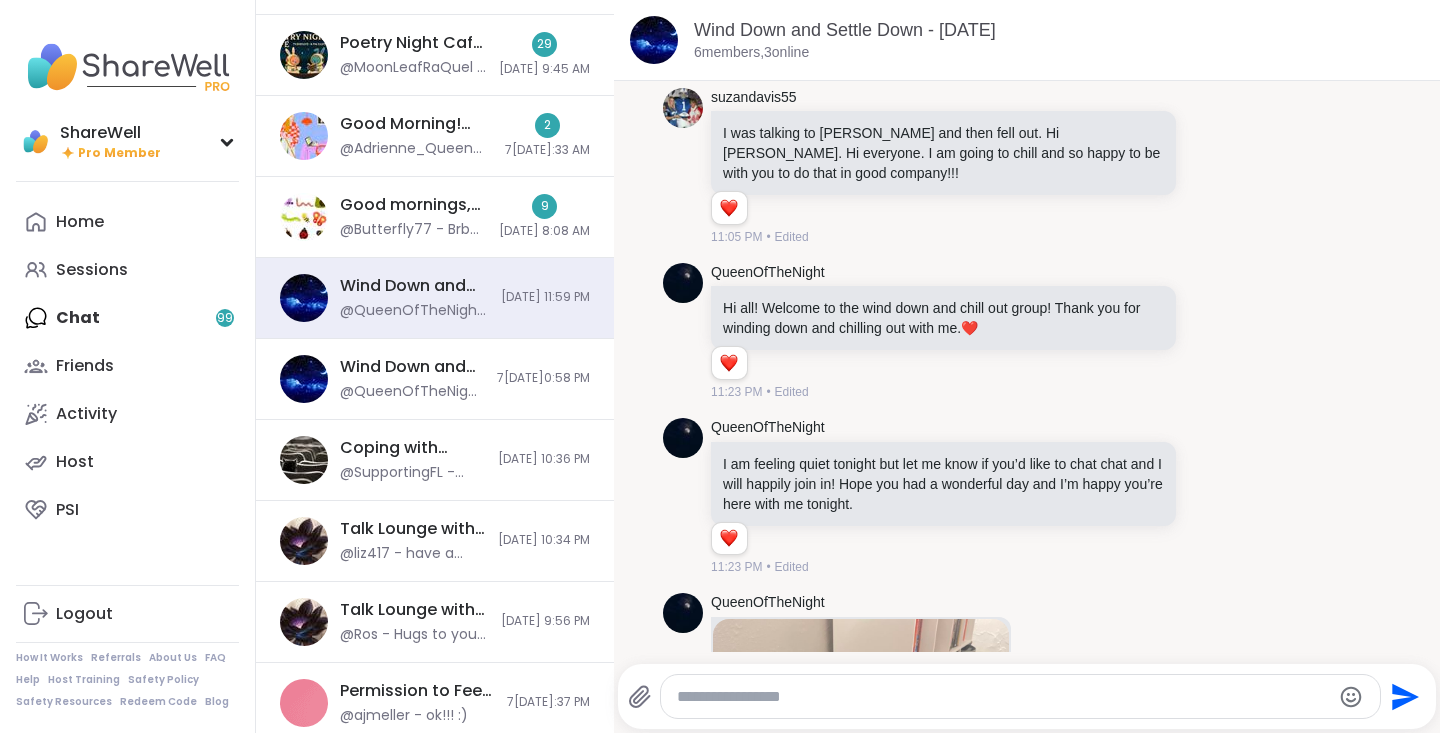 scroll, scrollTop: 0, scrollLeft: 0, axis: both 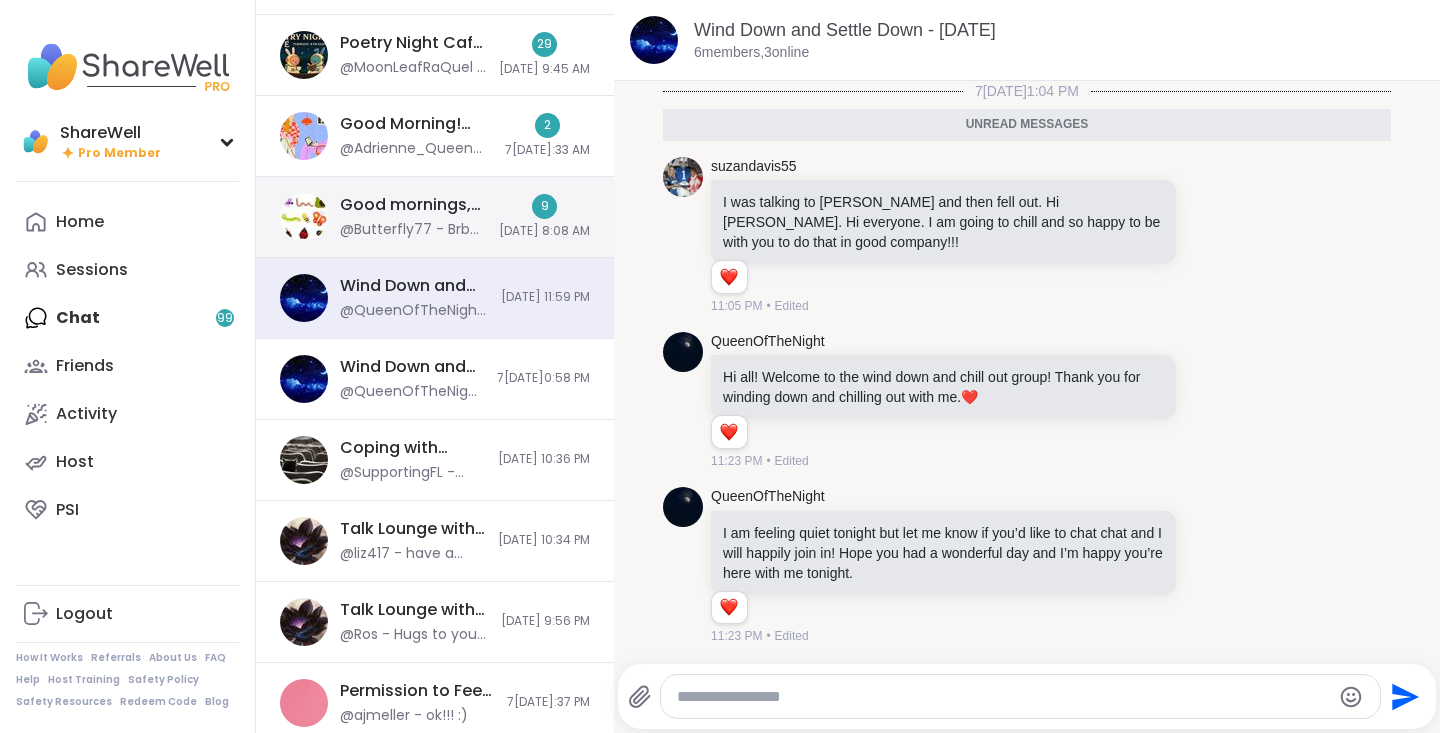 click on "Good mornings, goals and gratitude's, [DATE]" at bounding box center [413, 205] 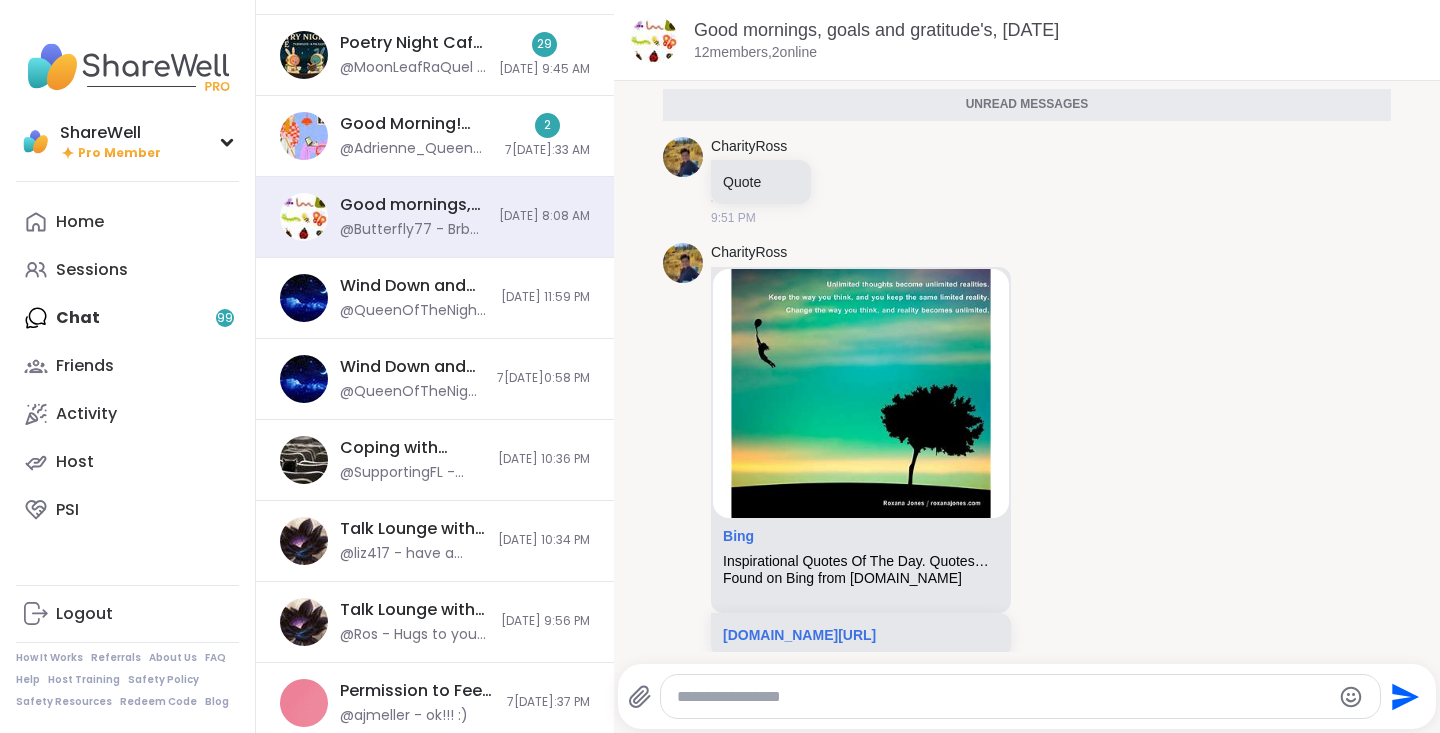 scroll, scrollTop: 0, scrollLeft: 0, axis: both 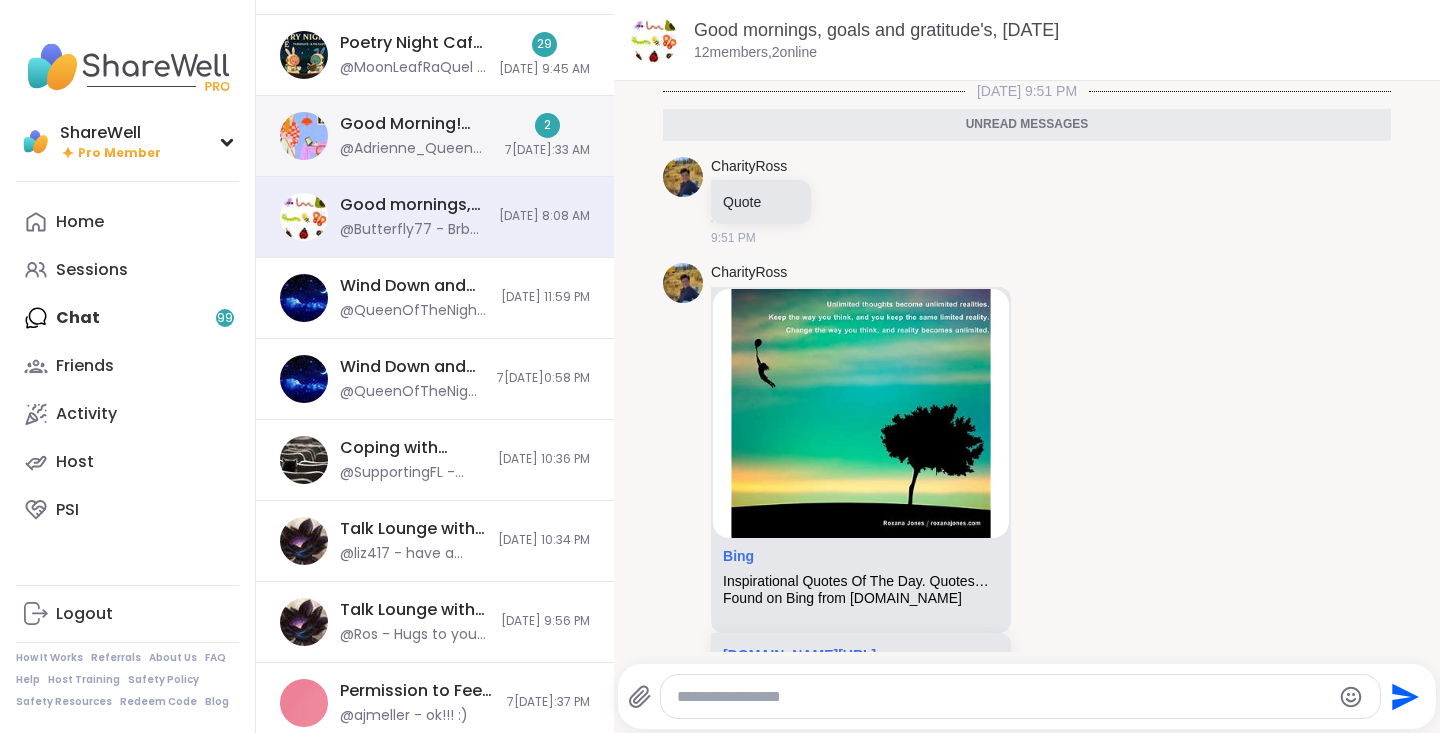 click on "Good Morning! Body Doubling Chill & Chat Session, [DATE]" at bounding box center [416, 124] 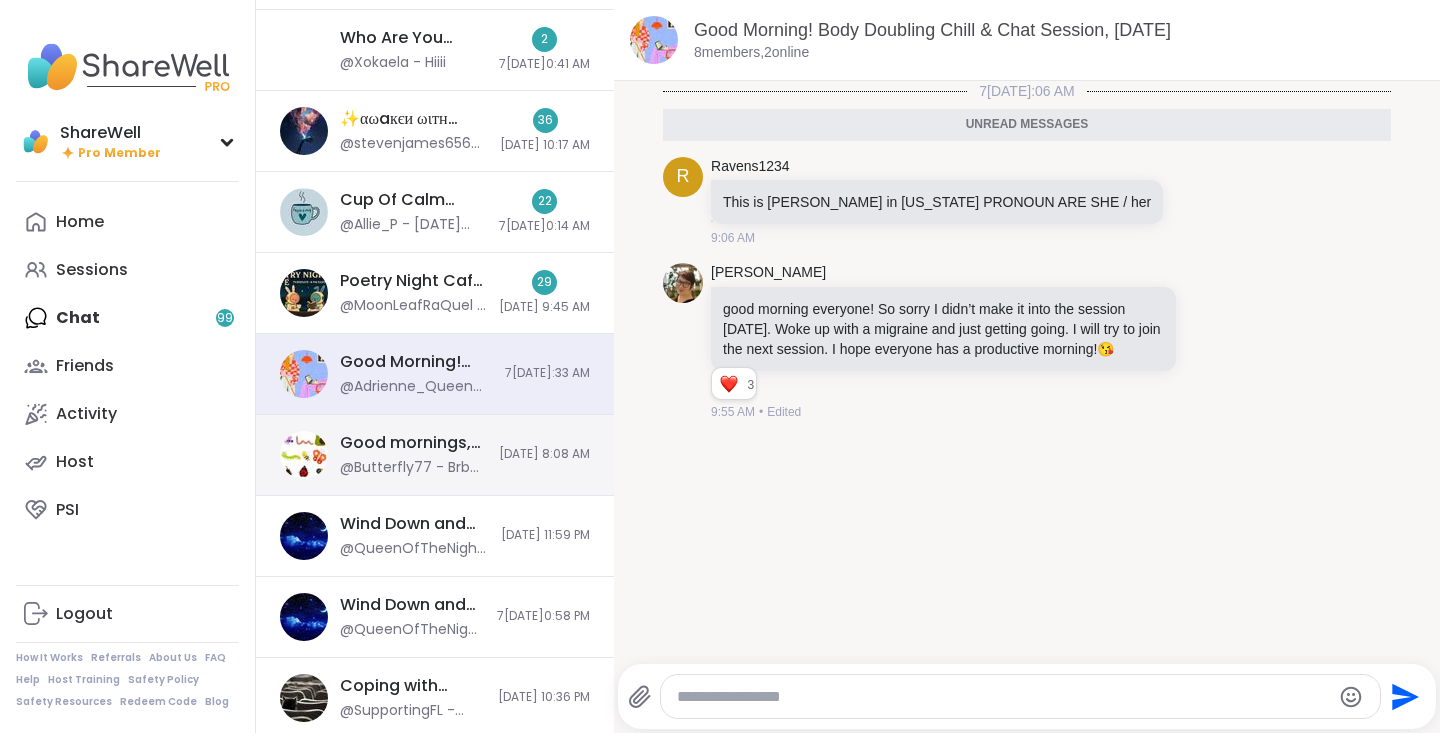 scroll, scrollTop: 6928, scrollLeft: 0, axis: vertical 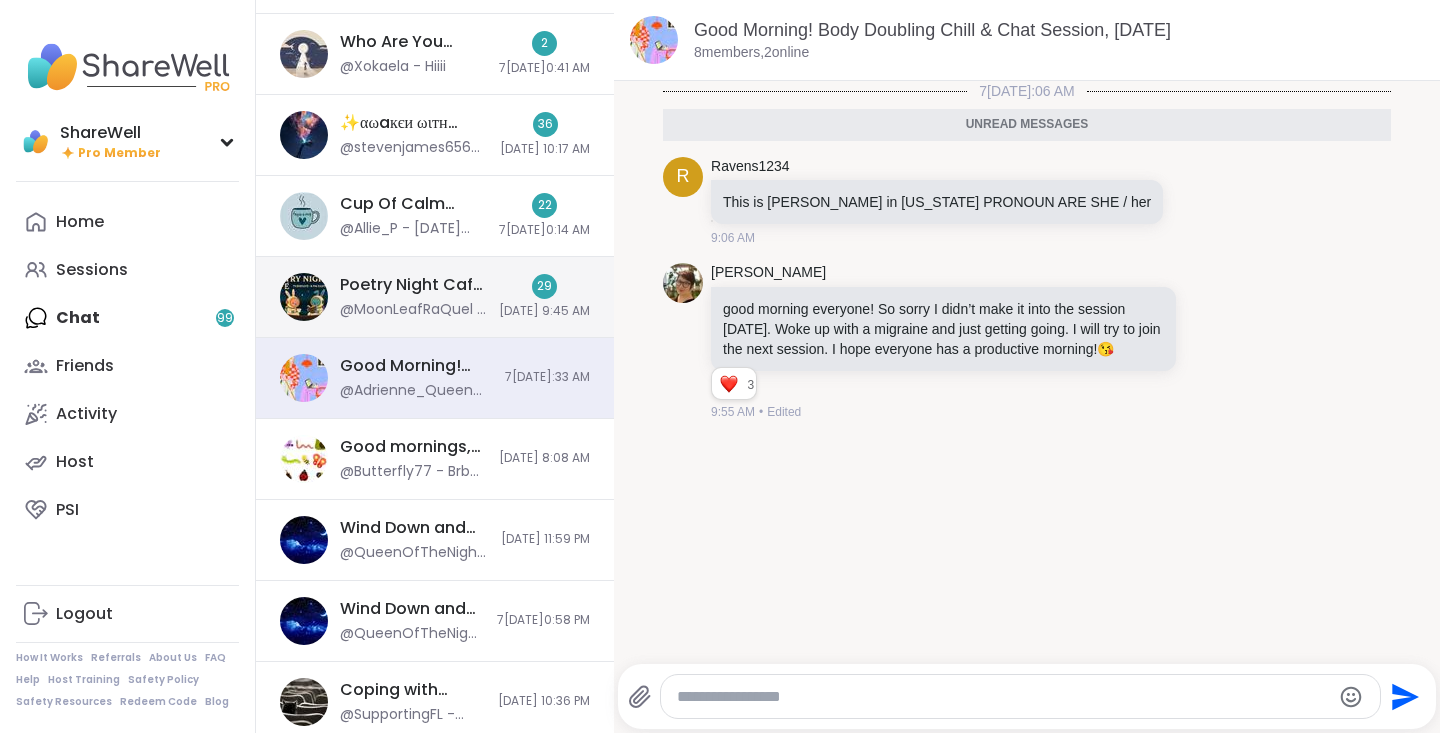 click on "Poetry Night Café, [DATE]" at bounding box center [413, 285] 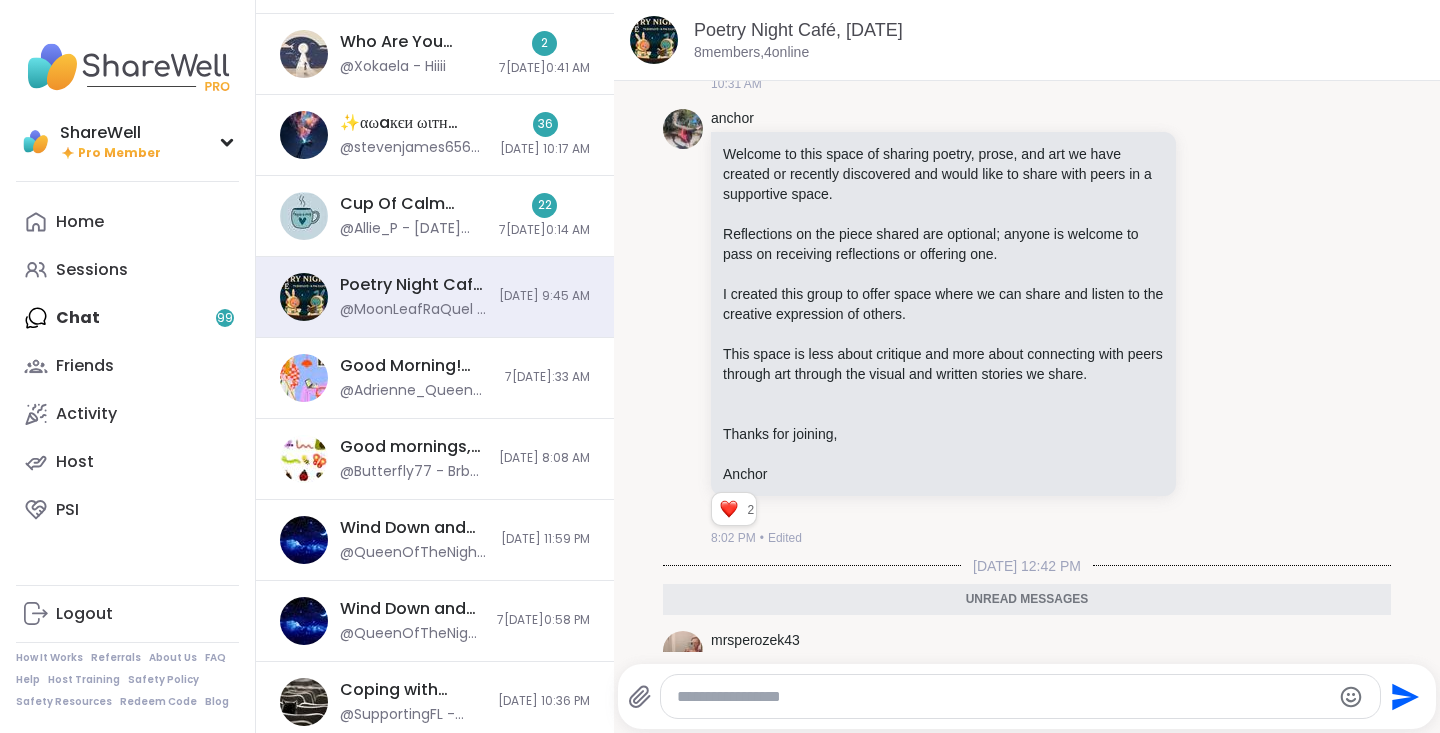 scroll, scrollTop: 107, scrollLeft: 0, axis: vertical 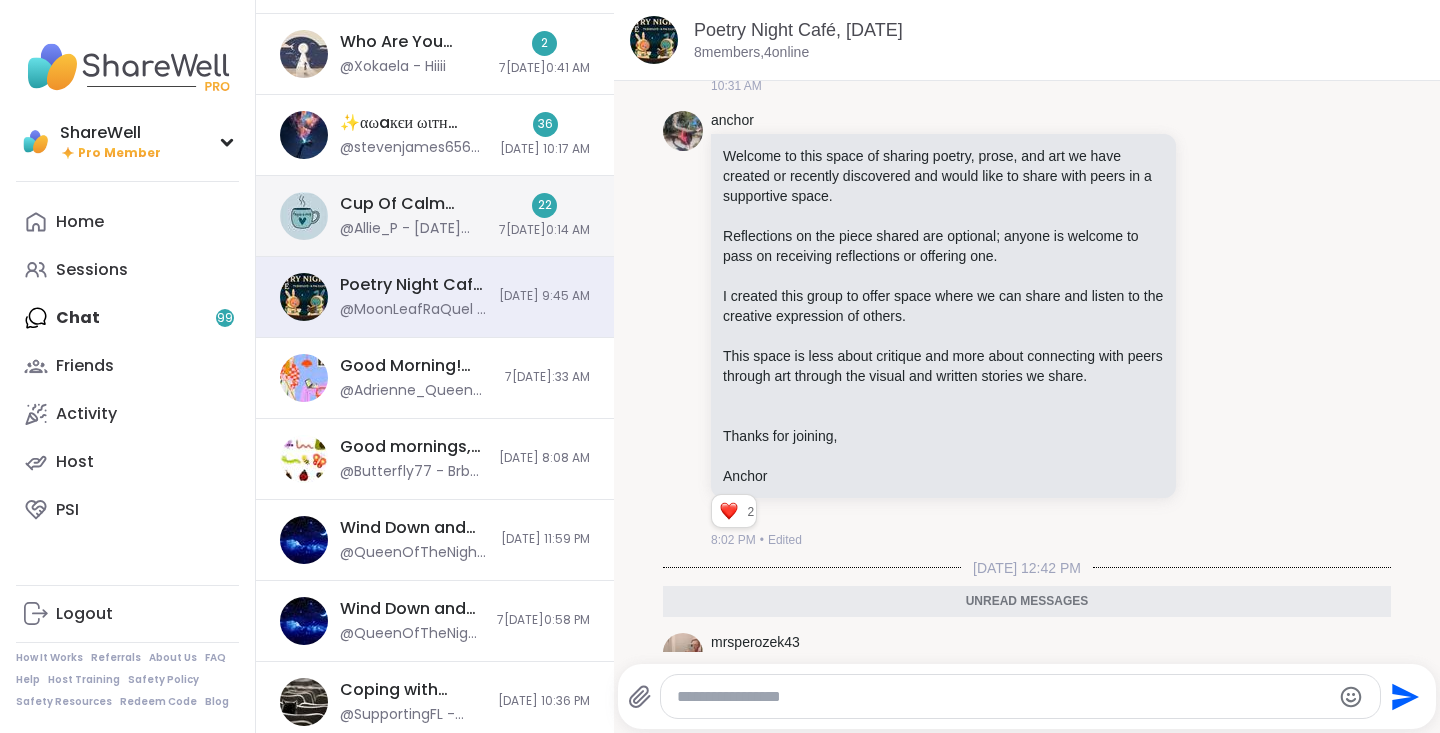 click on "@Allie_P - [DATE] Spill the Tea [DATE]
-- an interesting fact about you we might not know
-- a truth you wanna share
-- something you're unlearning or healing from
-- something you're afraid of but need to confront
Sip and spill the tea with us.  No judgment. No pressure. Just honest conversations over virtual cups.
Bring your real self. A truth you’re sitting with. A belief you’re unlearning. A feeling you’ve outgrown. Anything you want to admit." at bounding box center [413, 229] 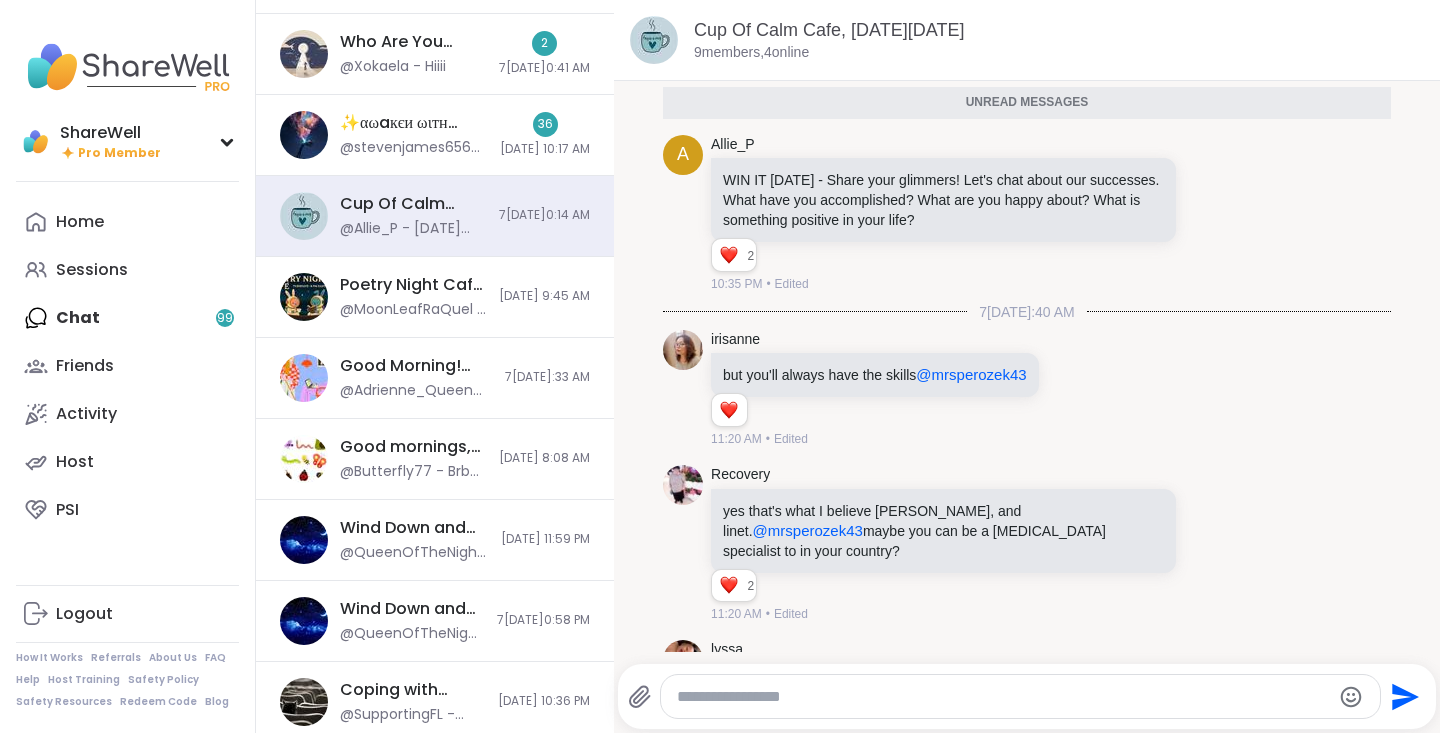 scroll, scrollTop: 0, scrollLeft: 0, axis: both 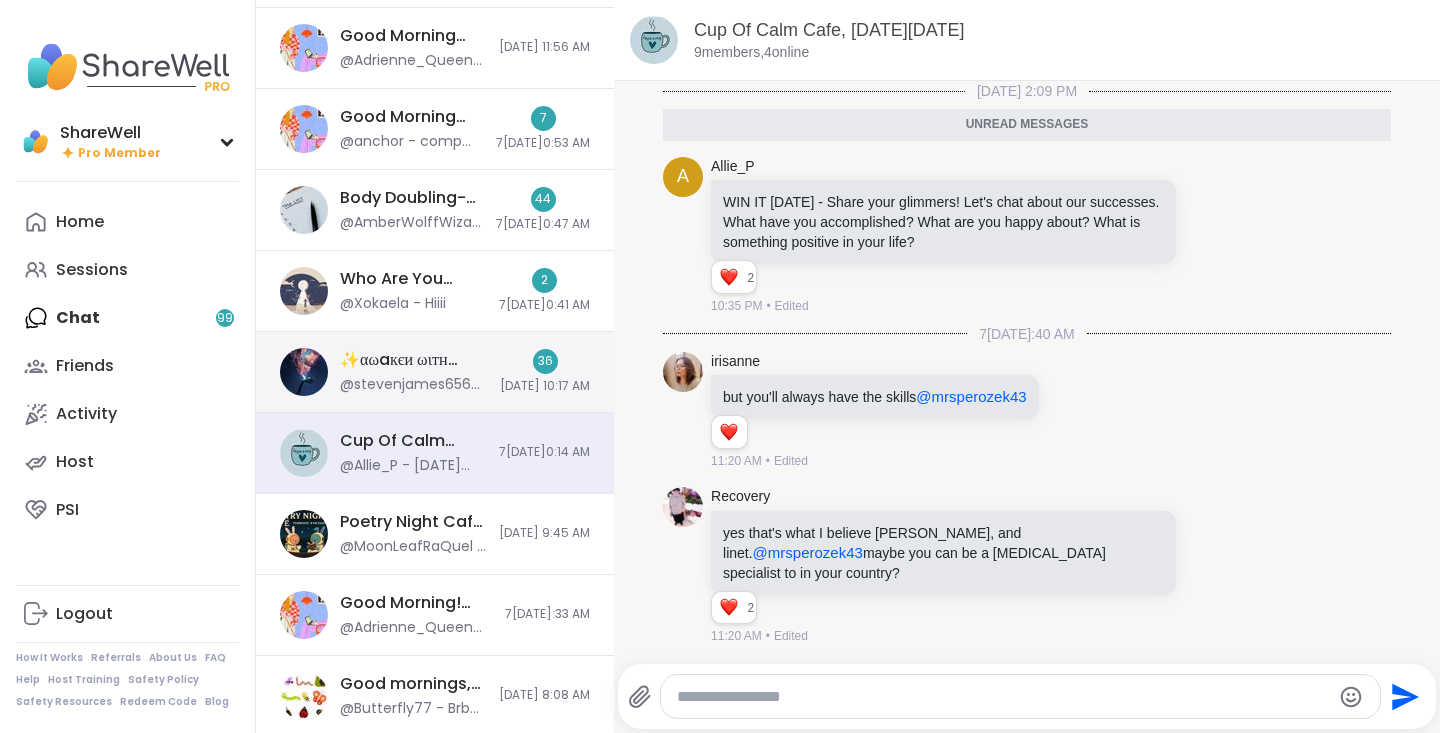 click on "@stevenjames6560 - When I started to go thru my recent [MEDICAL_DATA] I got away from meditation, mindfulness and the chakras and my life kind of went into this funk. But [PERSON_NAME] and the friends I have made here has awoken my spirit!" at bounding box center [414, 385] 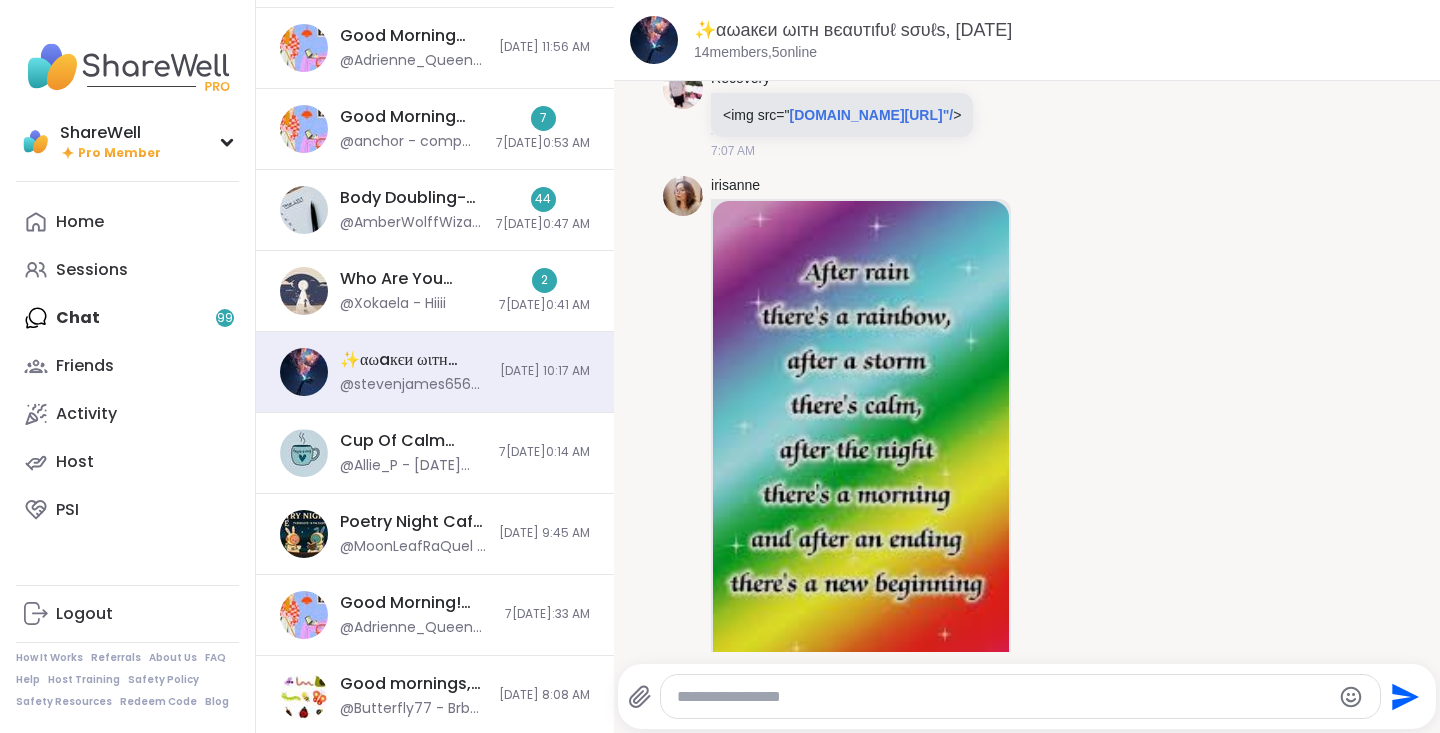 scroll, scrollTop: 0, scrollLeft: 0, axis: both 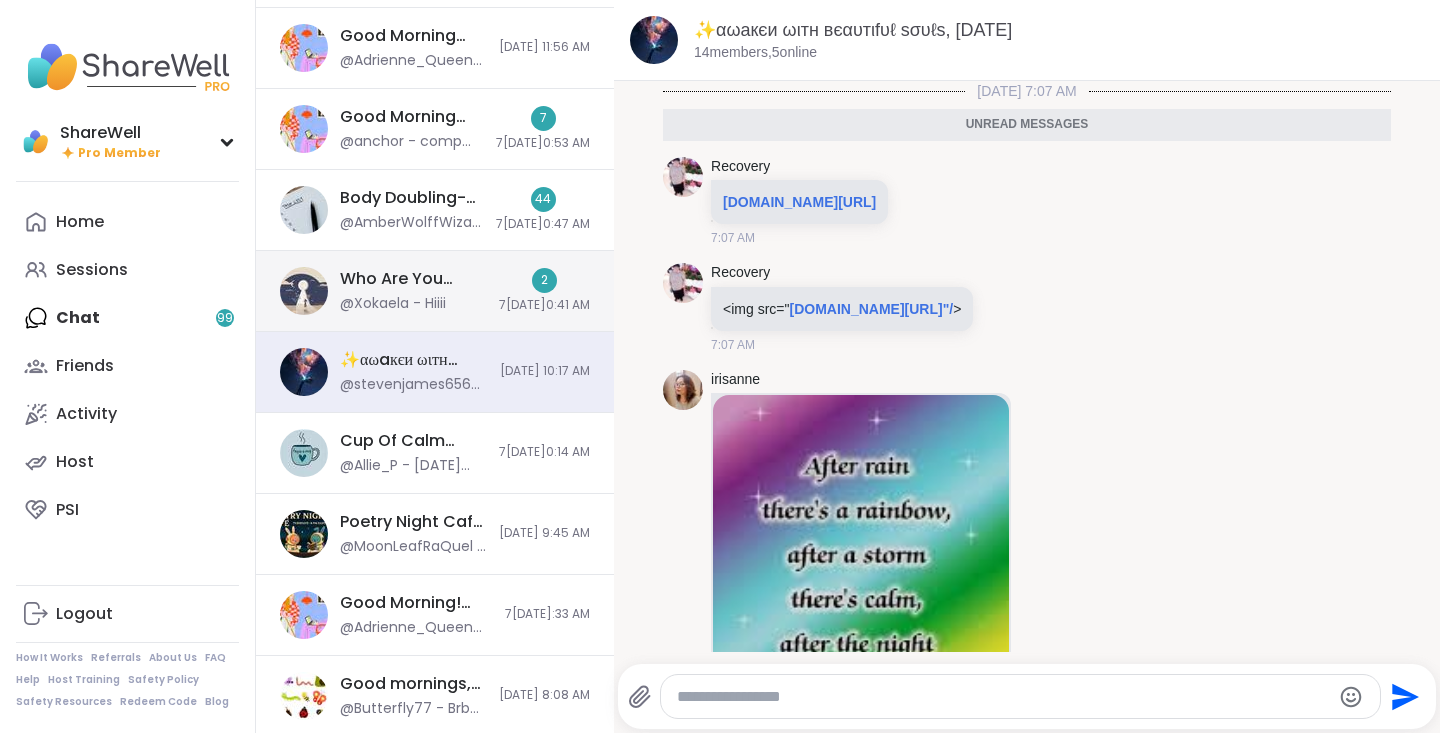click on "@Xokaela - Hiiii" at bounding box center [393, 304] 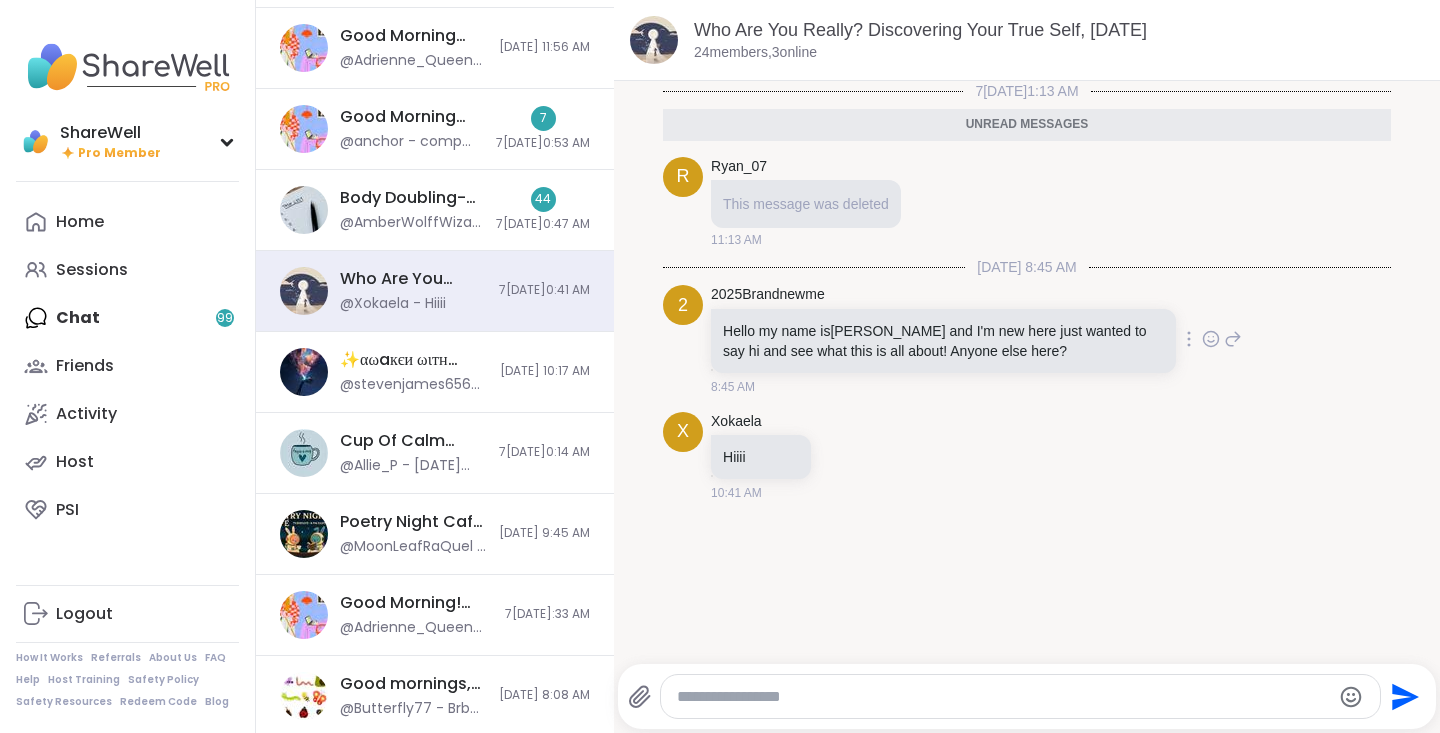 scroll, scrollTop: 4, scrollLeft: 0, axis: vertical 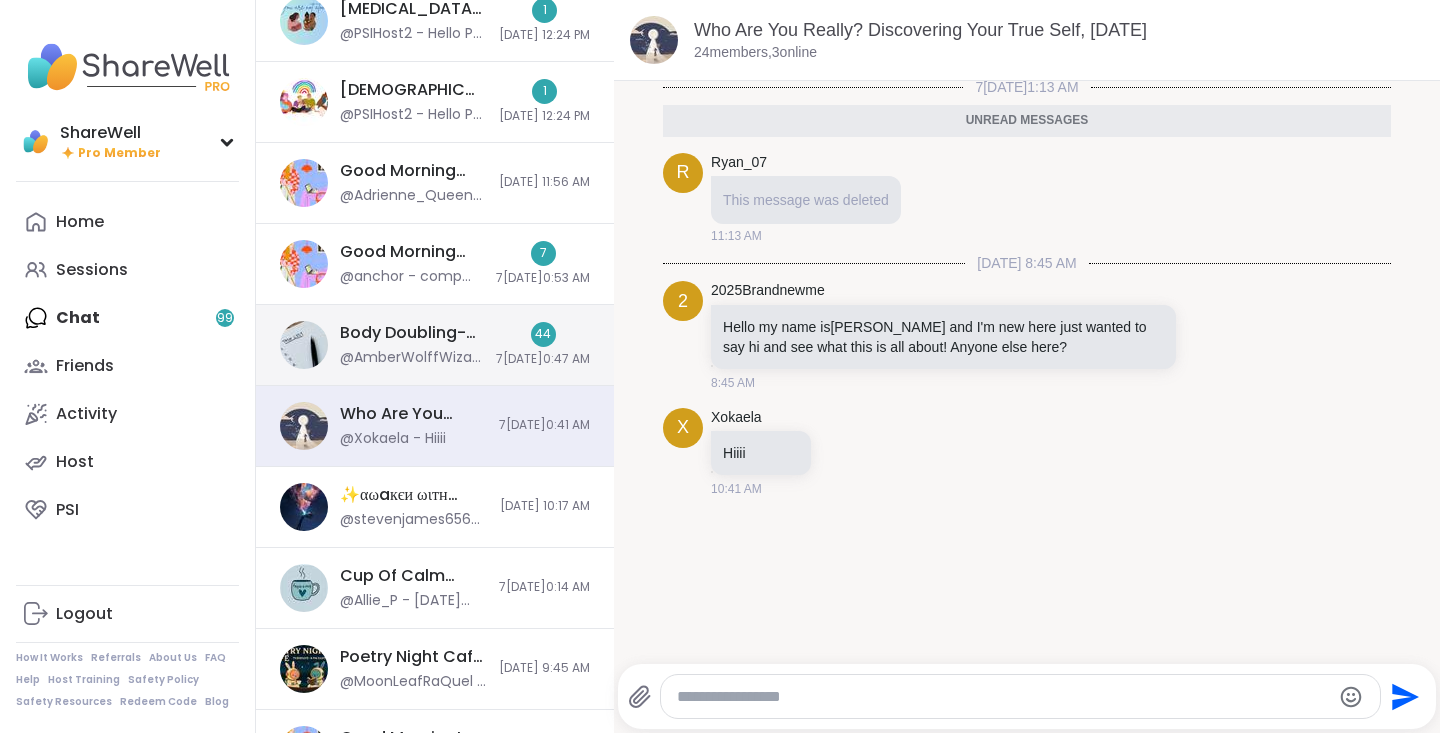 click on "44 7[DATE]0:47 AM" at bounding box center [543, 345] 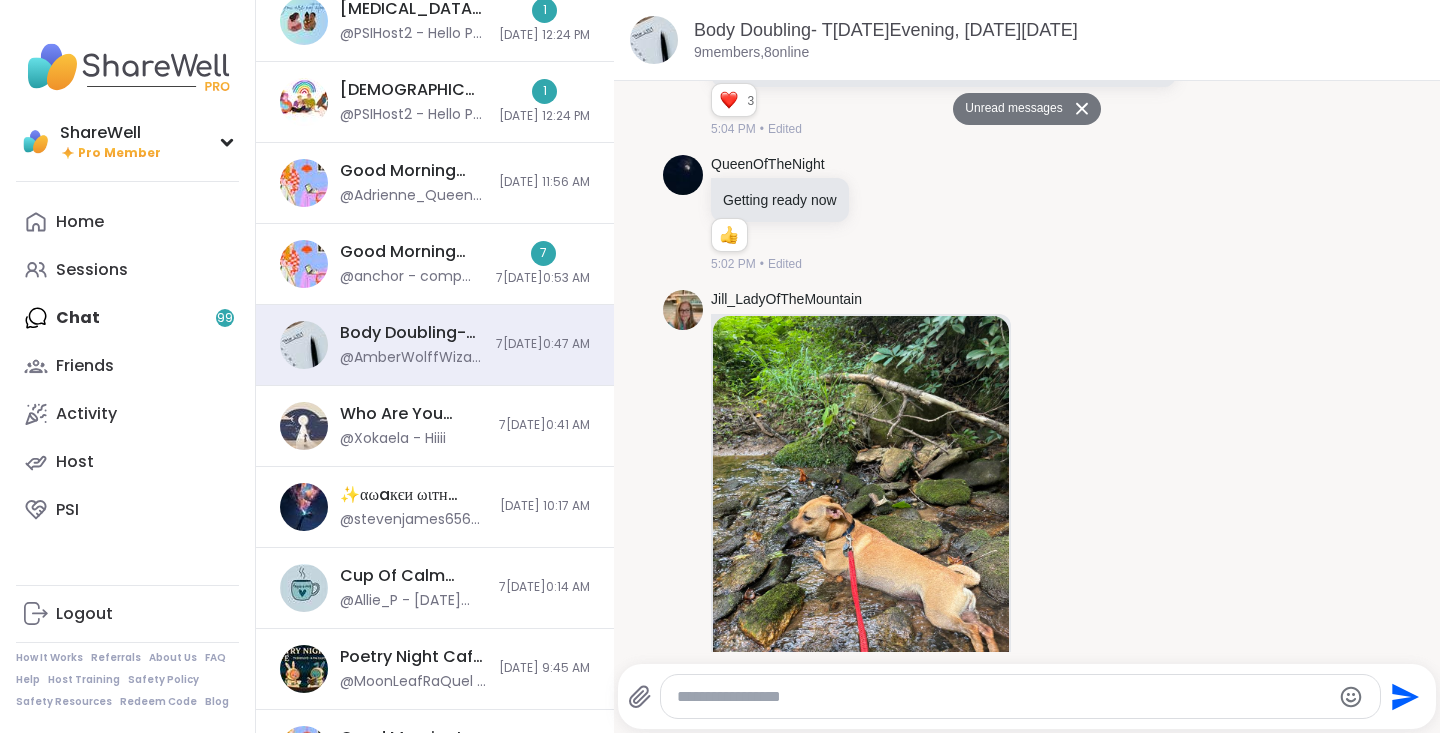 scroll, scrollTop: 0, scrollLeft: 0, axis: both 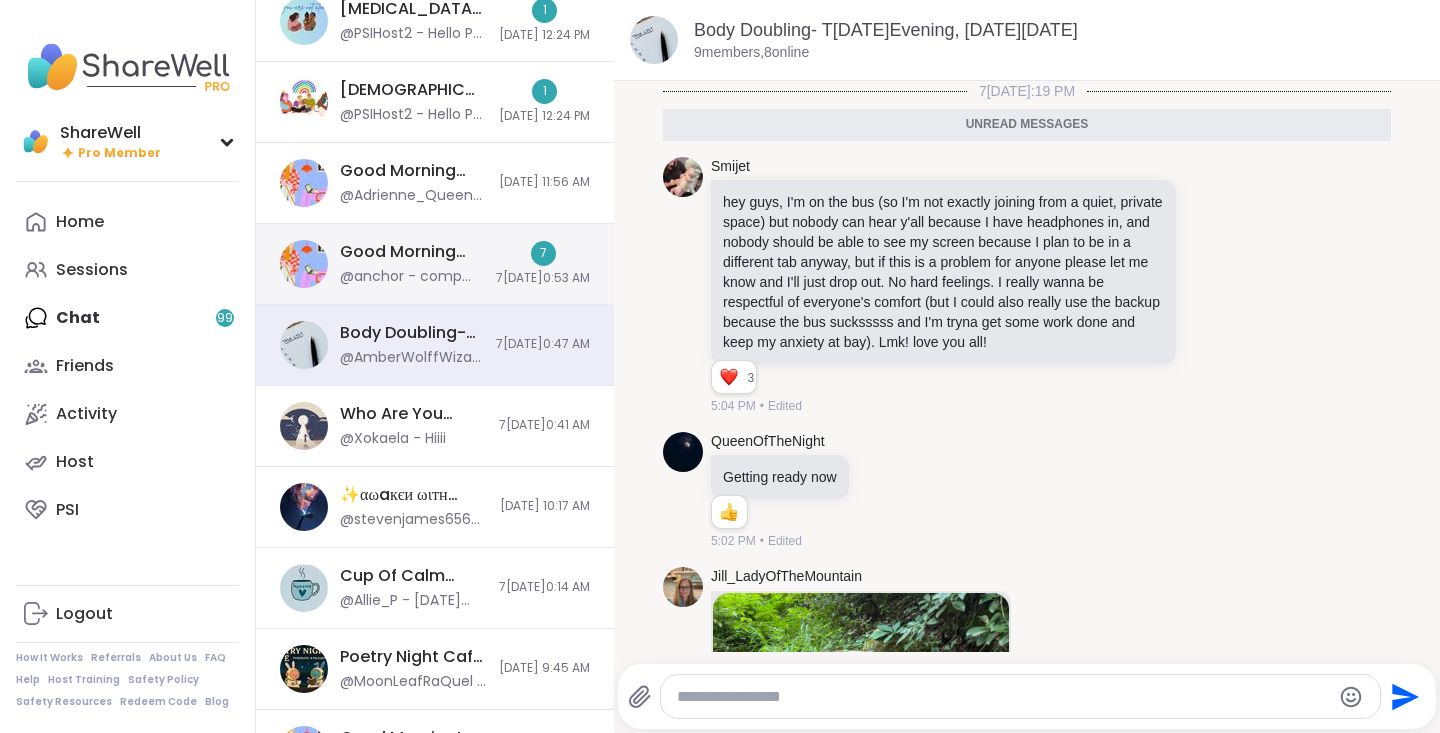 click on "@anchor - comp work now" at bounding box center [412, 277] 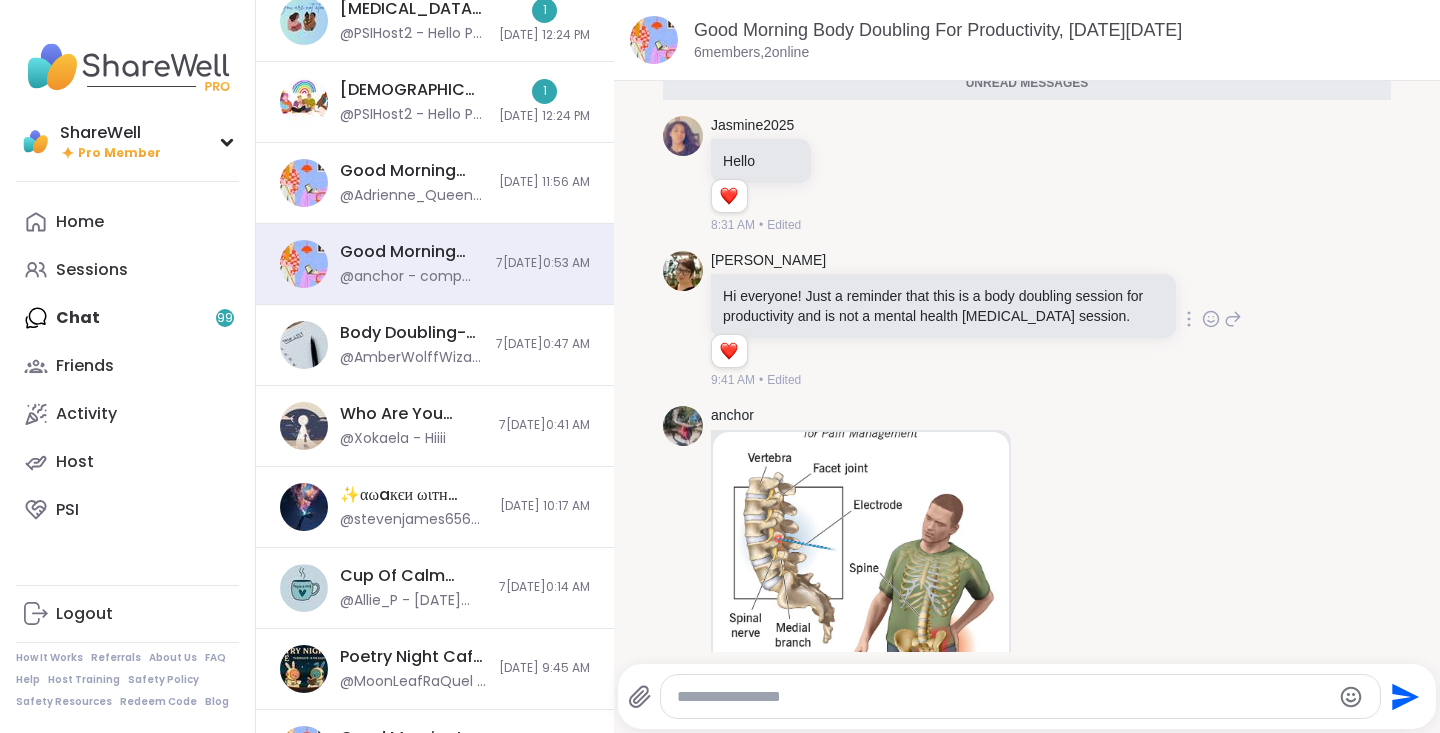 scroll, scrollTop: 0, scrollLeft: 0, axis: both 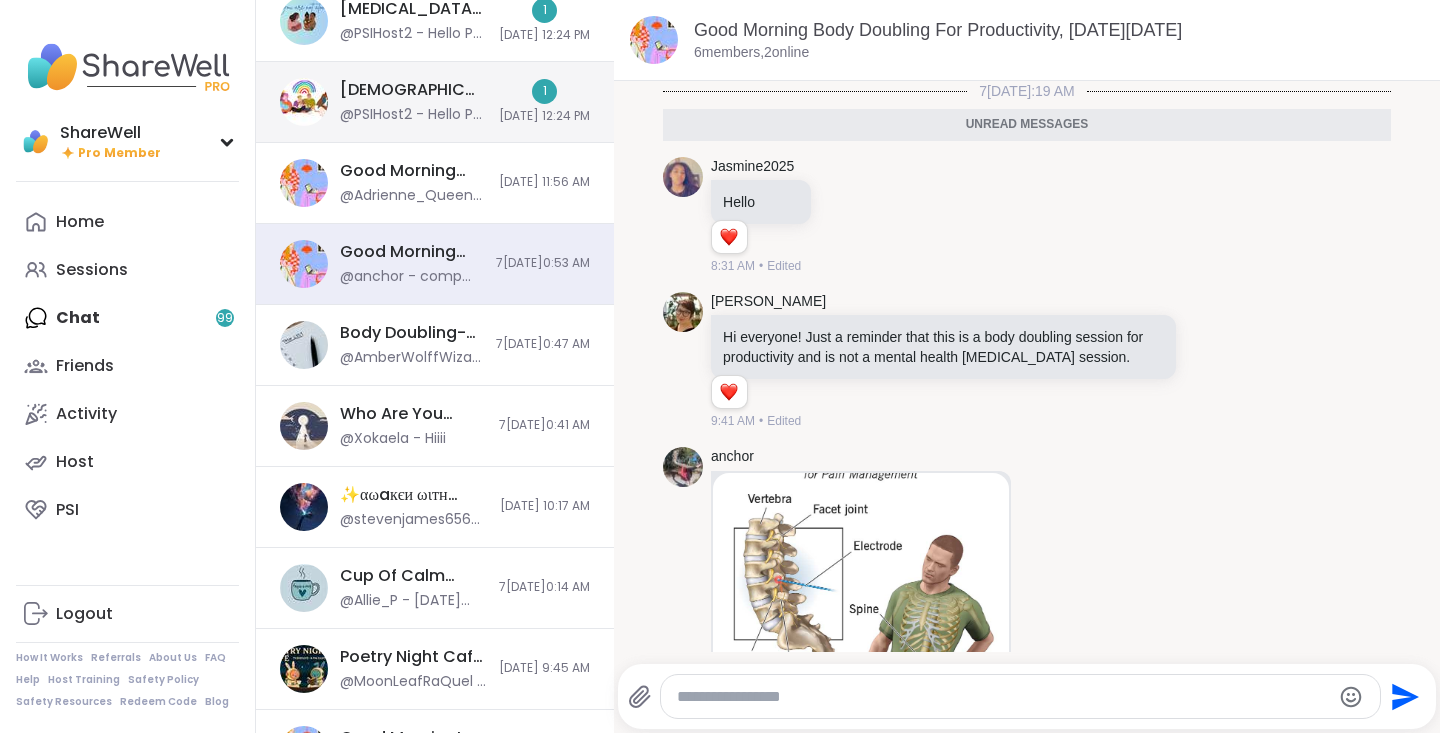 click on "@PSIHost2 - Hello PSI group members! A friendly reminder: We will allow up to 16 group members to enter the group, so please arrive early to get a spot. The group space will be closed once we reach 16 members OR we have started talk time. We do not have a waitlist option (working with ShareWell to create), so we must admit first come, first serve. Thank you for understanding! Please reach out to us at [EMAIL_ADDRESS][MEDICAL_DATA][DOMAIN_NAME] if you have any questions." at bounding box center [413, 115] 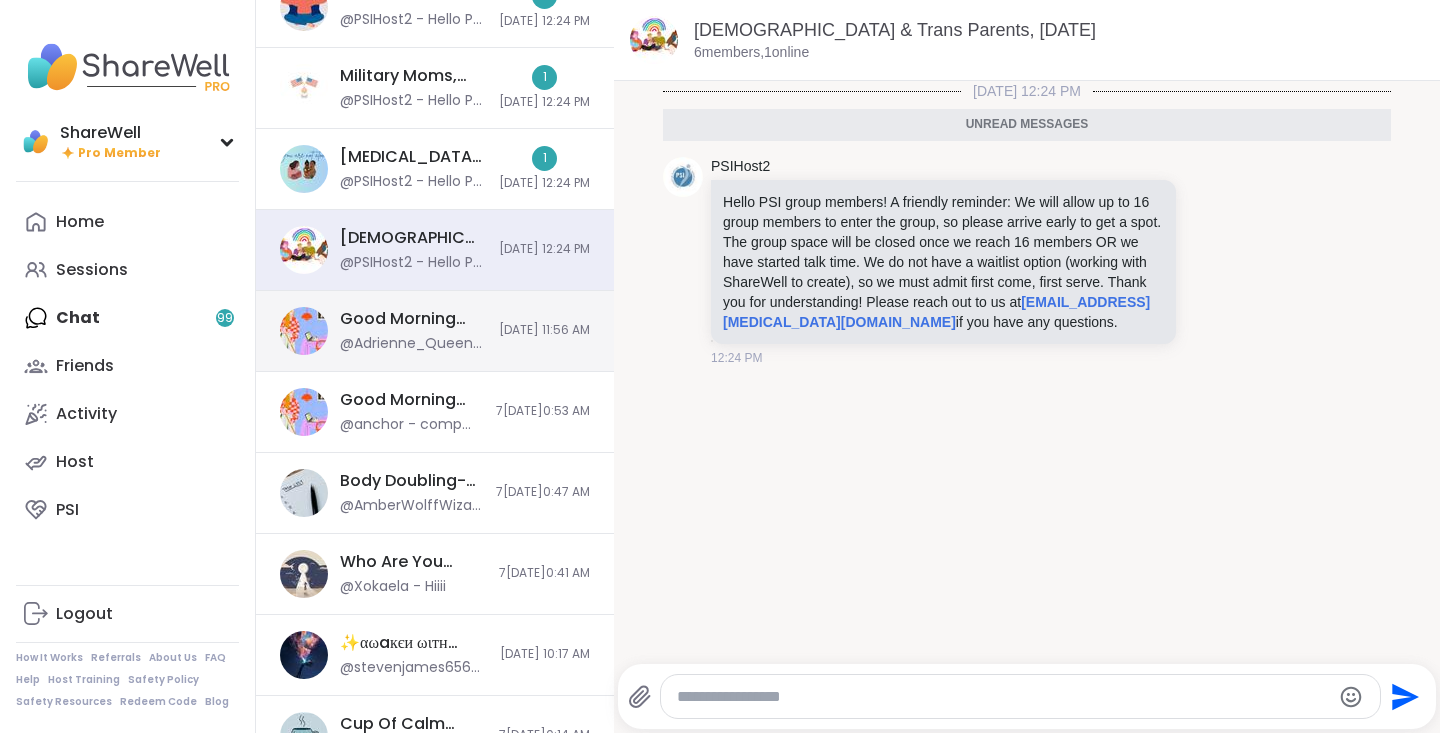 scroll, scrollTop: 6358, scrollLeft: 0, axis: vertical 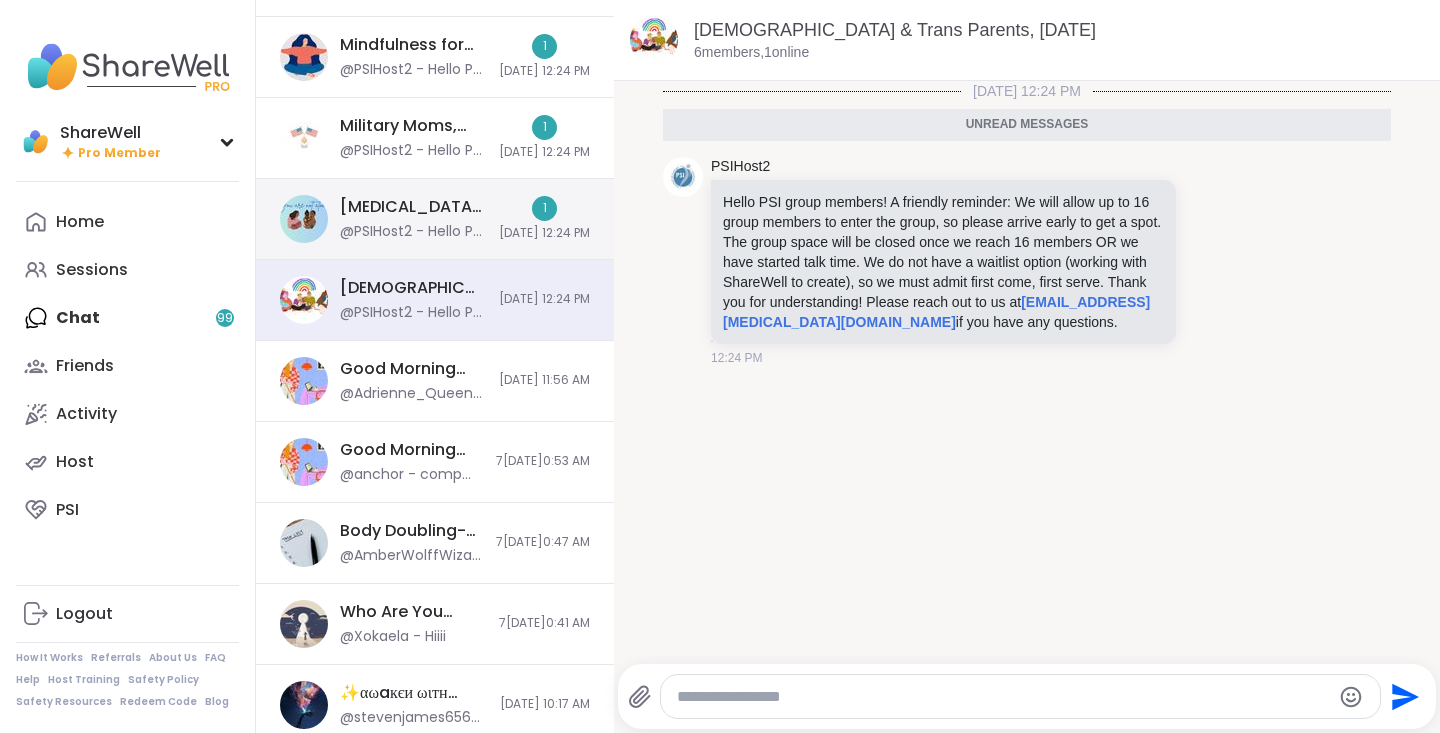 click on "[MEDICAL_DATA] Support for BIPOC Birthing People, [DATE]" at bounding box center (413, 207) 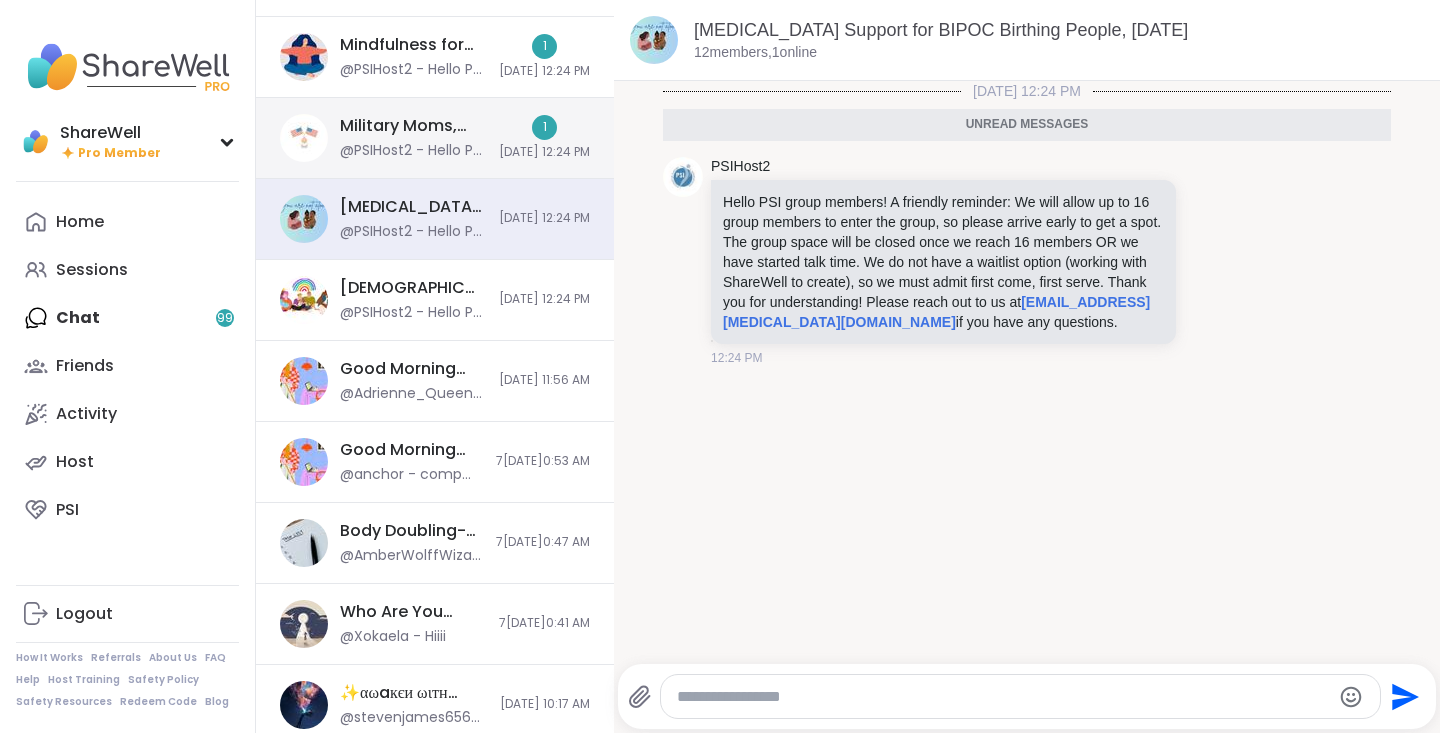 click on "@PSIHost2 - Hello PSI group members! A friendly reminder: We will allow up to 16 group members to enter the group, so please arrive early to get a spot. The group space will be closed once we reach 16 members OR we have started talk time. We do not have a waitlist option (working with ShareWell to create), so we must admit first come, first serve. Thank you for understanding! Please reach out to us at [EMAIL_ADDRESS][MEDICAL_DATA][DOMAIN_NAME] if you have any questions." at bounding box center (413, 151) 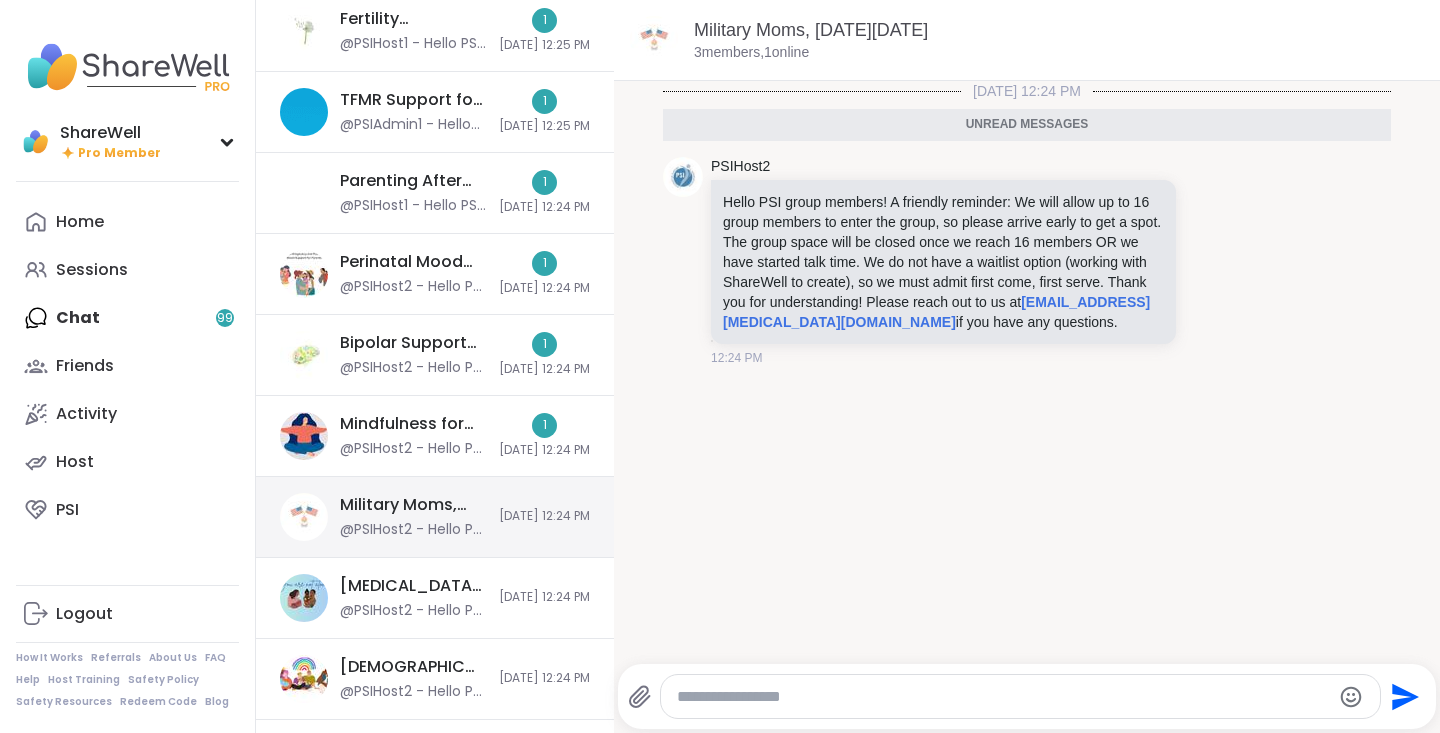 scroll, scrollTop: 5977, scrollLeft: 0, axis: vertical 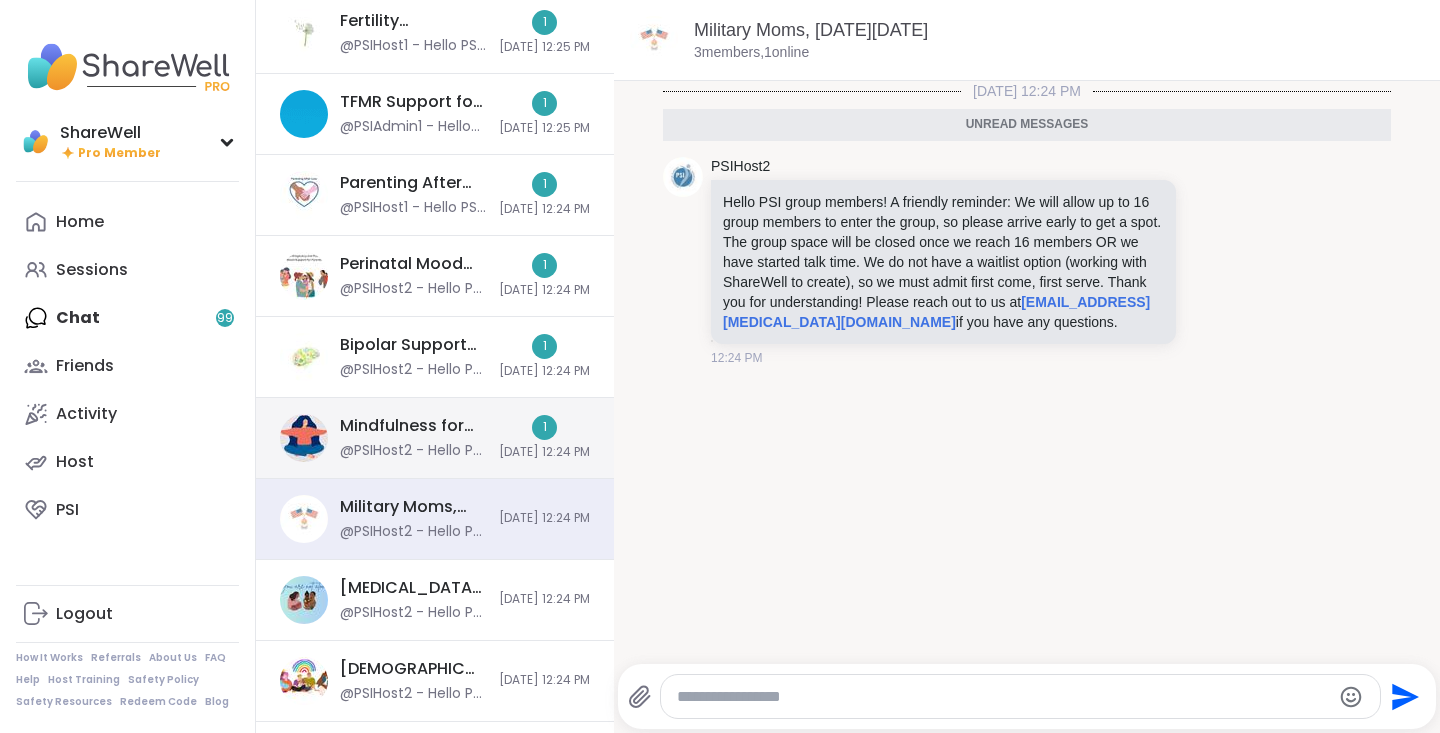 click on "Mindfulness for Pregnant & [MEDICAL_DATA] Parents, [DATE]" at bounding box center [413, 426] 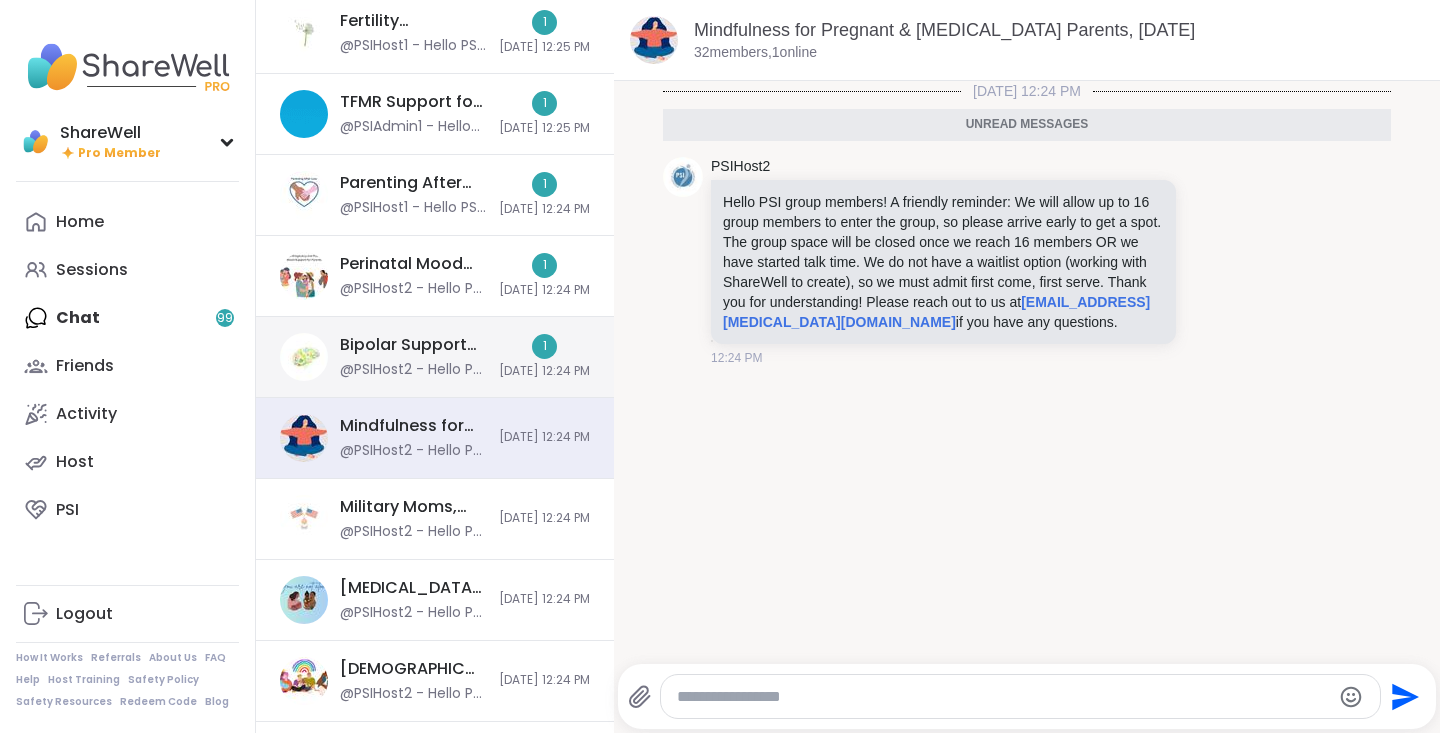 click on "@PSIHost2 - Hello PSI group members! A friendly reminder: We will allow up to 16 group members to enter the group, so please arrive early to get a spot. The group space will be closed once we reach 16 members OR we have started talk time. We do not have a waitlist option (working with ShareWell to create), so we must admit first come, first serve. Thank you for understanding! Please reach out to us at [EMAIL_ADDRESS][MEDICAL_DATA][DOMAIN_NAME] if you have any questions." at bounding box center (413, 370) 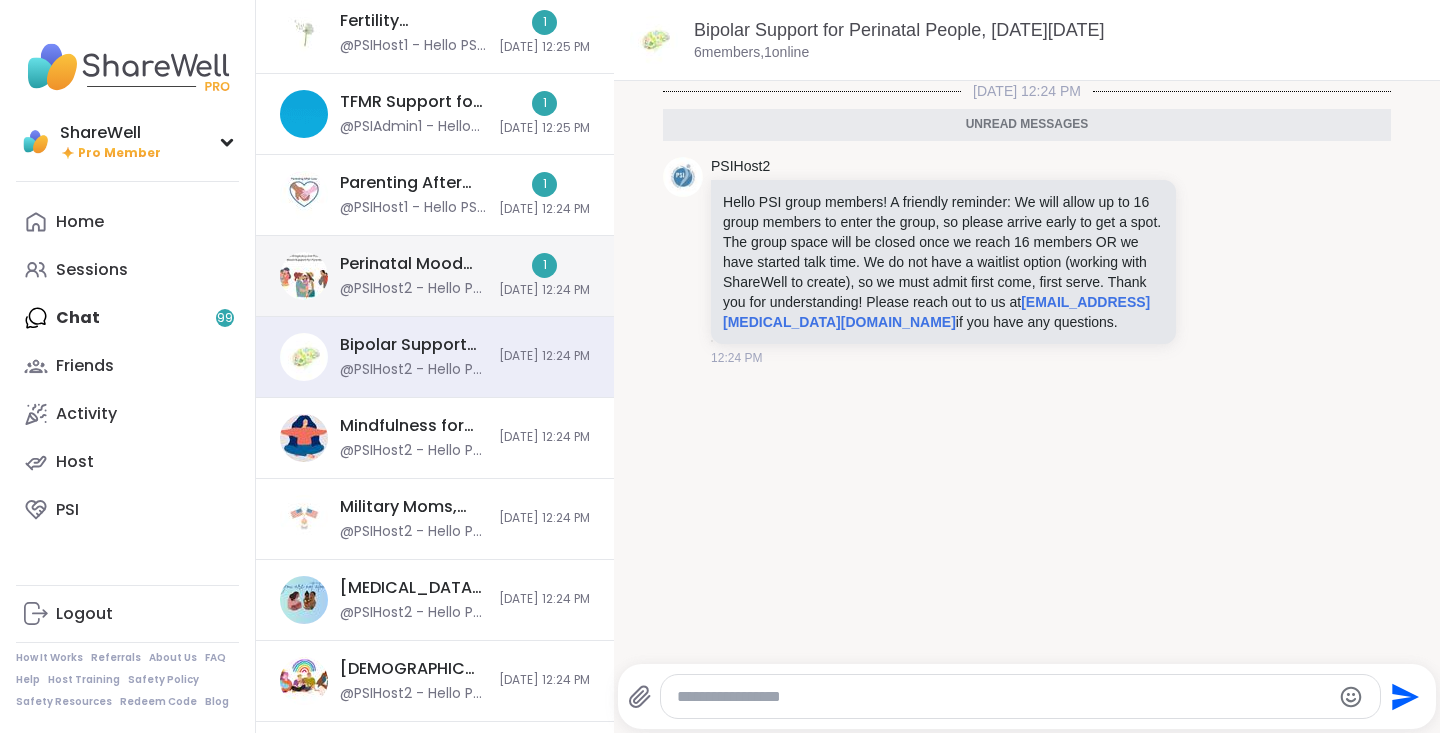 click on "@PSIHost2 - Hello PSI group members! A friendly reminder: We will allow up to 16 group members to enter the group, so please arrive early to get a spot. The group space will be closed once we reach 16 members OR we have started talk time. We do not have a waitlist option (working with ShareWell to create), so we must admit first come, first serve. Thank you for understanding! Please reach out to us at [EMAIL_ADDRESS][MEDICAL_DATA][DOMAIN_NAME] if you have any questions." at bounding box center (413, 289) 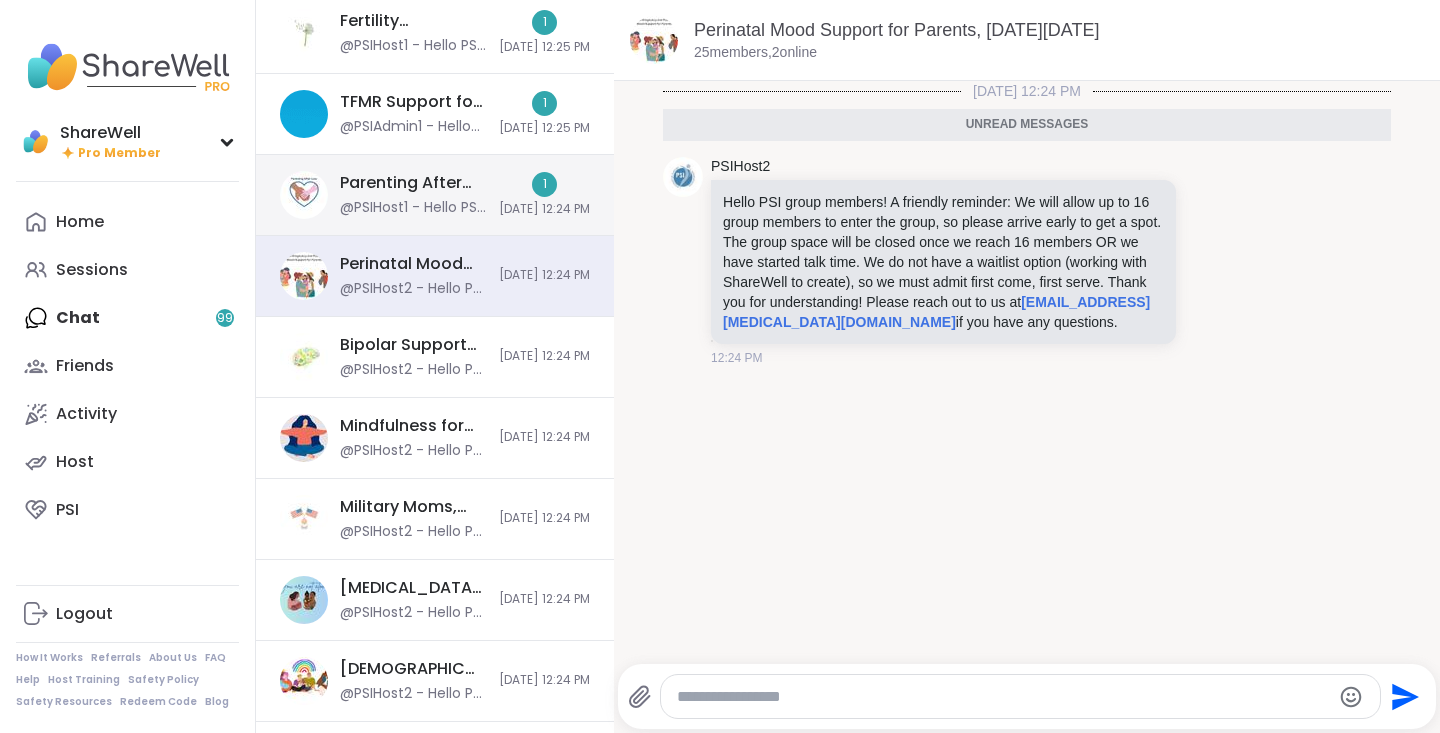 click on "Parenting After Loss, [DATE][DATE]" at bounding box center [413, 183] 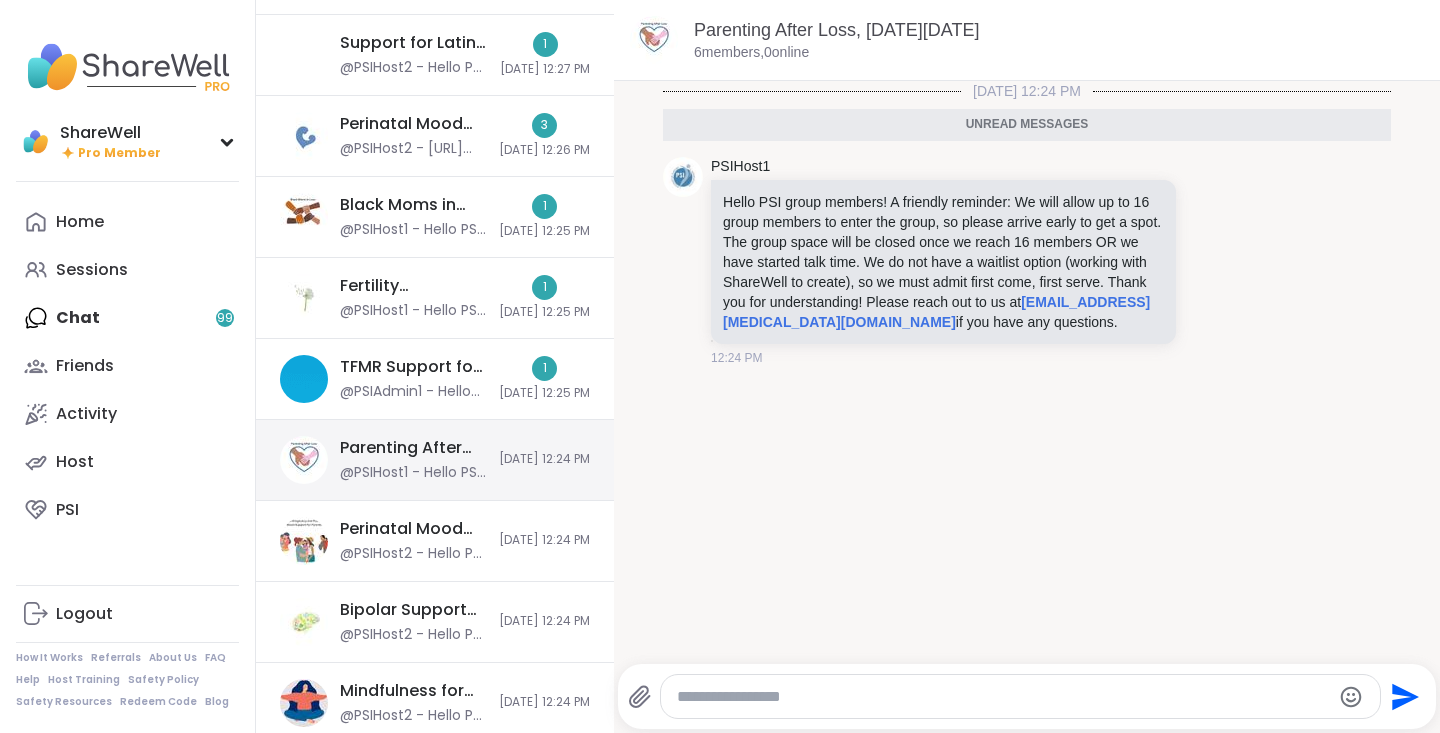 scroll, scrollTop: 5666, scrollLeft: 0, axis: vertical 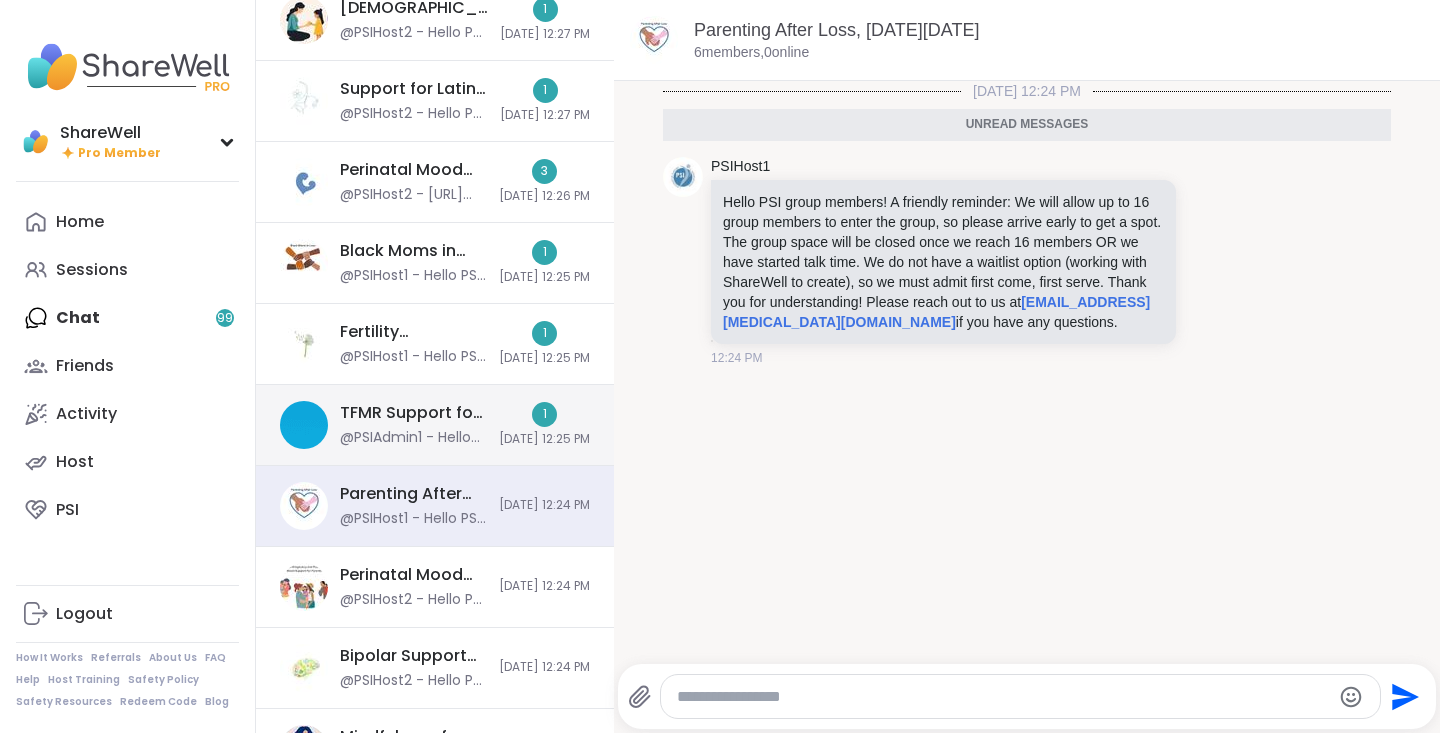 click on "TFMR Support for Moms, [DATE]" at bounding box center (413, 413) 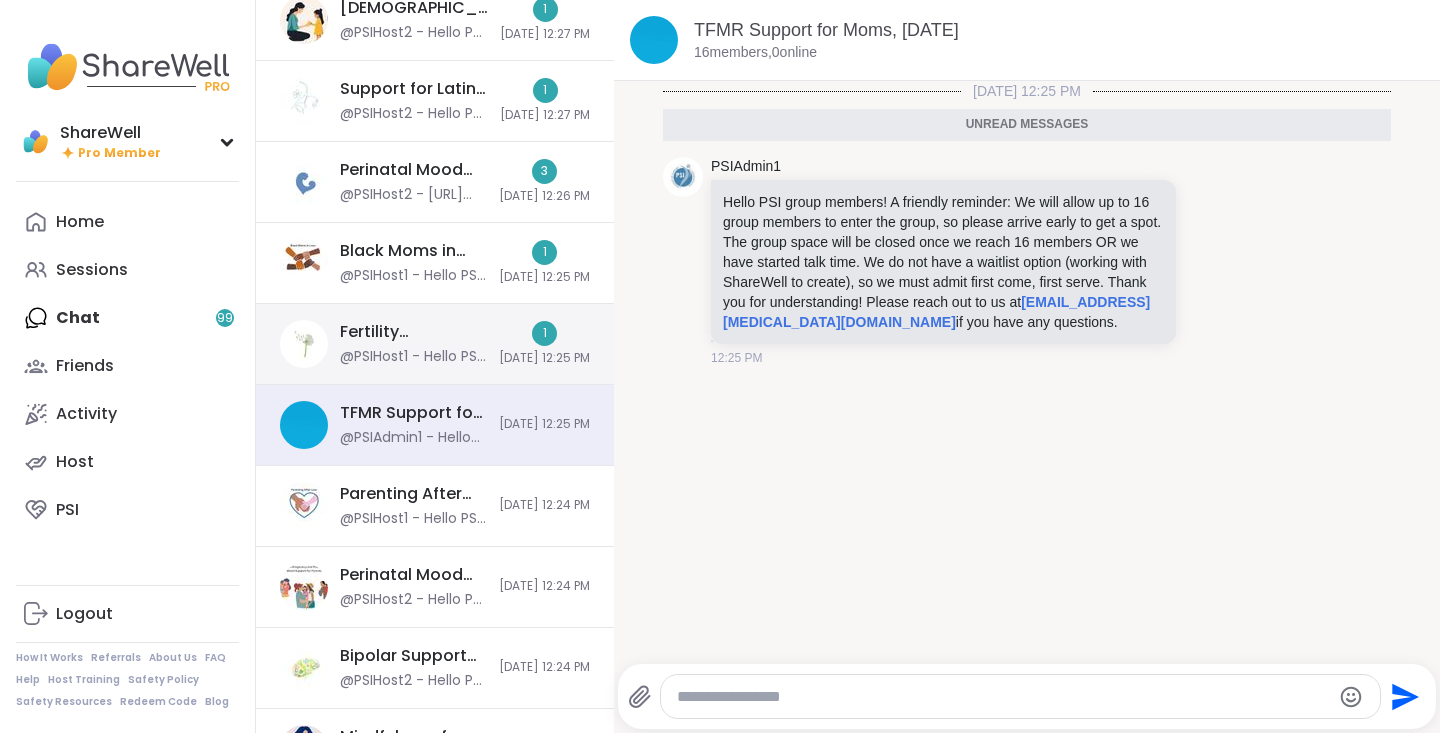 click on "@PSIHost1 - Hello PSI group members! A friendly reminder: We will allow up to 16 group members to enter the group, so please arrive early to get a spot. The group space will be closed once we reach 16 members OR we have started talk time. We do not have a waitlist option (working with ShareWell to create), so we must admit first come, first serve. Thank you for understanding! Please reach out to us at [EMAIL_ADDRESS][MEDICAL_DATA][DOMAIN_NAME] if you have any questions." at bounding box center [413, 357] 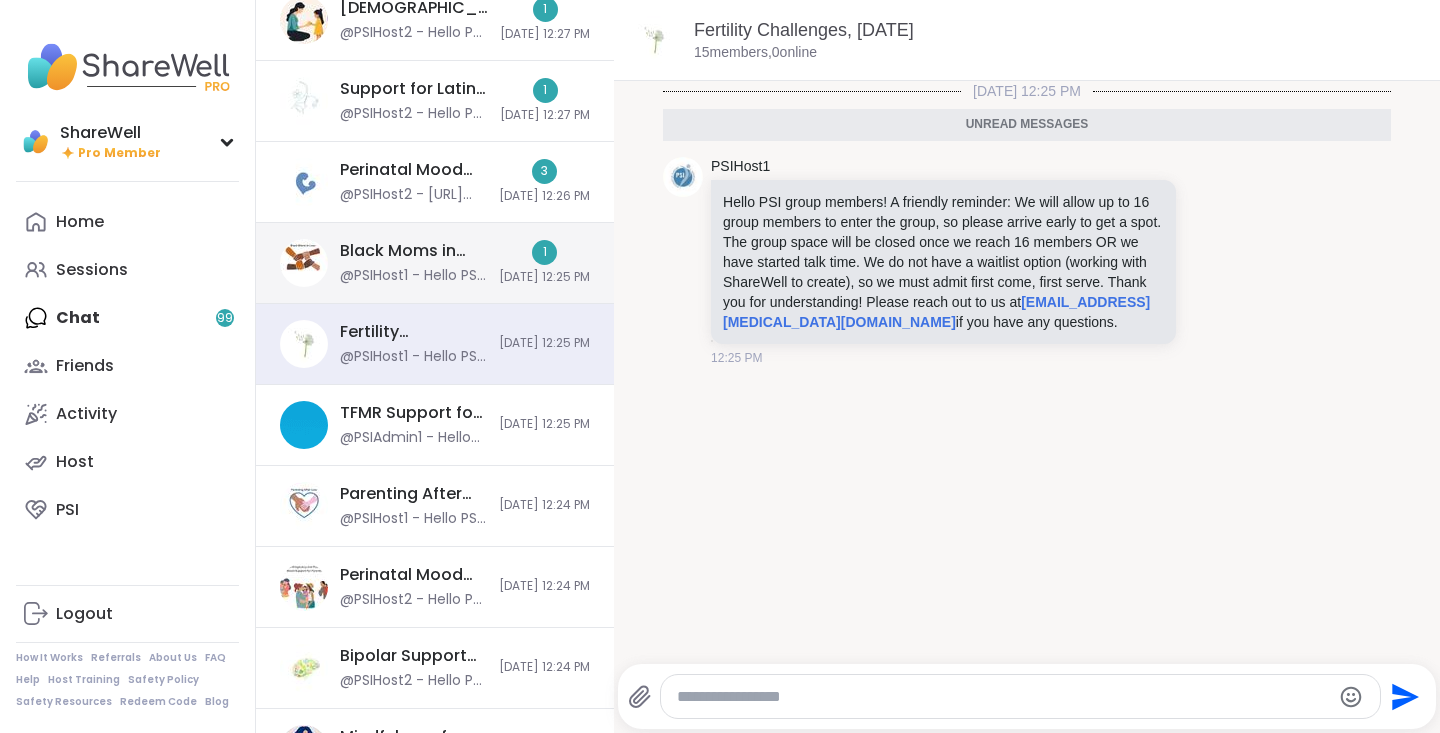 click on "@PSIHost1 - Hello PSI group members! A friendly reminder: We will allow up to 16 group members to enter the group, so please arrive early to get a spot. The group space will be closed once we reach 16 members OR we have started talk time. We do not have a waitlist option (working with ShareWell to create), so we must admit first come, first serve. Thank you for understanding! Please reach out to us at [EMAIL_ADDRESS][MEDICAL_DATA][DOMAIN_NAME] if you have any questions." at bounding box center (413, 276) 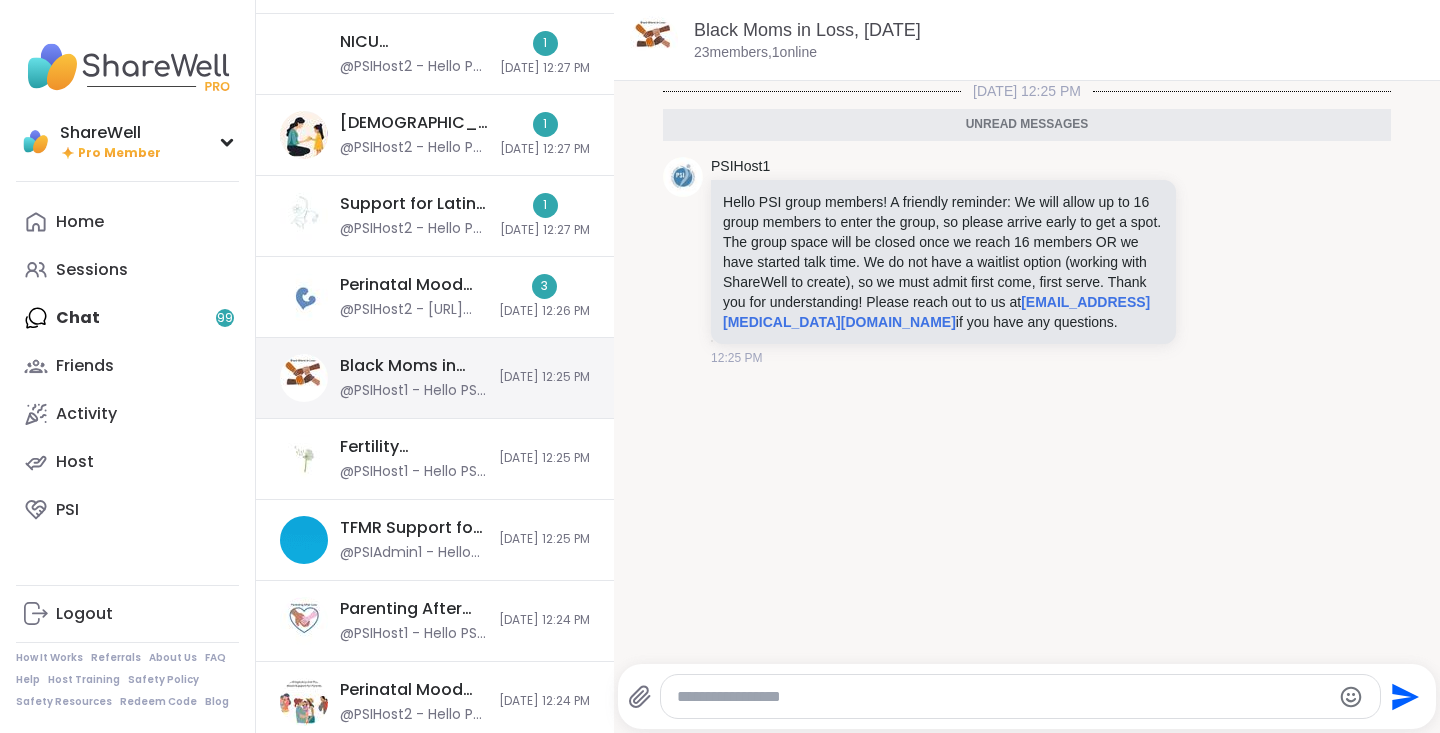 scroll, scrollTop: 5526, scrollLeft: 0, axis: vertical 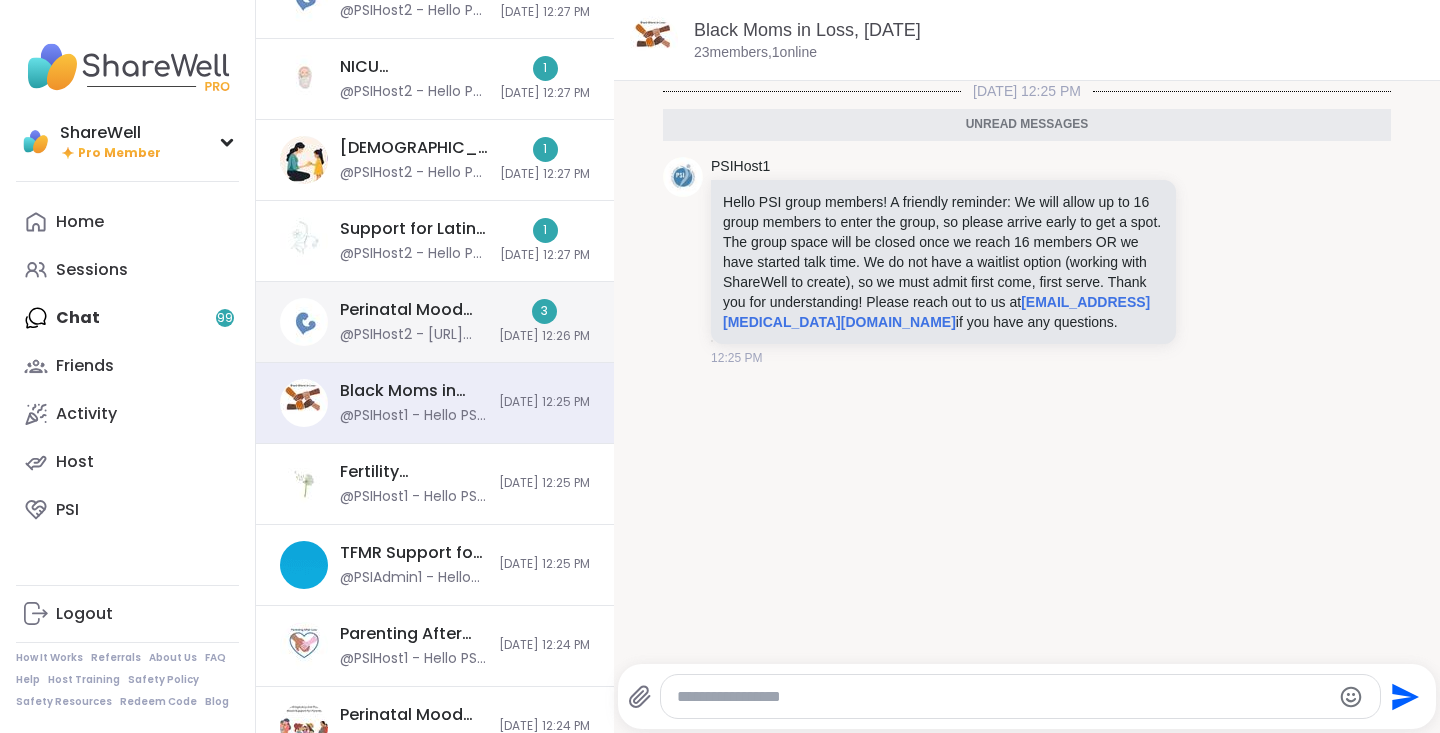 click on "Perinatal Mood Support for Moms, [DATE][DATE]" at bounding box center [413, 310] 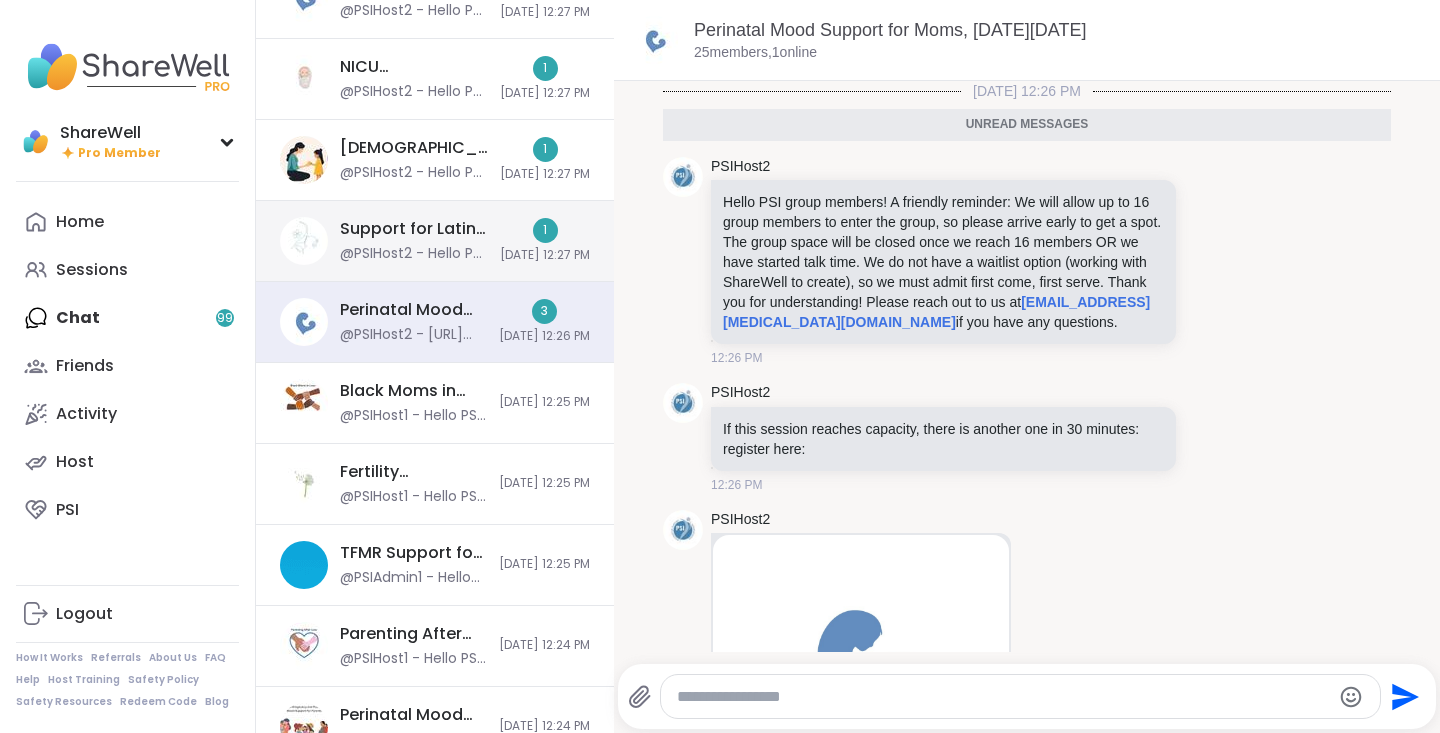 scroll, scrollTop: 318, scrollLeft: 0, axis: vertical 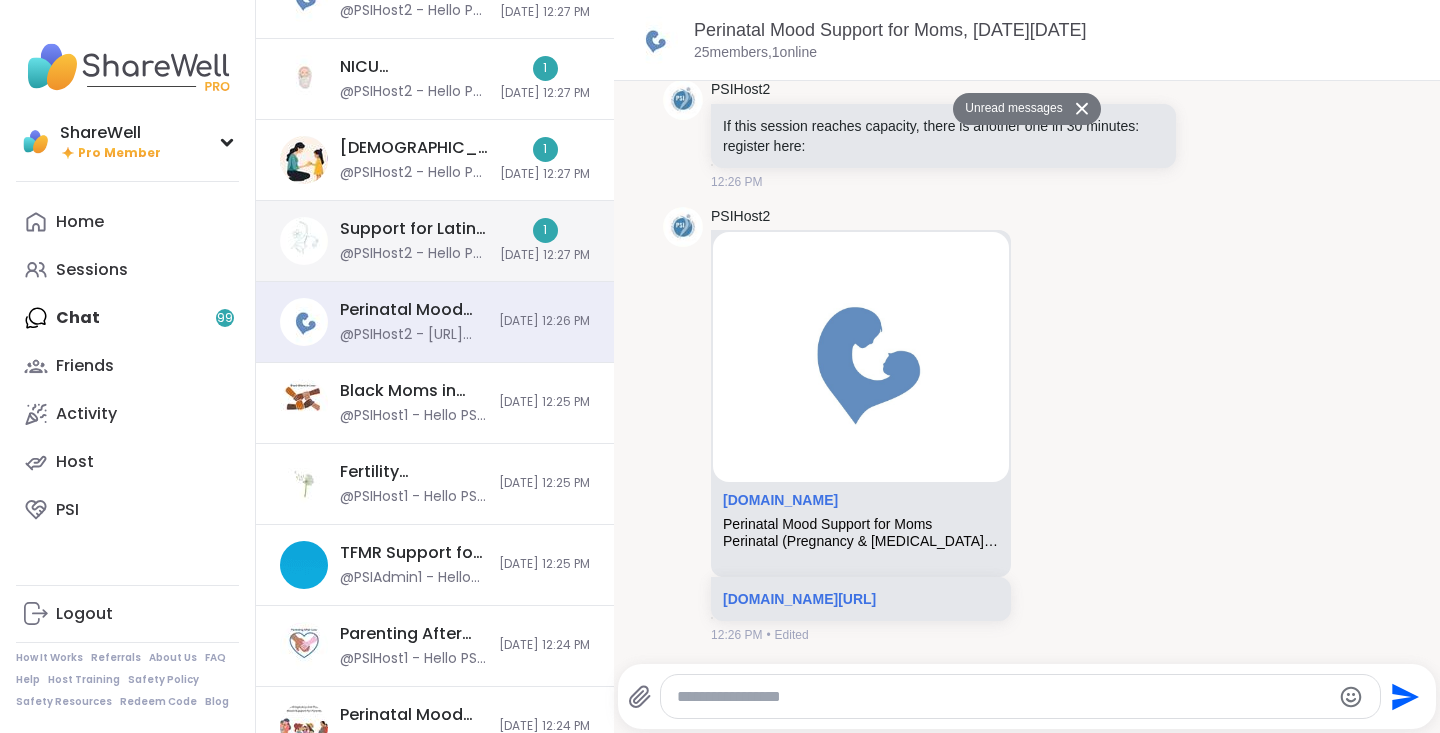 click on "@PSIHost2 - Hello PSI group members! A friendly reminder: We will allow up to 16 group members to enter the group, so please arrive early to get a spot. The group space will be closed once we reach 16 members OR we have started talk time. We do not have a waitlist option (working with ShareWell to create), so we must admit first come, first serve. Thank you for understanding! Please reach out to us at [EMAIL_ADDRESS][MEDICAL_DATA][DOMAIN_NAME] if you have any questions." at bounding box center [414, 254] 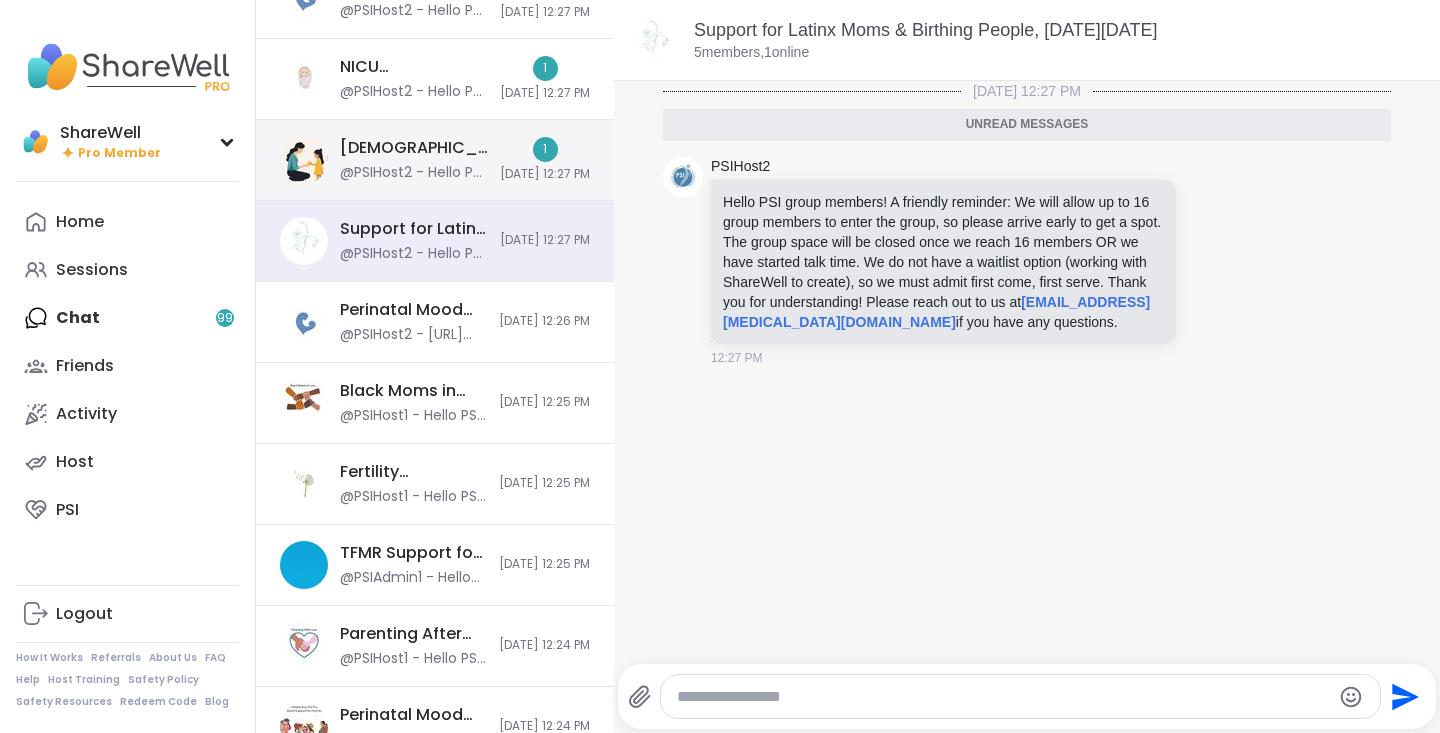 click on "@PSIHost2 - Hello PSI group members! A friendly reminder: We will allow up to 16 group members to enter the group, so please arrive early to get a spot. The group space will be closed once we reach 16 members OR we have started talk time. We do not have a waitlist option (working with ShareWell to create), so we must admit first come, first serve. Thank you for understanding! Please reach out to us at [EMAIL_ADDRESS][MEDICAL_DATA][DOMAIN_NAME] if you have any questions." at bounding box center [414, 173] 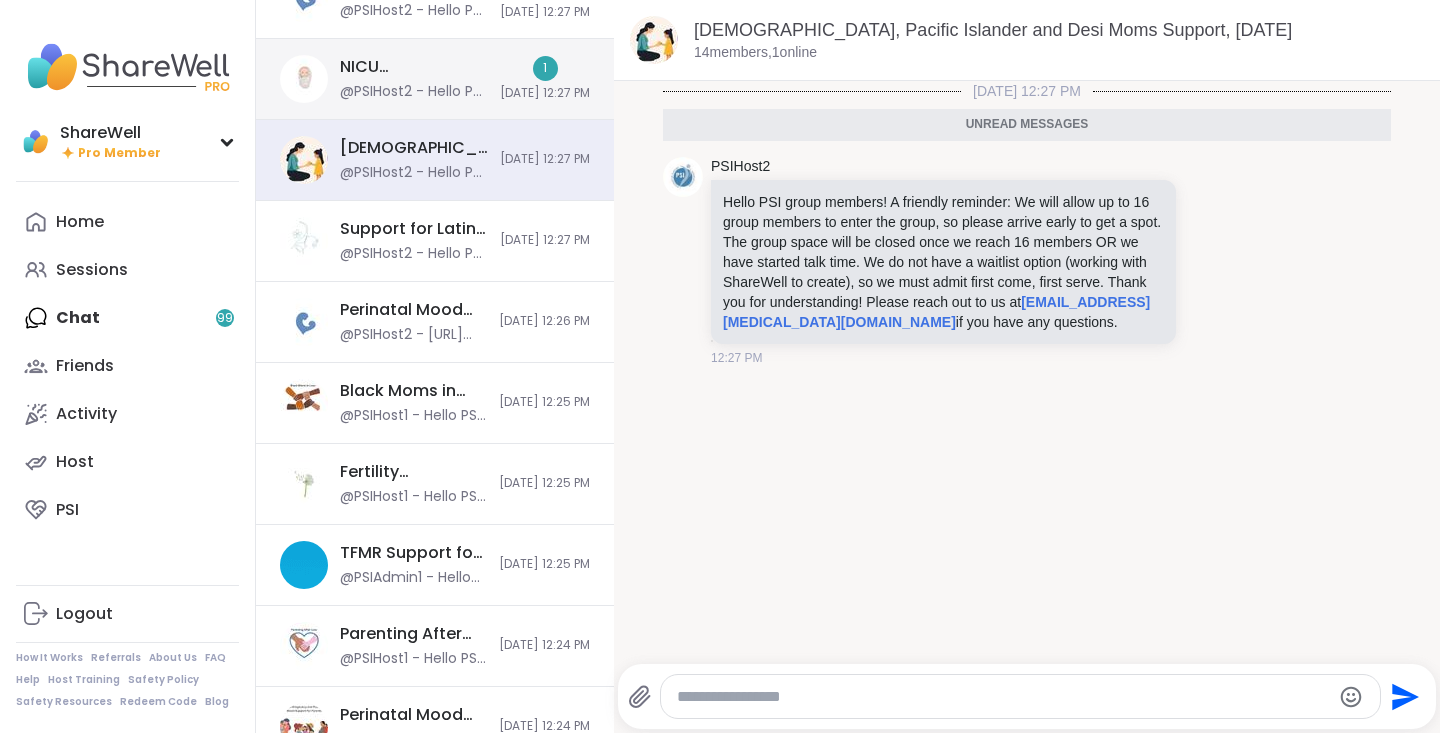 click on "NICU [MEDICAL_DATA] Parents, [DATE] @PSIHost2 - Hello PSI group members! A friendly reminder: We will allow up to 16 group members to enter the group, so please arrive early to get a spot. The group space will be closed once we reach 16 members OR we have started talk time. We do not have a waitlist option (working with ShareWell to create), so we must admit first come, first serve. Thank you for understanding! Please reach out to us at [EMAIL_ADDRESS][MEDICAL_DATA][DOMAIN_NAME] if you have any questions. 1 [DATE] 12:27 PM" at bounding box center [435, 79] 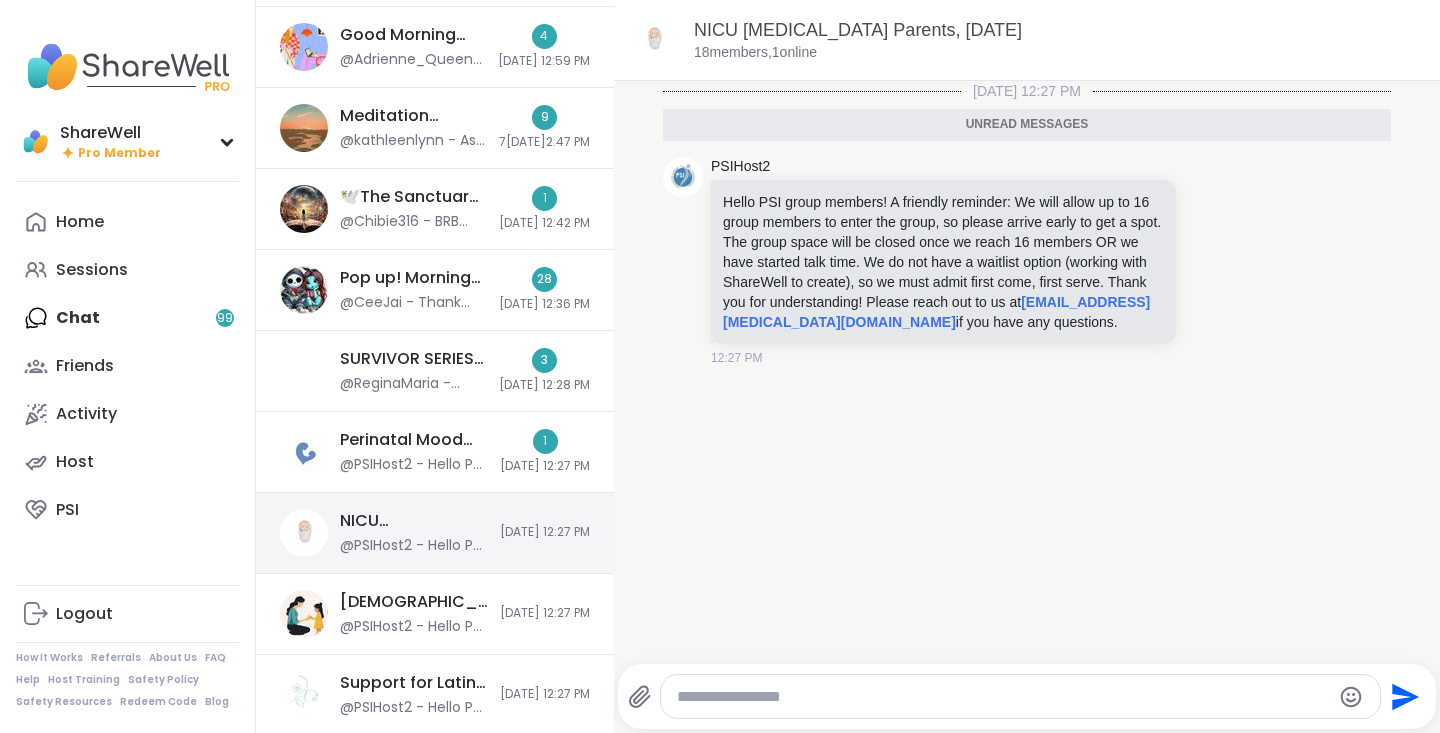 scroll, scrollTop: 5032, scrollLeft: 0, axis: vertical 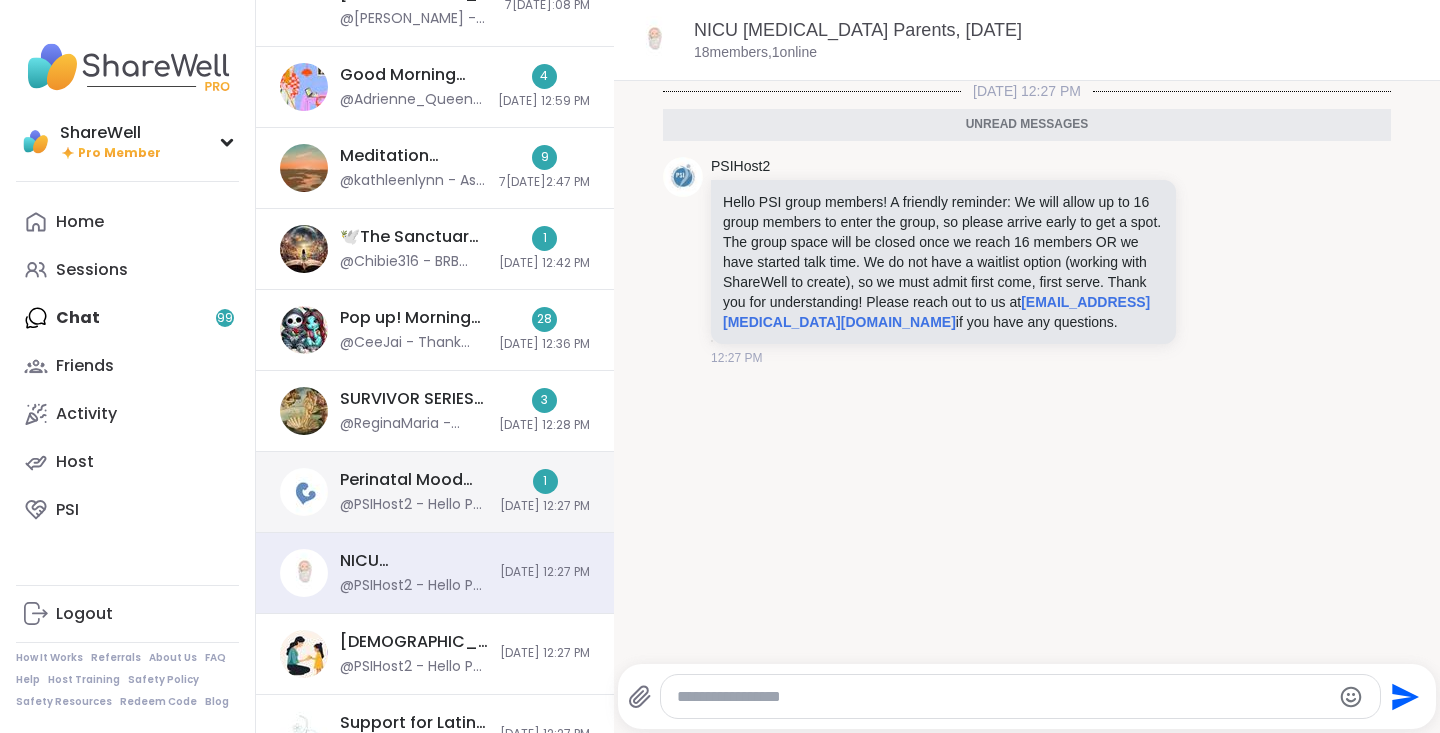 click on "Perinatal Mood Support for Moms, [DATE][DATE]" at bounding box center [414, 480] 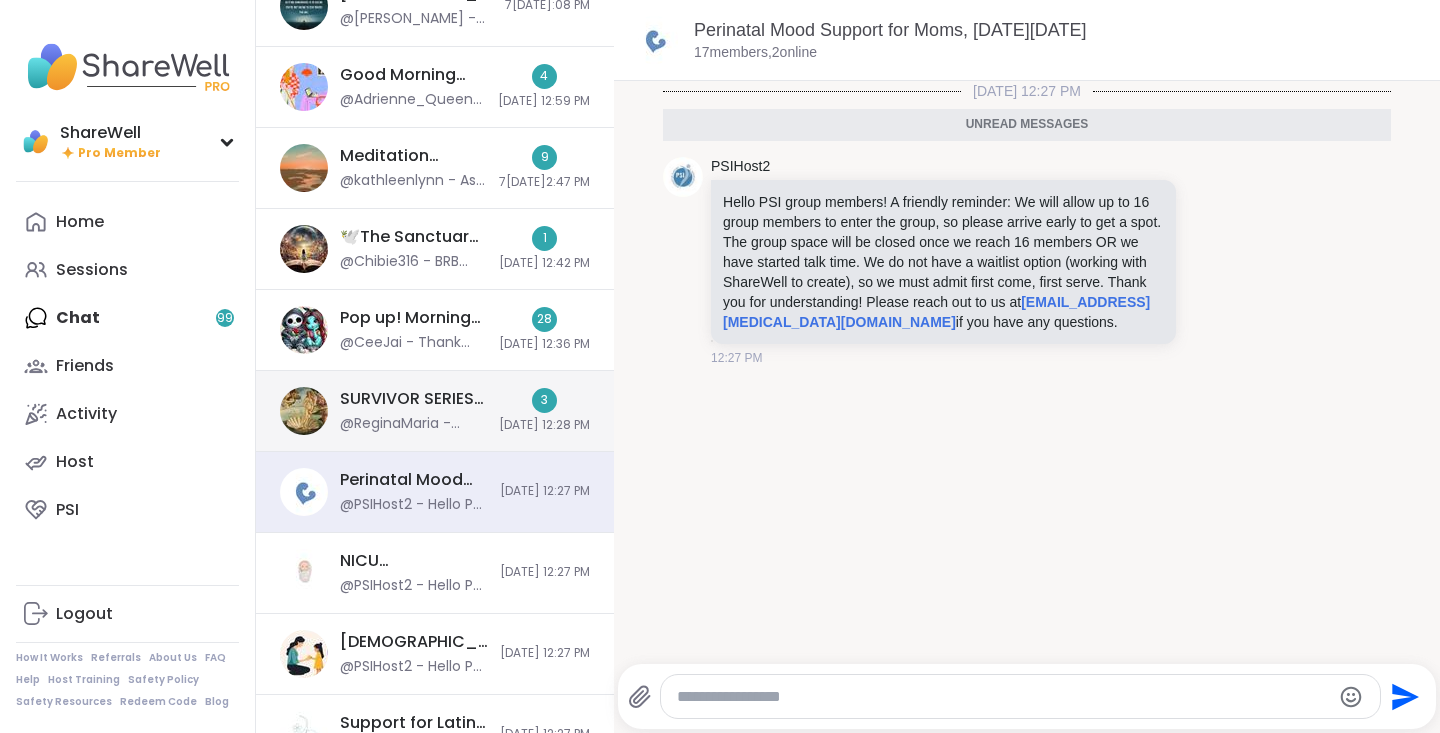 click on "@ReginaMaria - Thanks, [PERSON_NAME] :)" at bounding box center [413, 424] 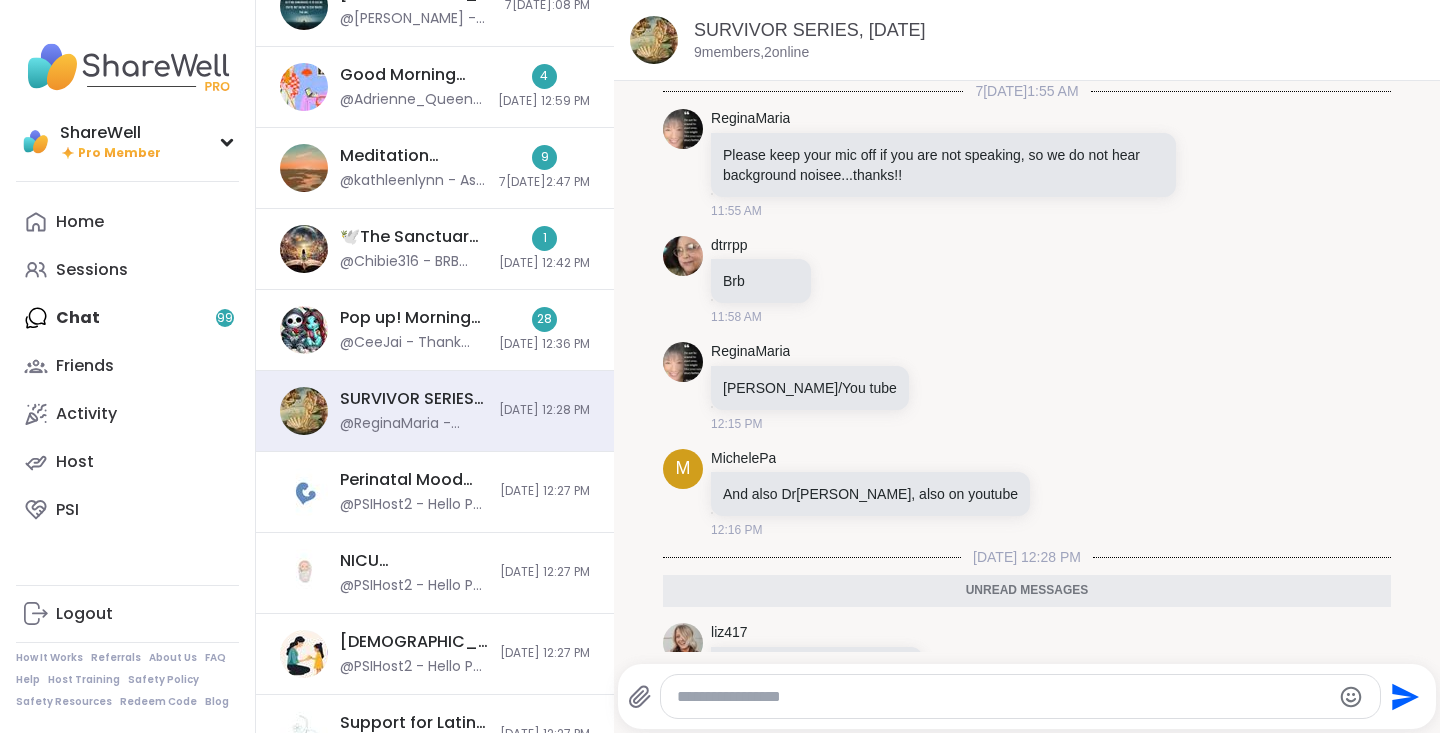 scroll, scrollTop: 366, scrollLeft: 0, axis: vertical 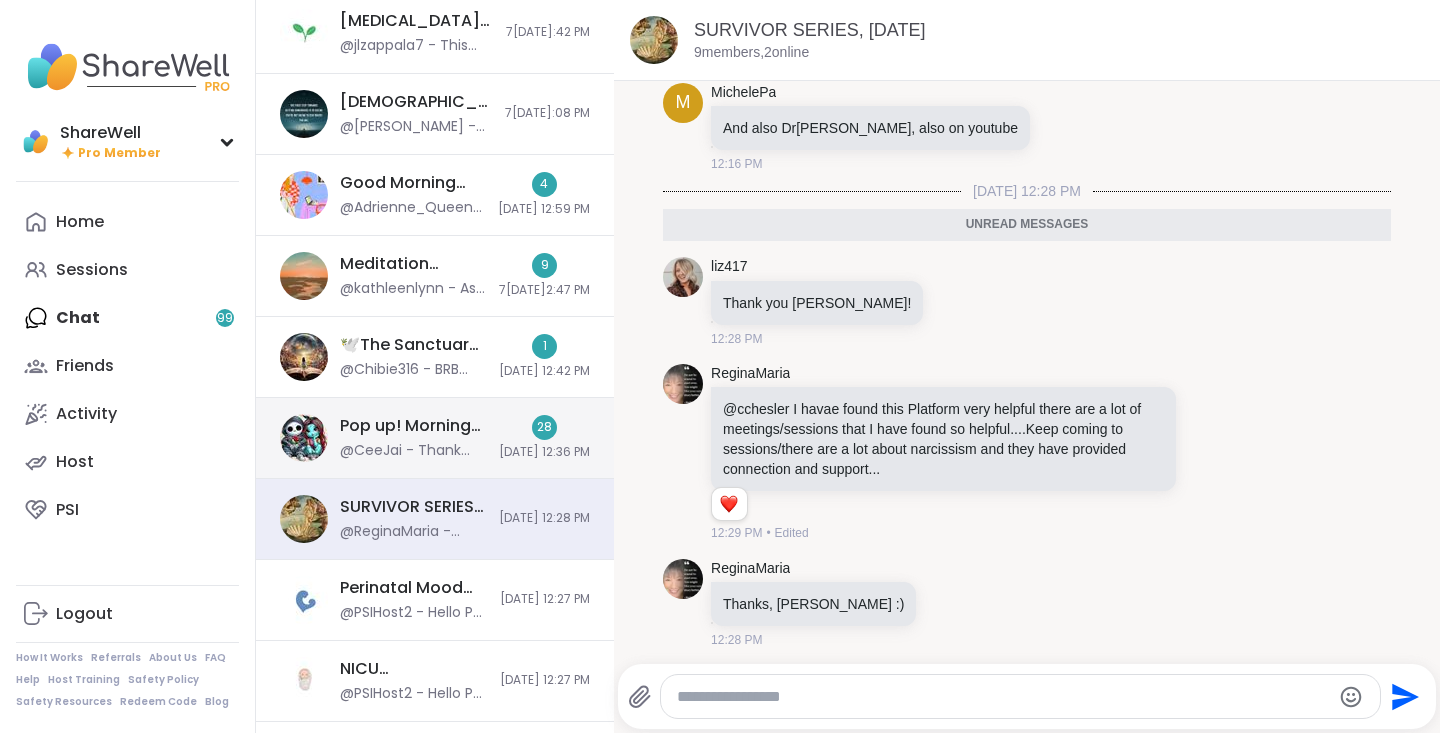 click on "Pop up! Morning session!, [DATE][DATE]" at bounding box center (413, 426) 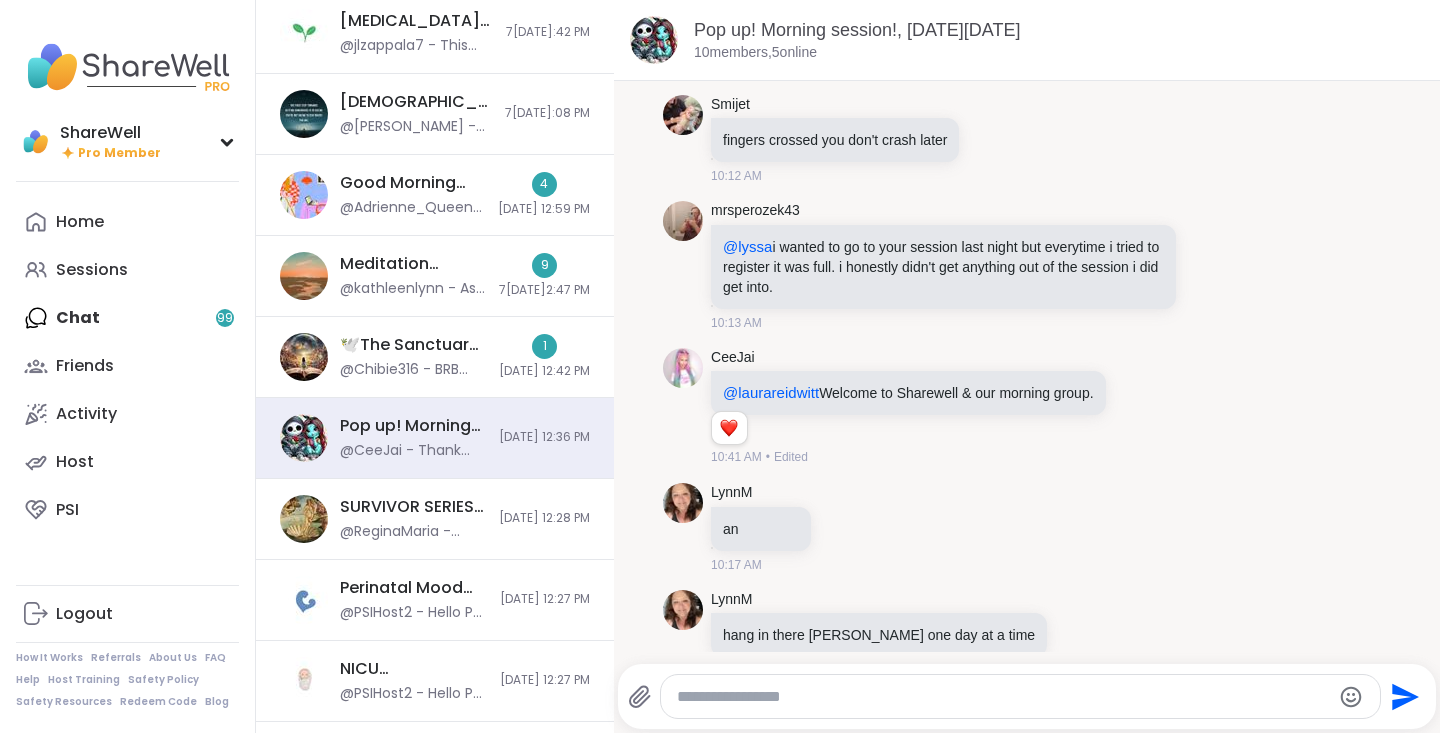 scroll, scrollTop: 0, scrollLeft: 0, axis: both 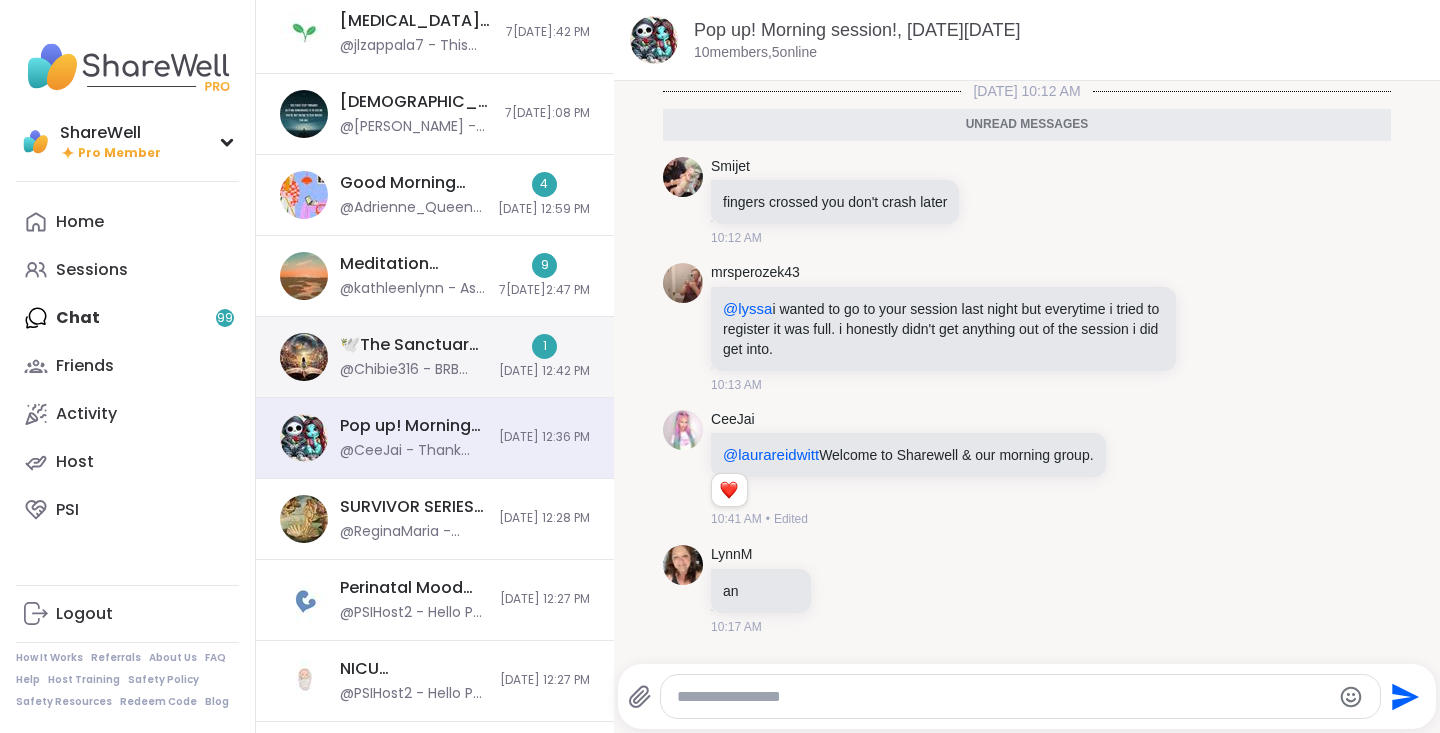 click on "@Chibie316 - BRB restroom.break" at bounding box center (413, 370) 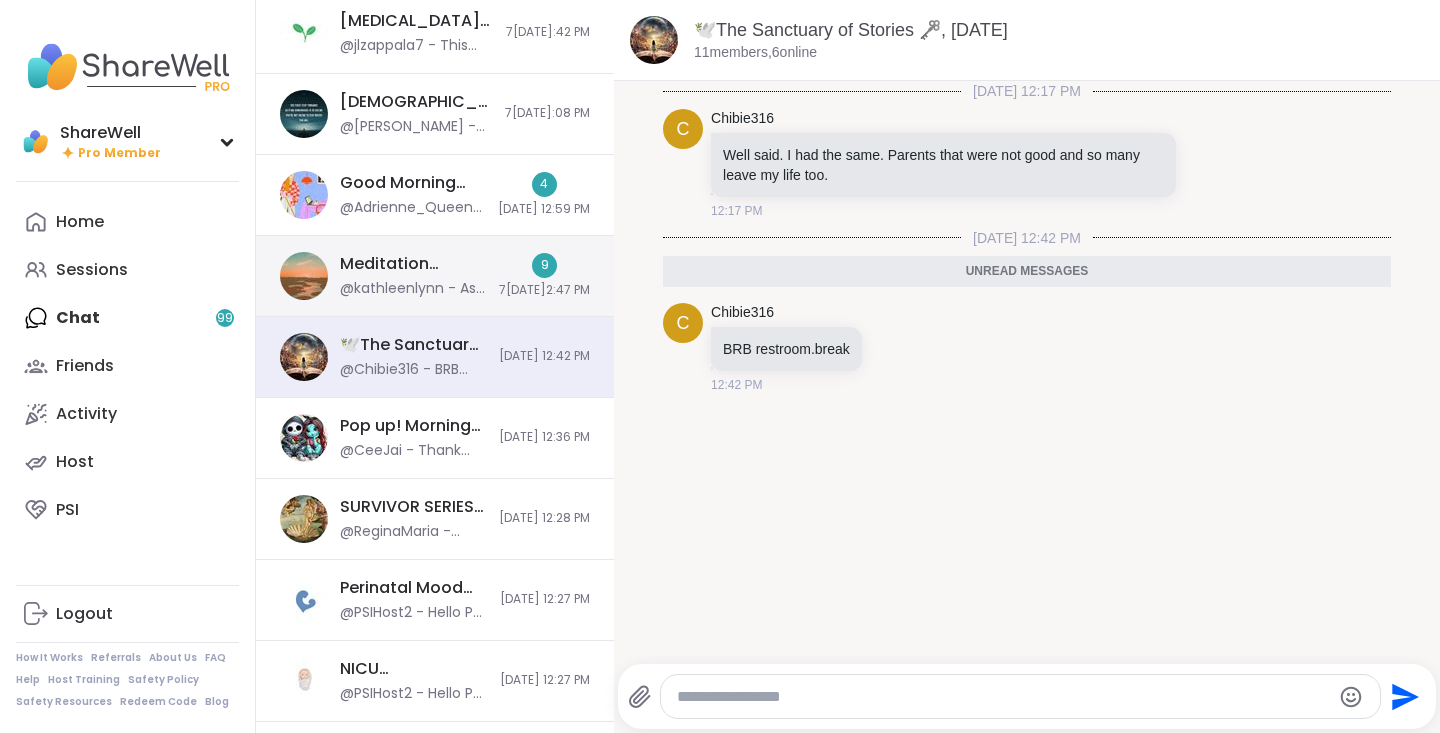 click on "Meditation Practice Circle, [DATE][DATE] @kathleenlynn - As long as you're breathing, there is more right with you, than wrong with you.  Thank you Anchor for that gem; I really needed that." at bounding box center [413, 276] 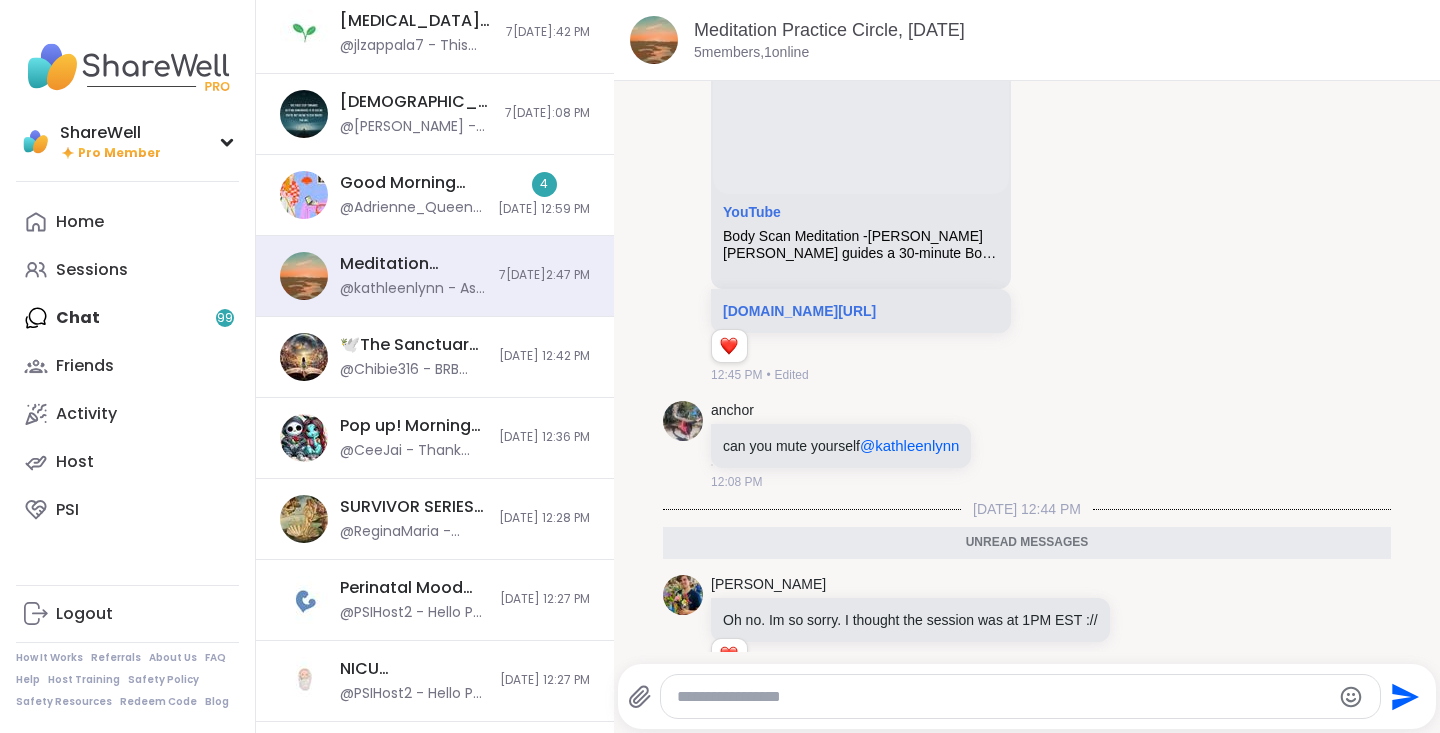 scroll, scrollTop: 713, scrollLeft: 0, axis: vertical 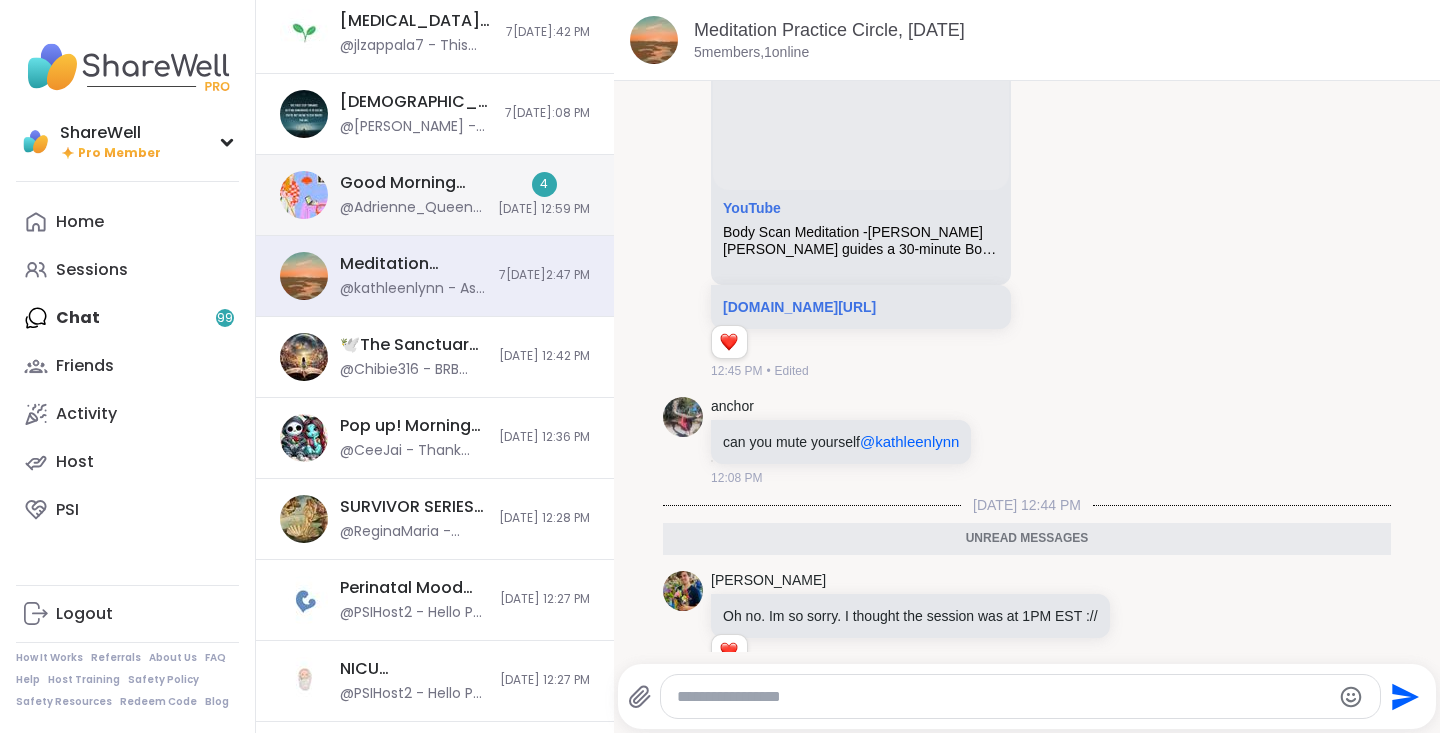 click on "@Adrienne_QueenOfTheDawn - [URL][DOMAIN_NAME]" at bounding box center (413, 208) 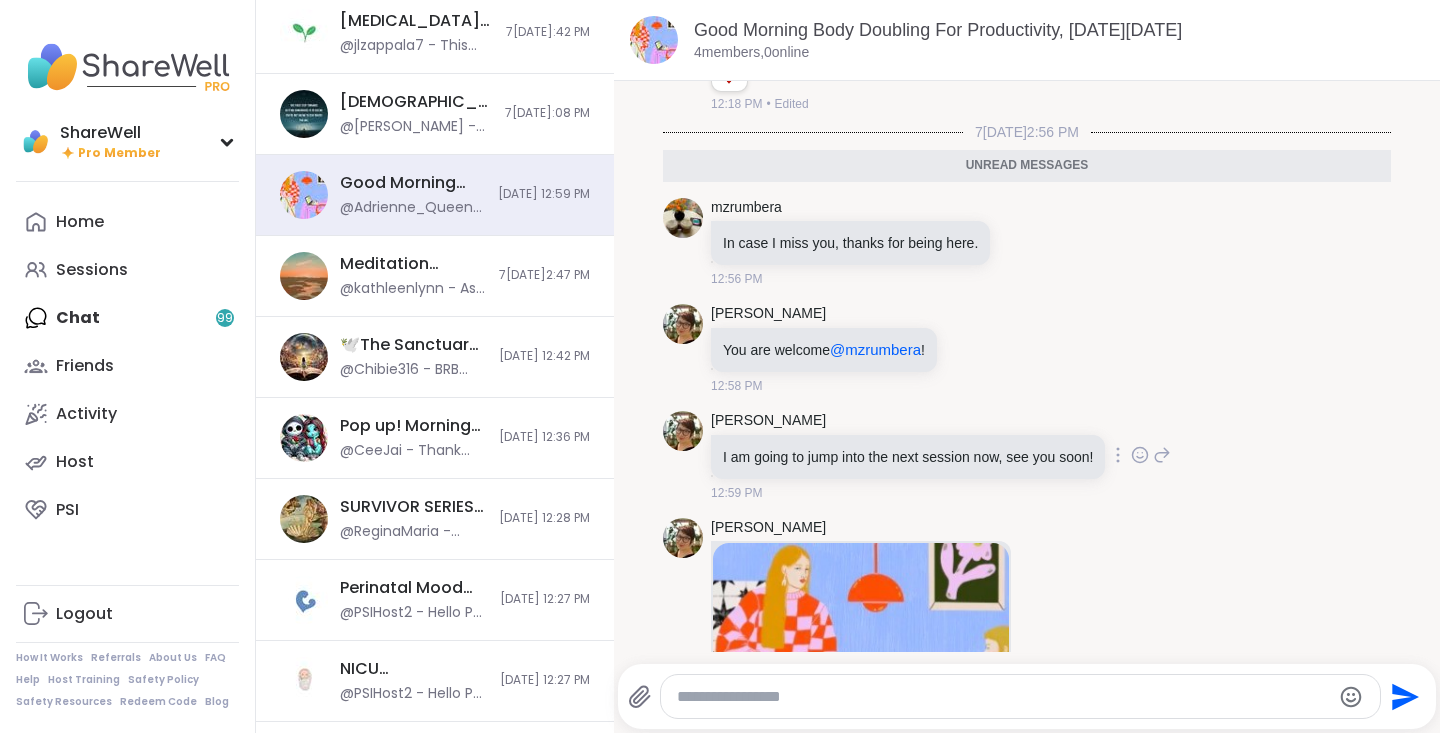scroll, scrollTop: 0, scrollLeft: 0, axis: both 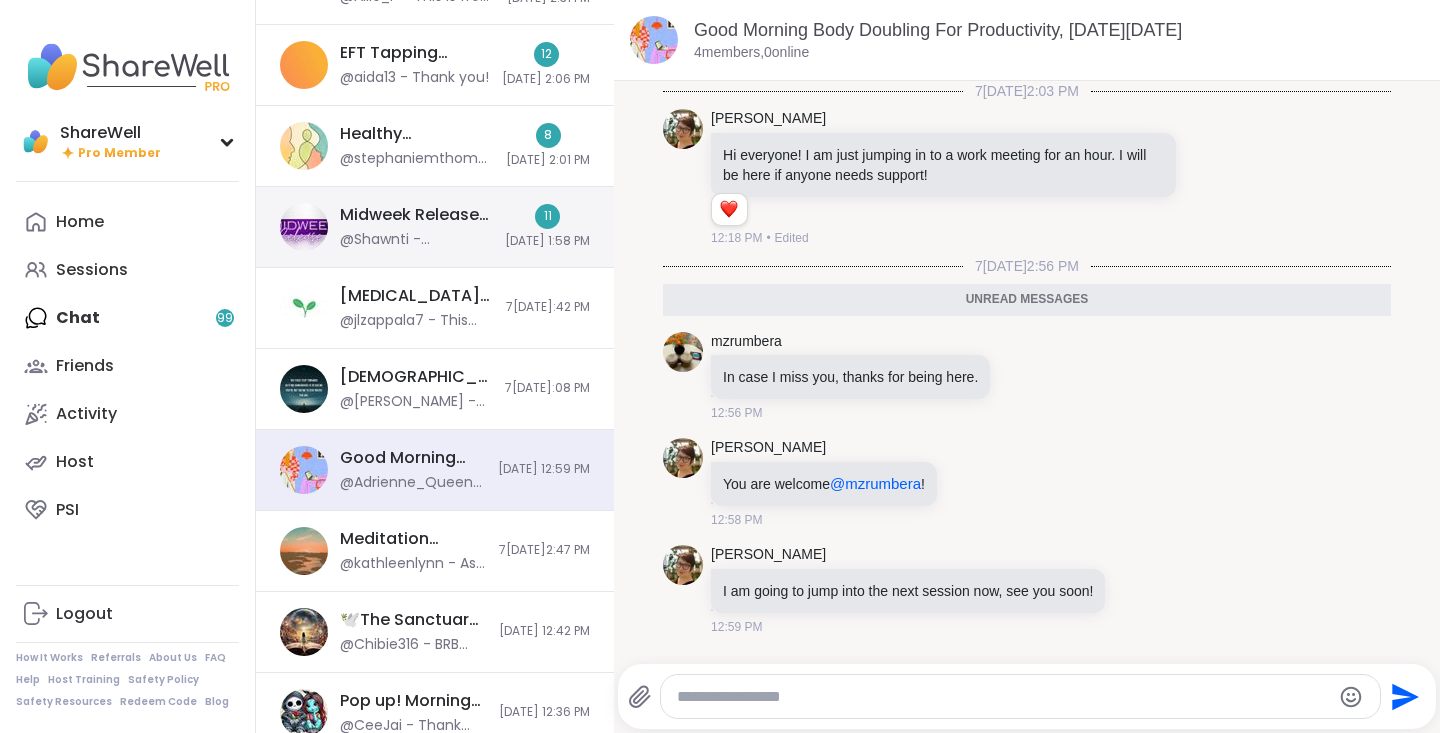 click on "Midweek Release-How Are You, Really?, [DATE][DATE] @Shawnti - [DOMAIN_NAME]" at bounding box center (416, 227) 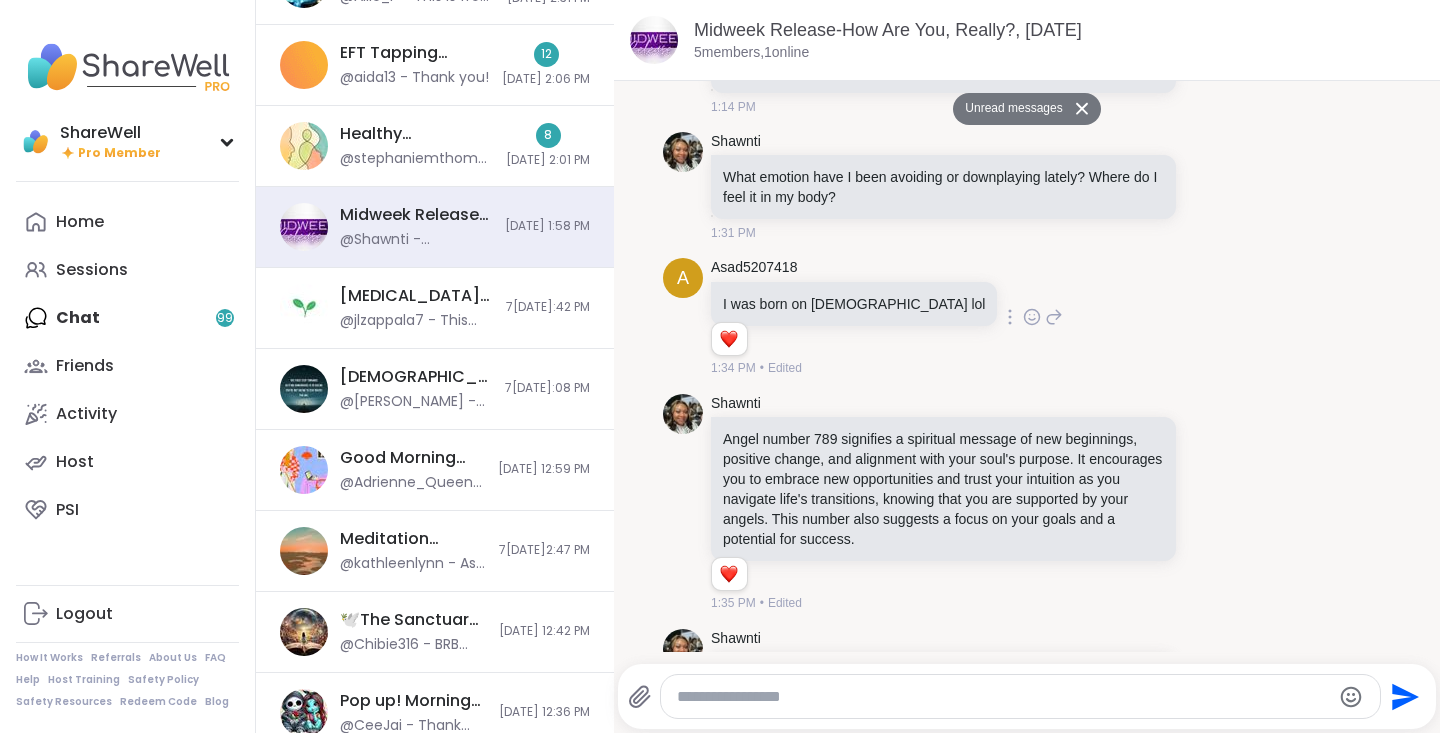 scroll, scrollTop: 0, scrollLeft: 0, axis: both 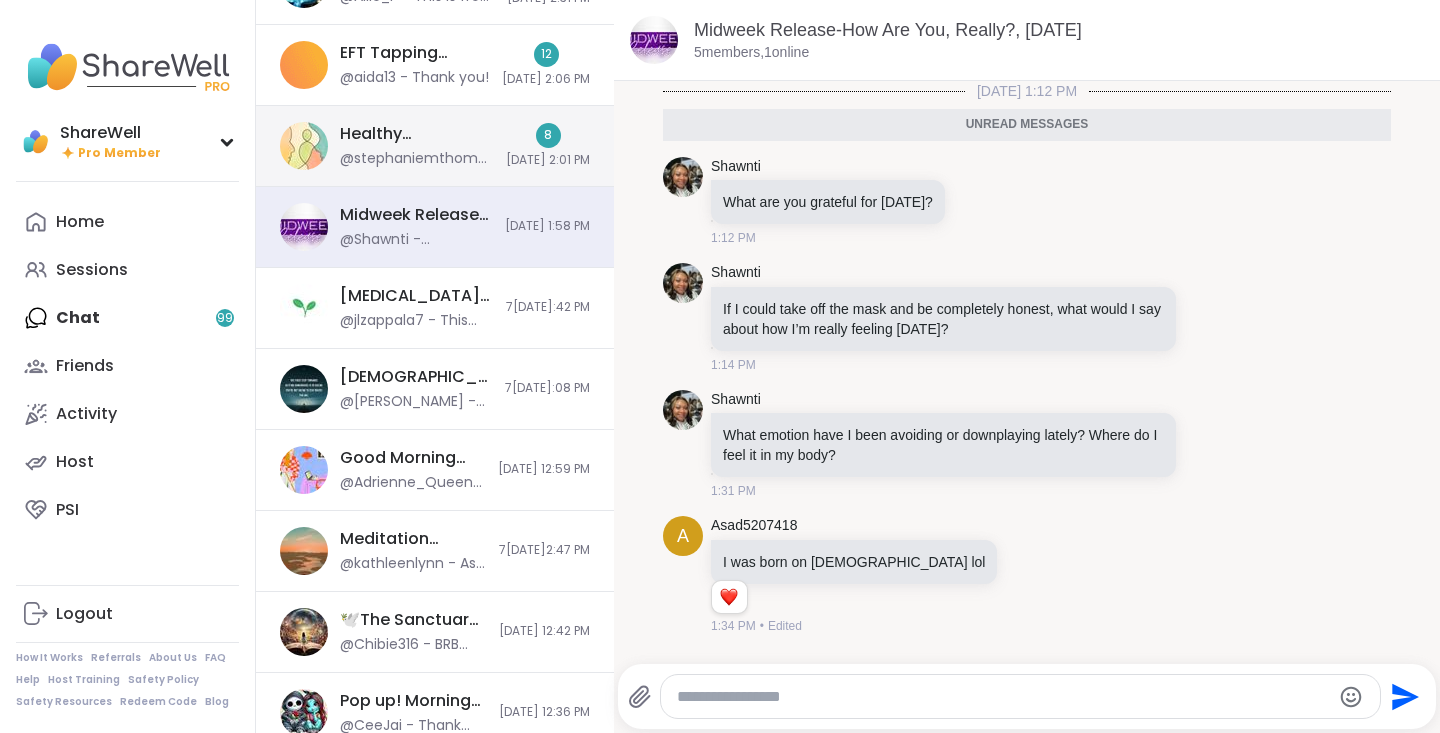 click on "@stephaniemthoma - I'm so glad you got something out of it- and since the chat is open for 3 days, you are all welcome to provide updates. I may not be responsive but the chat exists to maintain connection and follow-ups as it's helpful to you." at bounding box center (417, 159) 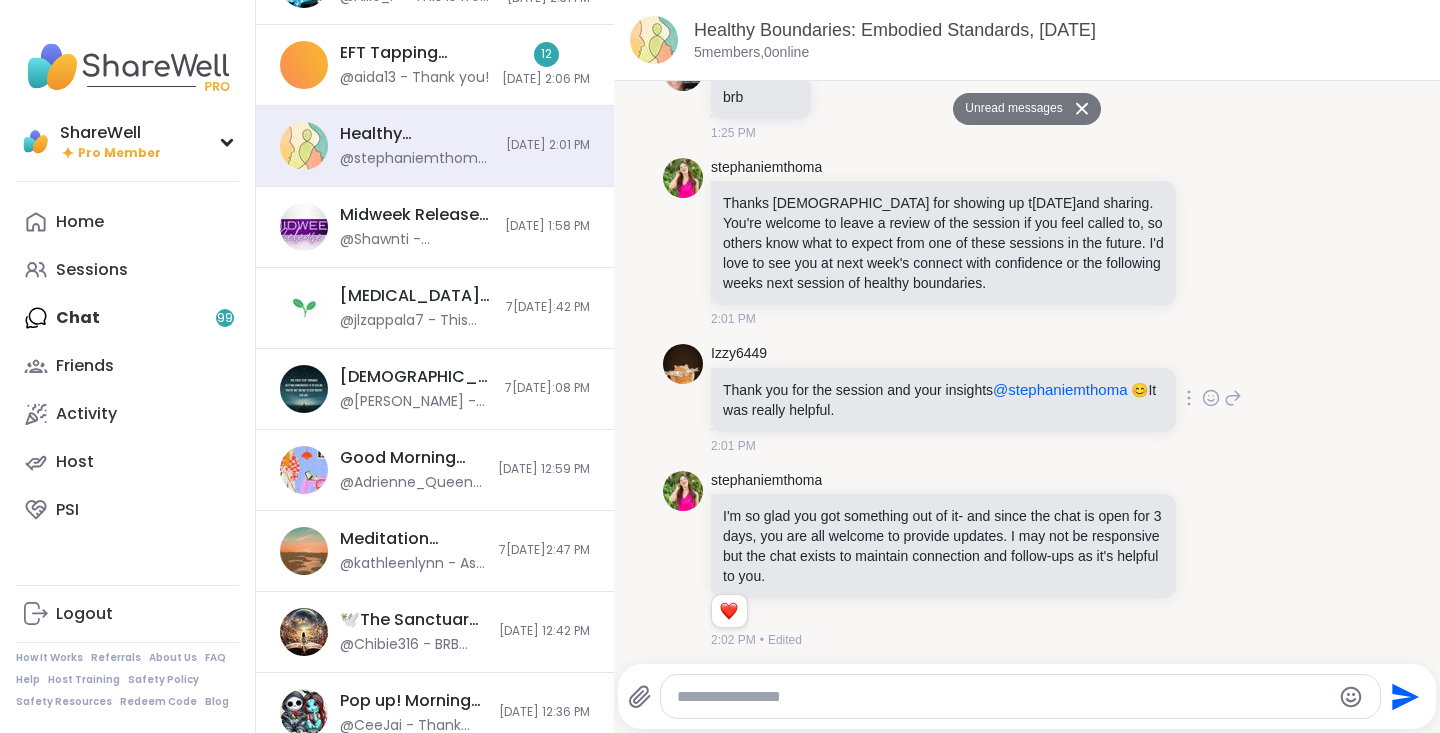 scroll, scrollTop: 212, scrollLeft: 0, axis: vertical 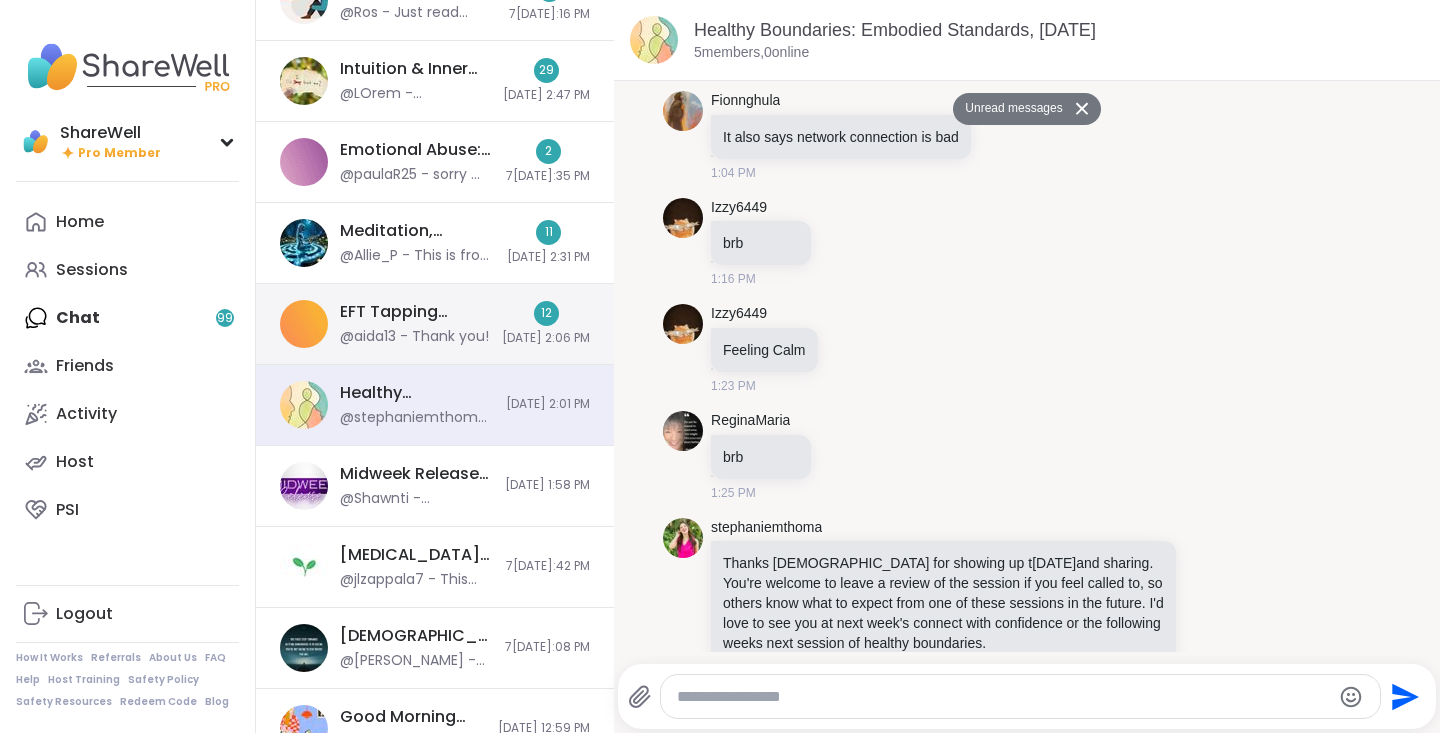 click on "EFT Tapping Morning Practice, [DATE] @aida13 - Thank you!" at bounding box center [415, 324] 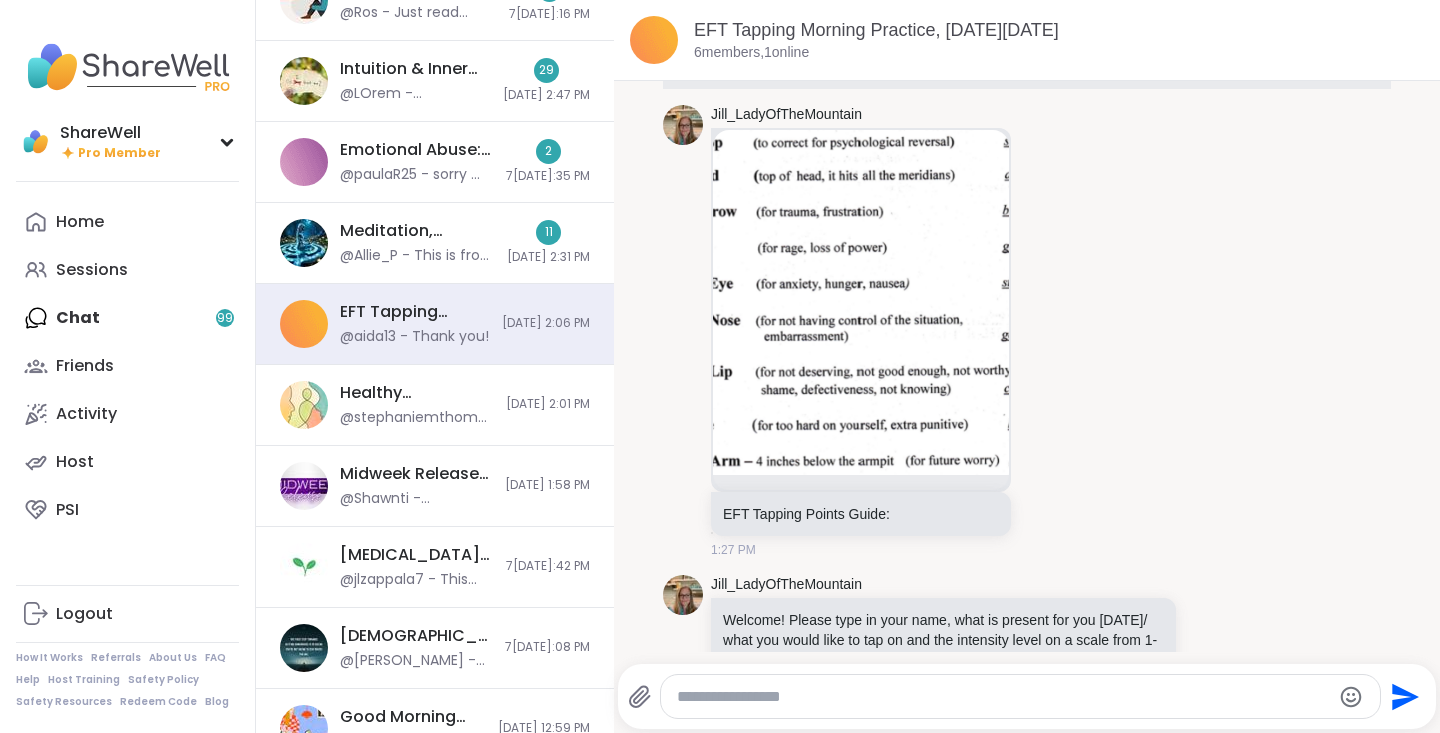 scroll, scrollTop: 0, scrollLeft: 0, axis: both 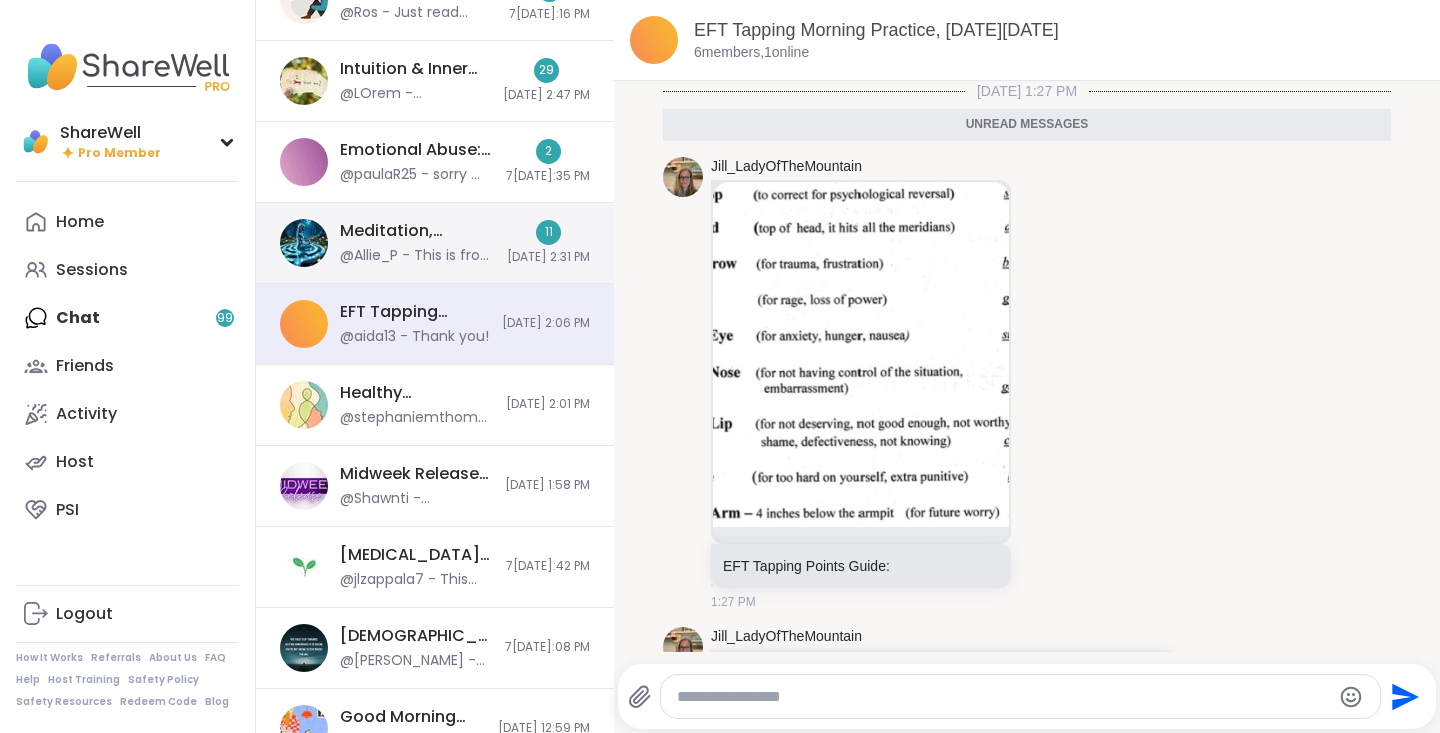 click on "@Allie_P - This is from [PERSON_NAME] who’s having technical problems: “I am rooted. I am whole. I am home.” 🏡
🌿 “I am magic in motion. I carry the kingdom with me.” 🌿
“I am the creator. I am the magic. I am the realm.”🪬
“My strength is not in how I look—
it’s in what I carry and how I love.” 🐜
“All my feelings are valid. I feel, therefore I transform.” 🧚🏻" at bounding box center [417, 256] 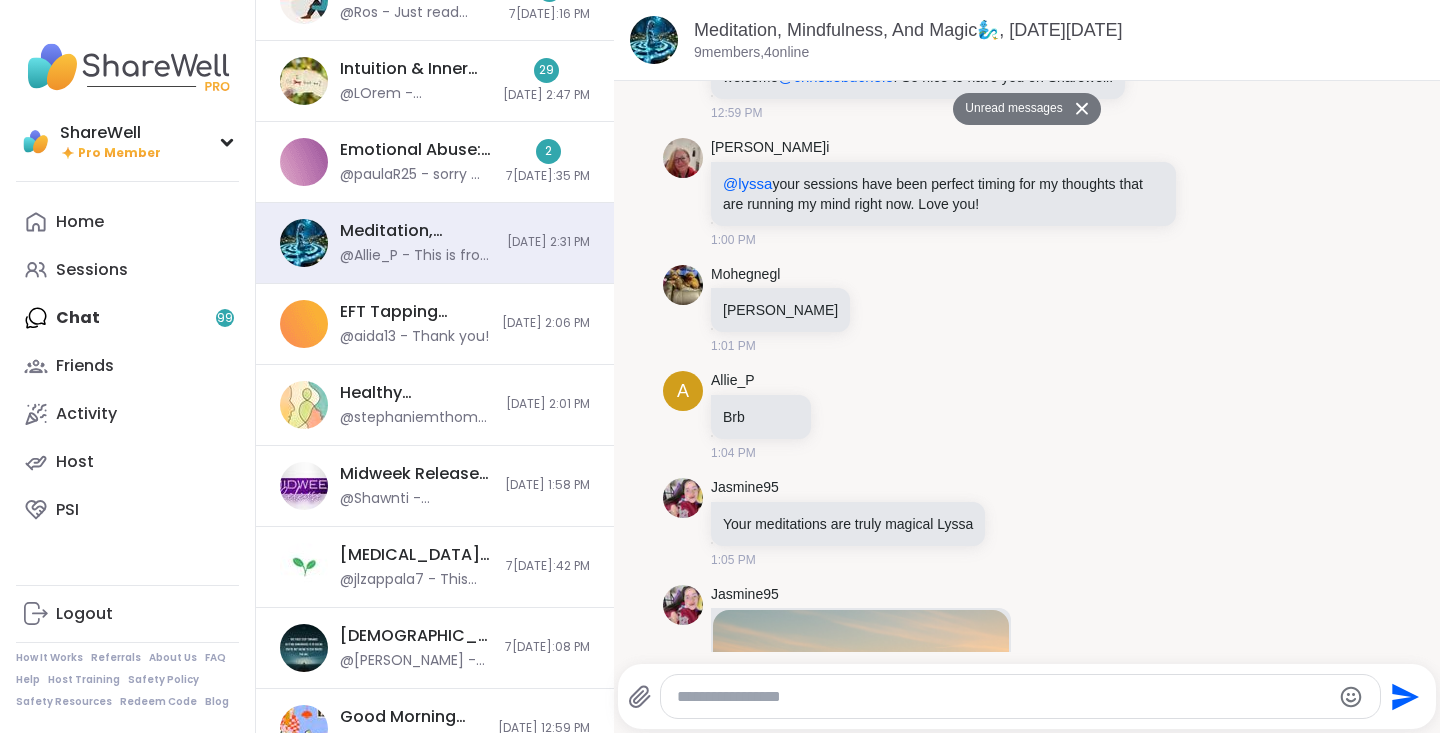 scroll, scrollTop: 0, scrollLeft: 0, axis: both 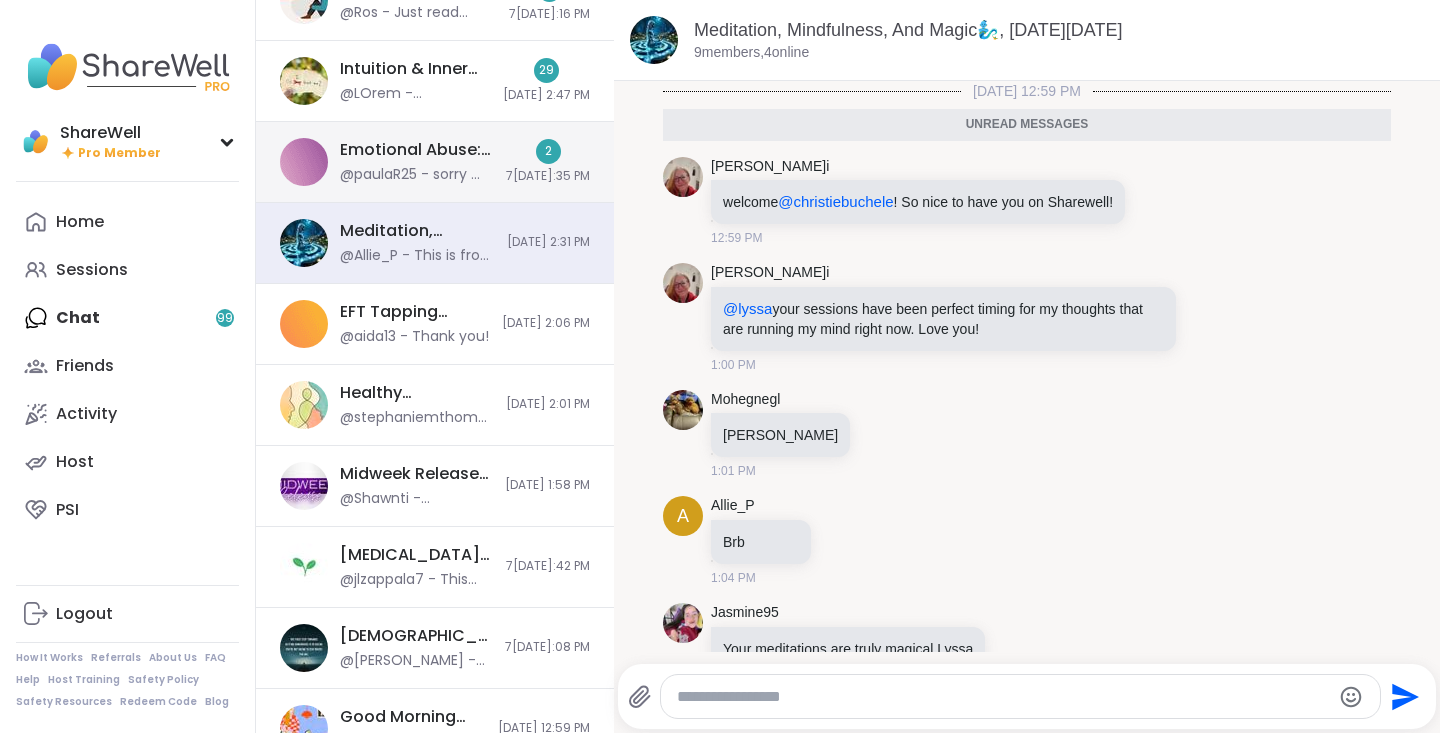 click on "2 [DATE] 2:35 PM" at bounding box center (548, 162) 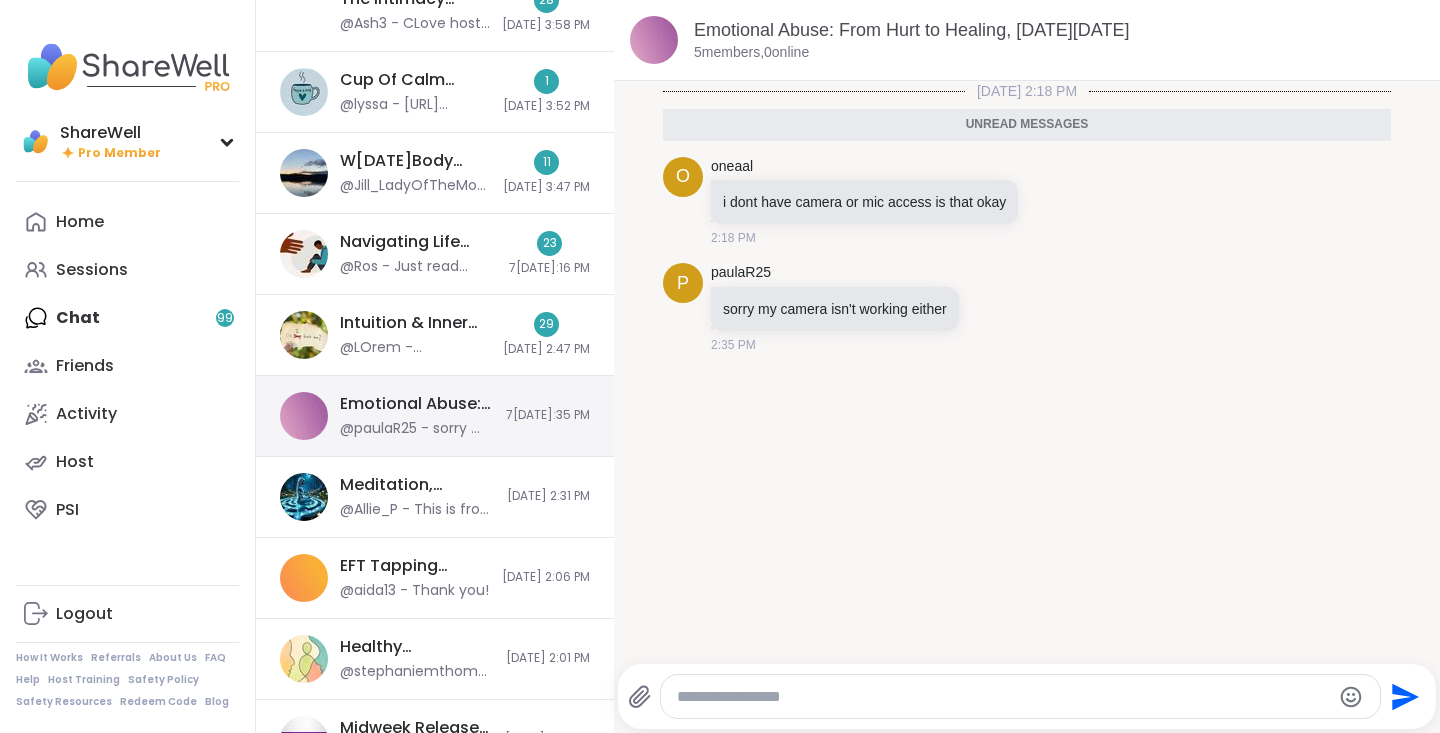 scroll, scrollTop: 4134, scrollLeft: 0, axis: vertical 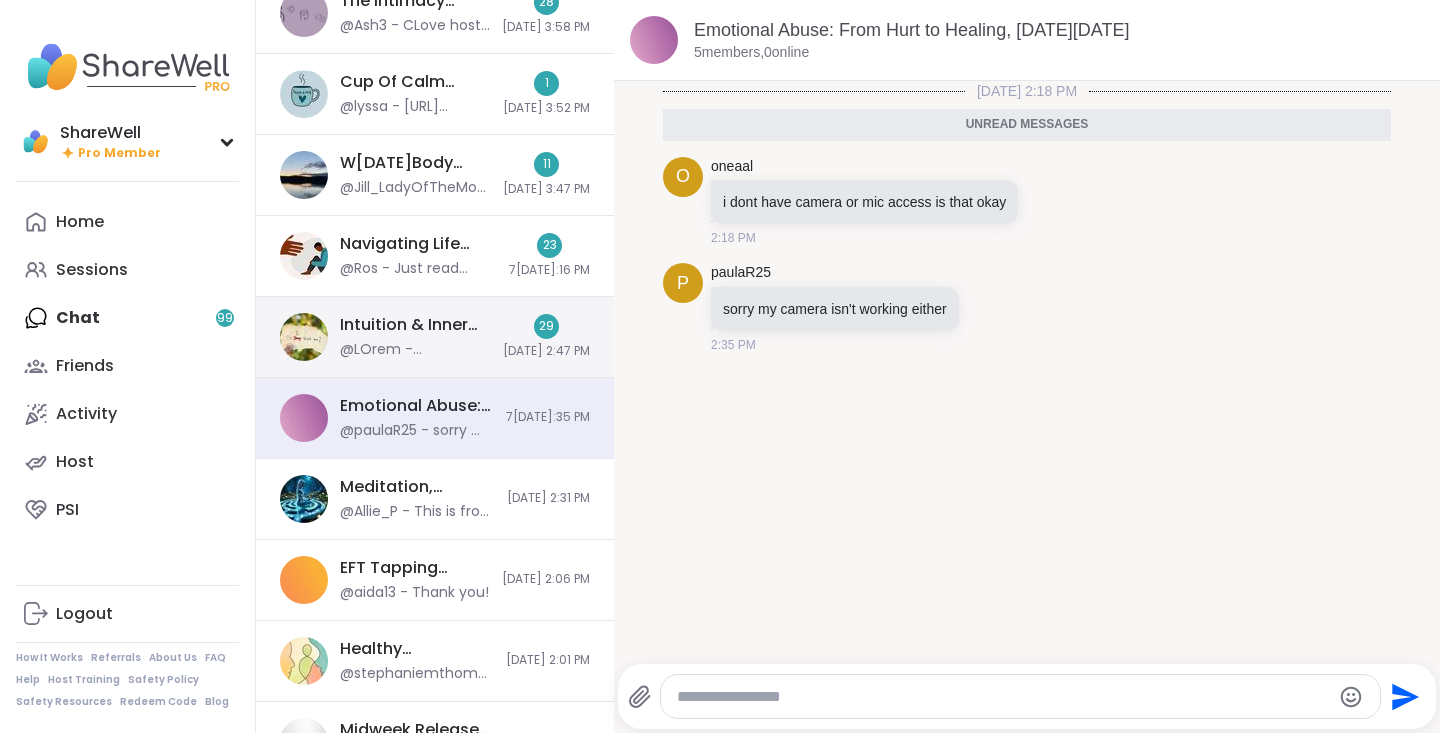 click at bounding box center (415, 350) 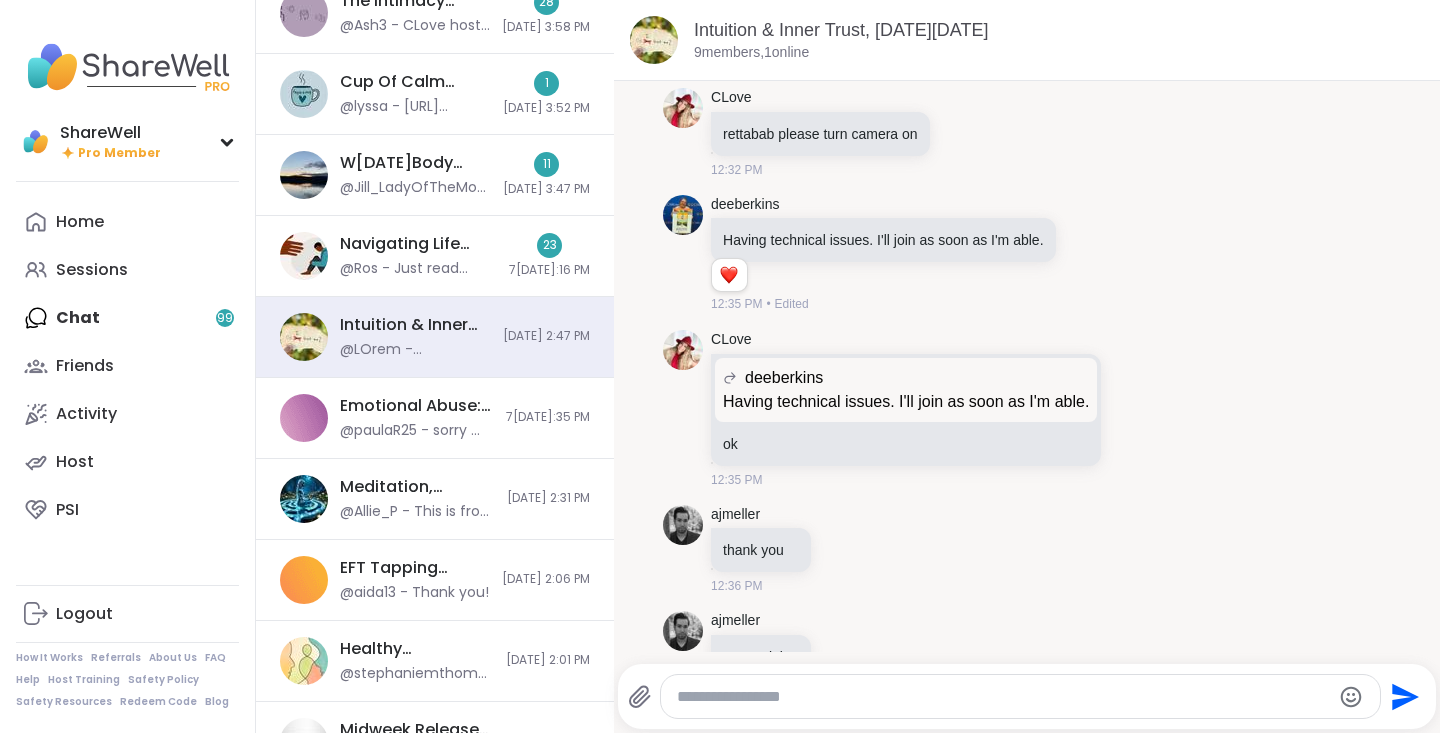 scroll, scrollTop: 0, scrollLeft: 0, axis: both 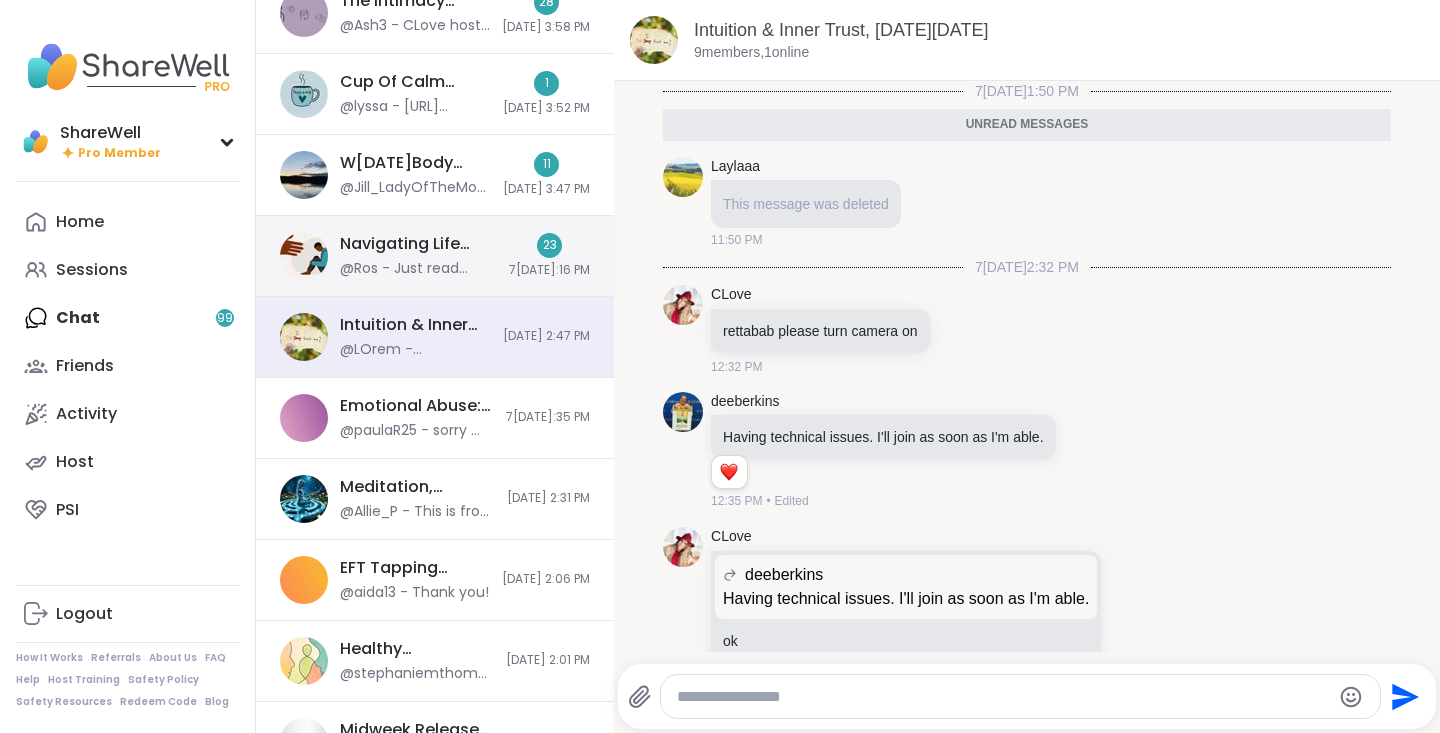 click on "@Ros - Just read anything by[PERSON_NAME]🌠👌♥️ or check her out on YOU TUBE" at bounding box center (418, 269) 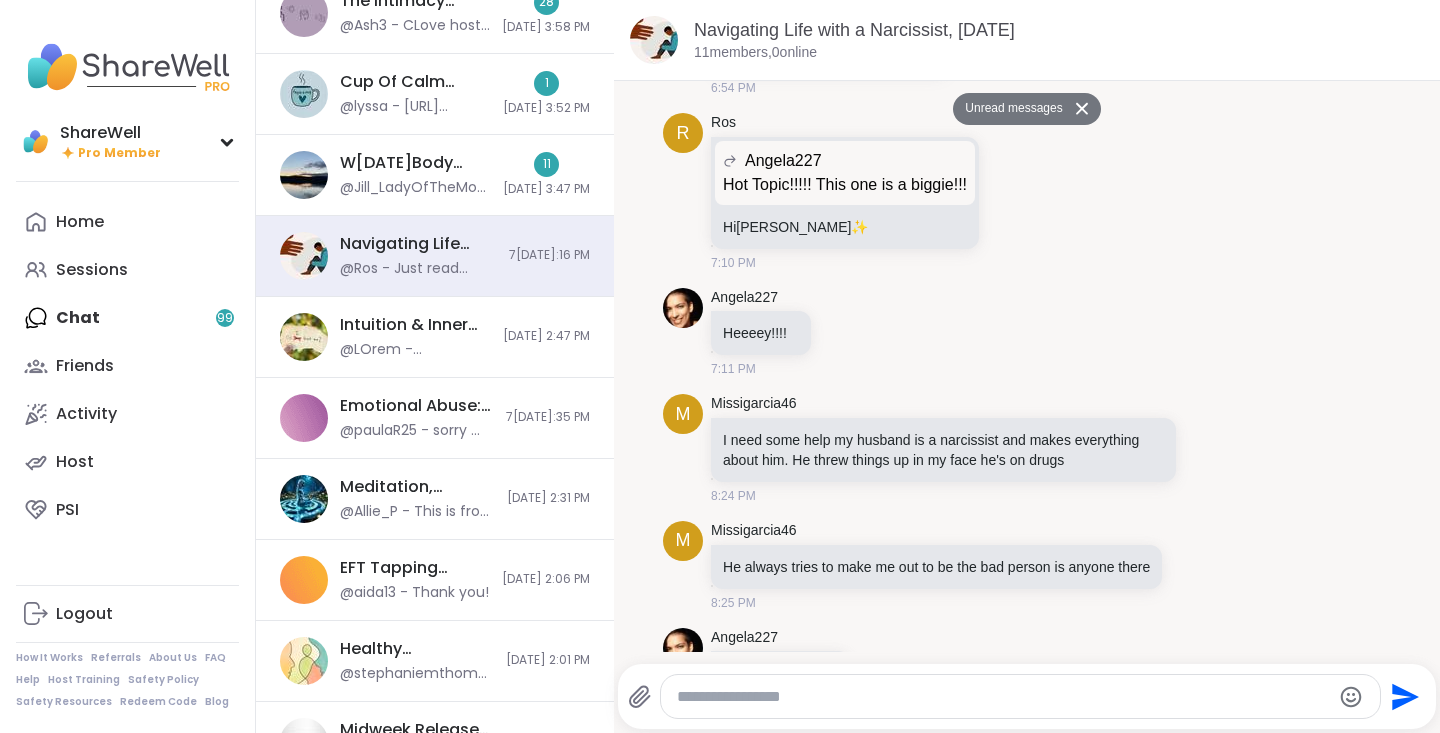 scroll, scrollTop: 0, scrollLeft: 0, axis: both 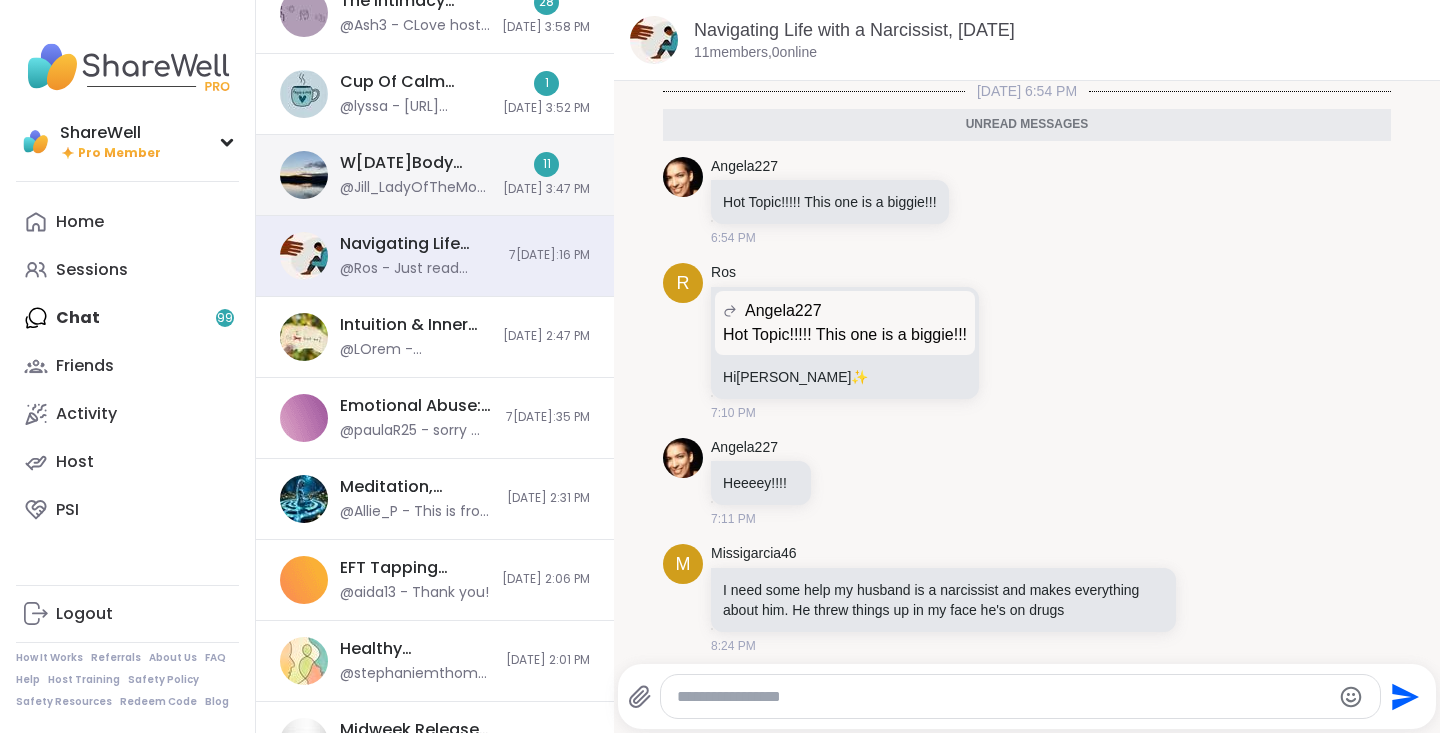 click on "W[DATE]Body Doublers and Chillers!, [DATE][DATE] @Jill_LadyOfTheMountain - [URL][DOMAIN_NAME]" at bounding box center (415, 175) 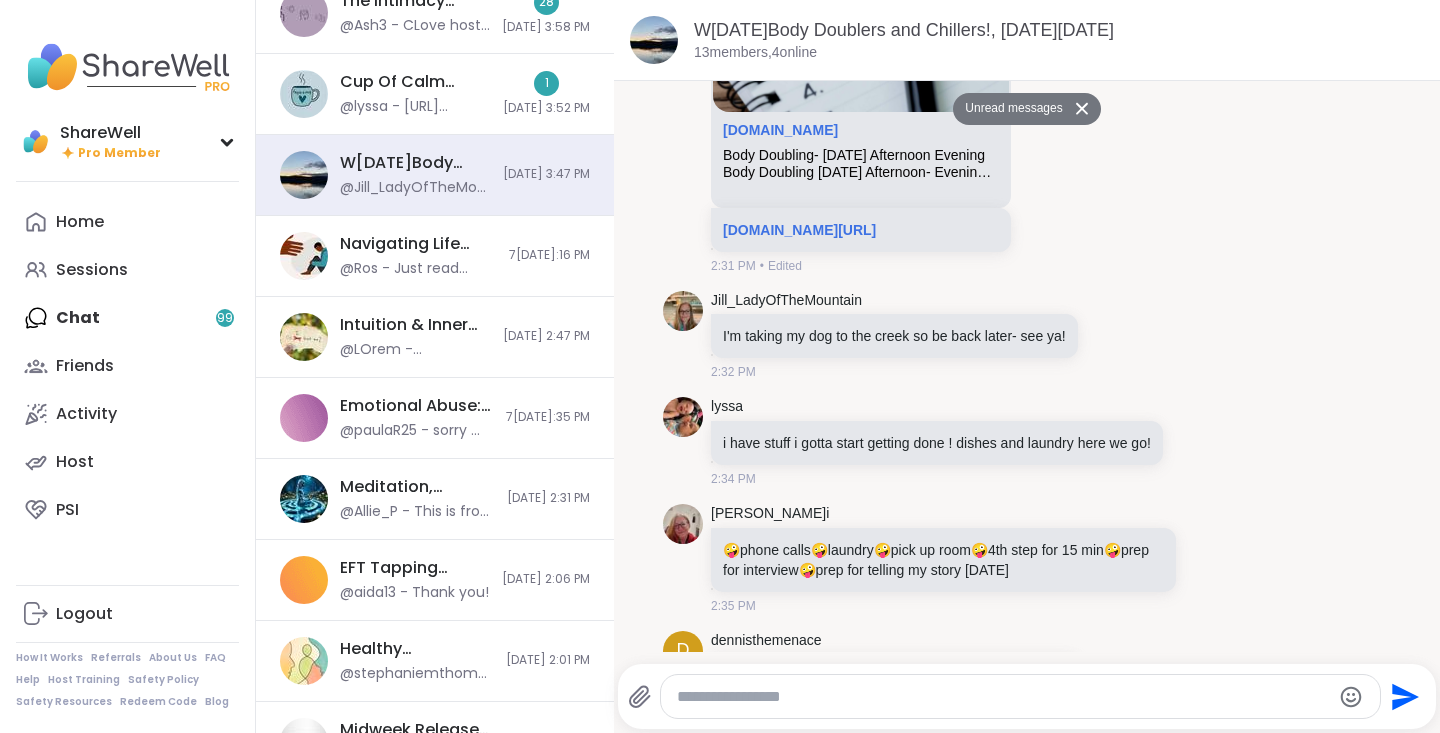 scroll, scrollTop: 0, scrollLeft: 0, axis: both 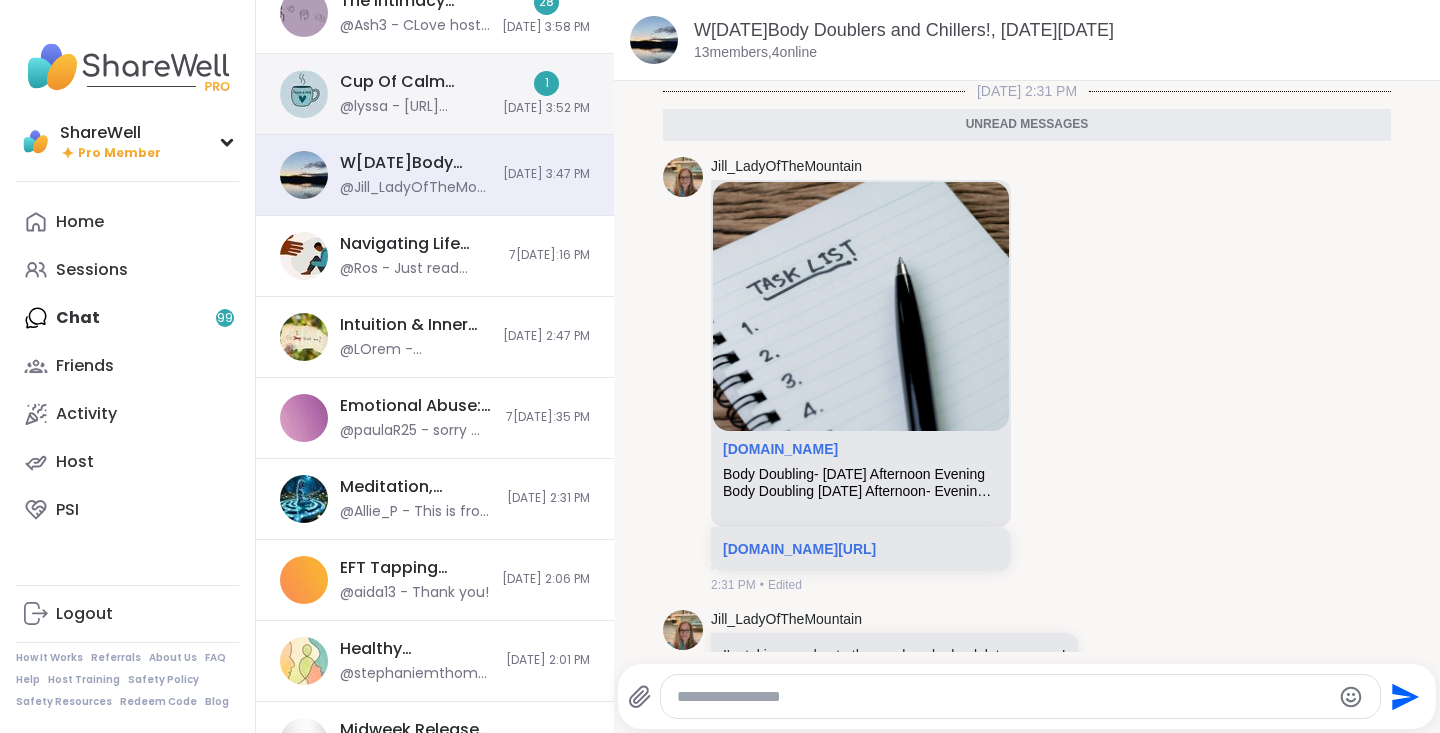 click on "@lyssa - [URL][DOMAIN_NAME]" at bounding box center [415, 107] 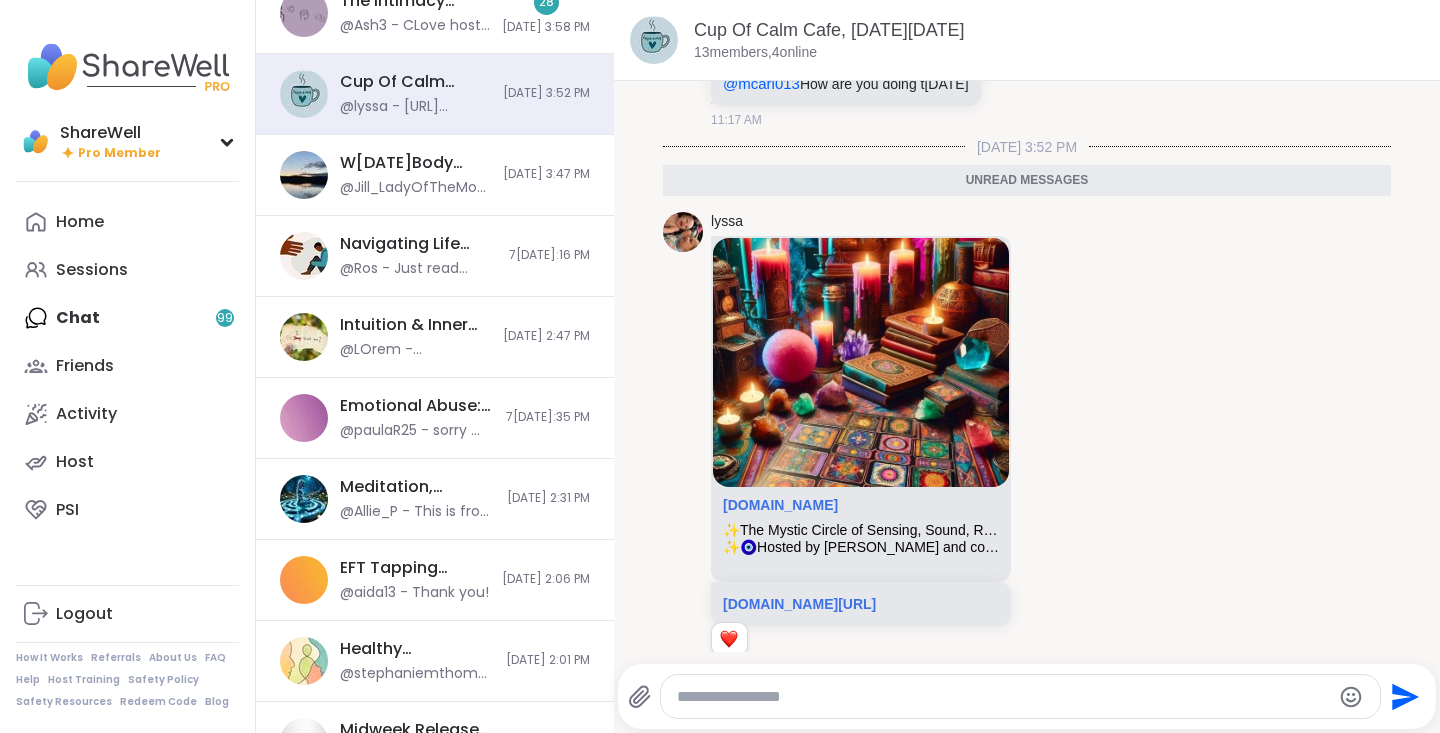 scroll, scrollTop: 6796, scrollLeft: 0, axis: vertical 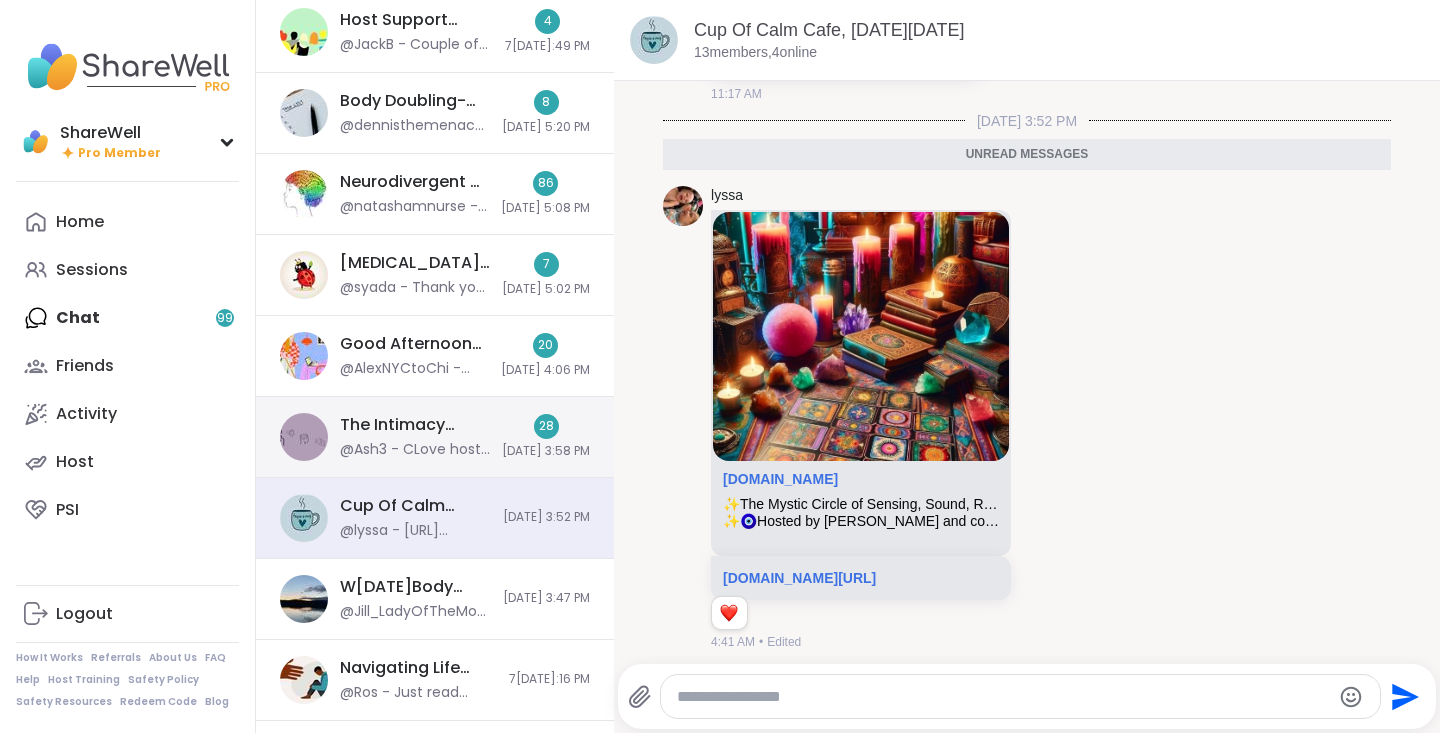 click on "@Ash3 - CLove hosts a Pro Session on the topic...
[URL][DOMAIN_NAME]" at bounding box center (415, 450) 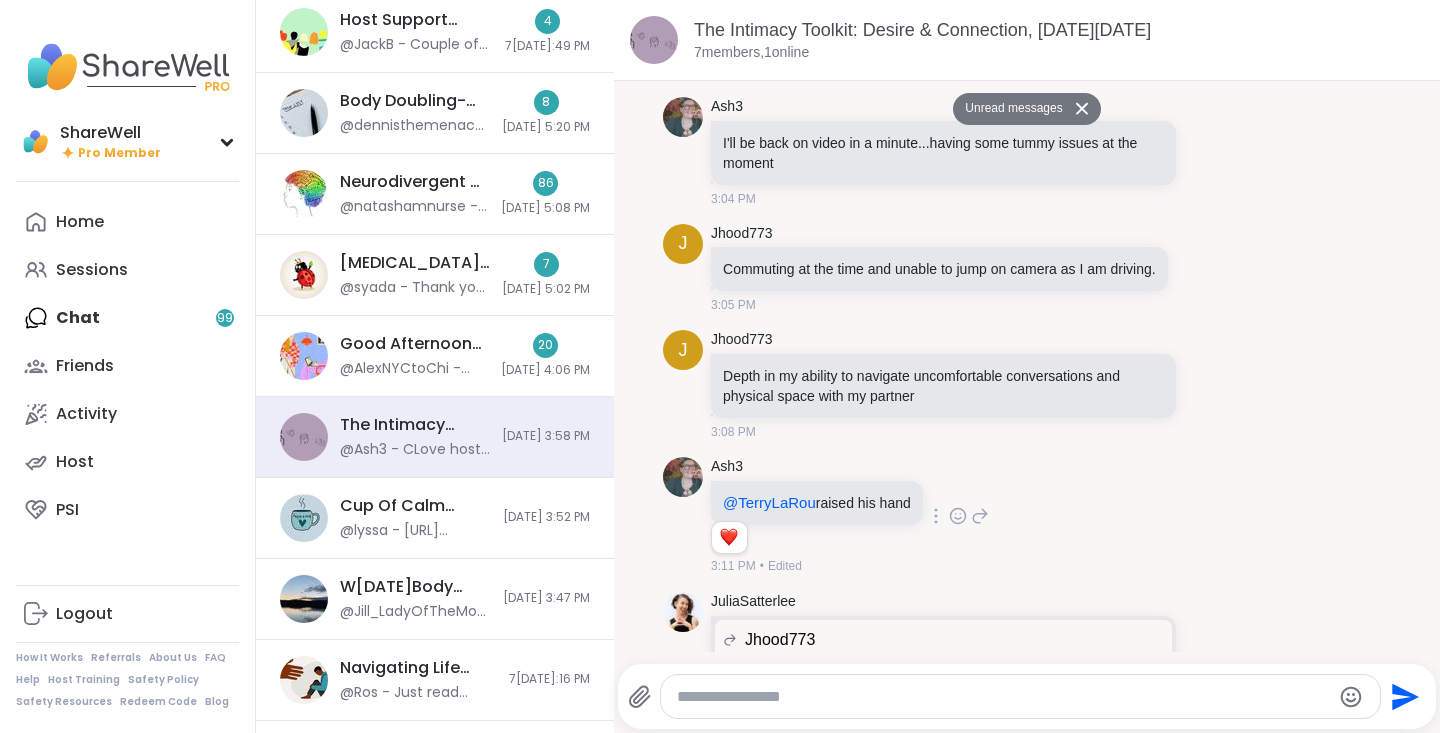 scroll, scrollTop: 0, scrollLeft: 0, axis: both 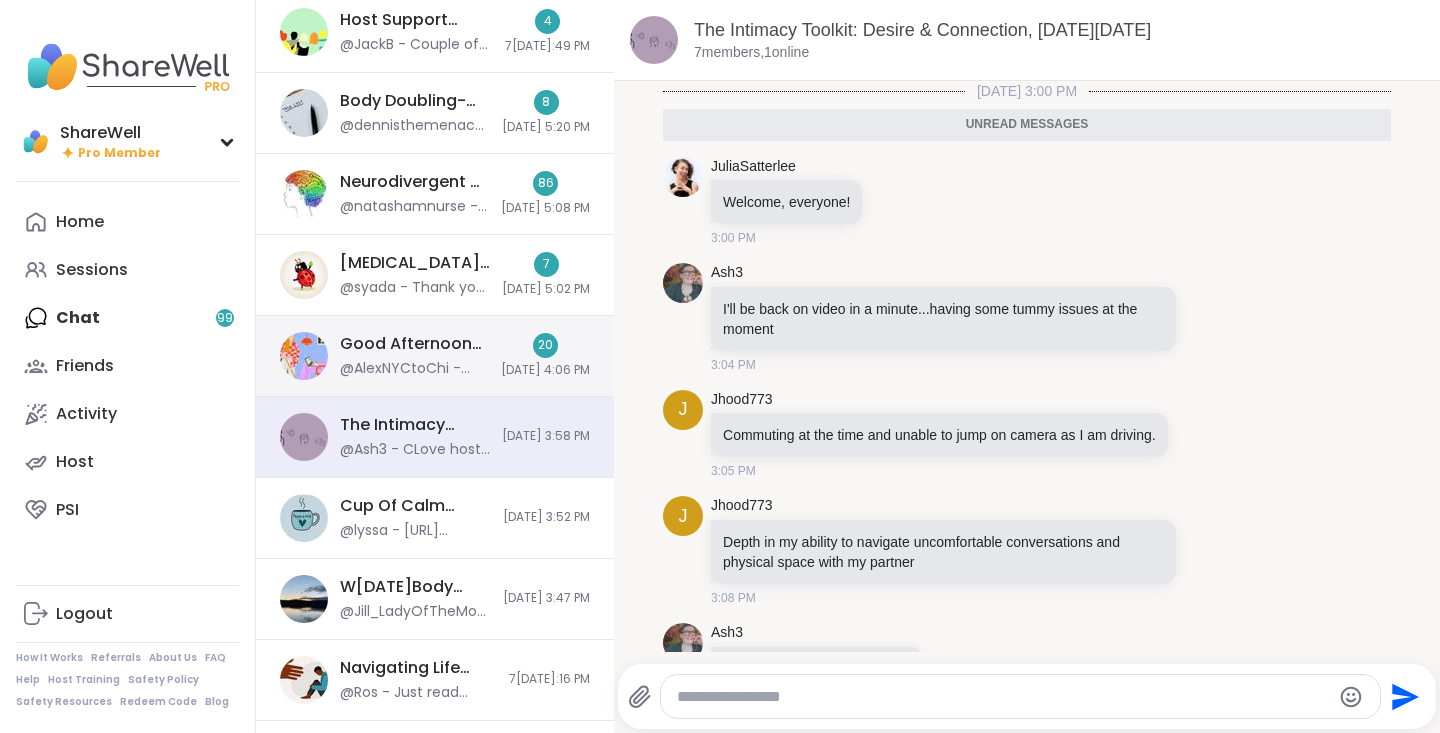 click on "Good Afternoon Body Doubling For Productivity, [DATE]" at bounding box center [414, 344] 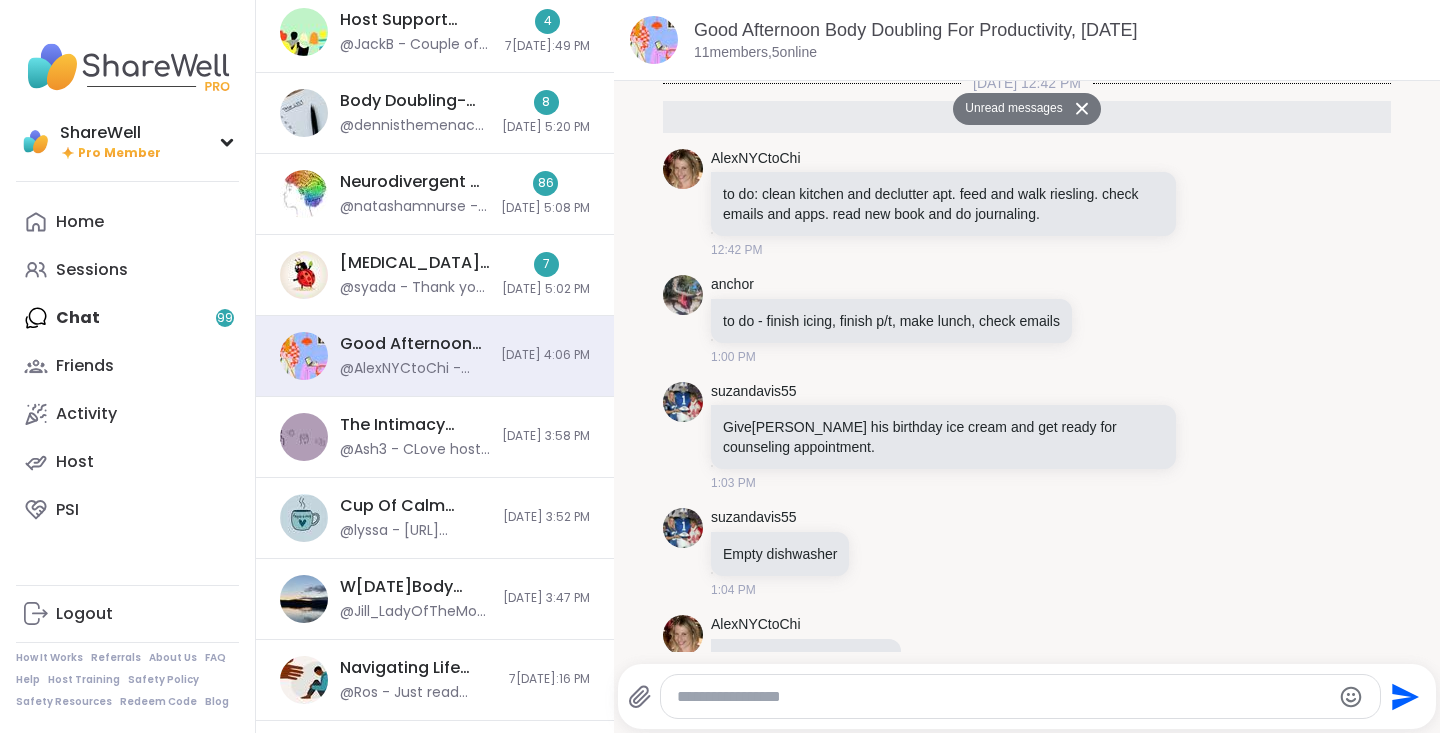 scroll, scrollTop: 0, scrollLeft: 0, axis: both 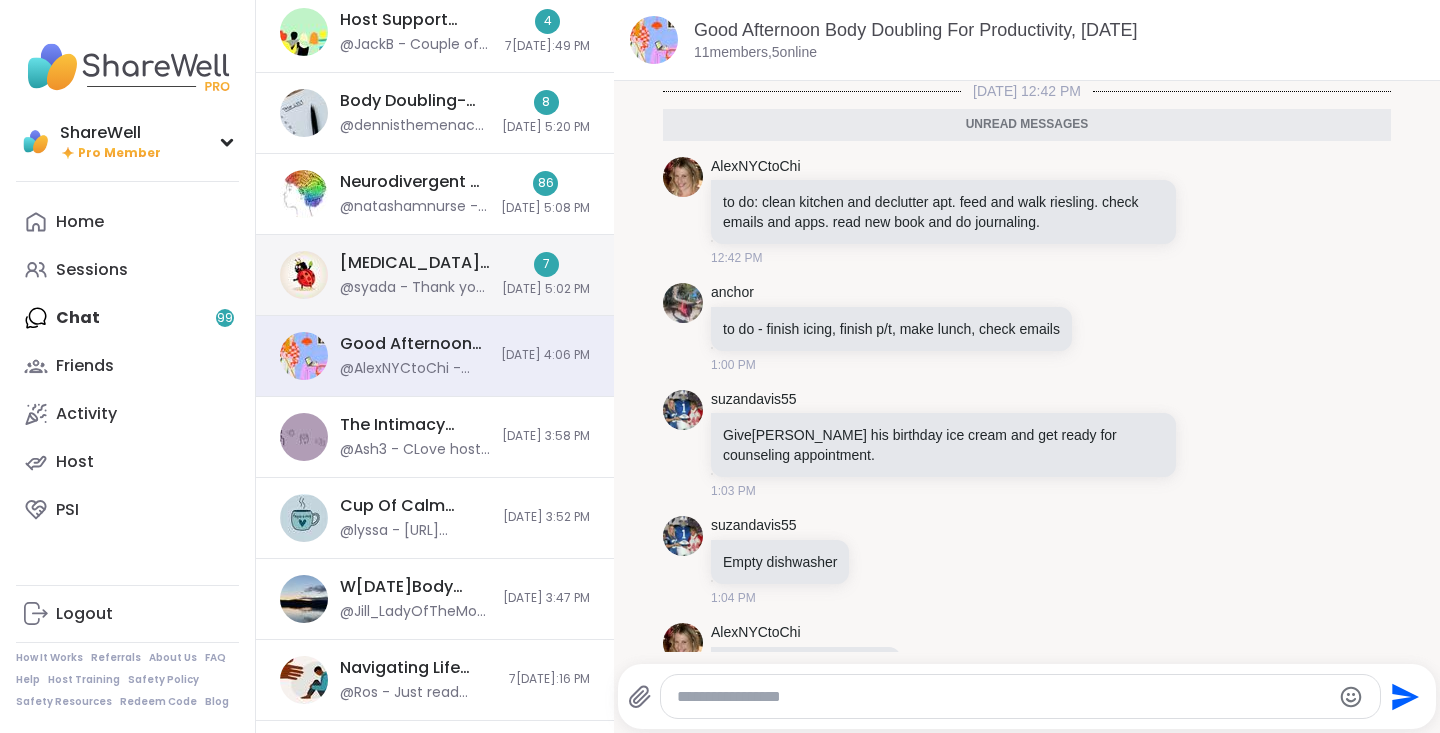 click on "[MEDICAL_DATA]#Family/Friends, [DATE] @syada - Thank you for the session. Apologies if i talked a bit longer than our time allowed. This was my first time on Sharewell and I really appreciated it. Please find me and friend me 🙏  7 [DATE] 5:02 PM" at bounding box center [435, 275] 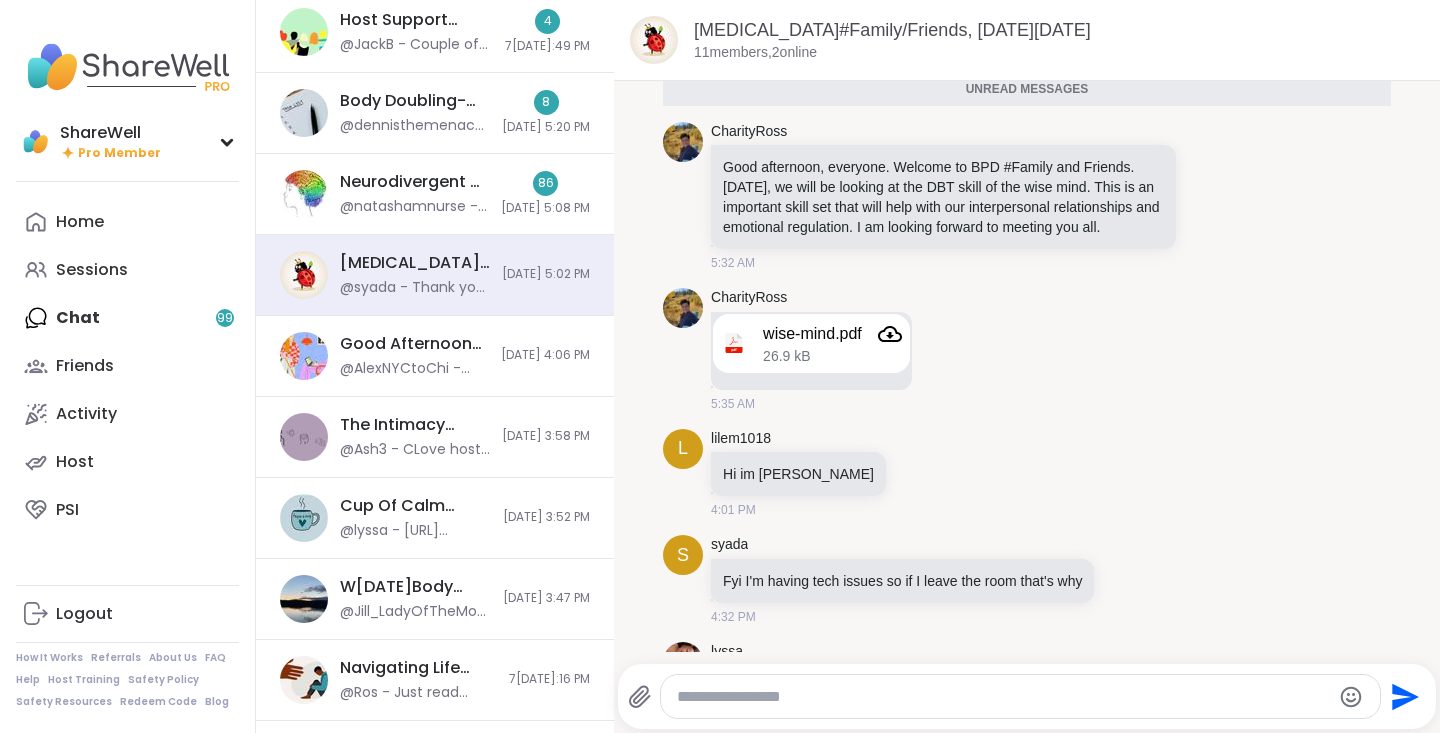 scroll, scrollTop: 0, scrollLeft: 0, axis: both 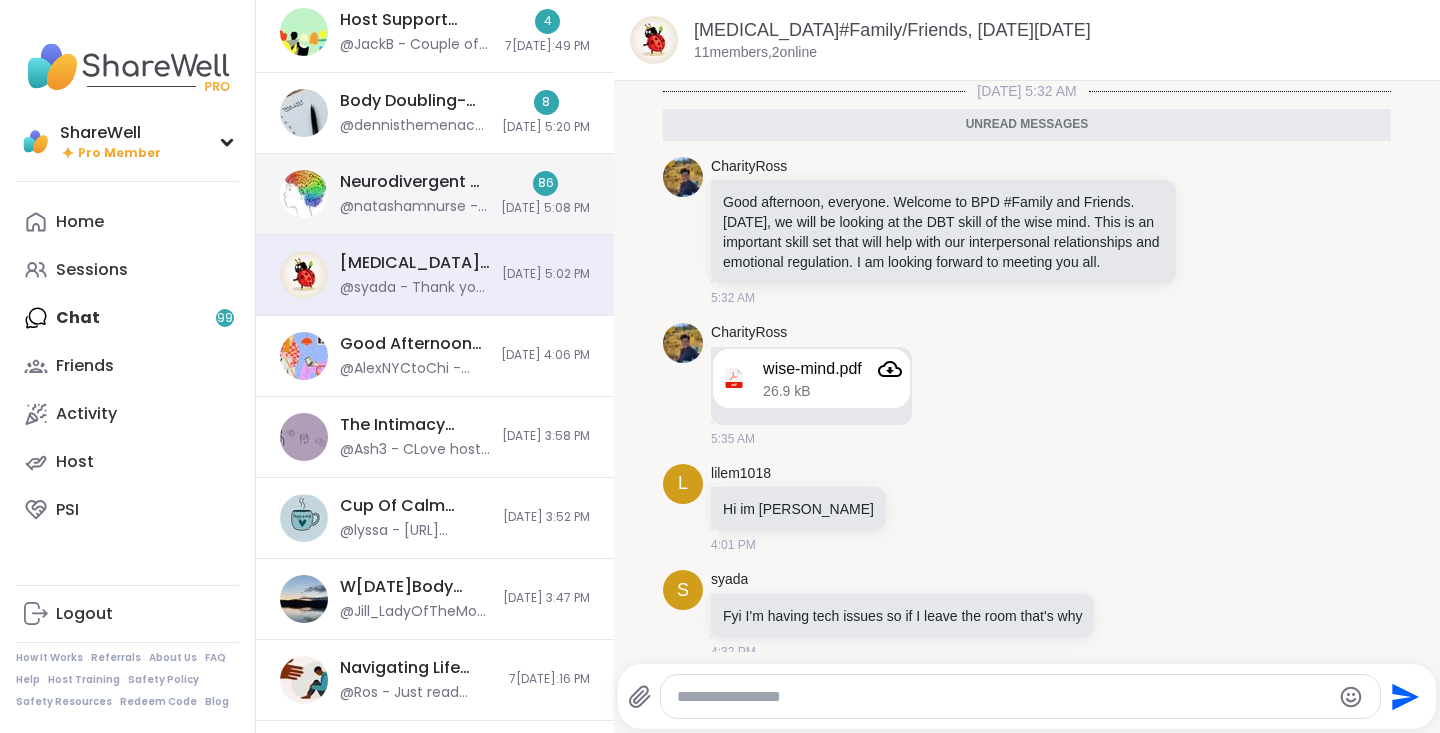 click on "Neurodivergent & Proud: Unlocking ND Superpowers, [DATE] @natashamnurse - Thanks!" at bounding box center (414, 194) 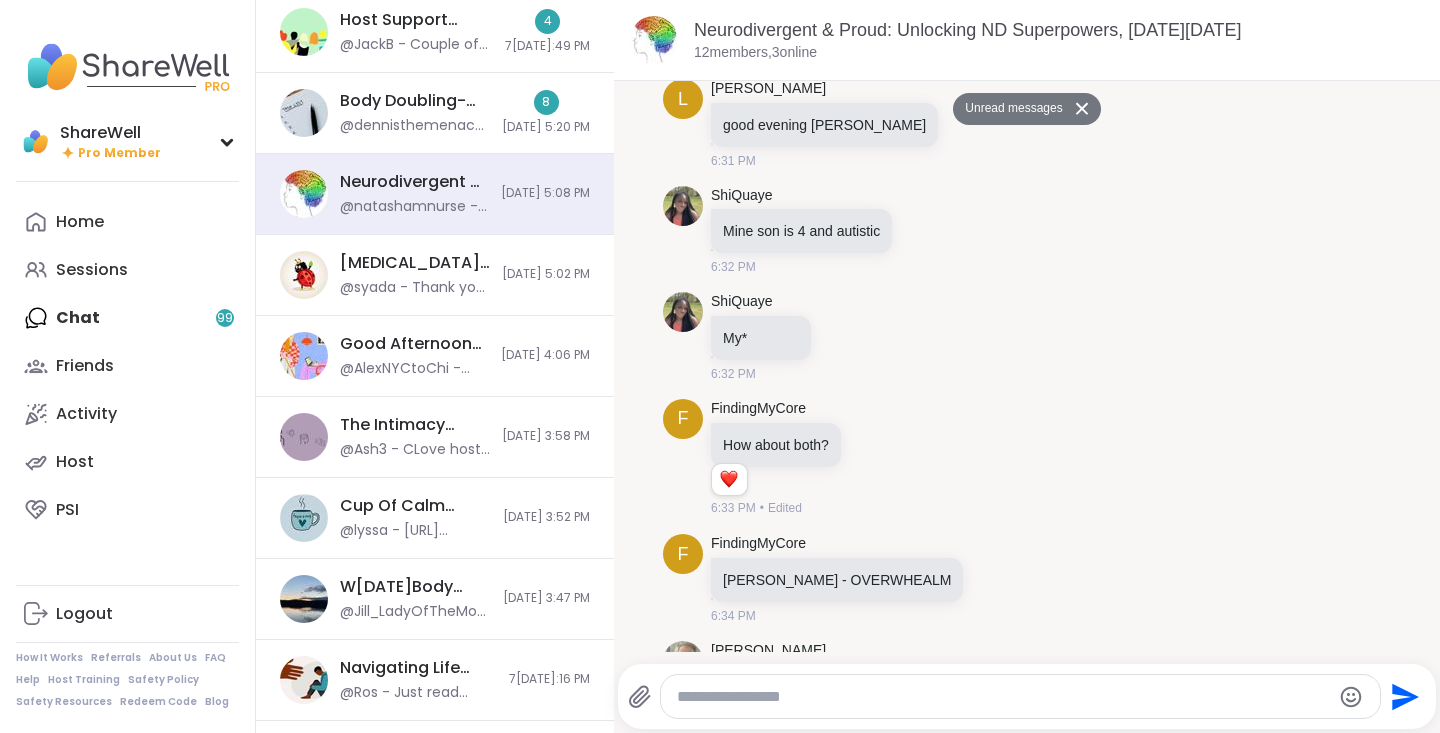 scroll, scrollTop: 0, scrollLeft: 0, axis: both 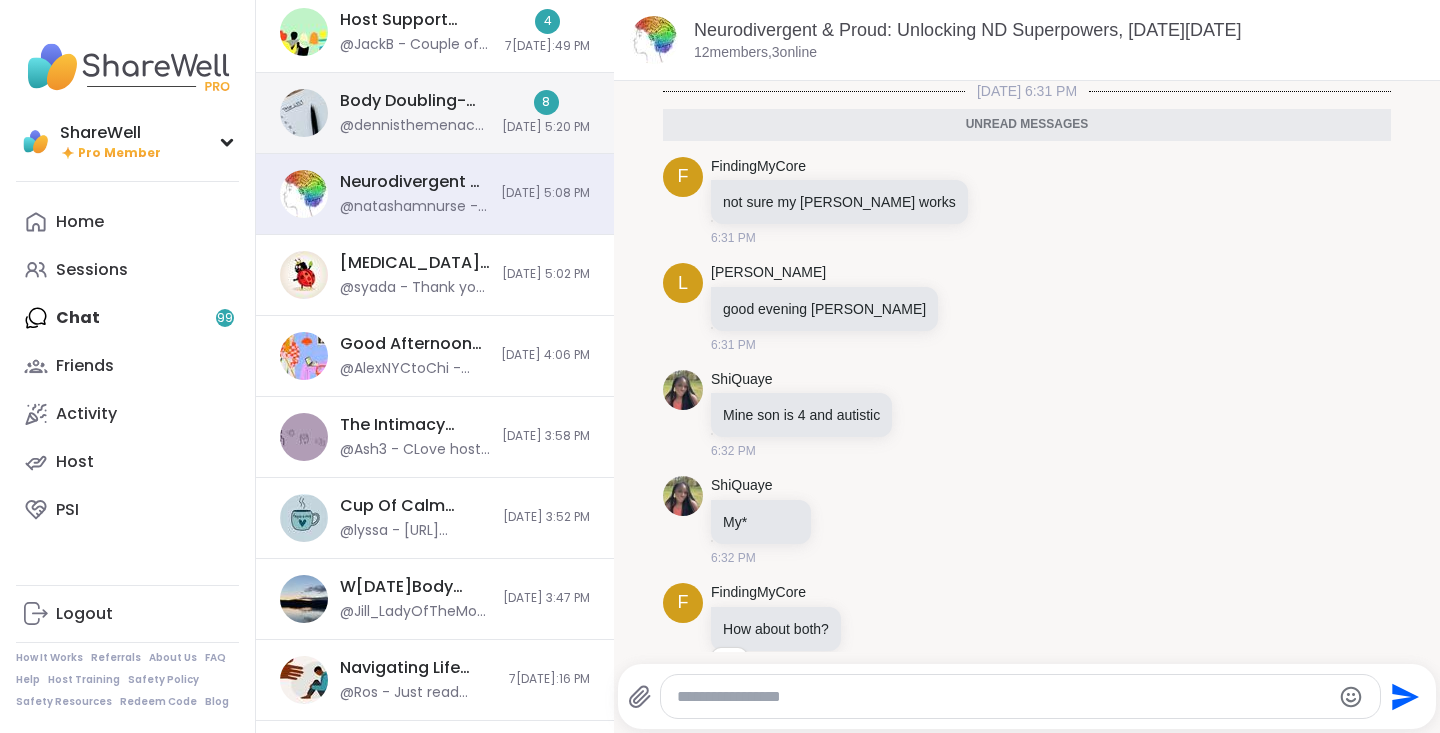 click on "Body Doubling- W[DATE]Afternoon Evening, [DATE][DATE]" at bounding box center [415, 101] 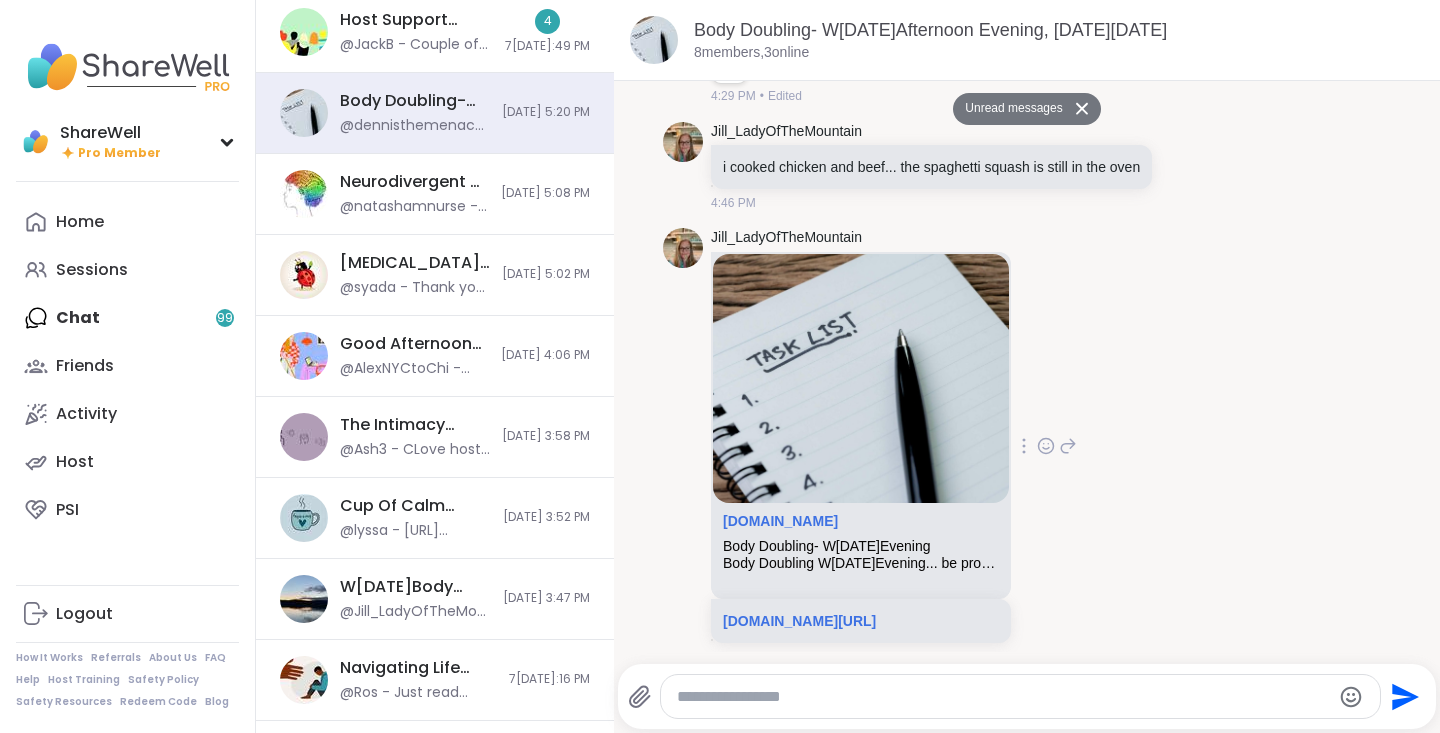 scroll, scrollTop: 0, scrollLeft: 0, axis: both 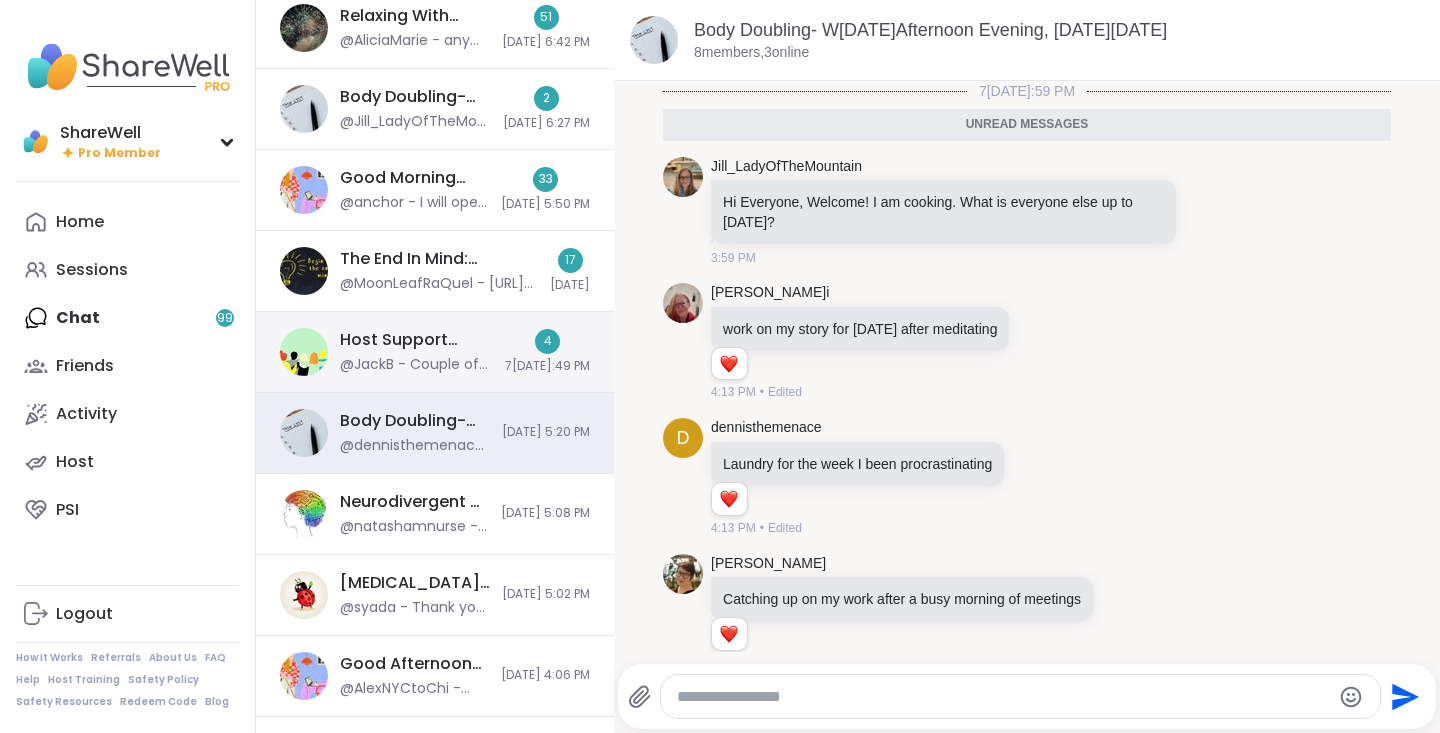 click on "@JackB - Couple of open spots: [URL][DOMAIN_NAME]" at bounding box center (416, 365) 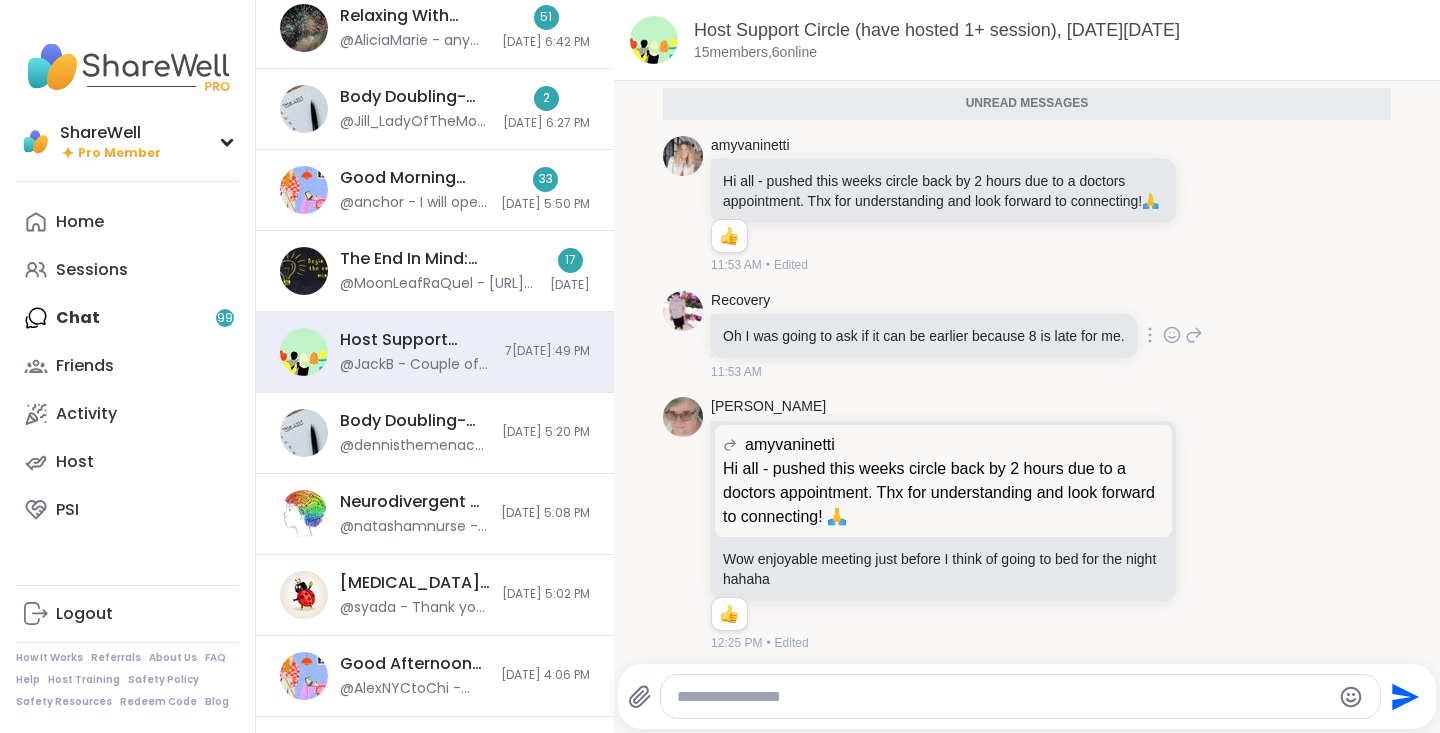 scroll, scrollTop: 0, scrollLeft: 0, axis: both 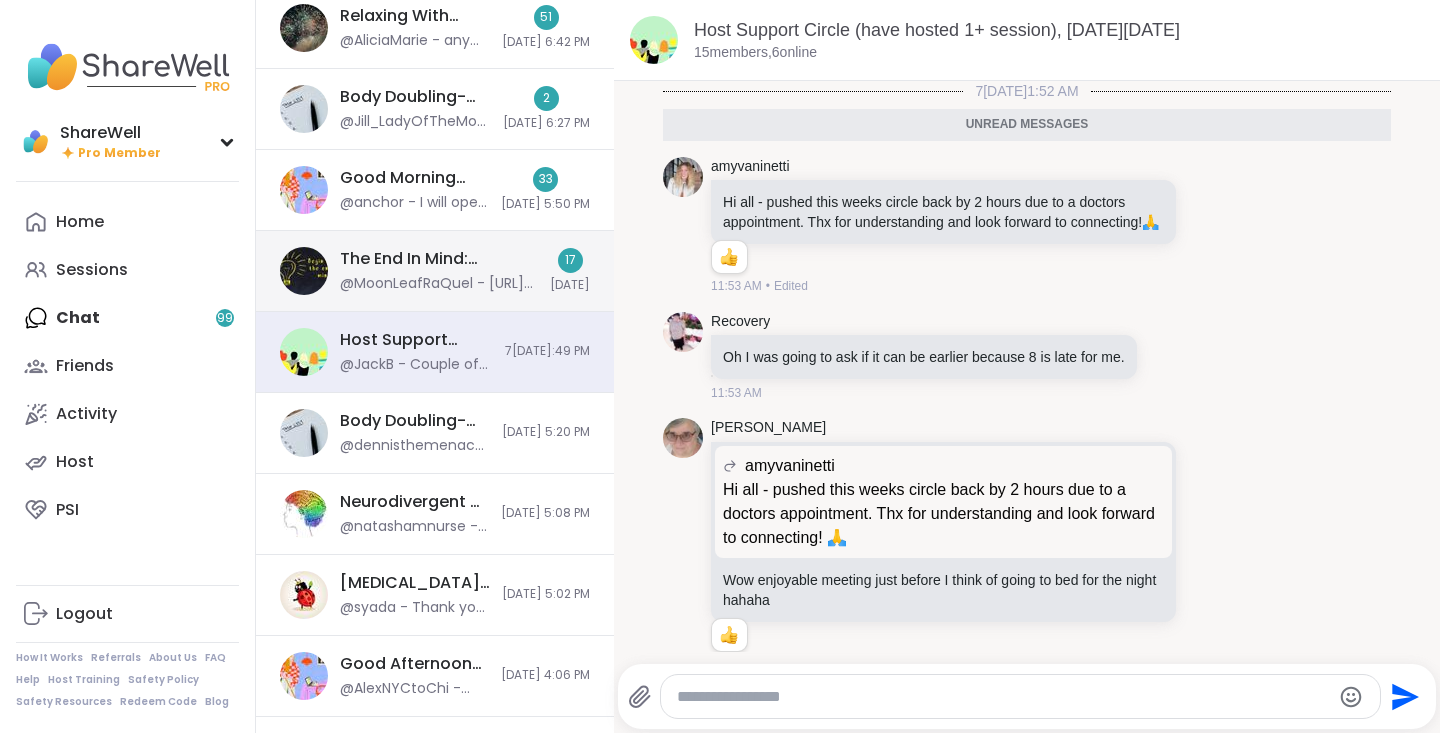 click on "The End In Mind: Creating A Life Of Meaning, [DATE]" at bounding box center [439, 259] 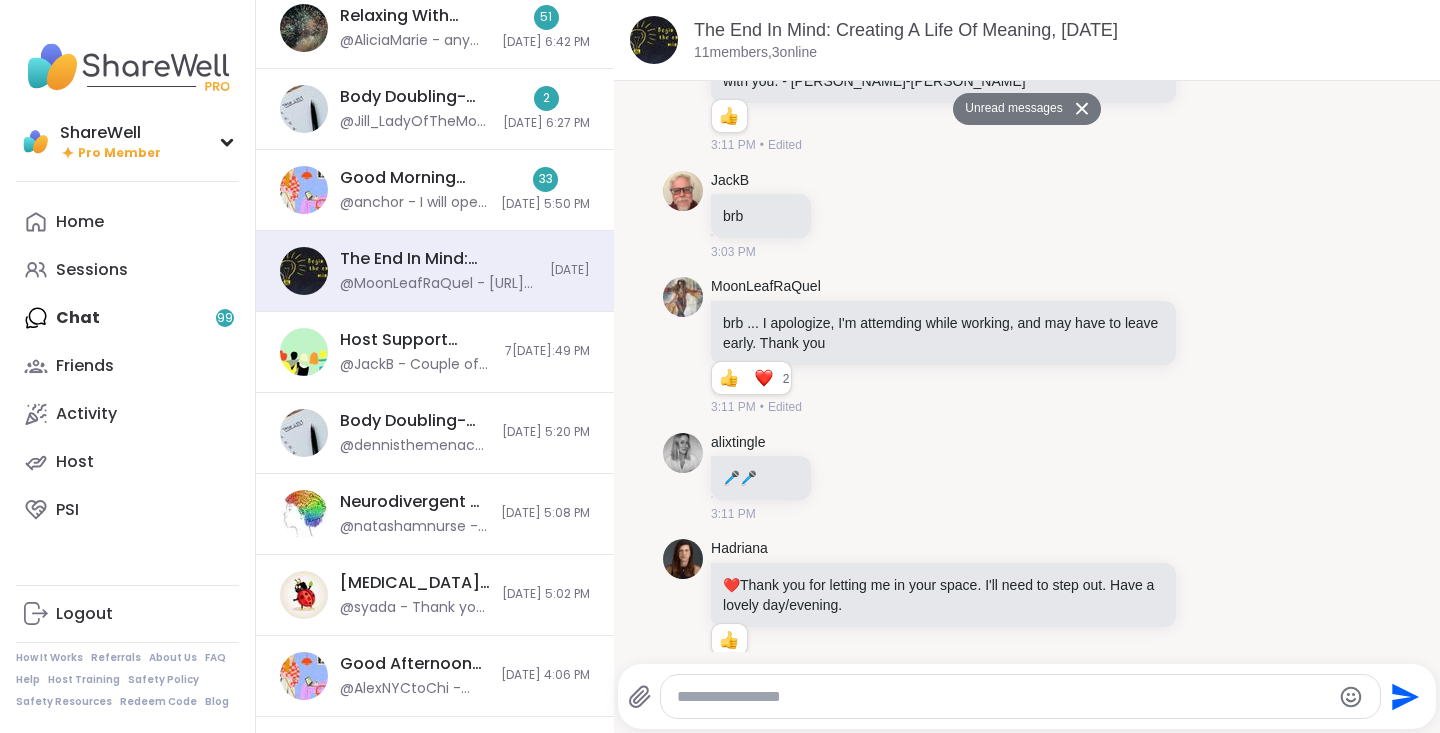 scroll, scrollTop: 0, scrollLeft: 0, axis: both 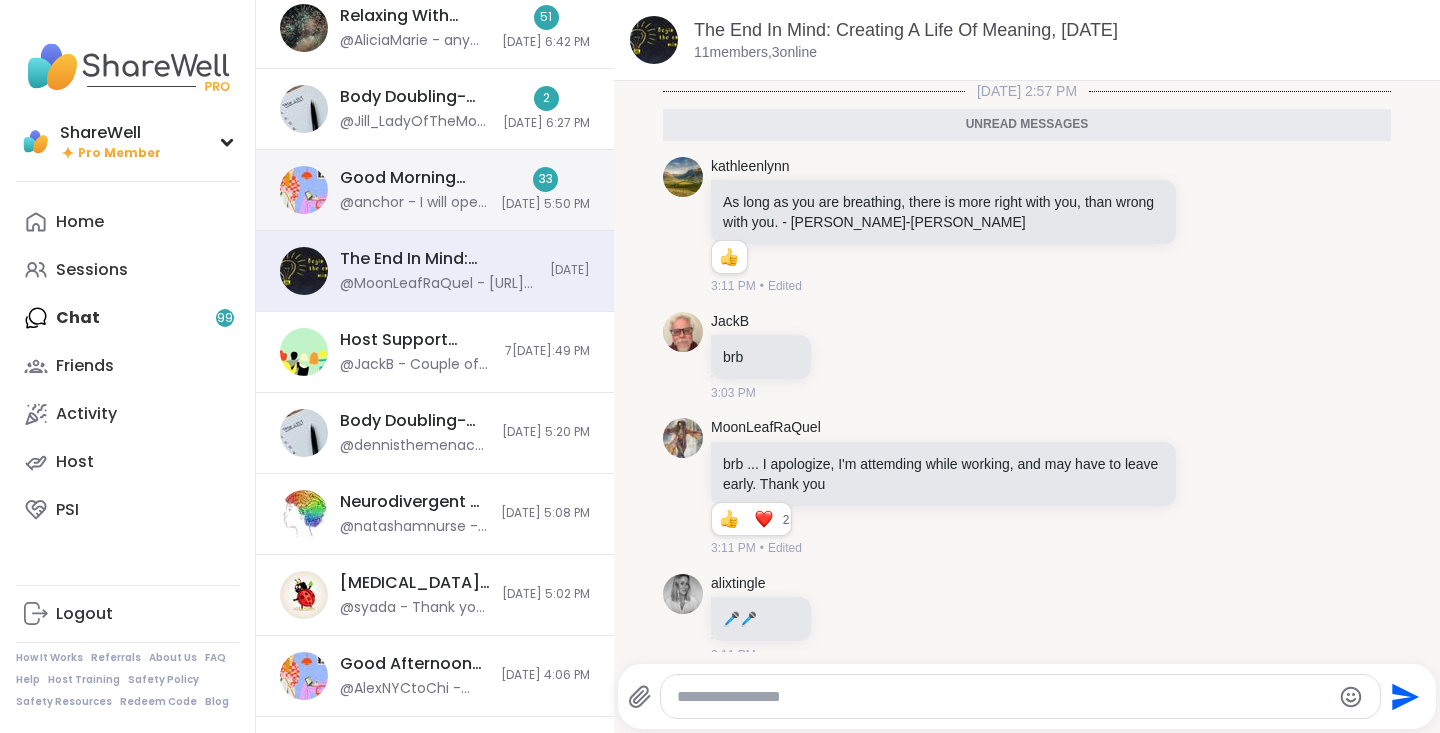 click on "Good Morning Part 4! Body Doubling Chill & Chat , [DATE]" at bounding box center (414, 178) 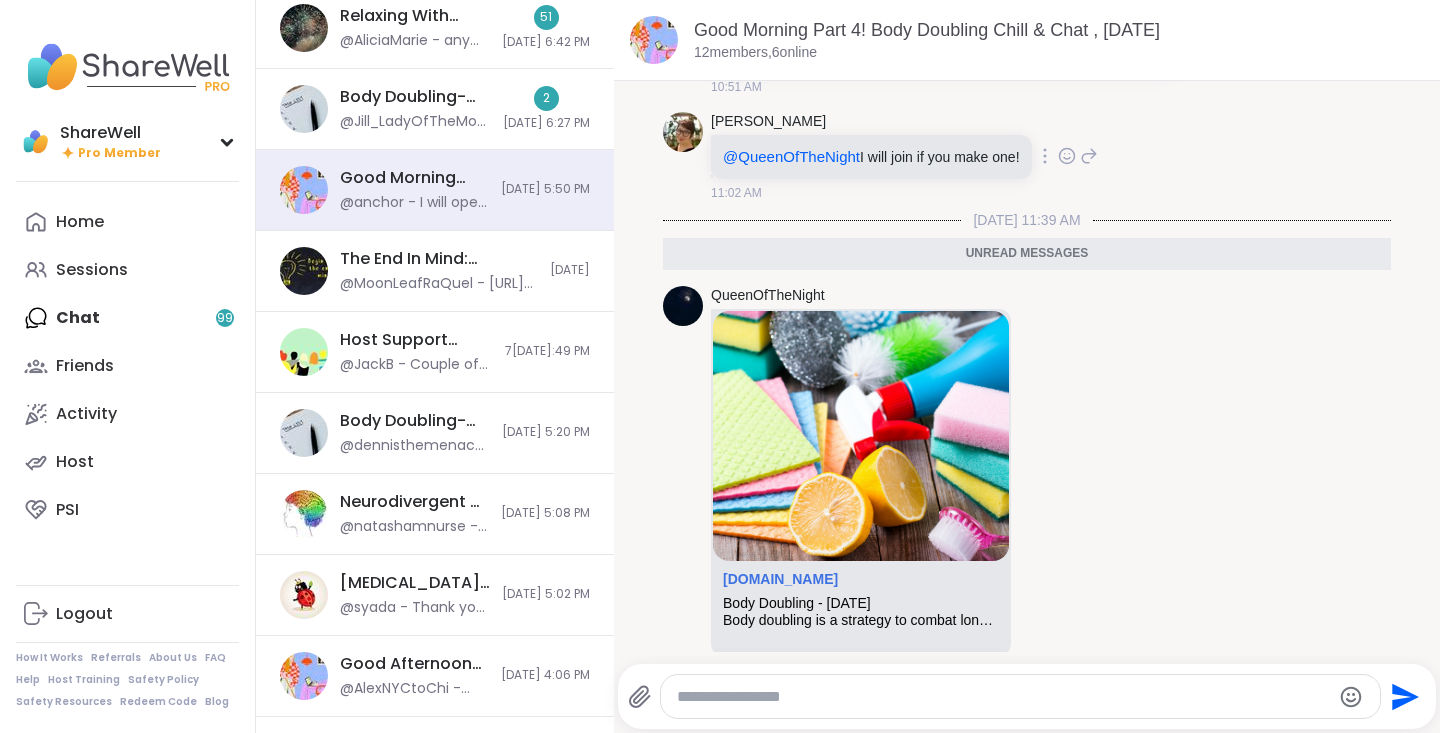 scroll, scrollTop: 77, scrollLeft: 0, axis: vertical 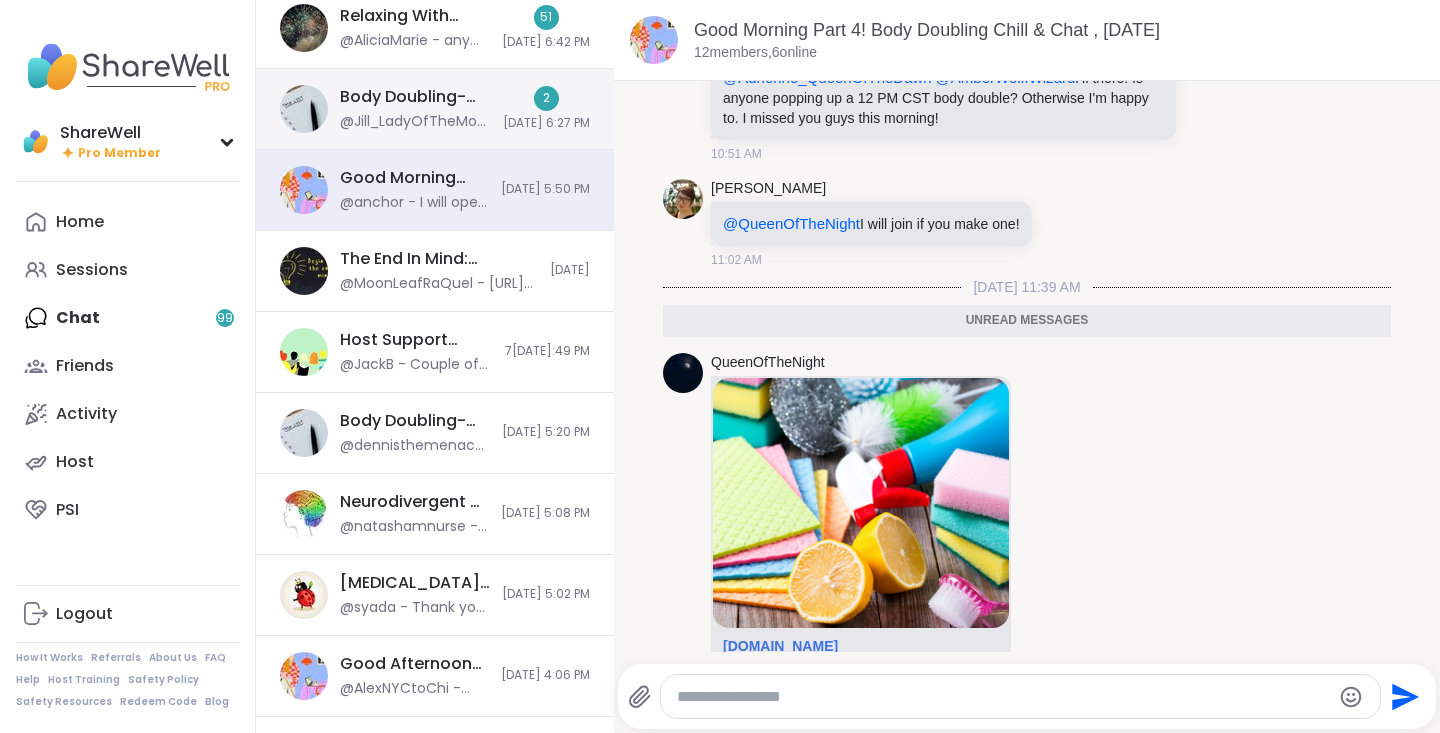 click on "[DATE] 6:27 PM" at bounding box center (546, 123) 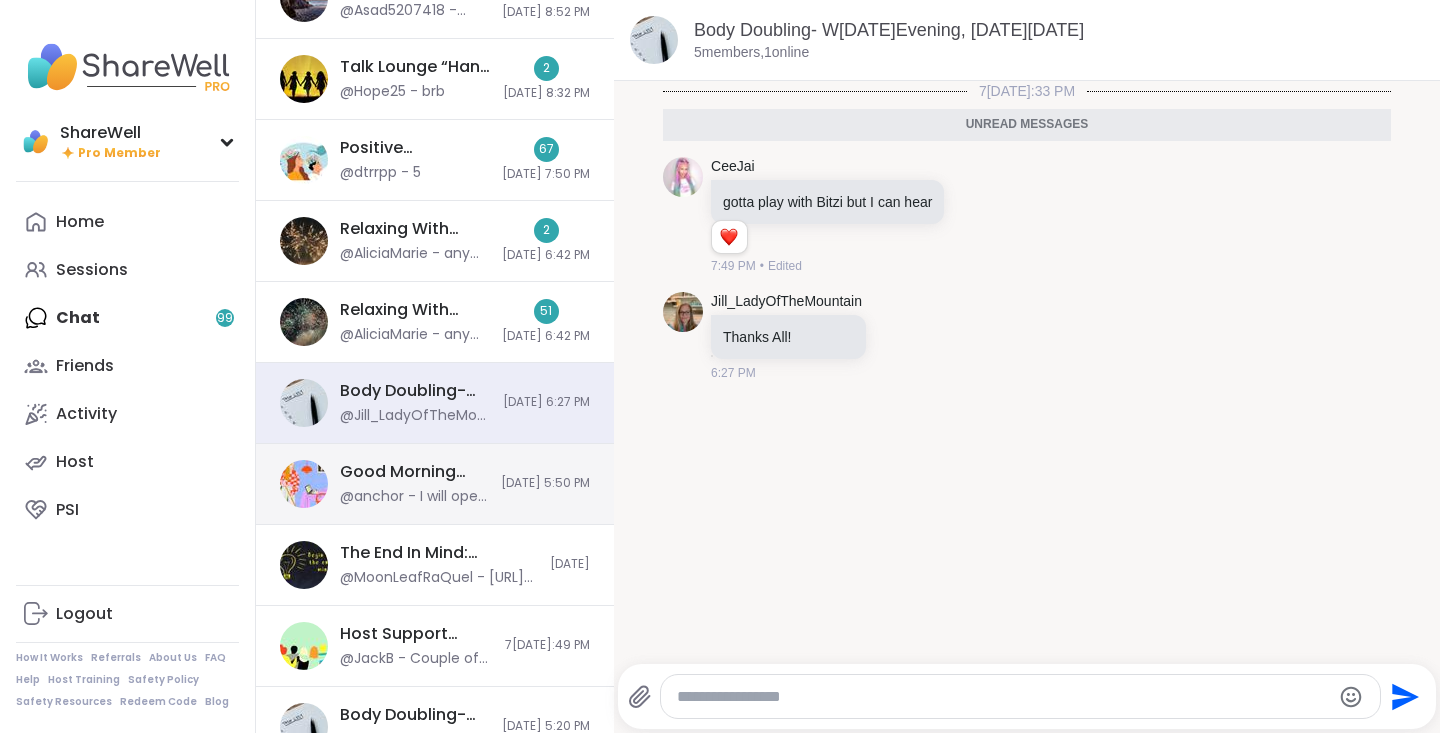 scroll, scrollTop: 3094, scrollLeft: 0, axis: vertical 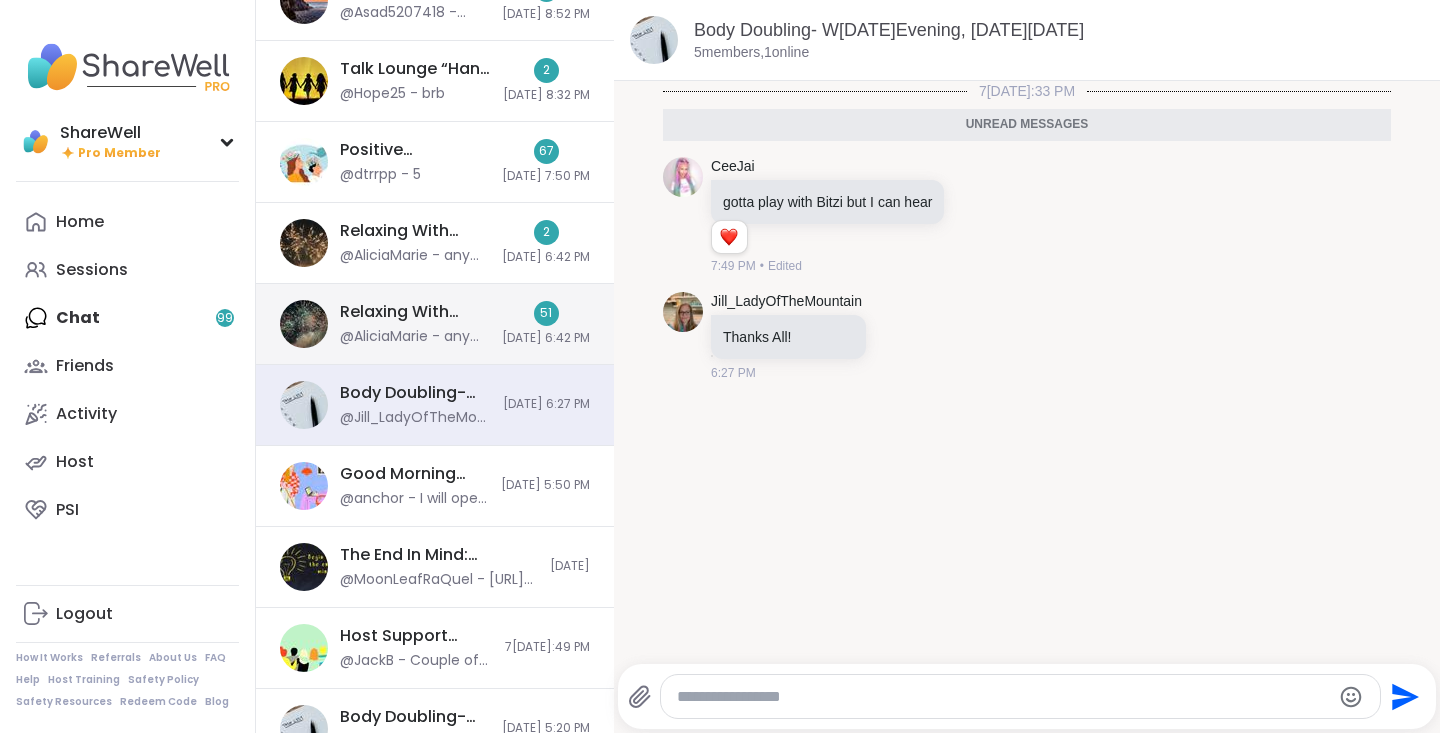 click on "Relaxing With Friends: Affirmation Nation!, [DATE]" at bounding box center [415, 312] 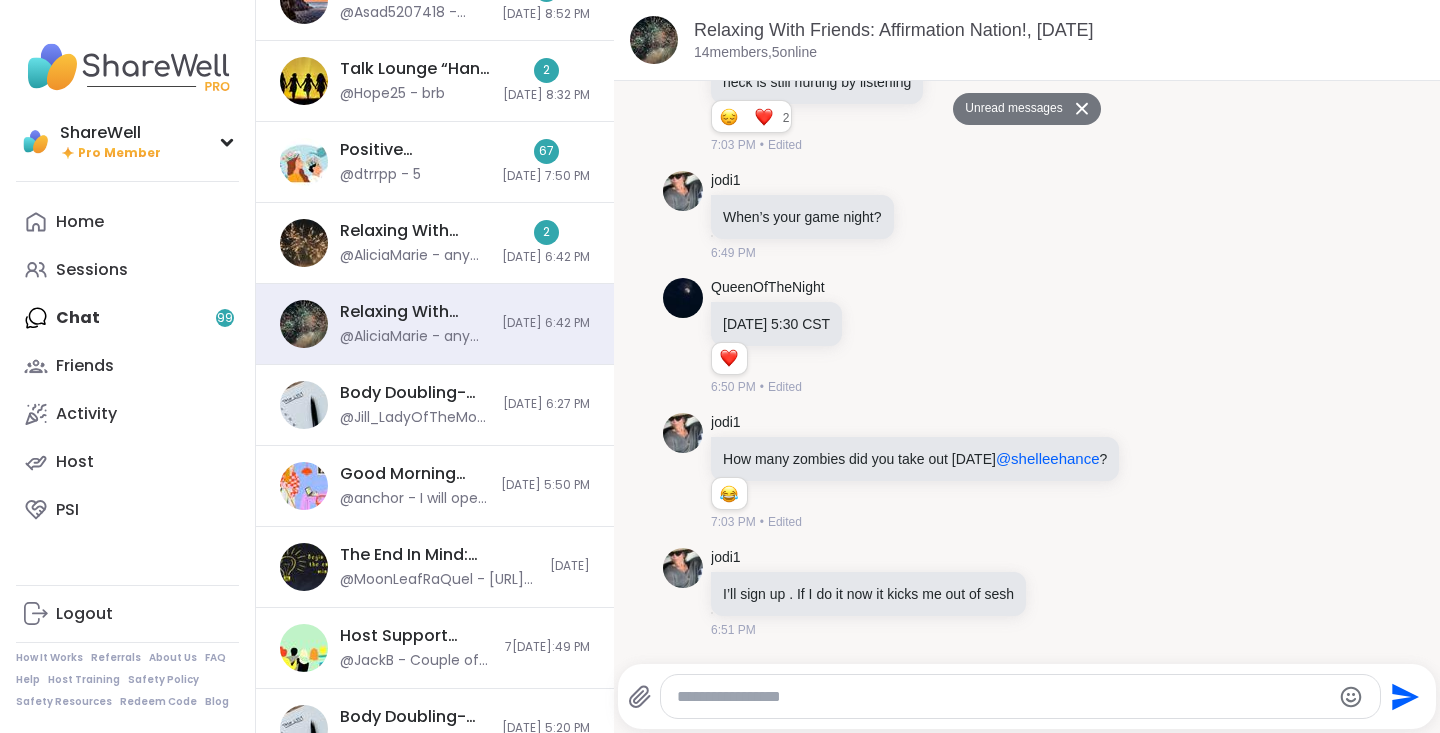 scroll, scrollTop: 0, scrollLeft: 0, axis: both 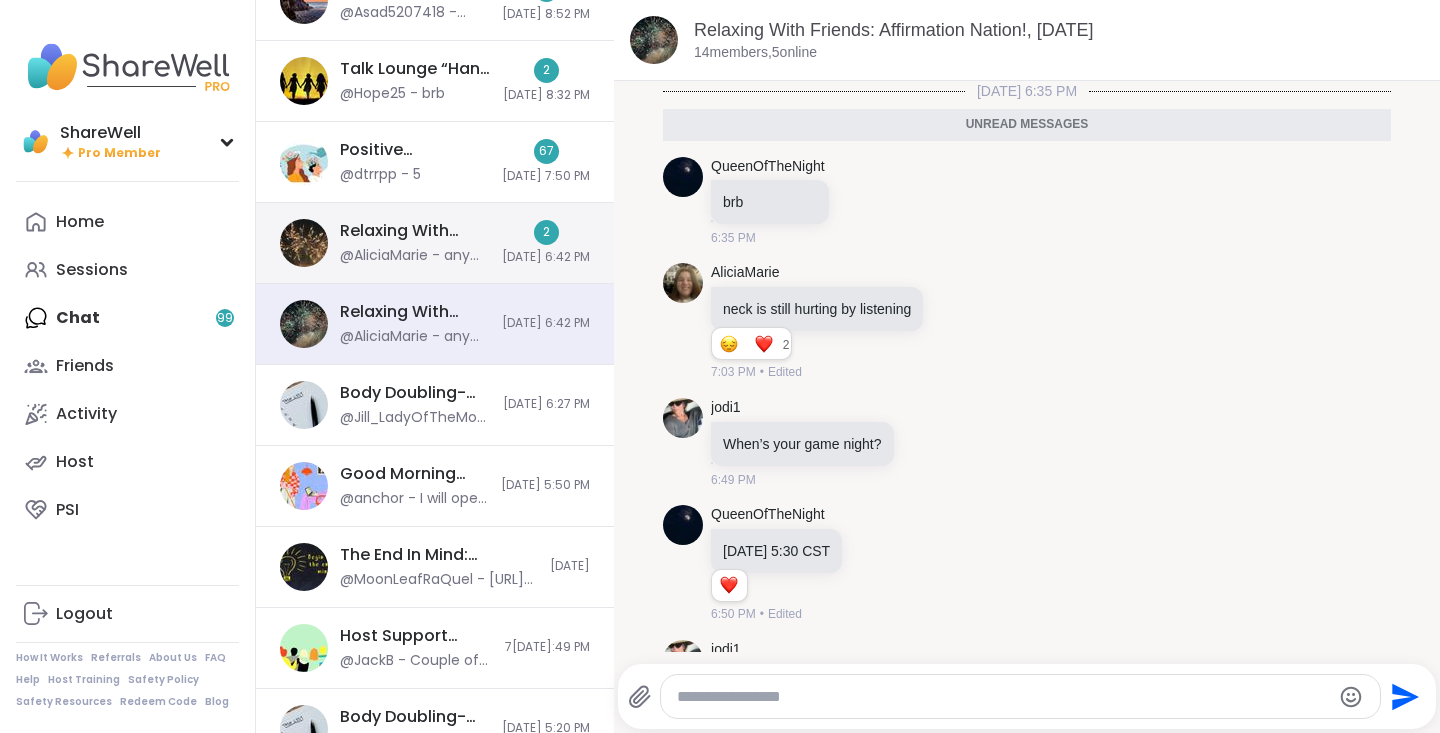 click on "Relaxing With Friends: Affirmation Nation!, [DATE]" at bounding box center (415, 231) 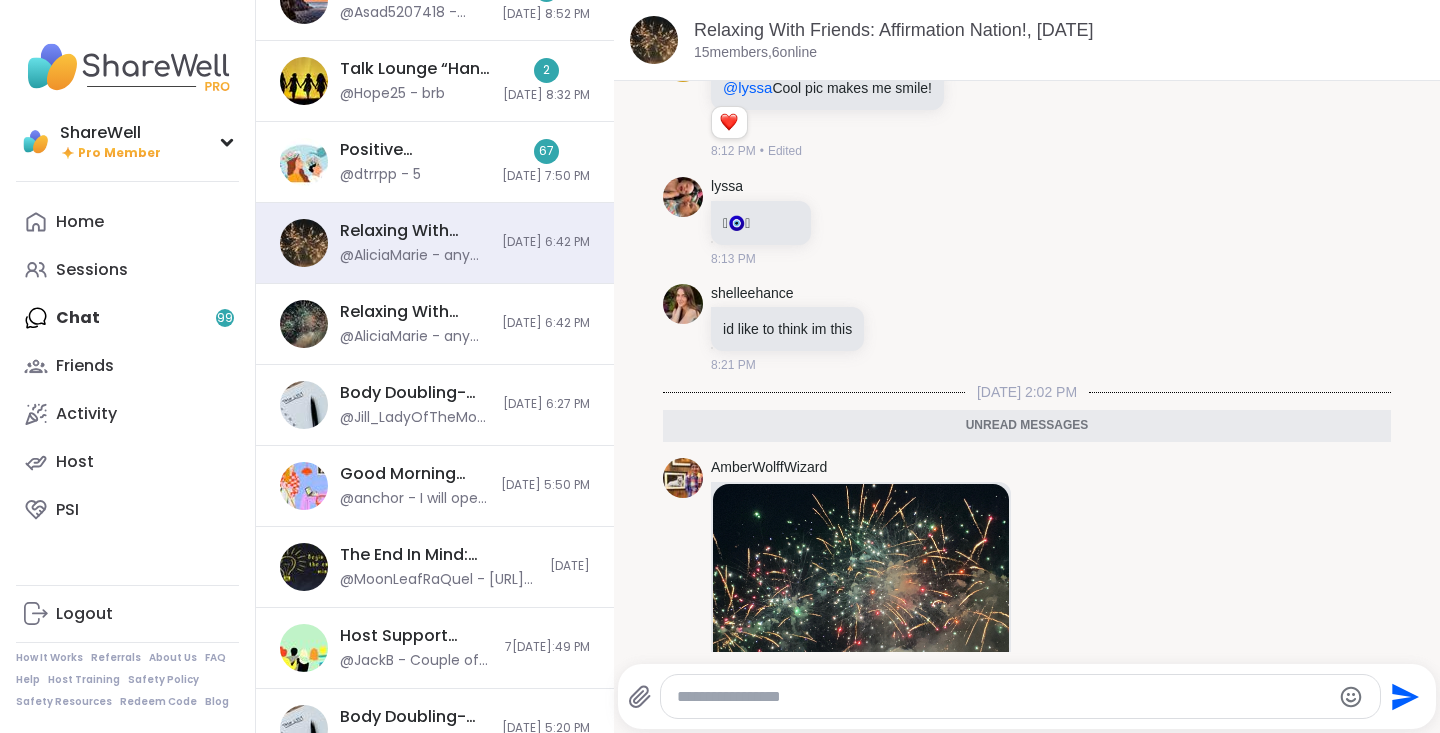 scroll, scrollTop: 14028, scrollLeft: 0, axis: vertical 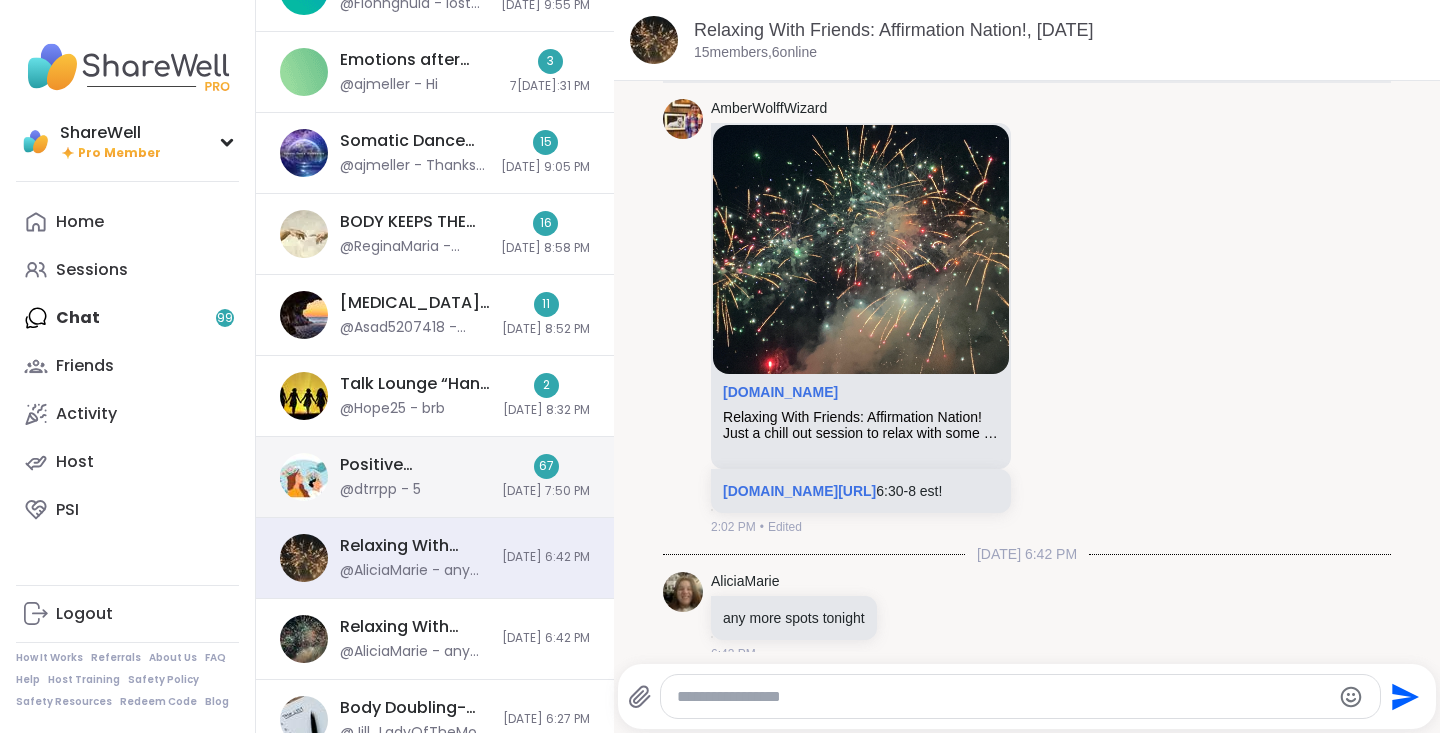 click on "Positive Psychology for Everyday Happiness, [DATE] @dtrrpp - 5" at bounding box center (415, 477) 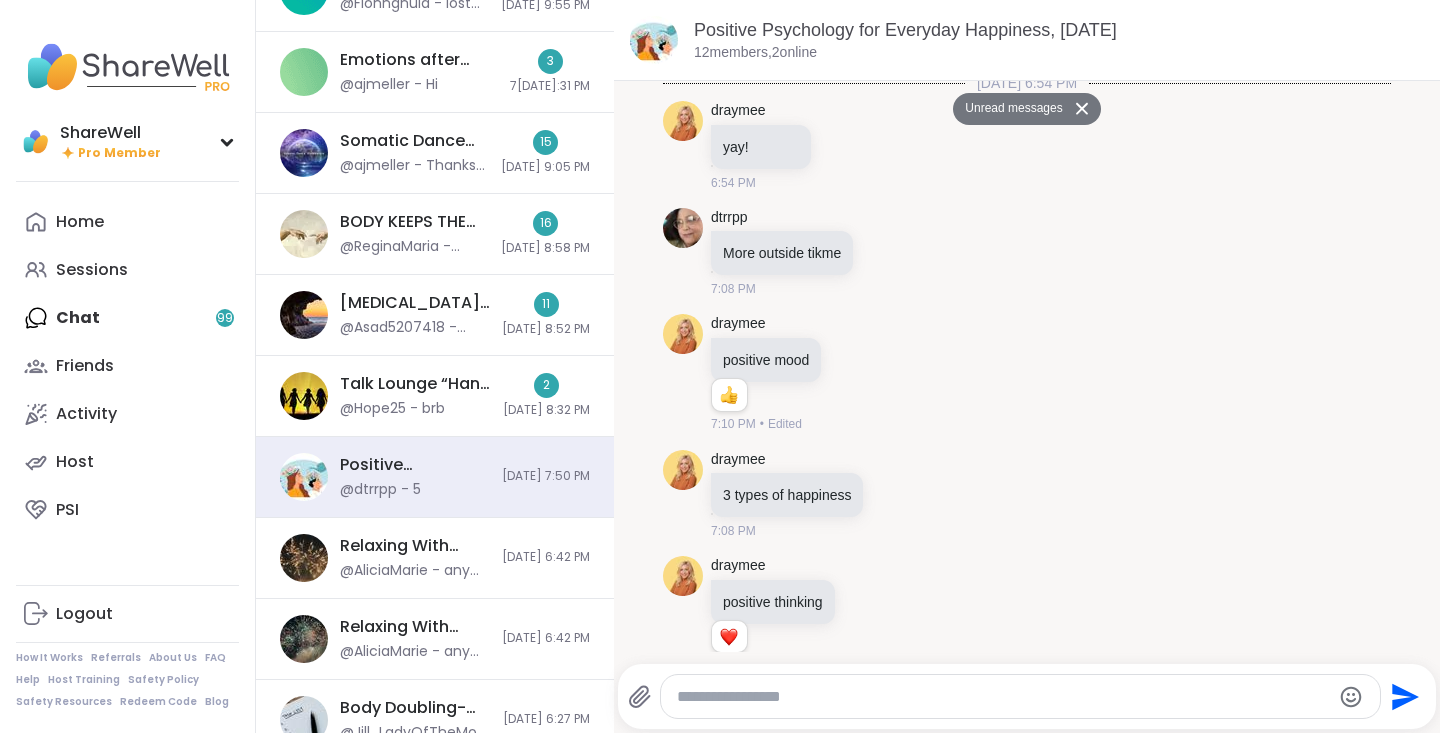 scroll, scrollTop: 0, scrollLeft: 0, axis: both 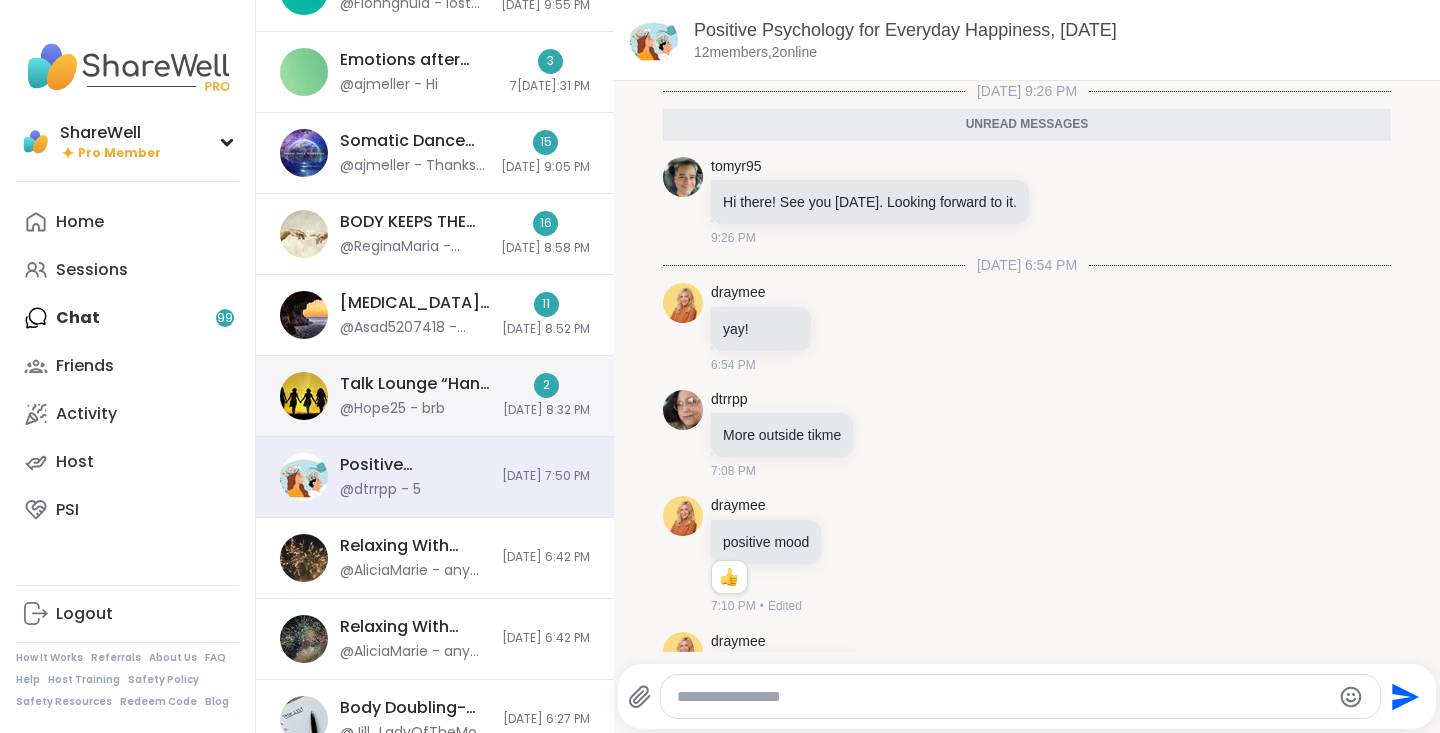 click on "Talk Lounge “Hang Out” ShareWell Sisters , [DATE][DATE]" at bounding box center [415, 384] 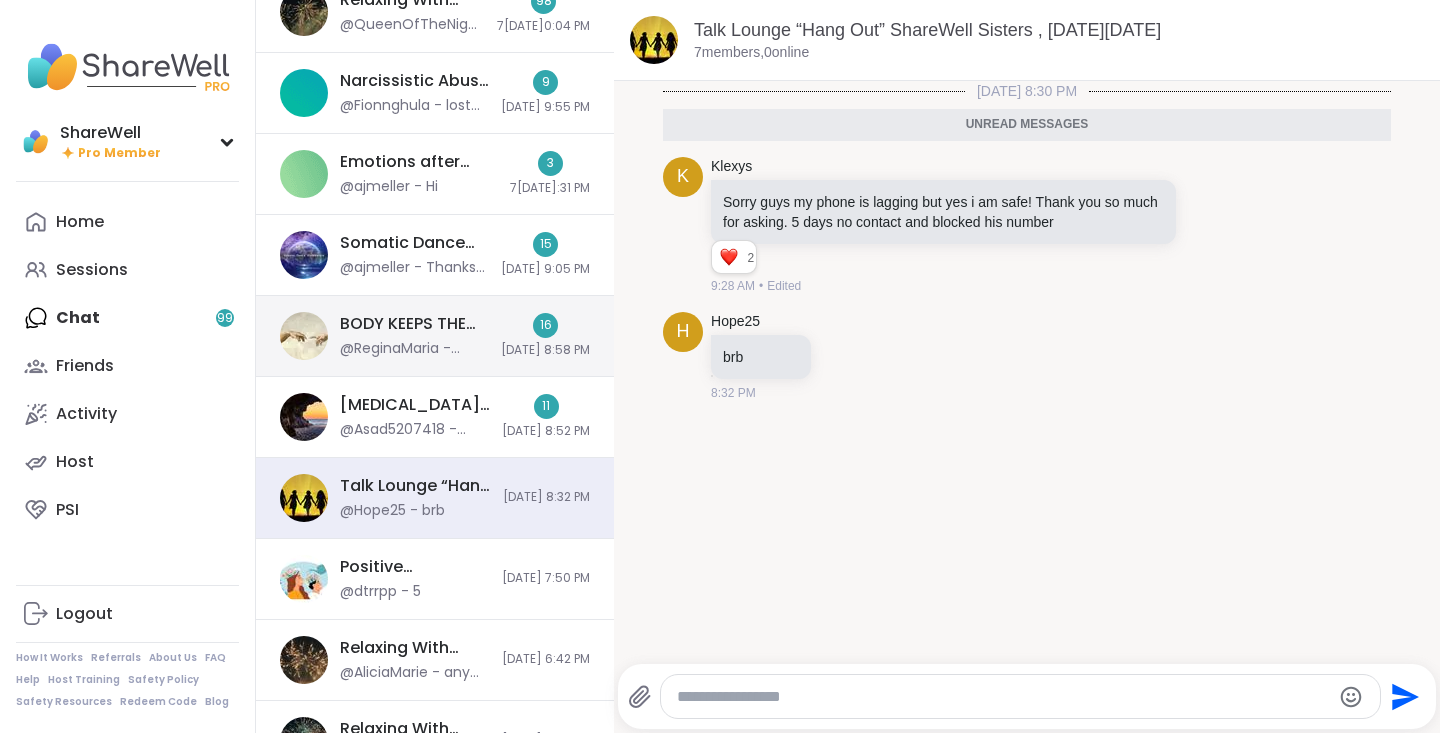 scroll, scrollTop: 2671, scrollLeft: 0, axis: vertical 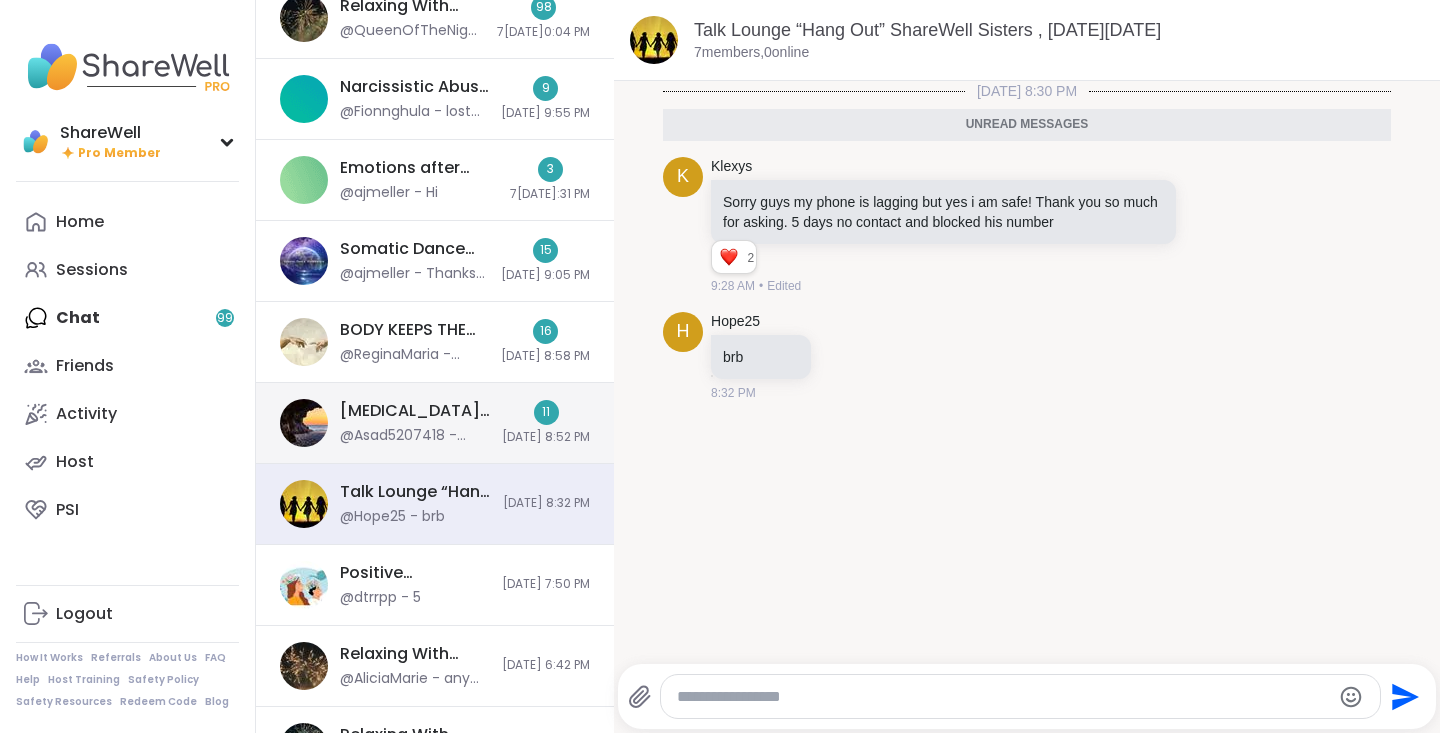 click on "[MEDICAL_DATA]: Escaping the Cycle, [DATE]" at bounding box center [415, 411] 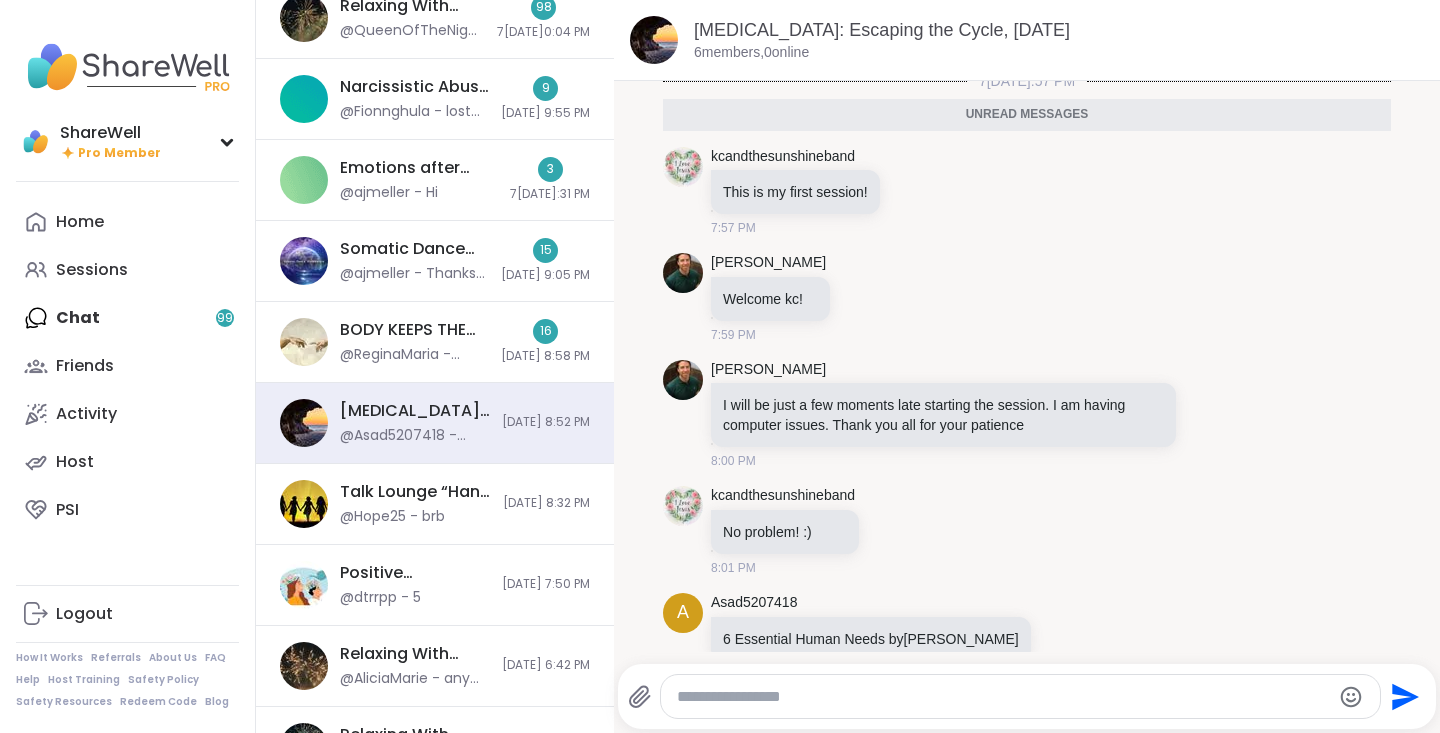 scroll, scrollTop: 0, scrollLeft: 0, axis: both 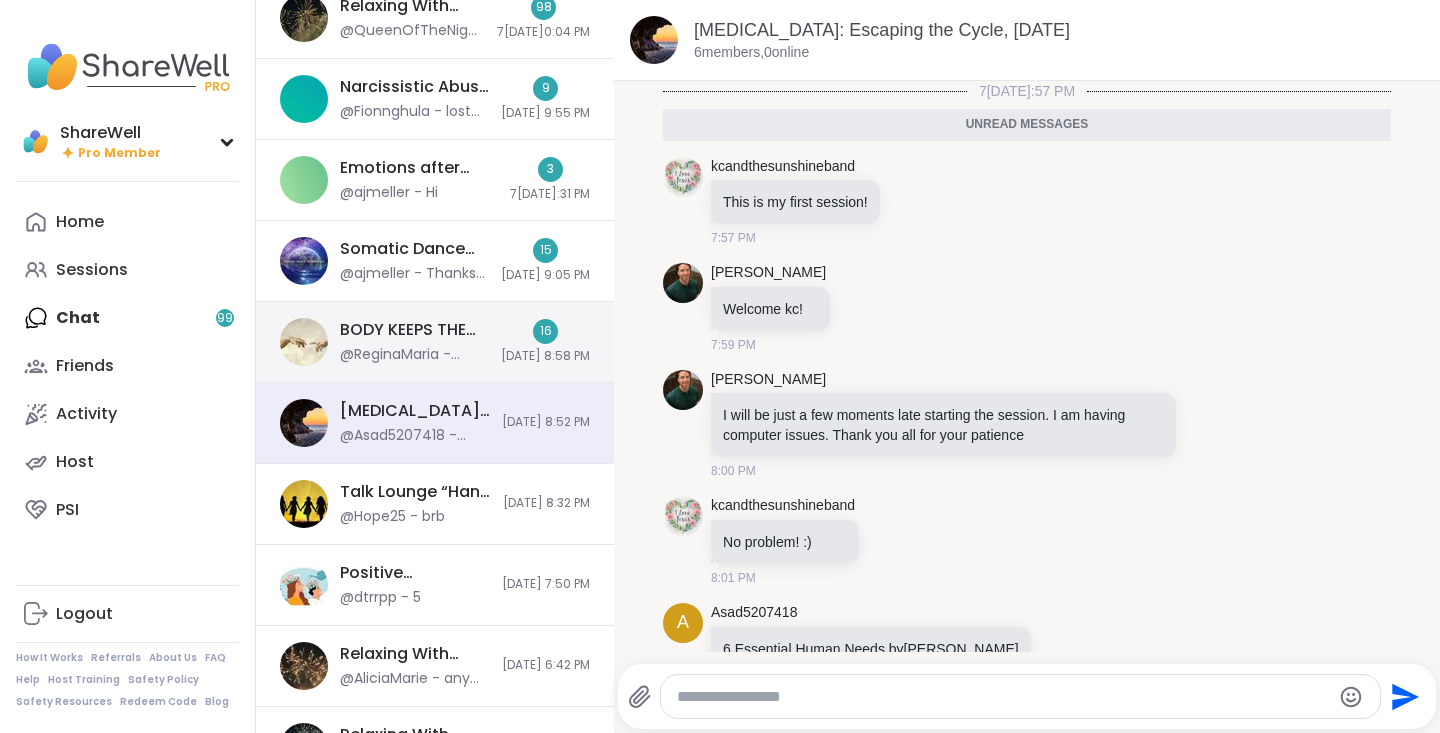 click on "BODY KEEPS THE SCORE: TECHNICS BEYOND TRAUMA, [DATE][DATE]" at bounding box center (414, 330) 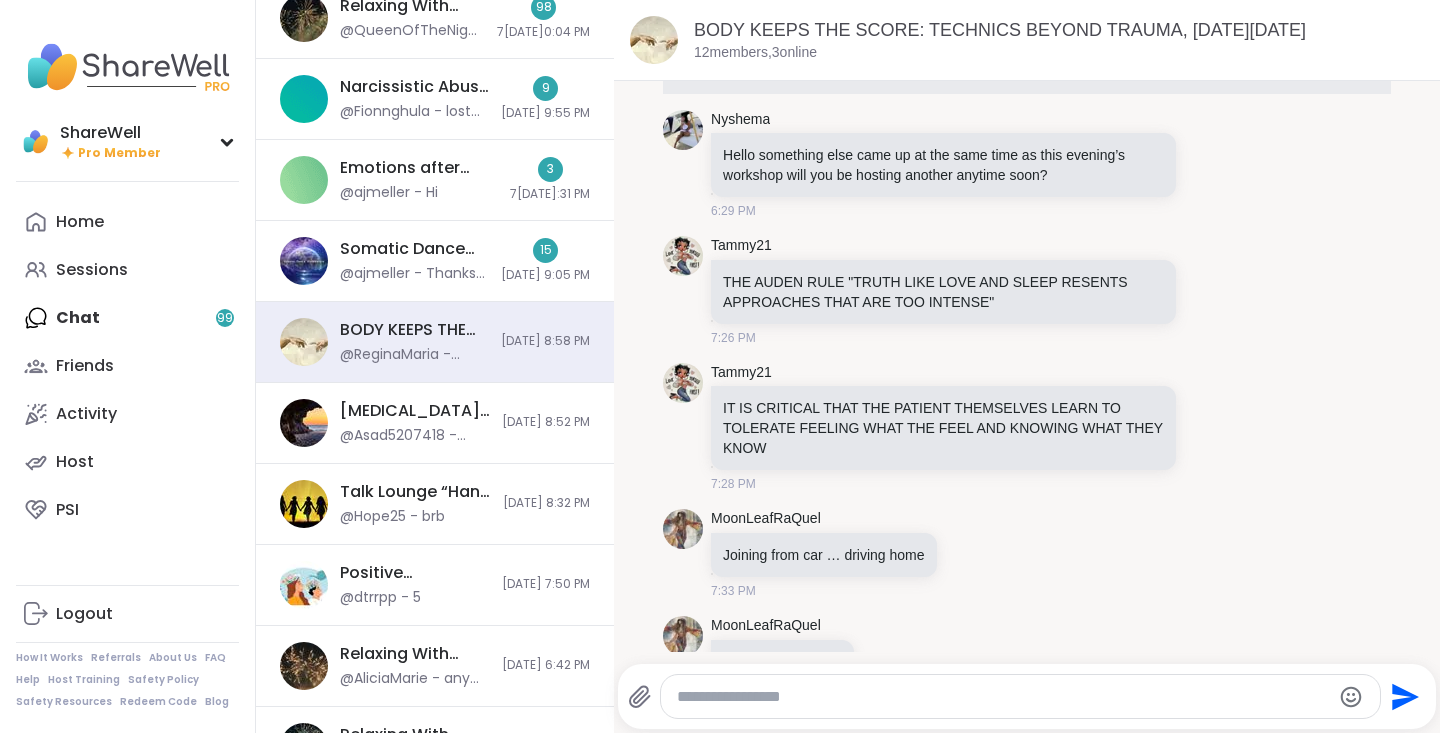 scroll, scrollTop: 0, scrollLeft: 0, axis: both 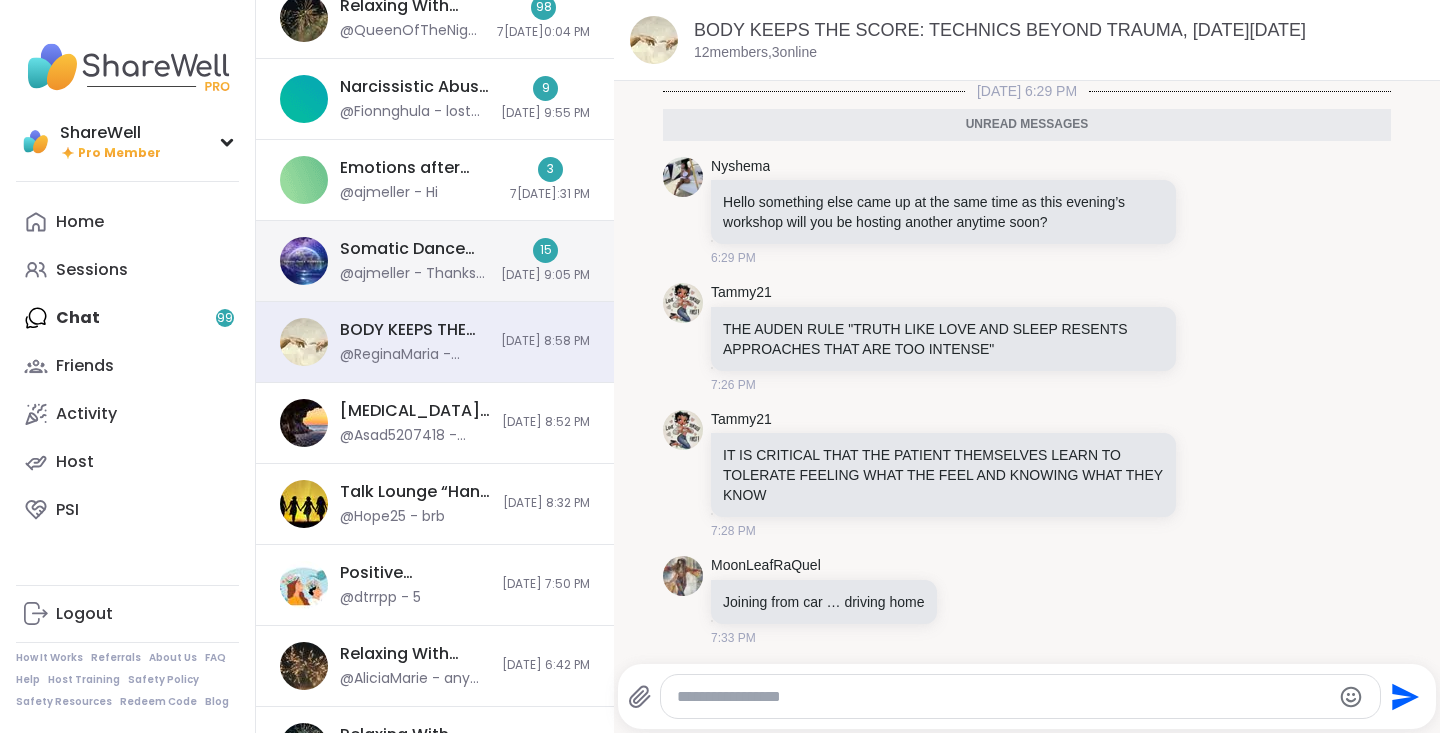 click on "@ajmeller - Thanks everyone!" at bounding box center [414, 274] 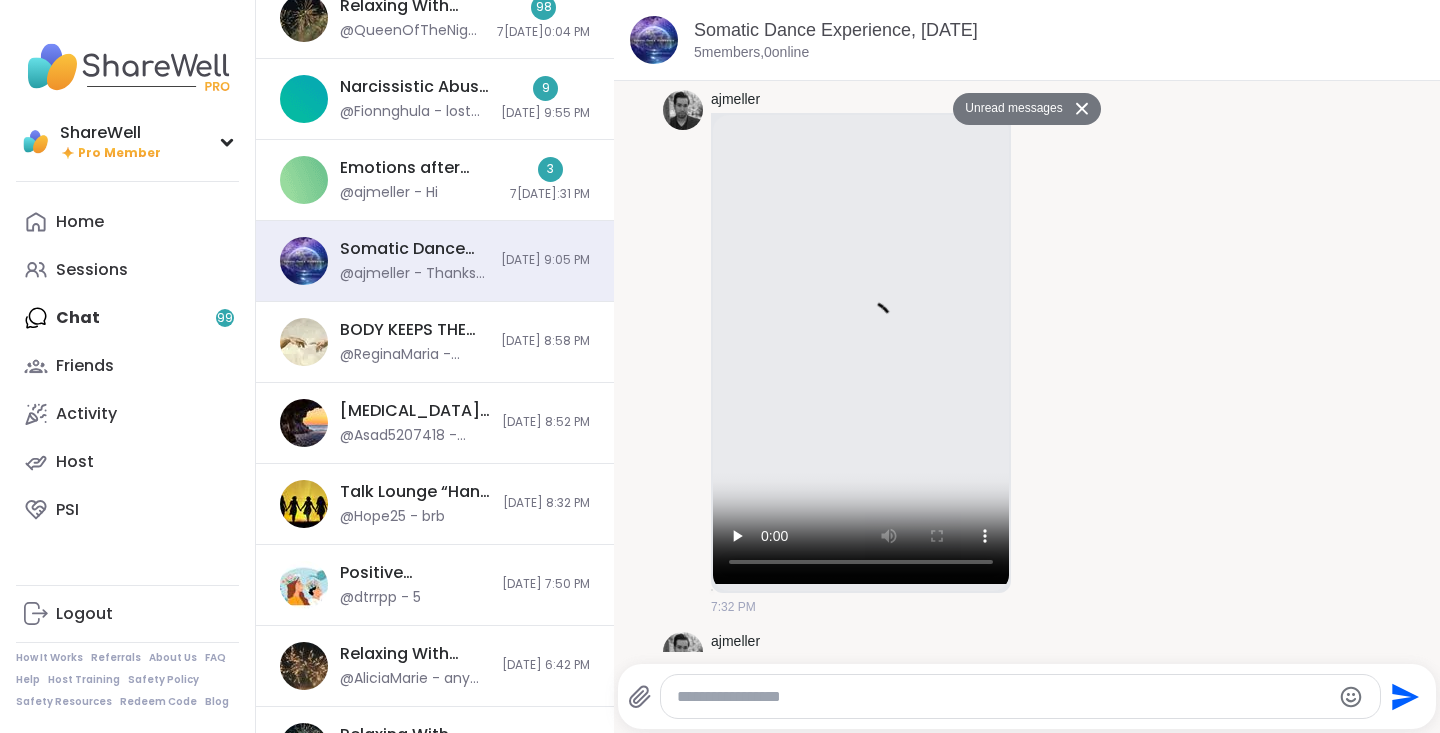 scroll, scrollTop: 0, scrollLeft: 0, axis: both 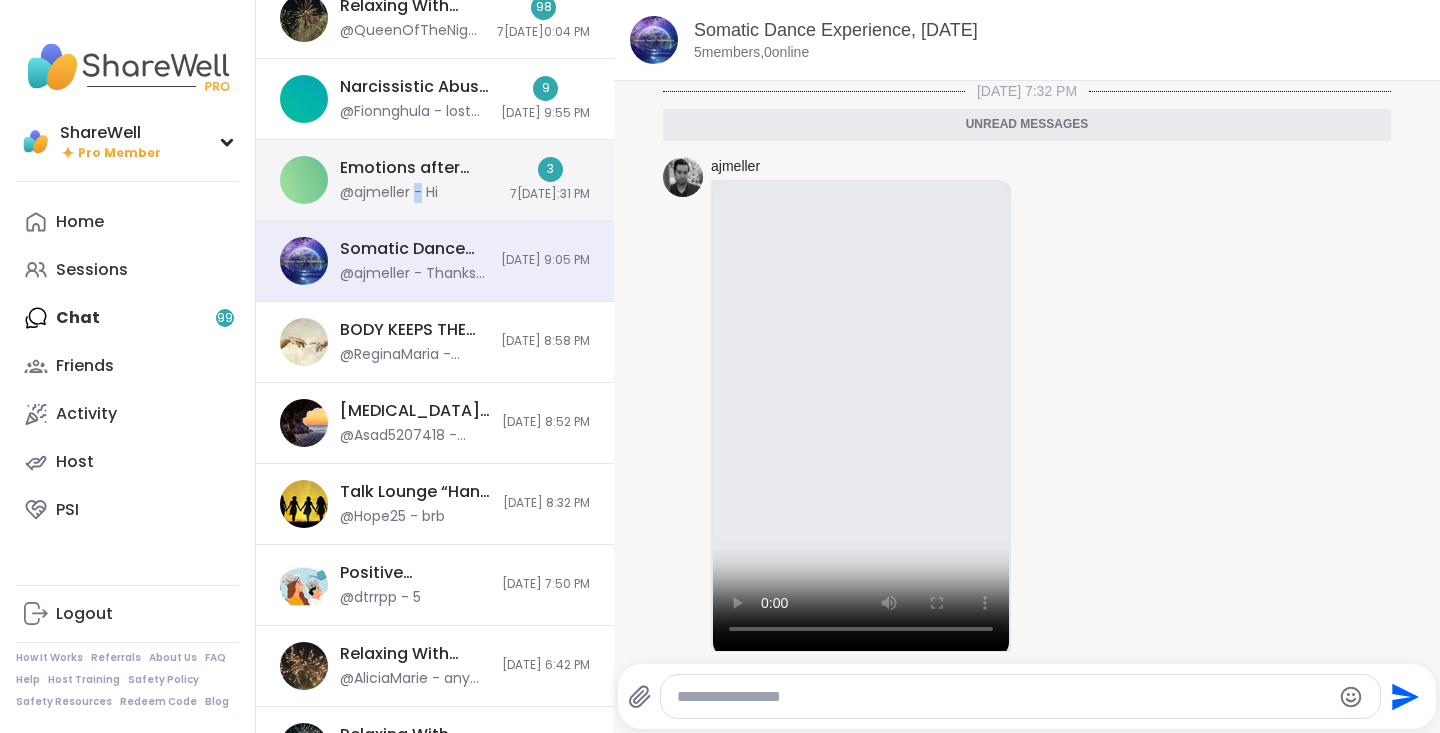 click on "@ajmeller - Hi" at bounding box center [389, 193] 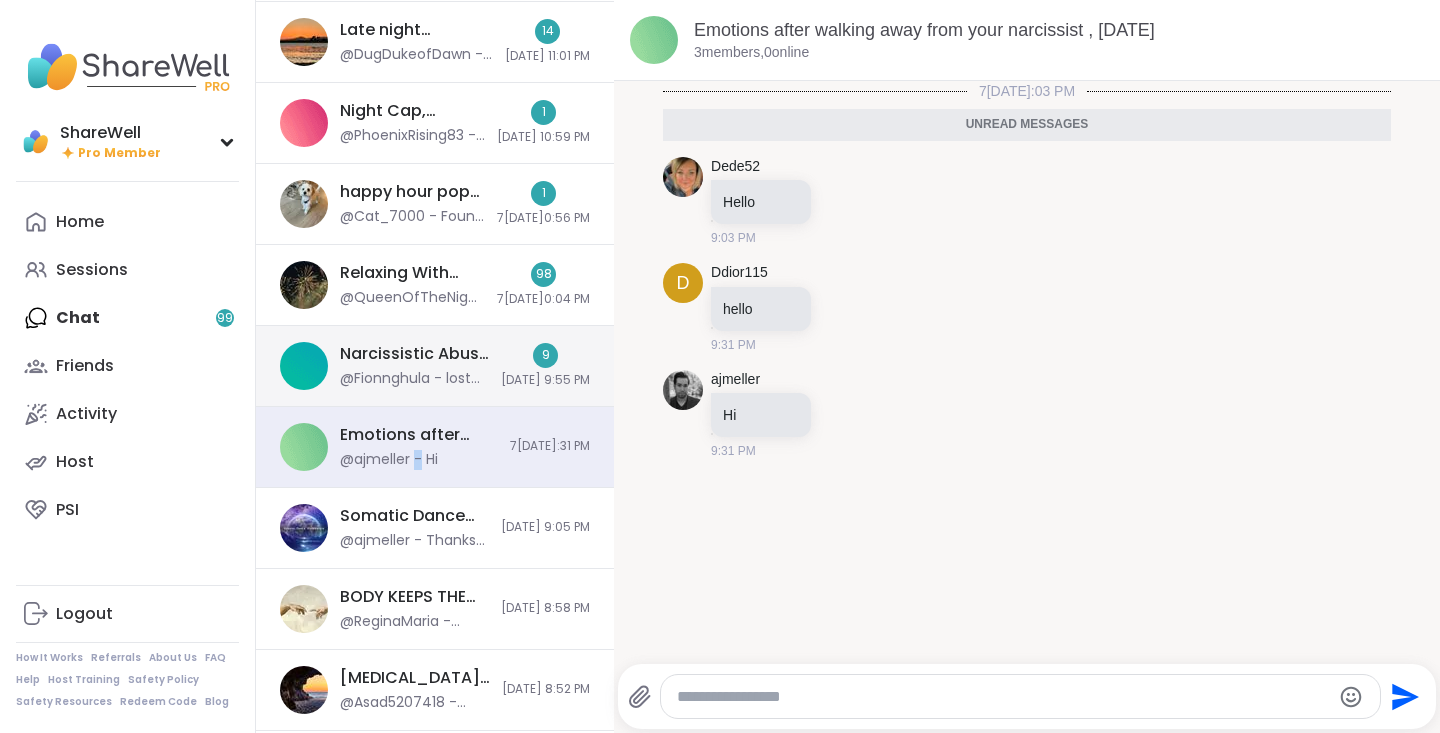 scroll, scrollTop: 2390, scrollLeft: 0, axis: vertical 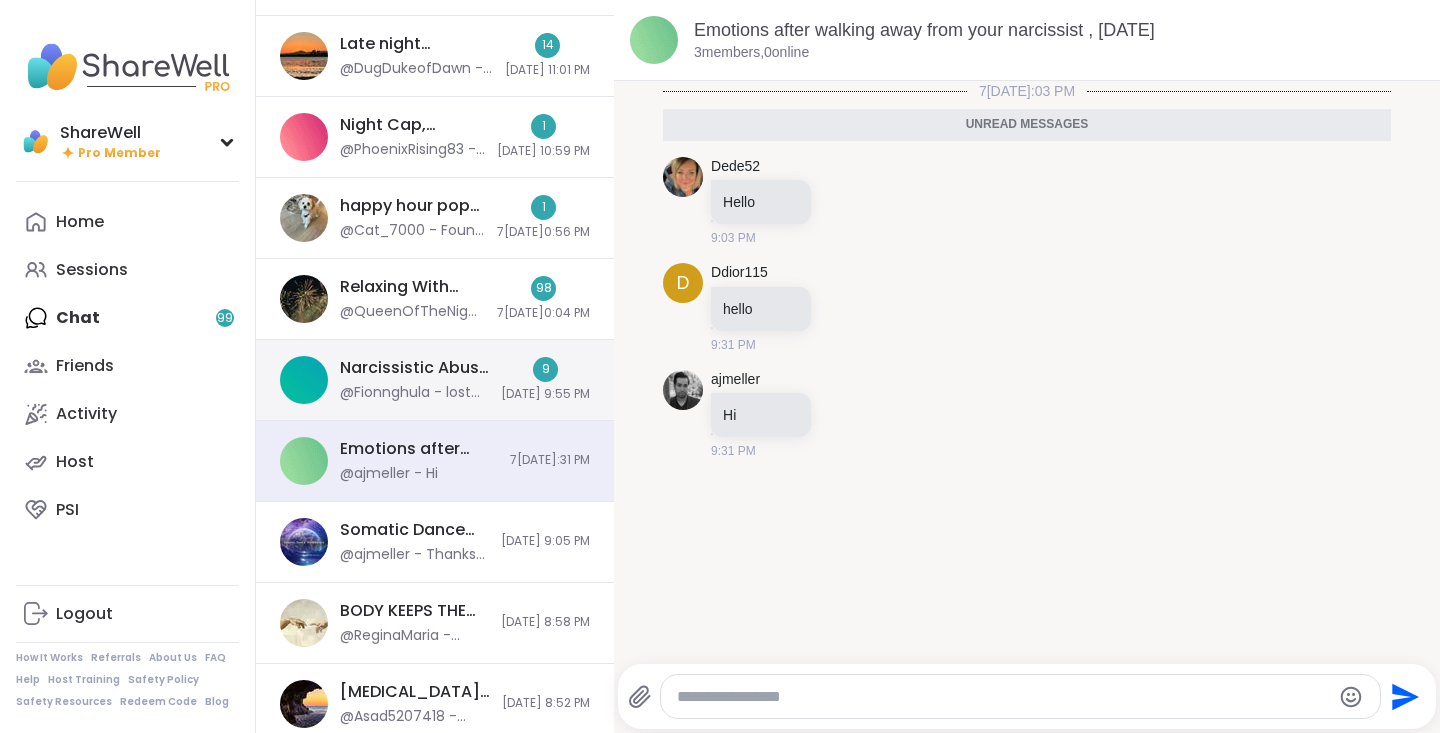 click on "@Fionnghula - lost your video and audio bella" at bounding box center (414, 393) 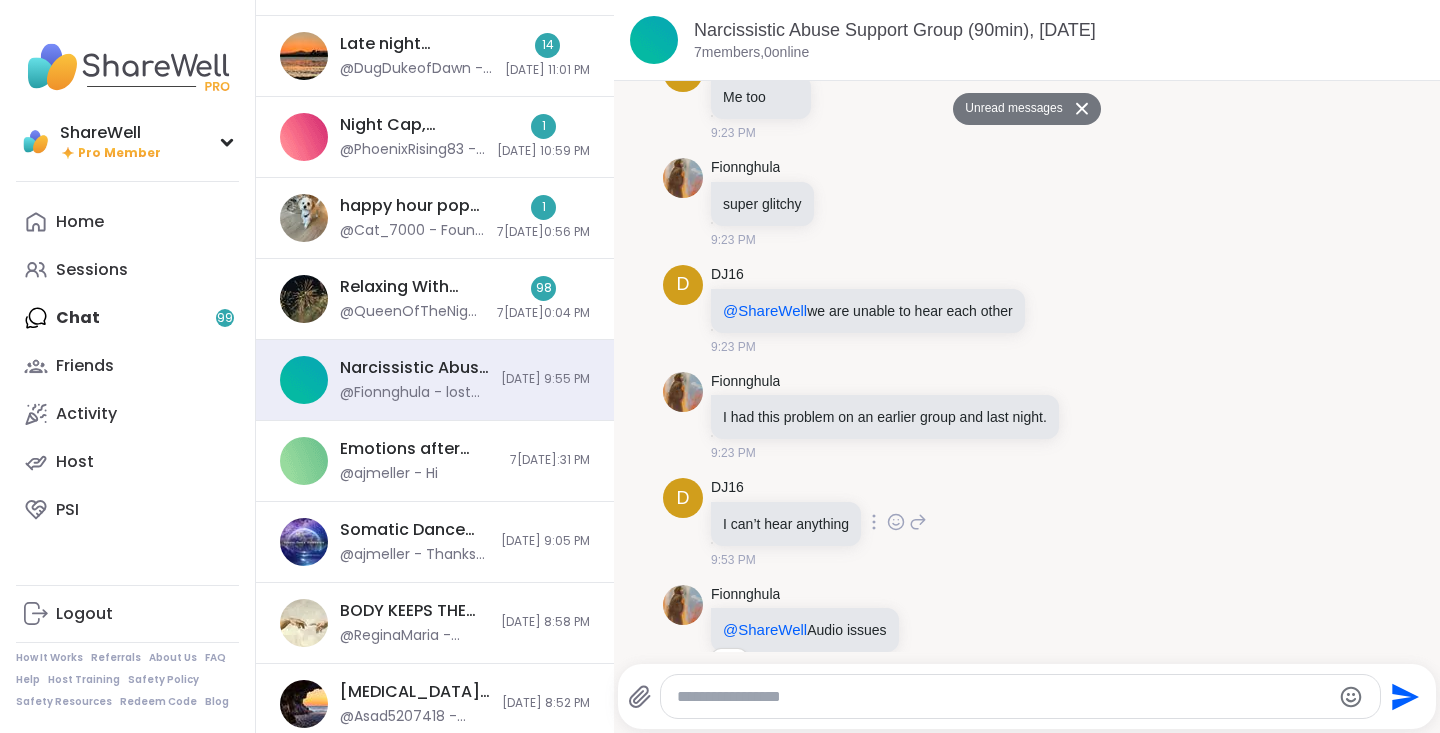 scroll, scrollTop: 307, scrollLeft: 0, axis: vertical 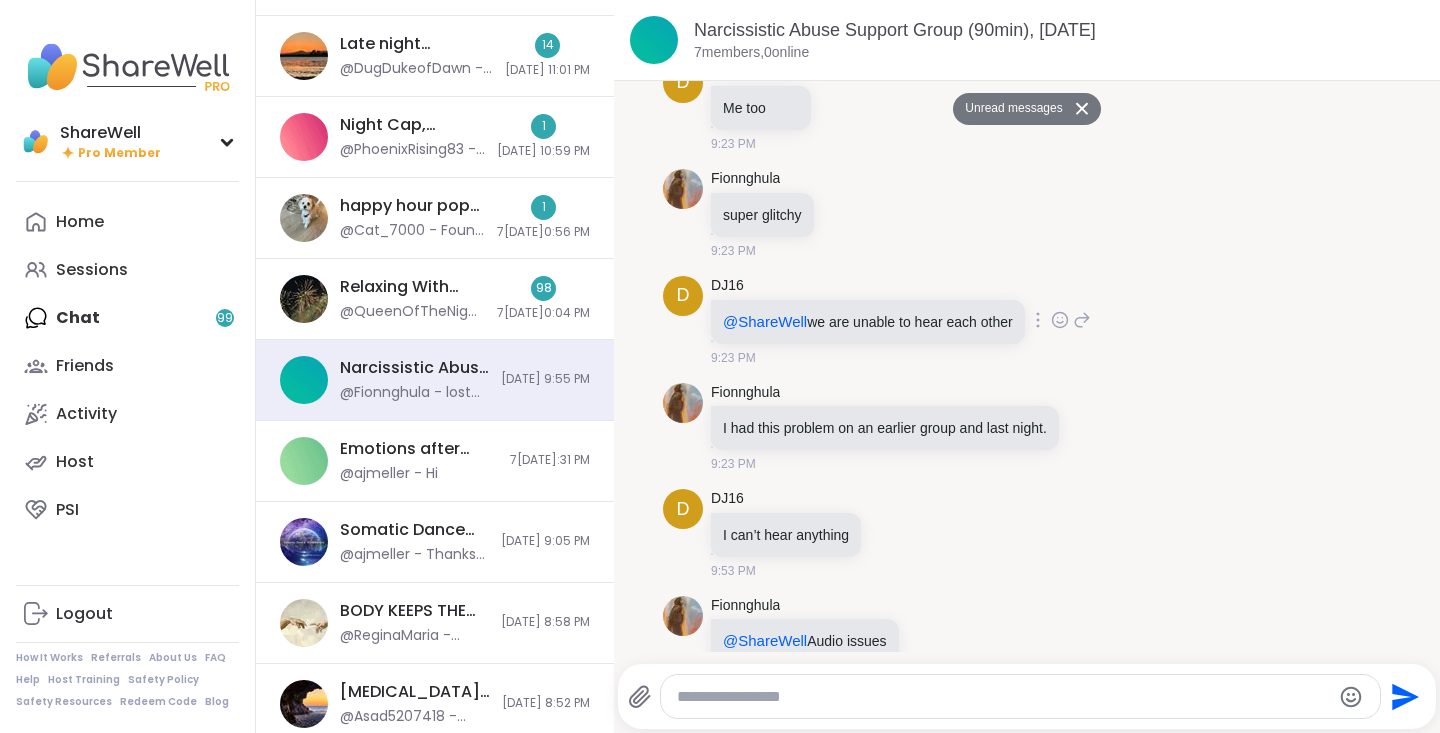 click at bounding box center (1038, 320) 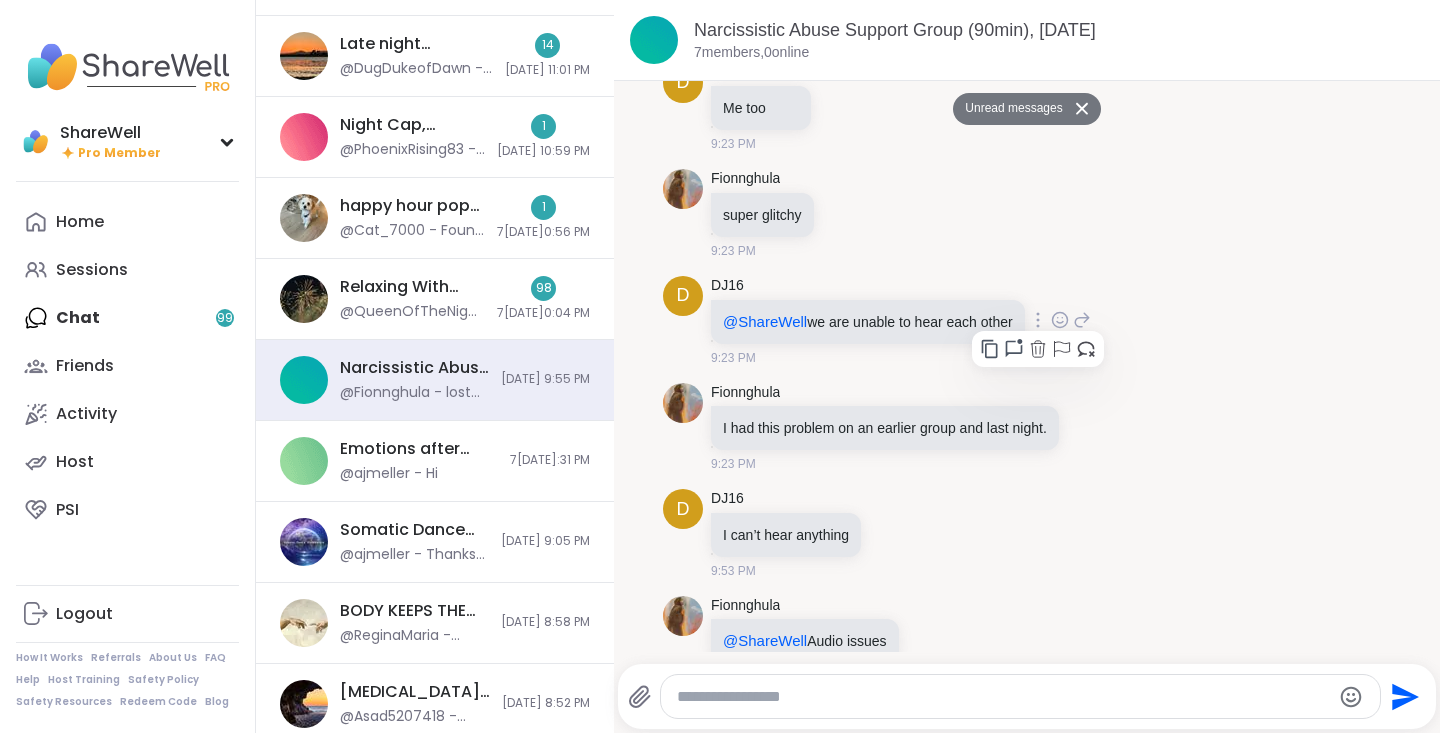 click 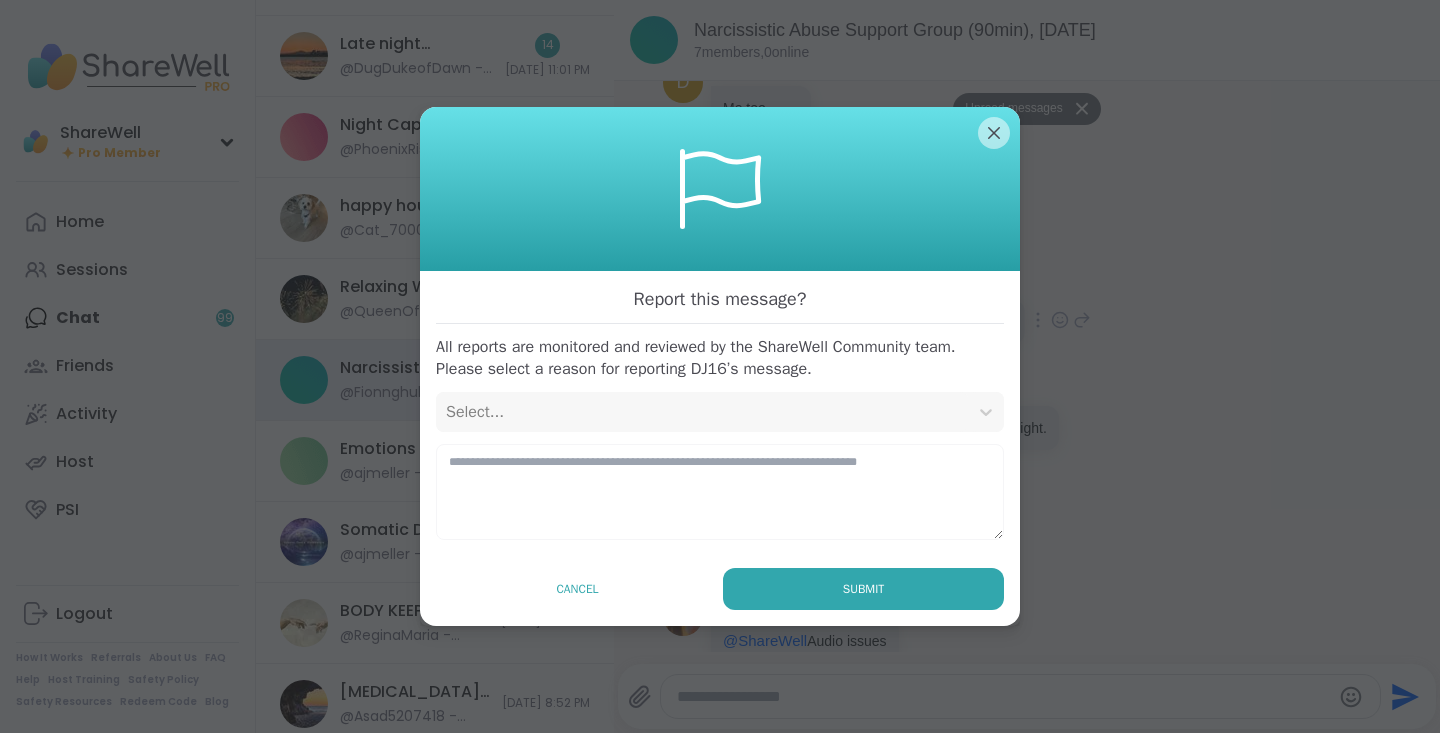 click on "Select..." at bounding box center (702, 412) 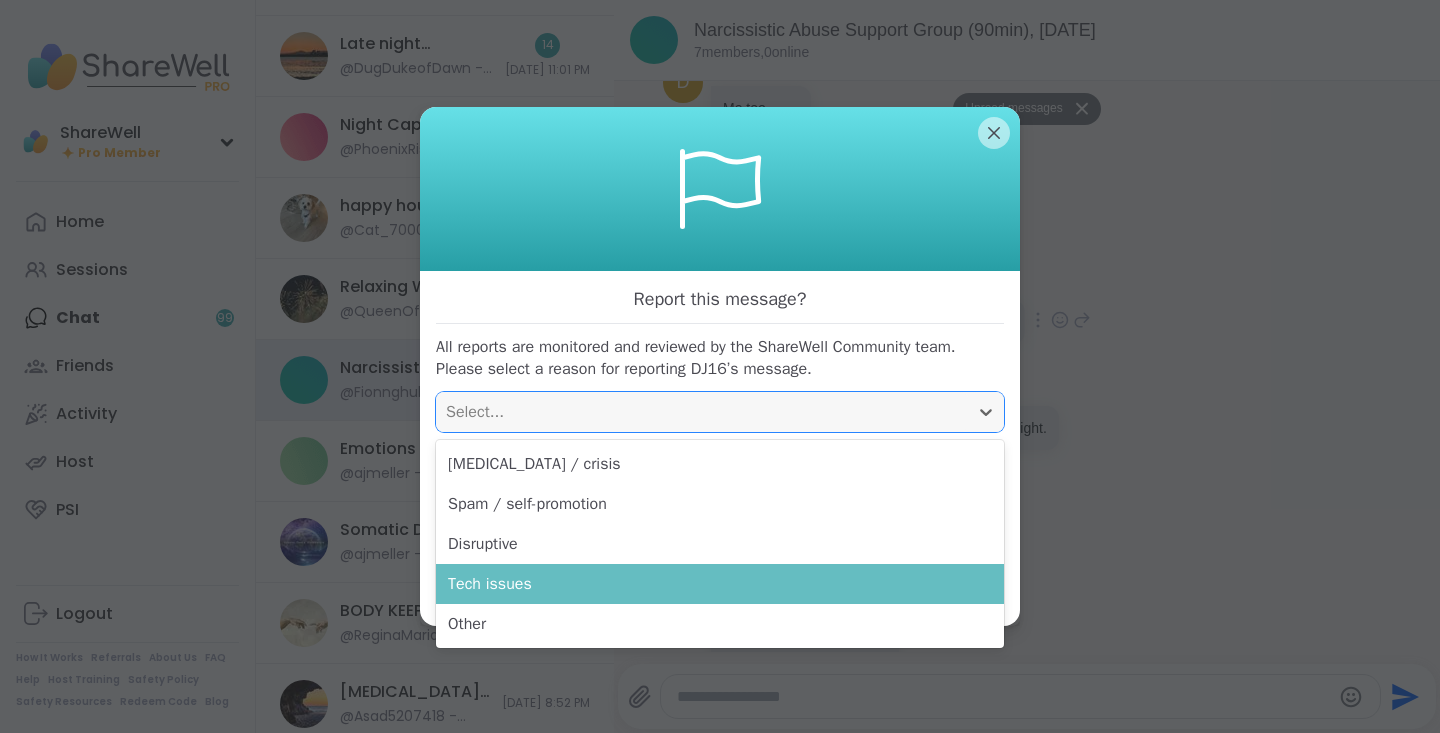 click on "Tech issues" at bounding box center [720, 584] 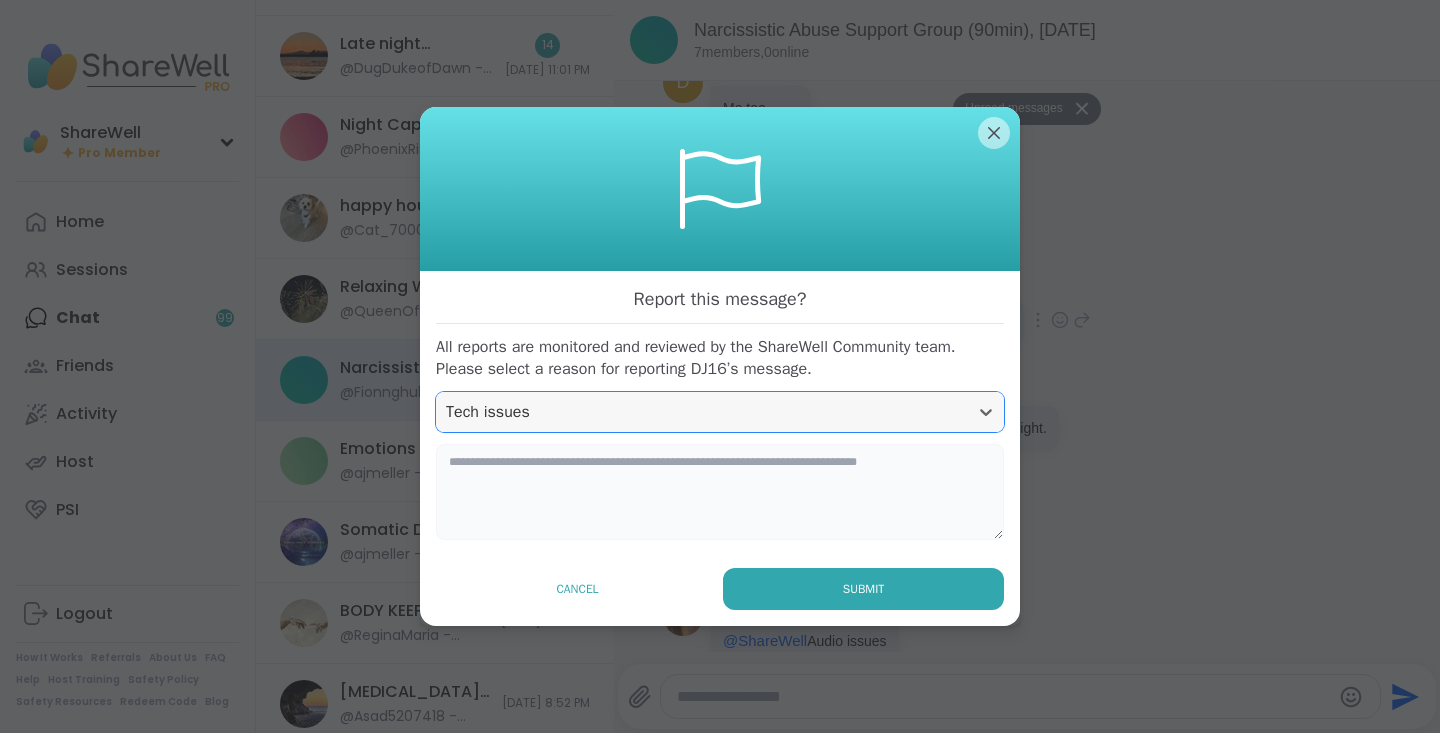 click at bounding box center [720, 492] 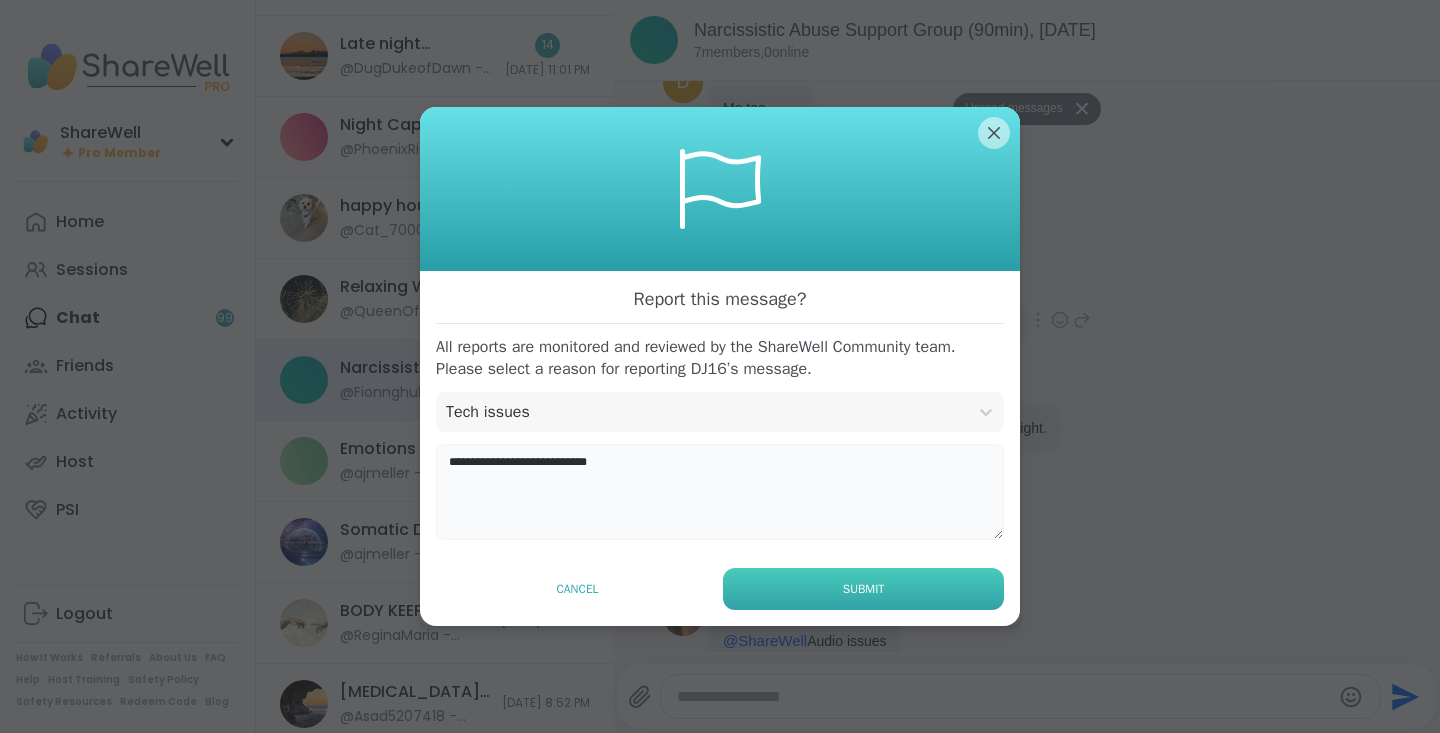 type on "**********" 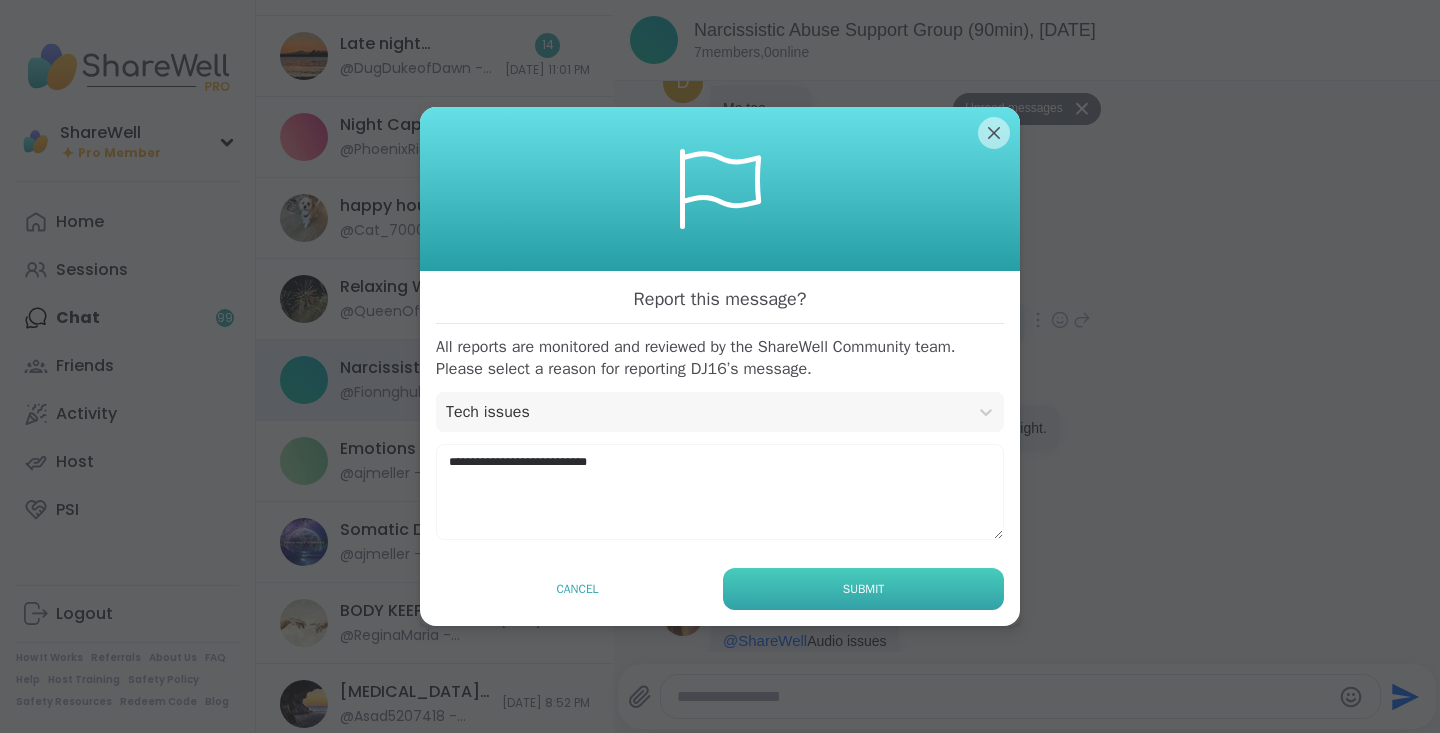 click on "Submit" at bounding box center (863, 589) 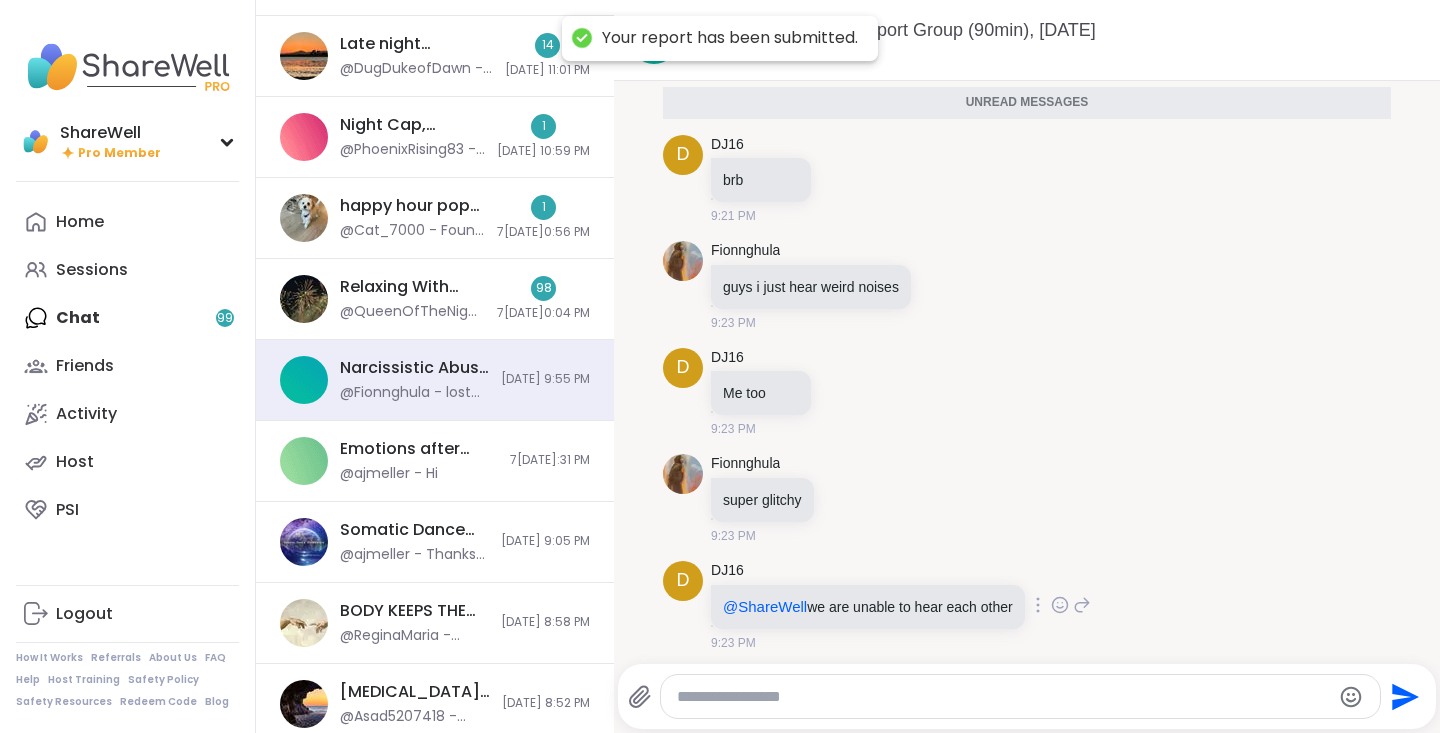 scroll, scrollTop: 0, scrollLeft: 0, axis: both 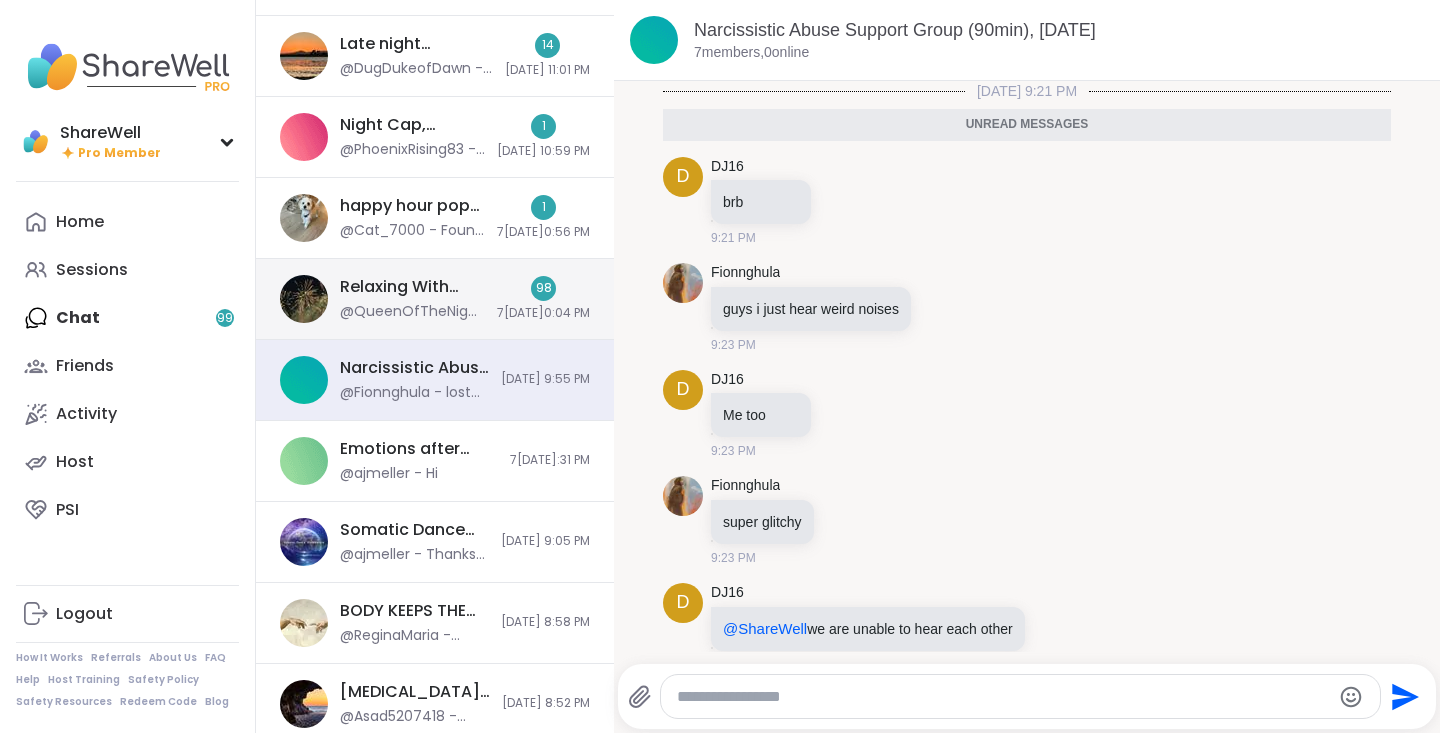 click on "@QueenOfTheNight - [URL][DOMAIN_NAME]" at bounding box center [412, 312] 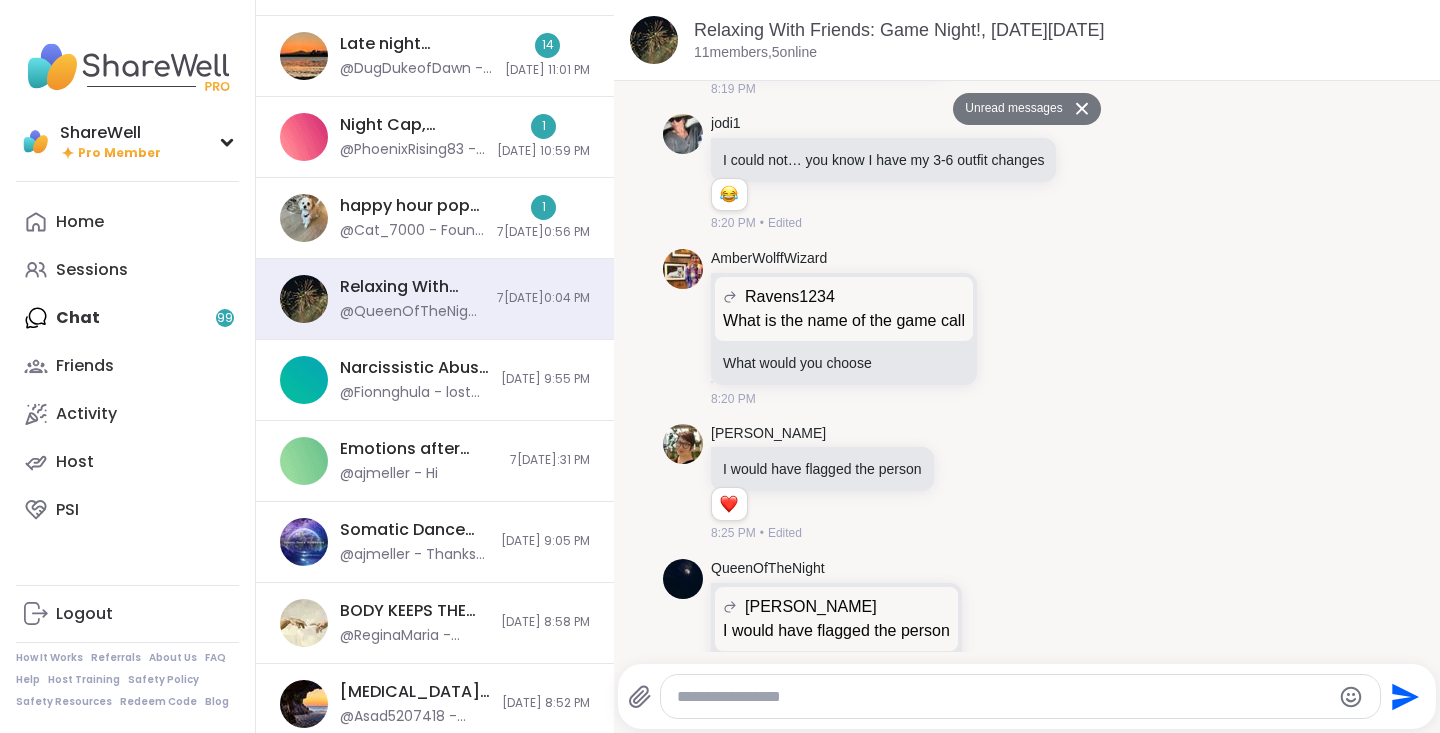 scroll, scrollTop: 0, scrollLeft: 0, axis: both 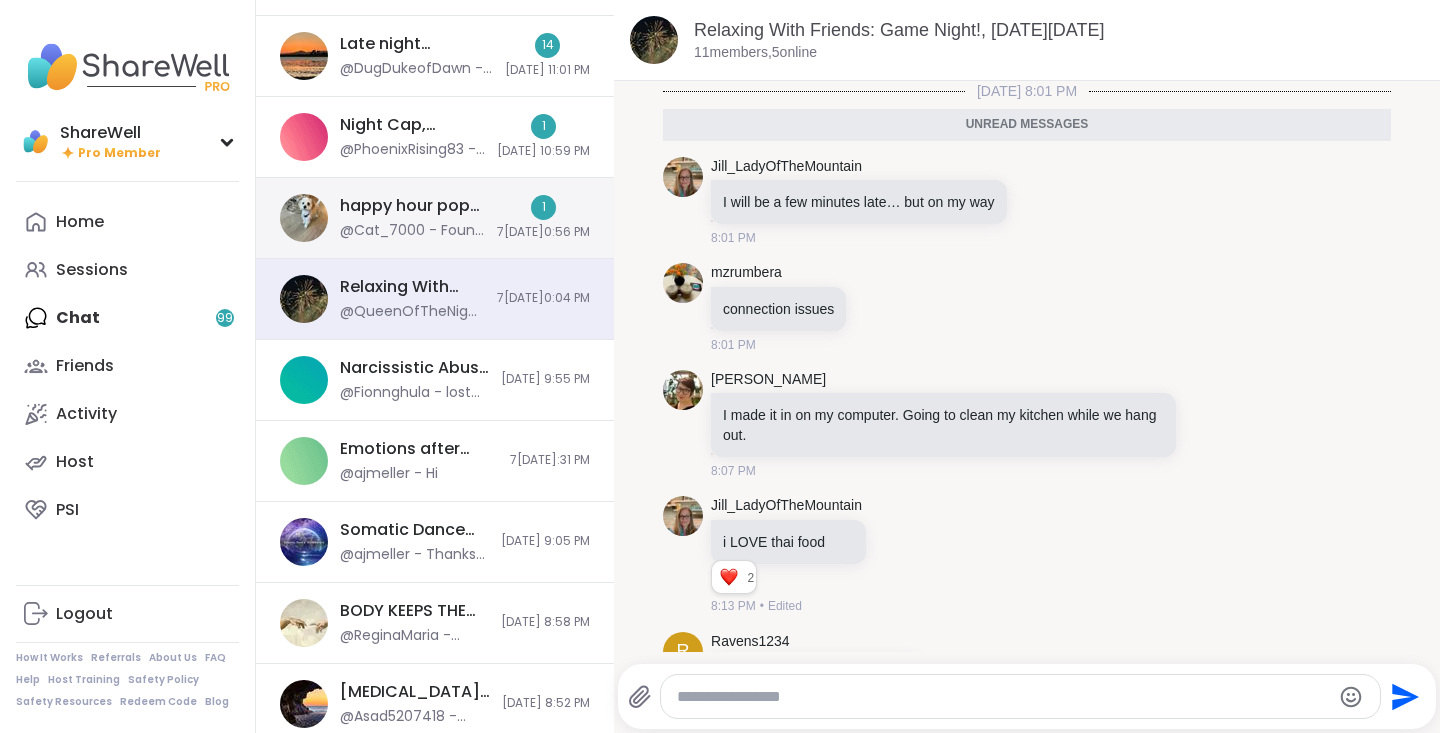 click on "@Cat_7000 - Found more turquoise! Think of these as my FL woman earrings lol @Brandon84" at bounding box center (412, 231) 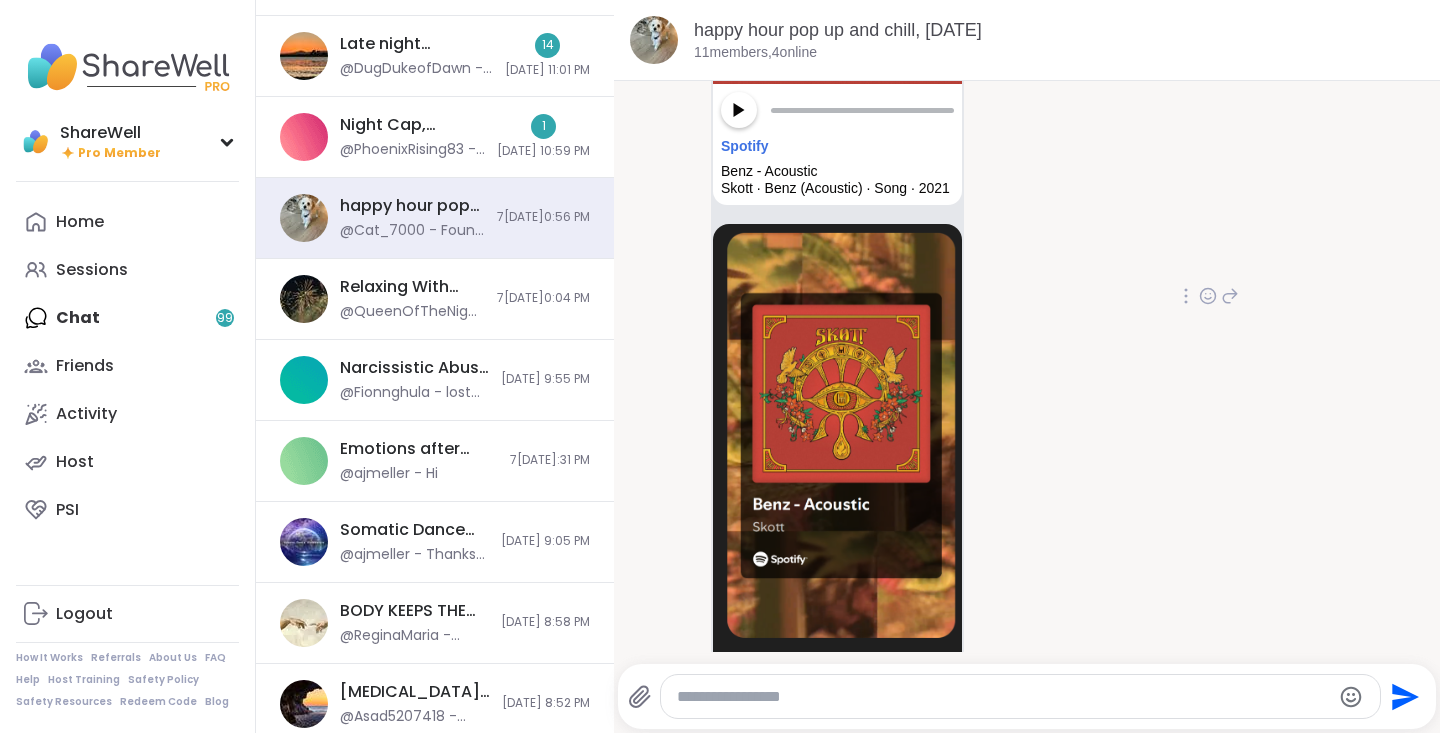 scroll, scrollTop: 6574, scrollLeft: 0, axis: vertical 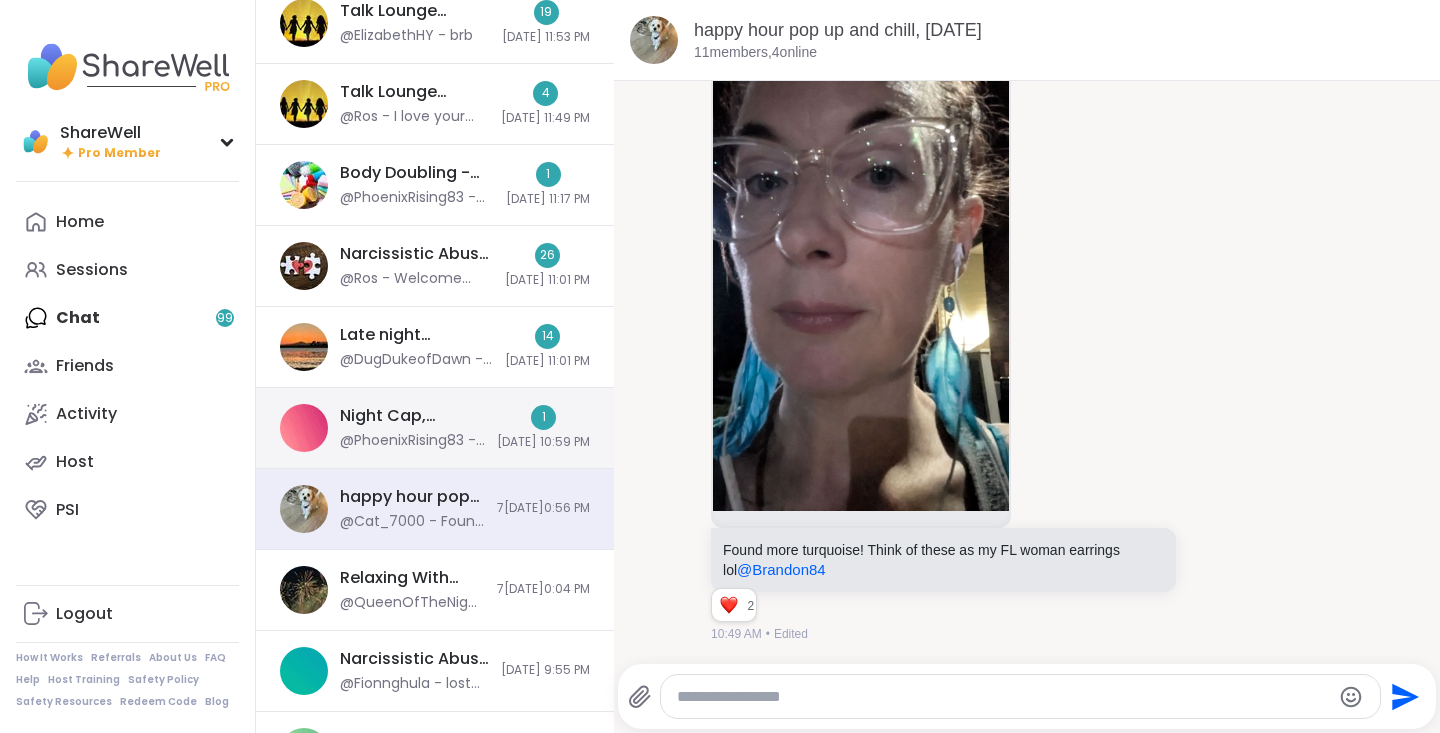 click on "@PhoenixRising83 - [URL][DOMAIN_NAME]" at bounding box center (412, 441) 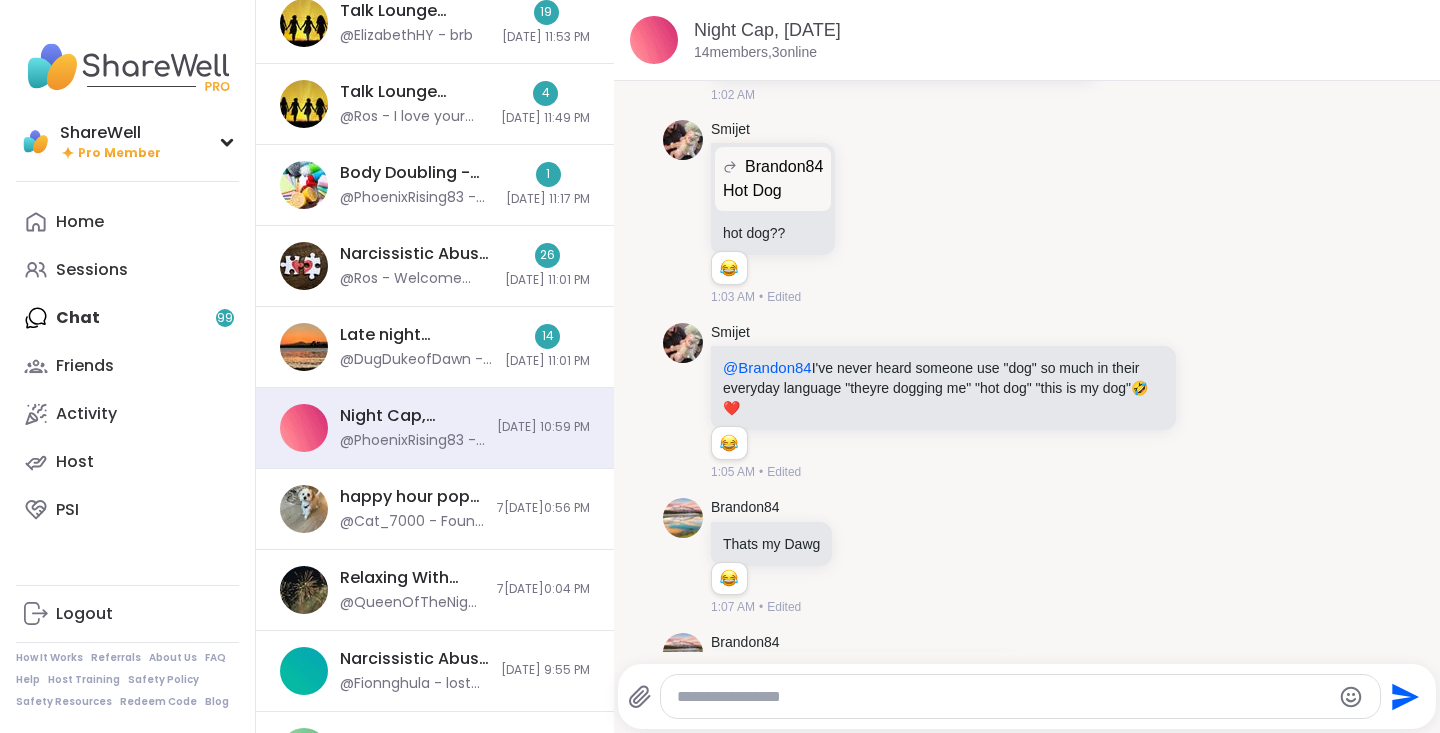 scroll, scrollTop: 8200, scrollLeft: 0, axis: vertical 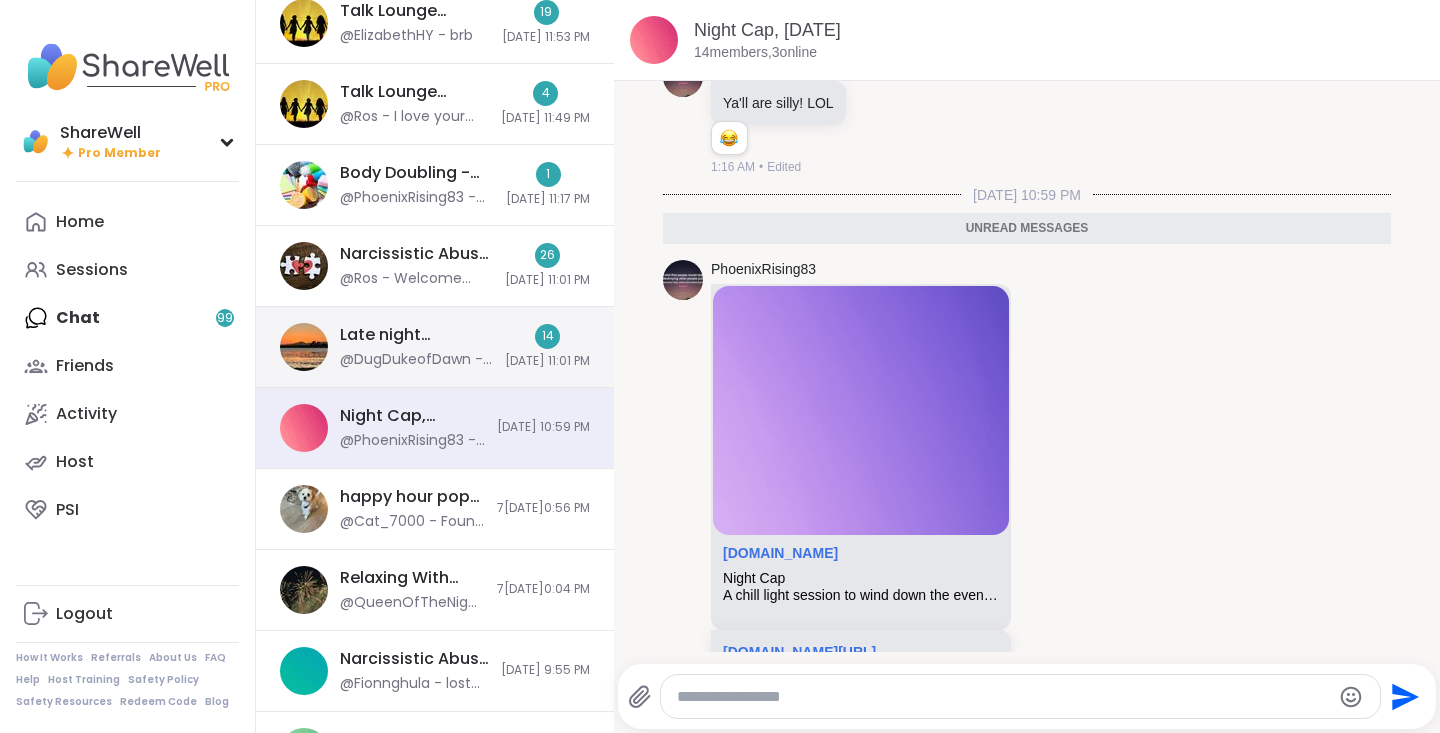 click on "@DugDukeofDawn - Got to go" at bounding box center [416, 360] 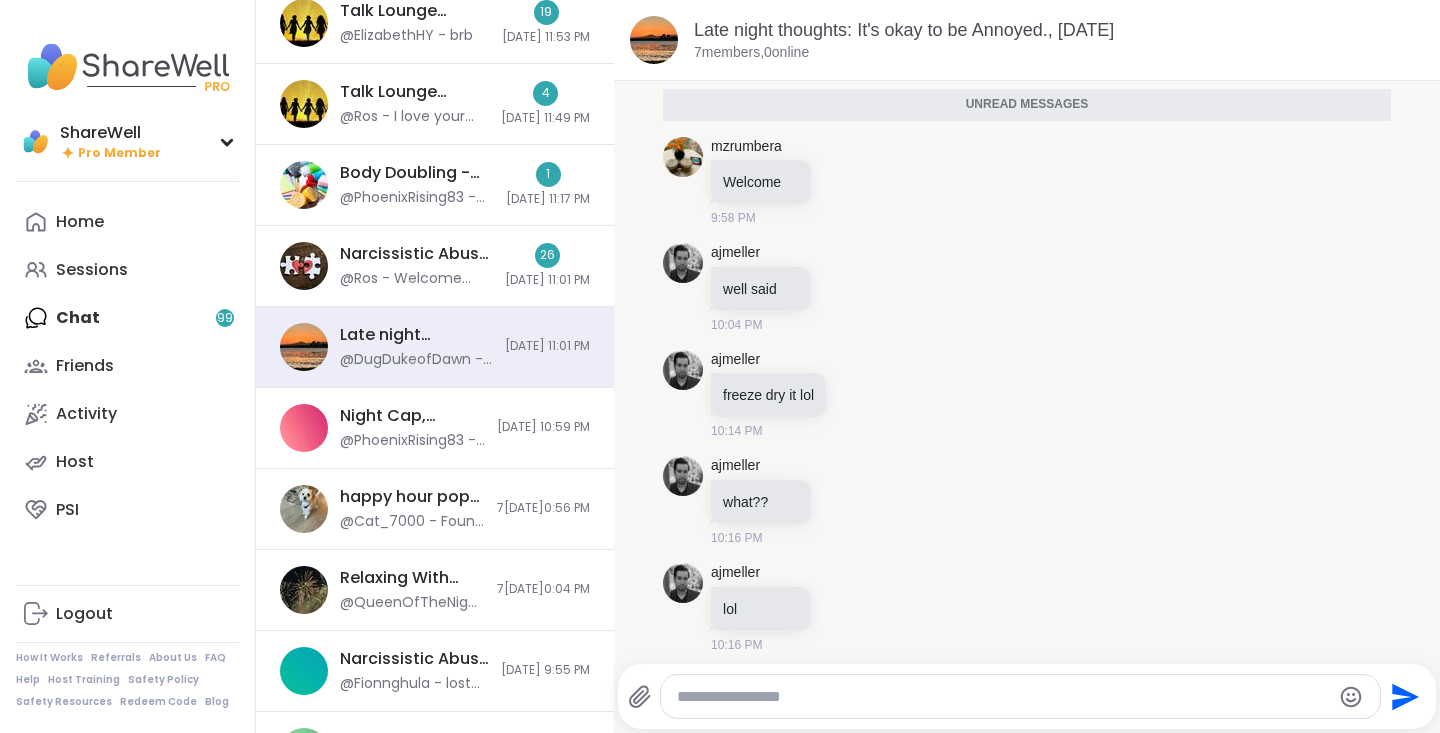 scroll, scrollTop: 0, scrollLeft: 0, axis: both 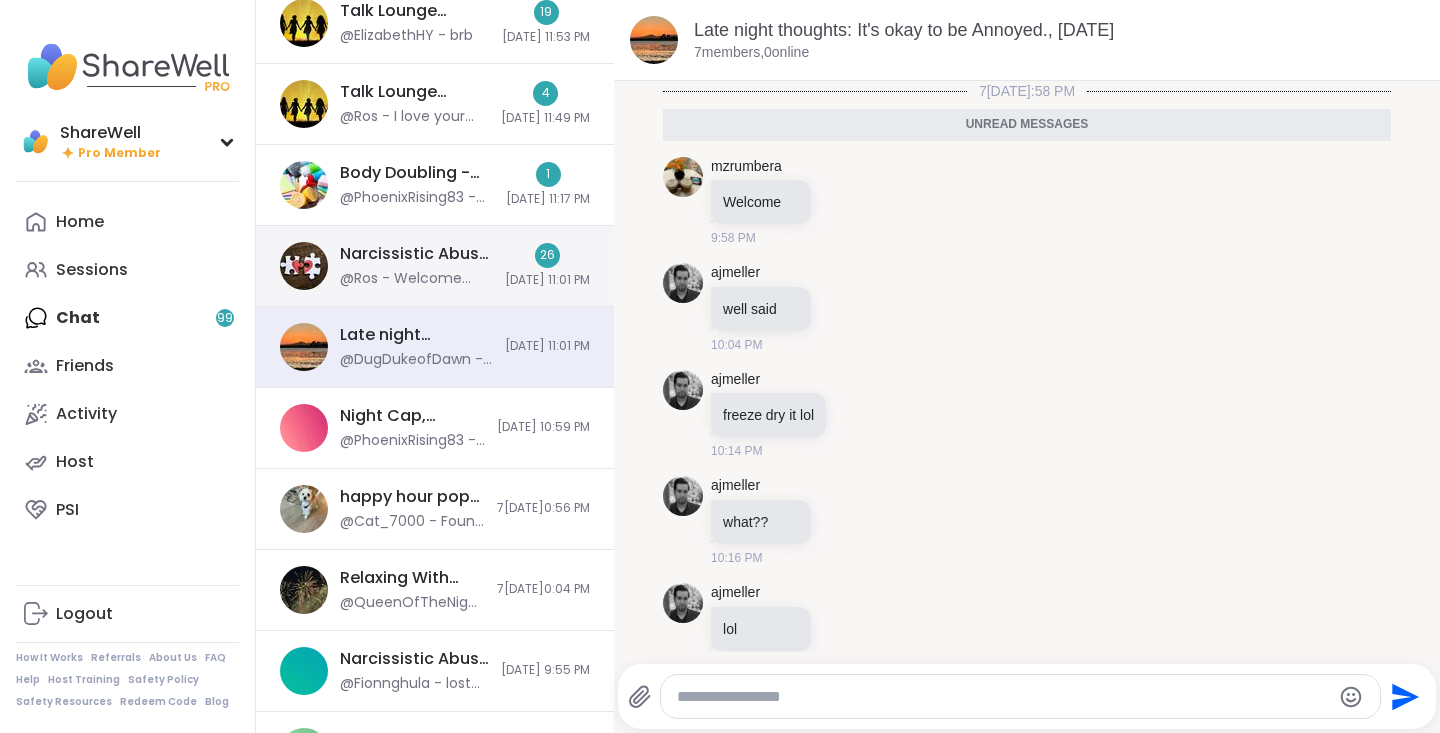 click on "Narcissistic Abuse Support Group (90min), [DATE]" at bounding box center [416, 254] 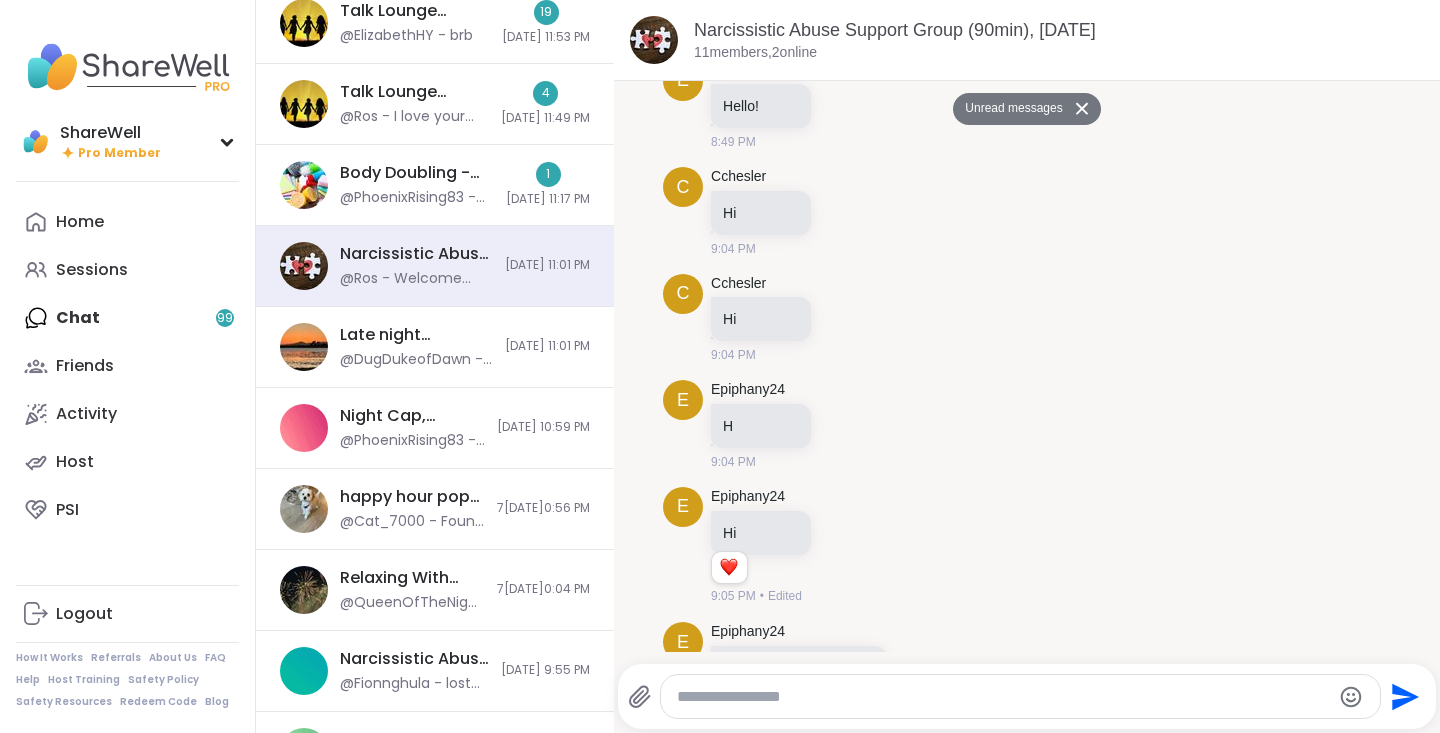 scroll, scrollTop: 0, scrollLeft: 0, axis: both 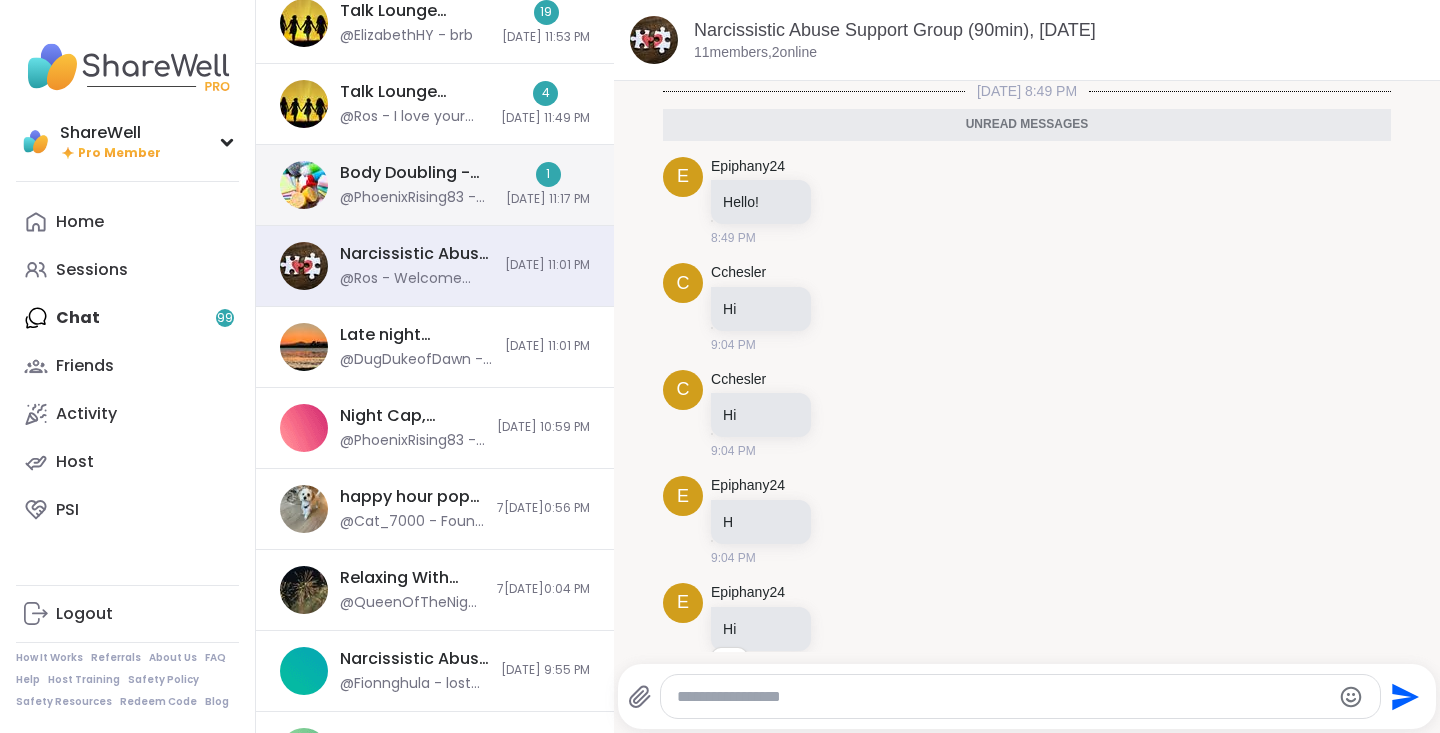 click on "Body Doubling - M[DATE] @PhoenixRising83 - [URL][DOMAIN_NAME] 1 7[DATE]1:17 PM" at bounding box center [435, 185] 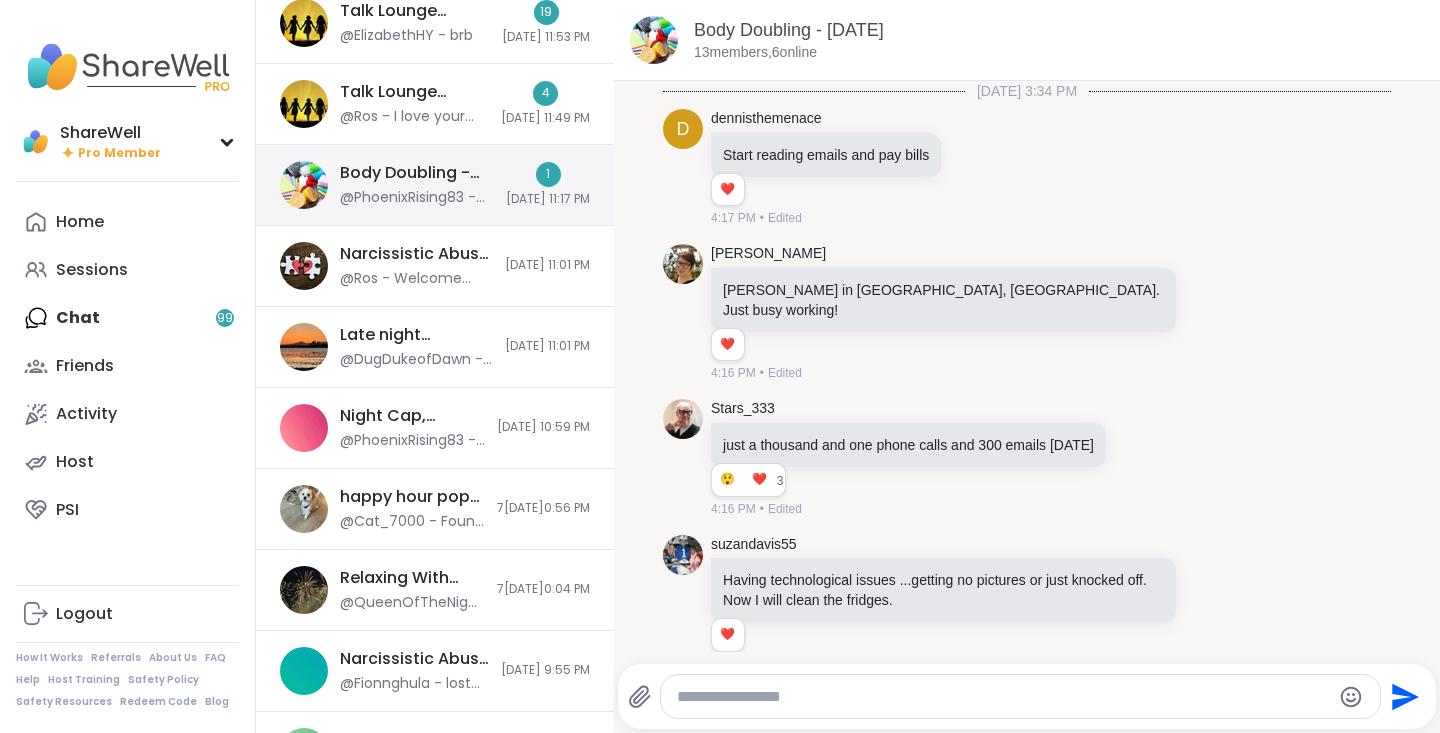 scroll, scrollTop: 3736, scrollLeft: 0, axis: vertical 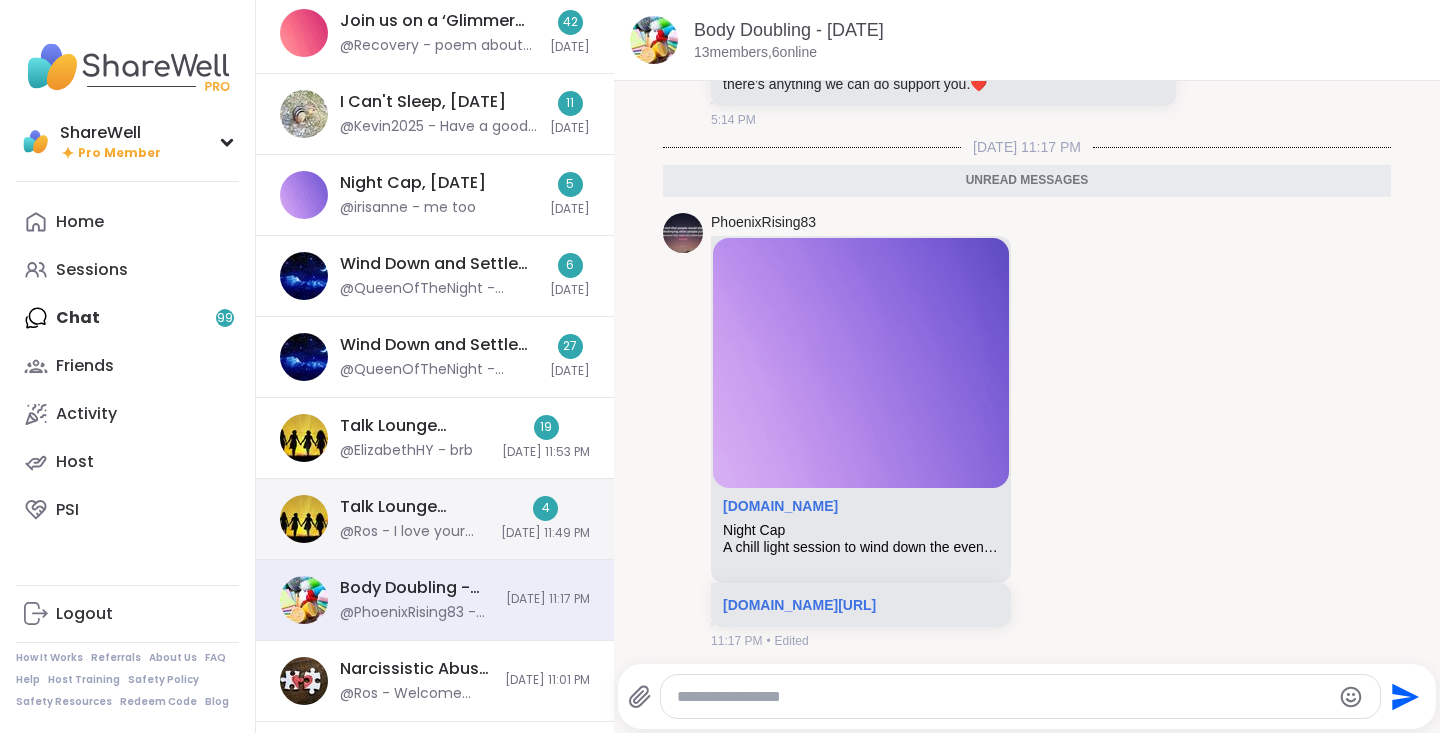 click on "@Ros - I love your Angel 😇 family And you are sooooo worthy of alllll the love they shower 🚿 💕 on you 🌹♥️🫂" at bounding box center [414, 532] 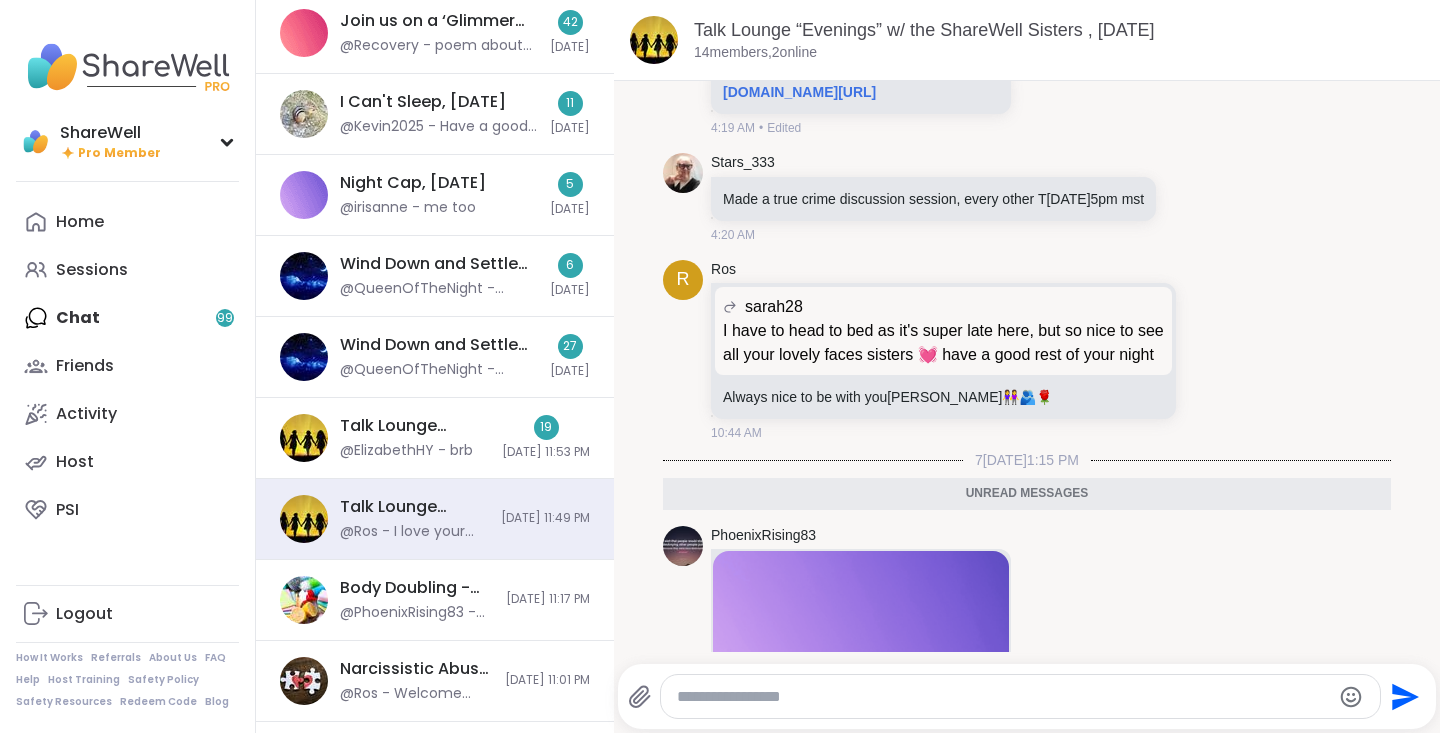 scroll, scrollTop: 3220, scrollLeft: 0, axis: vertical 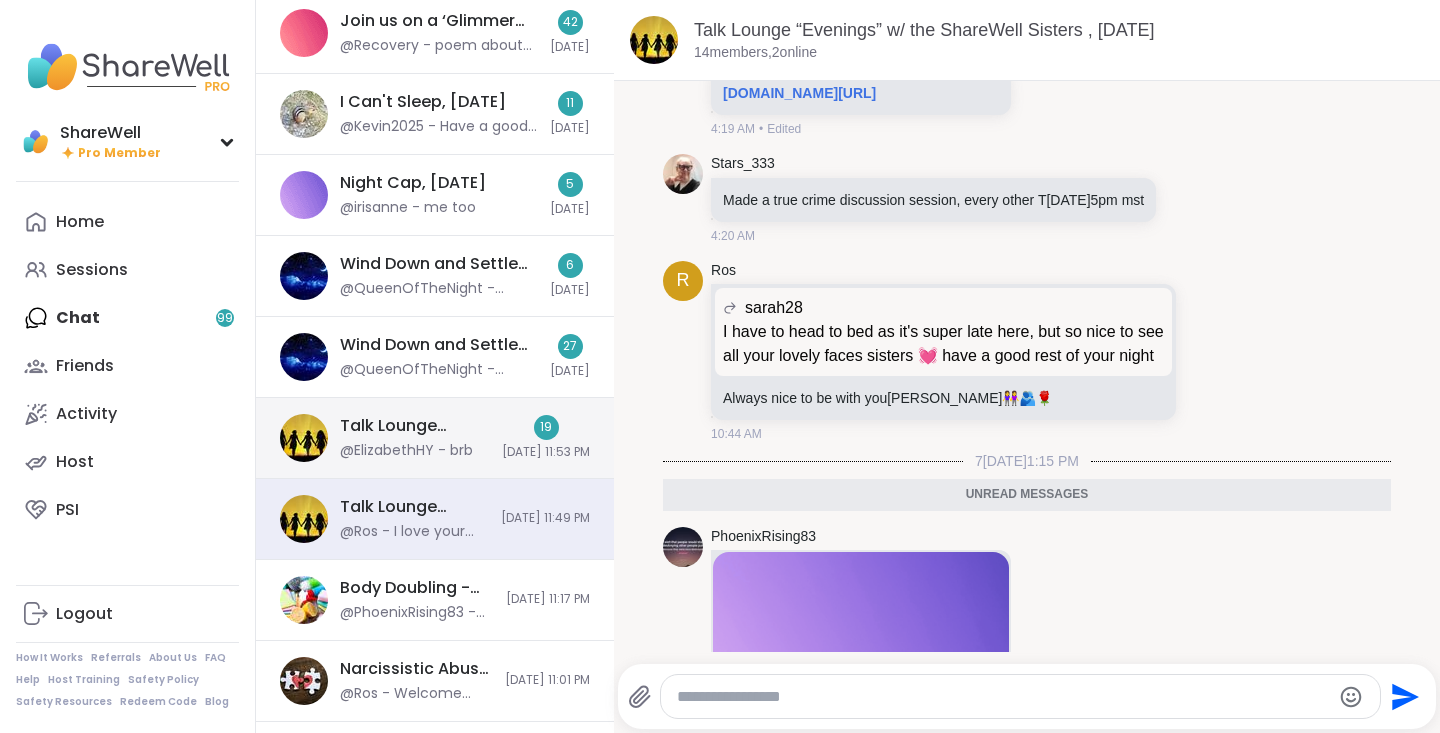 click on "@ElizabethHY - brb" at bounding box center [406, 451] 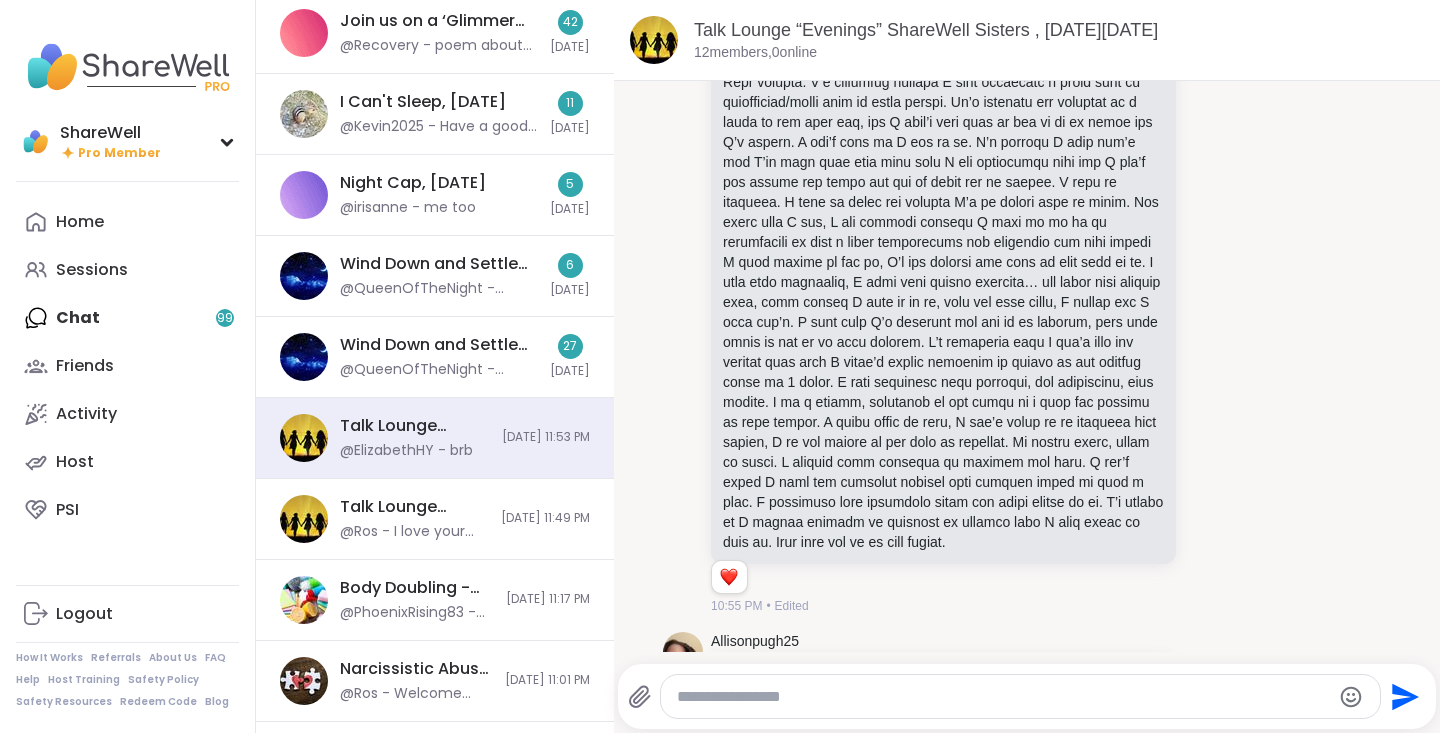 scroll, scrollTop: 0, scrollLeft: 0, axis: both 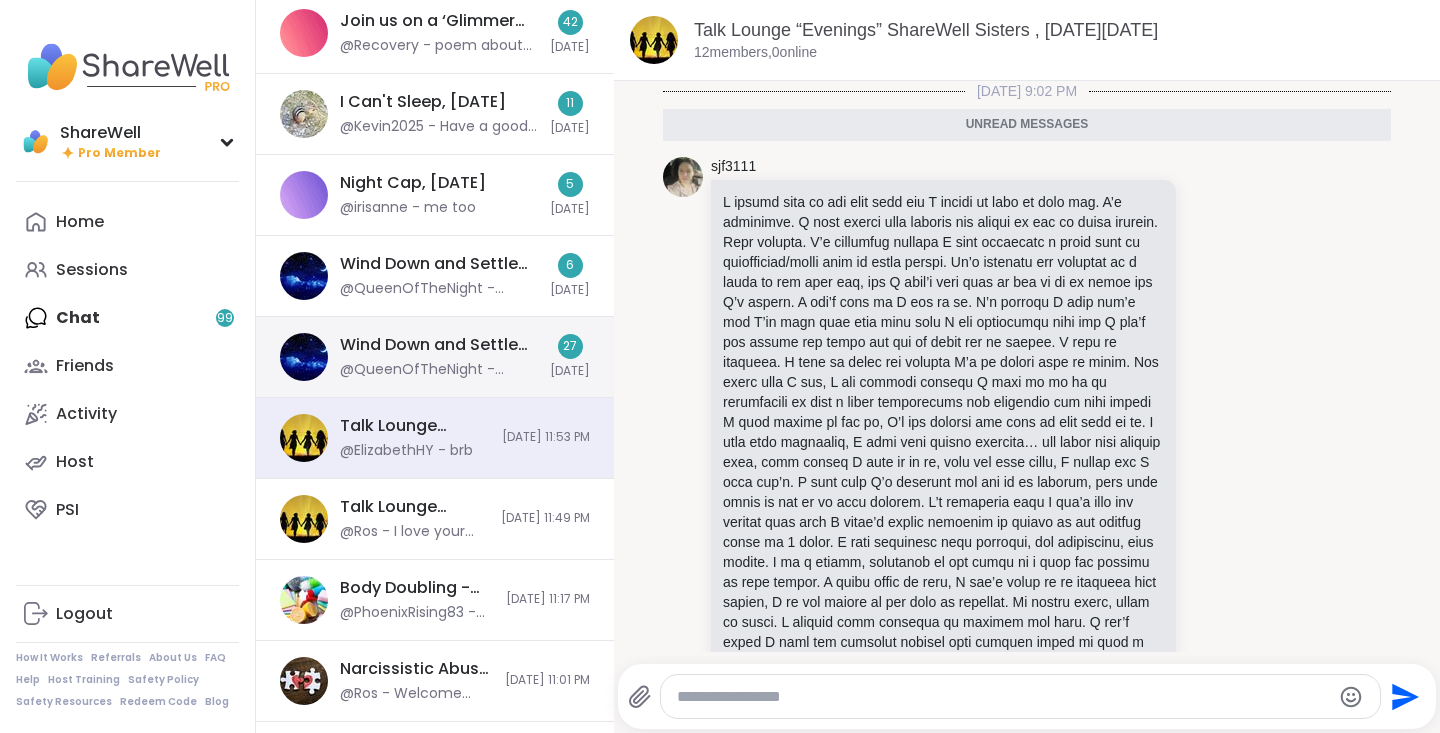 click on "Wind Down and Settle Down - [DATE]" at bounding box center (439, 345) 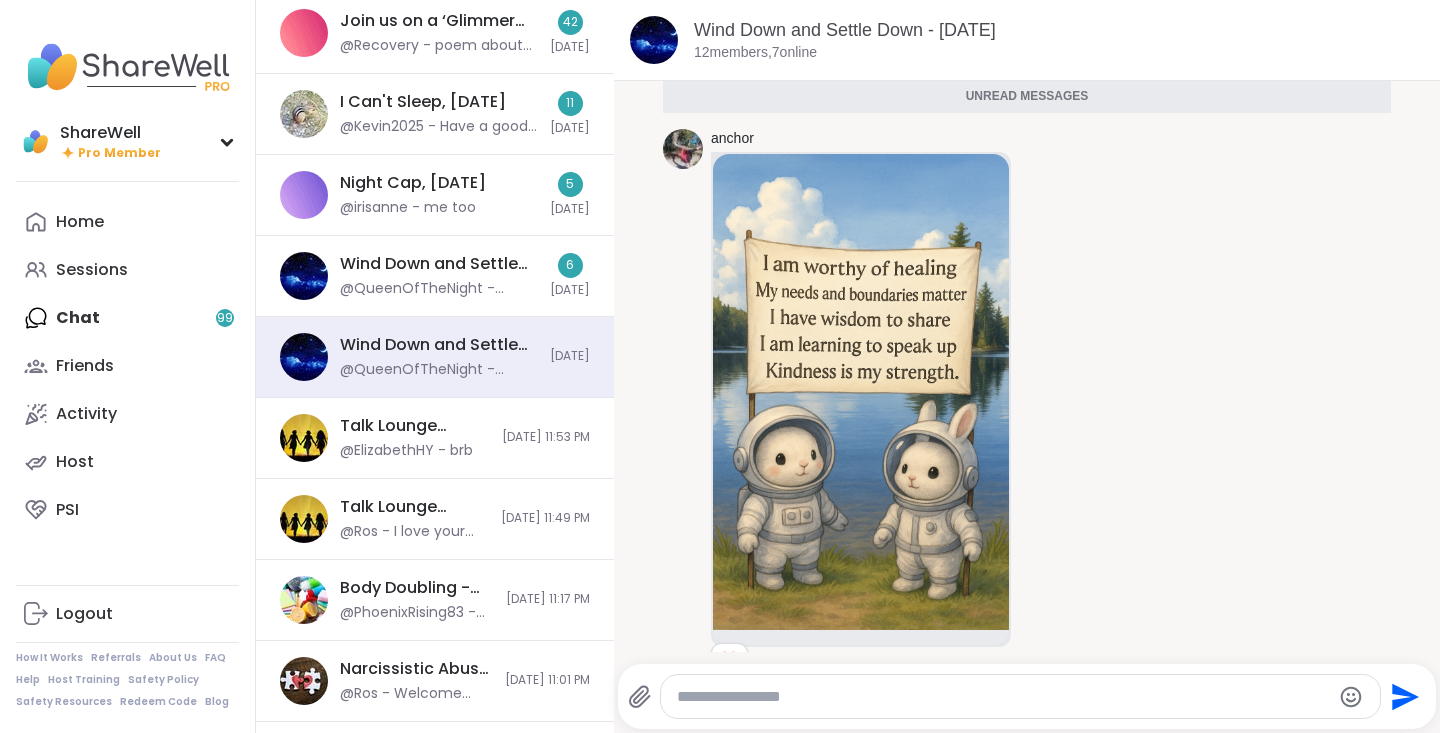 scroll, scrollTop: 0, scrollLeft: 0, axis: both 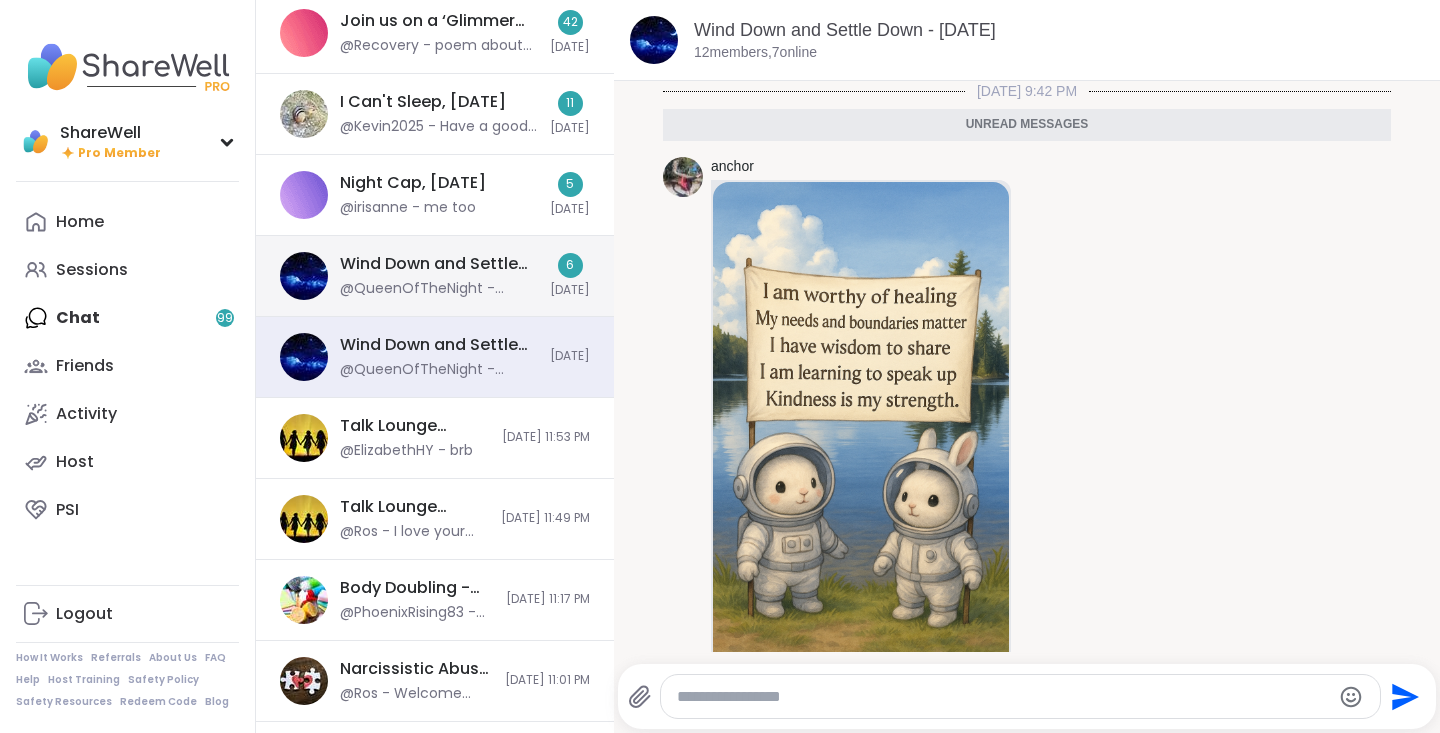 click on "Wind Down and Settle Down - [DATE] @QueenOfTheNight - Thanks for winding down with me!" at bounding box center (439, 276) 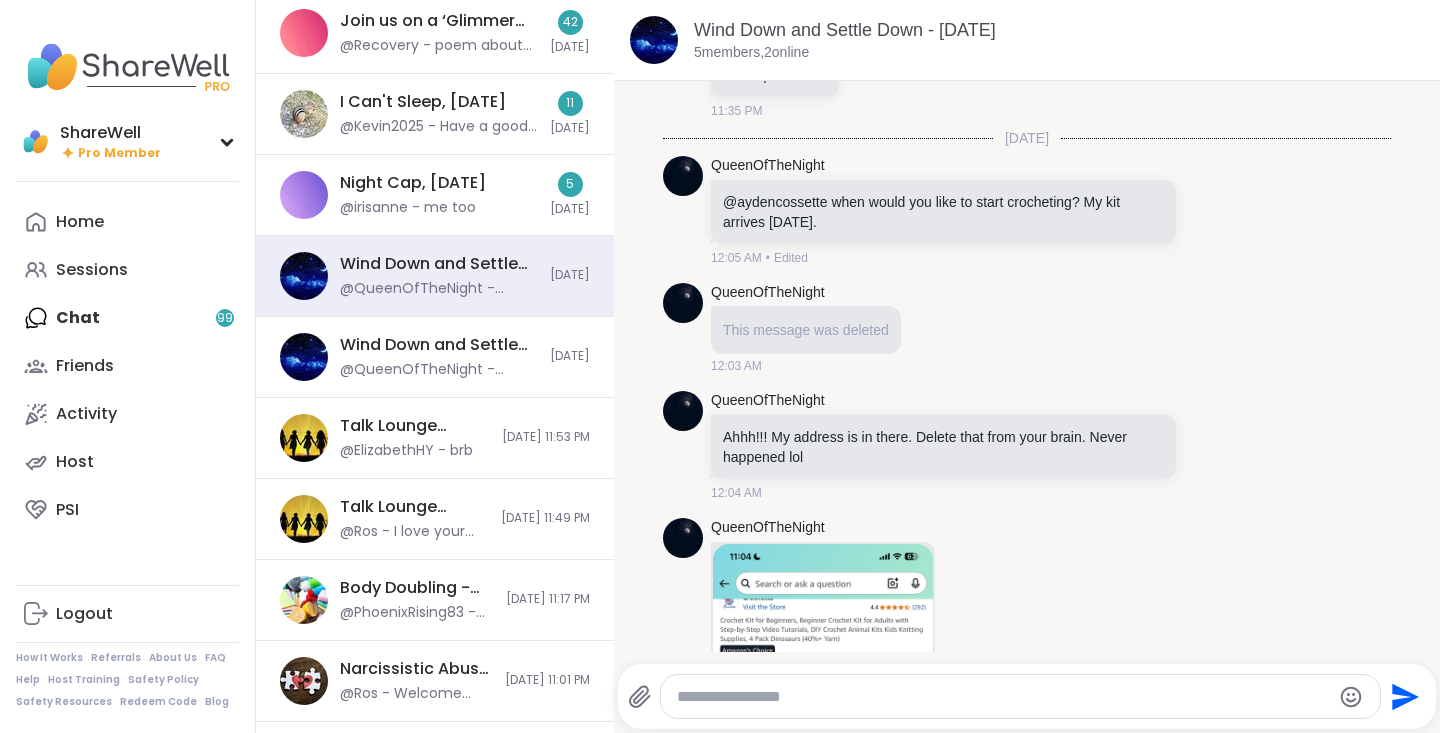 scroll, scrollTop: 0, scrollLeft: 0, axis: both 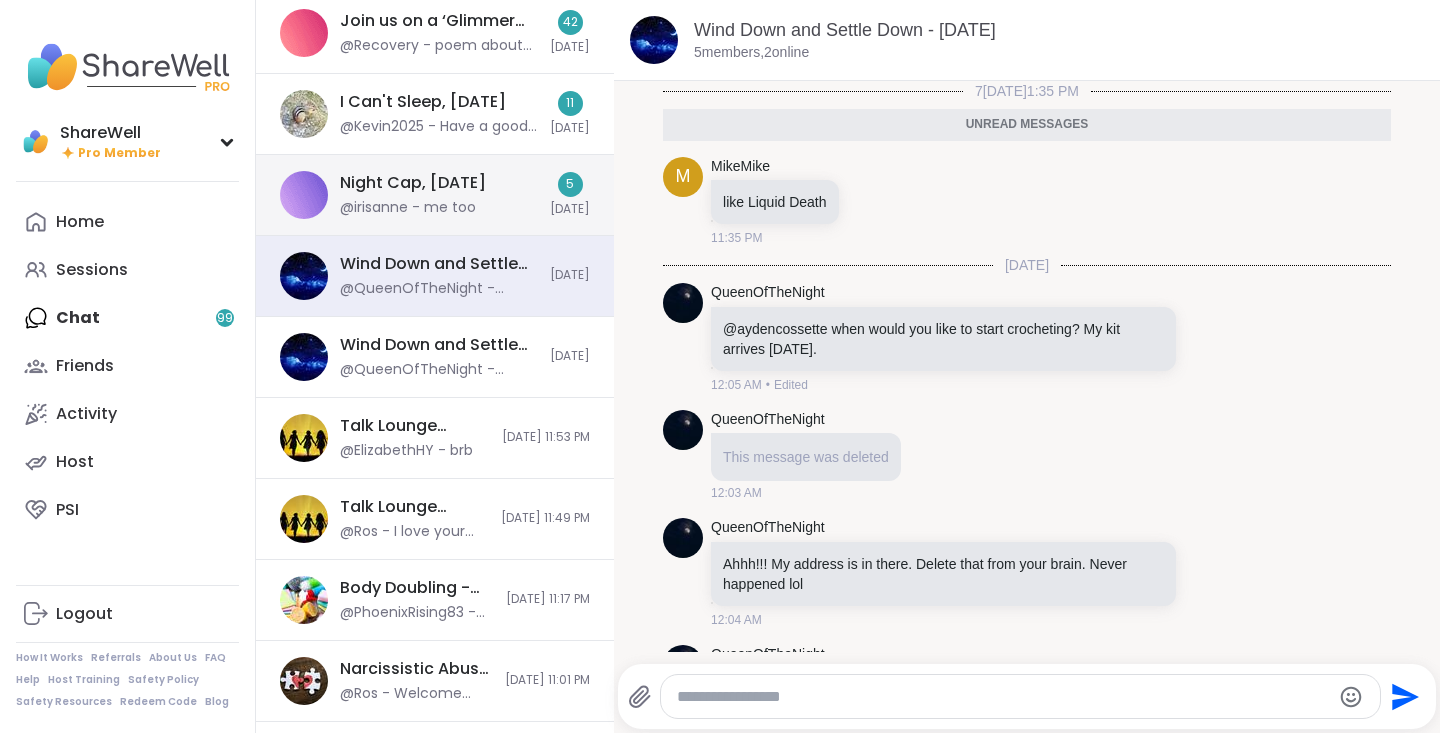 click on "@irisanne - me too" at bounding box center (408, 208) 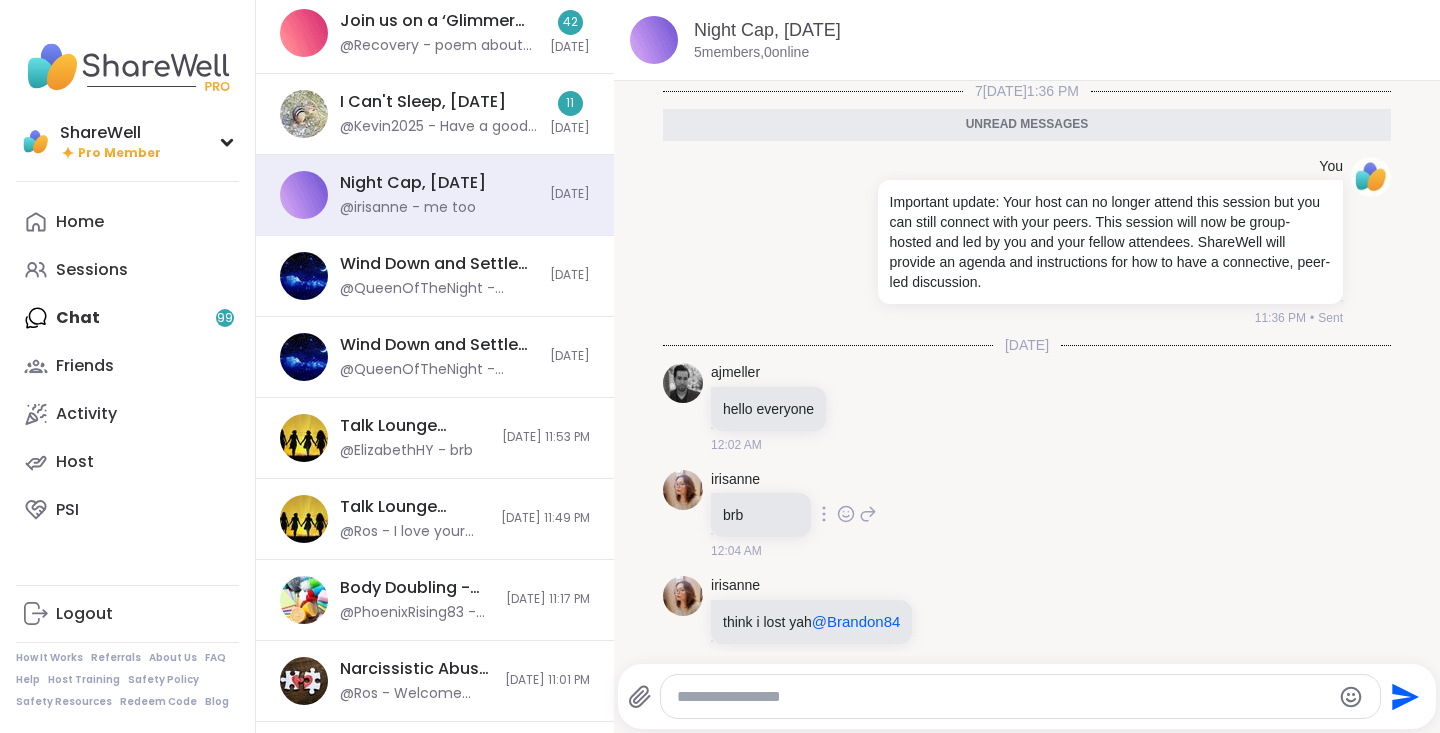 scroll, scrollTop: 0, scrollLeft: 0, axis: both 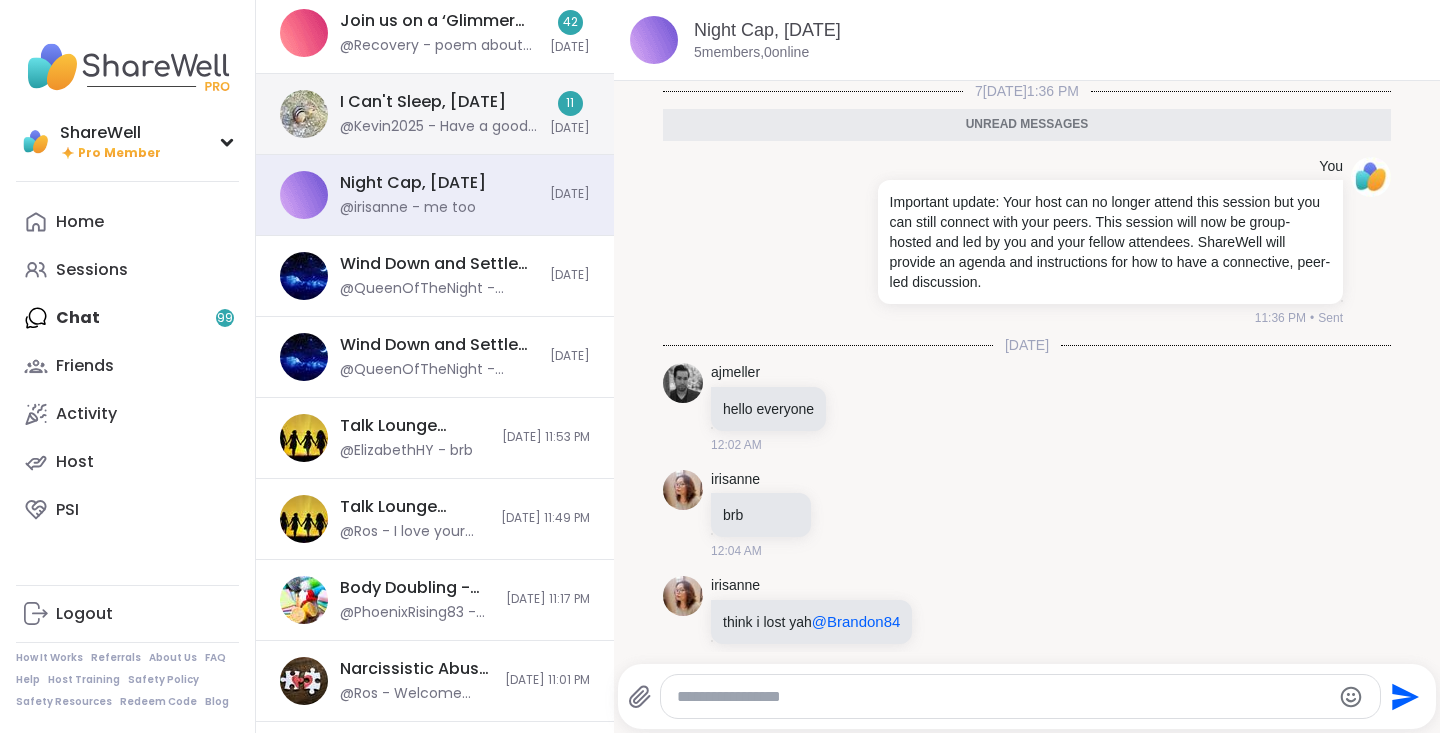click on "I Can't Sleep, [DATE][DATE] @Kevin2025 - Have a good one" at bounding box center [439, 114] 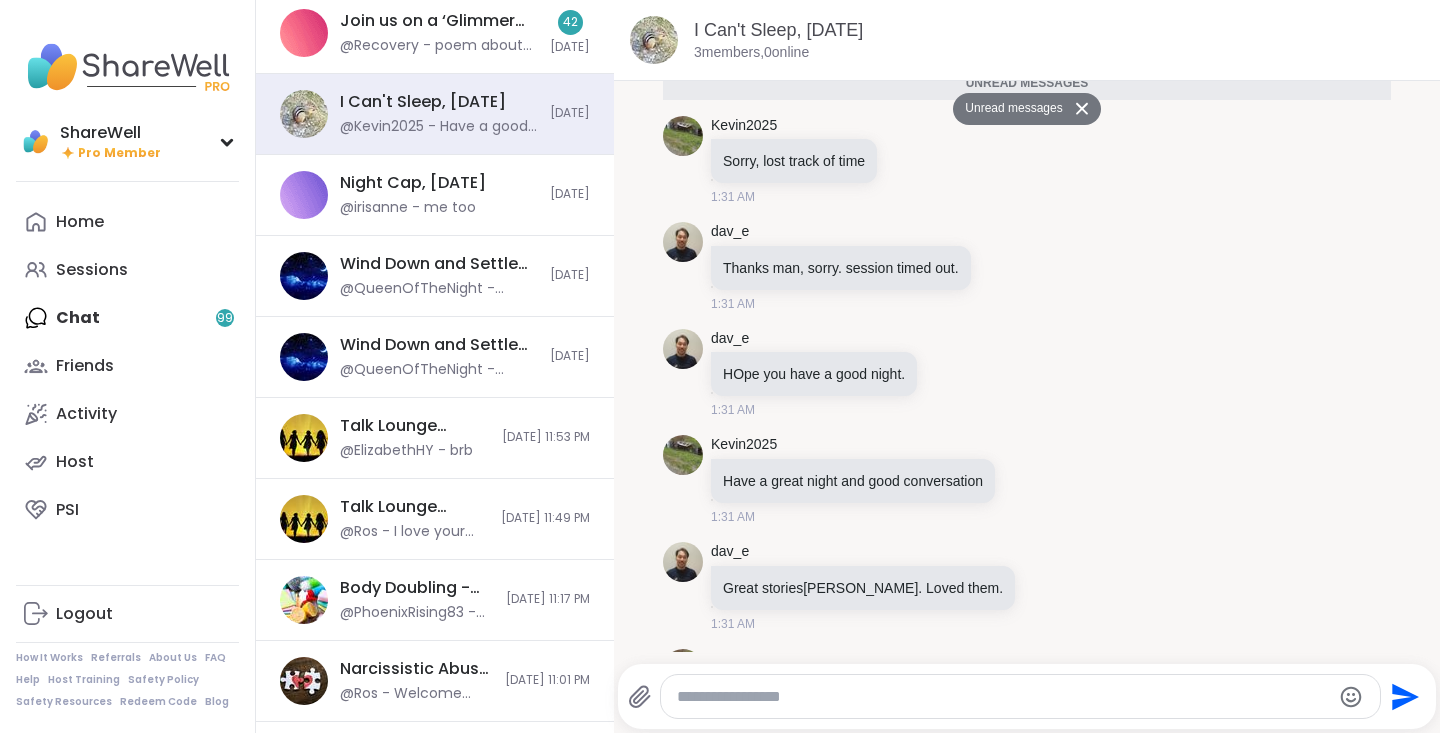 scroll, scrollTop: 0, scrollLeft: 0, axis: both 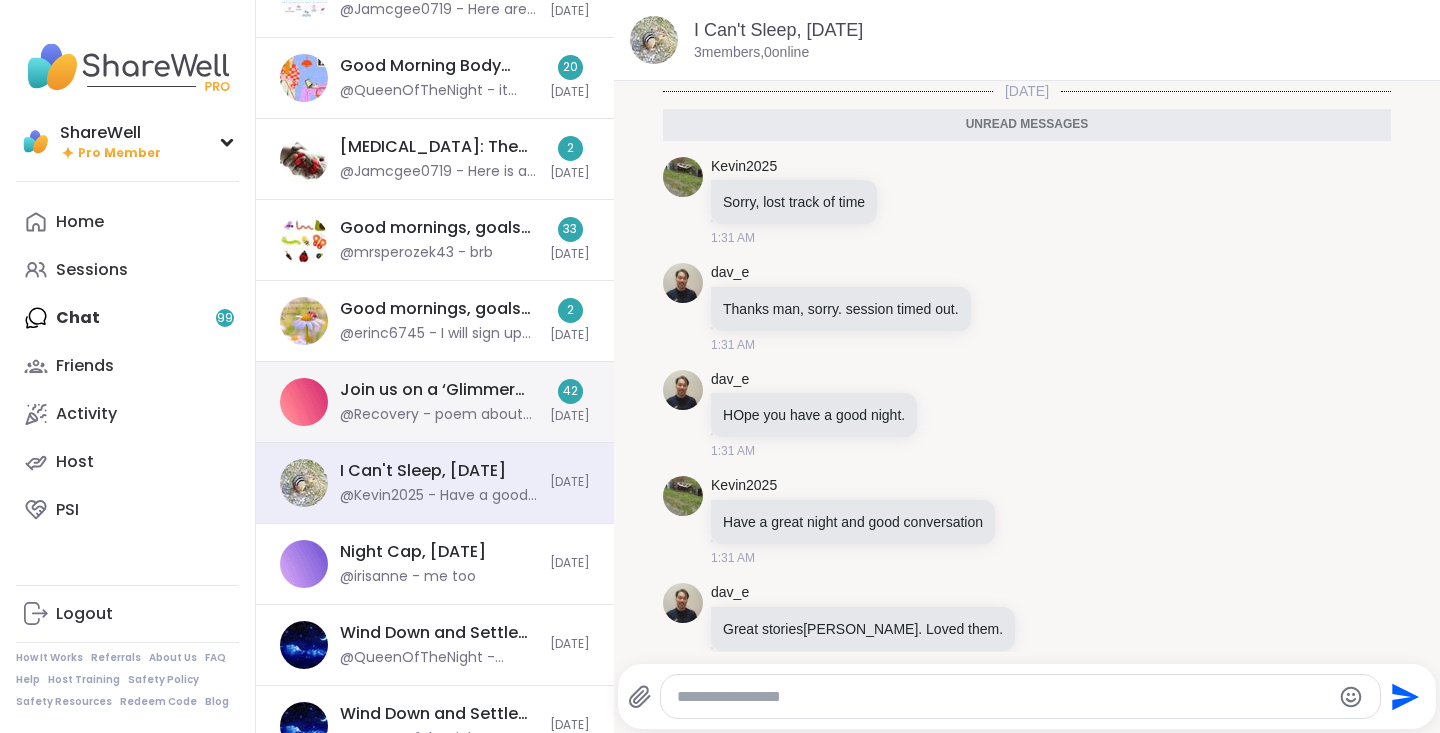 click on "@Recovery - poem about feeling the joy in the dark" at bounding box center [439, 415] 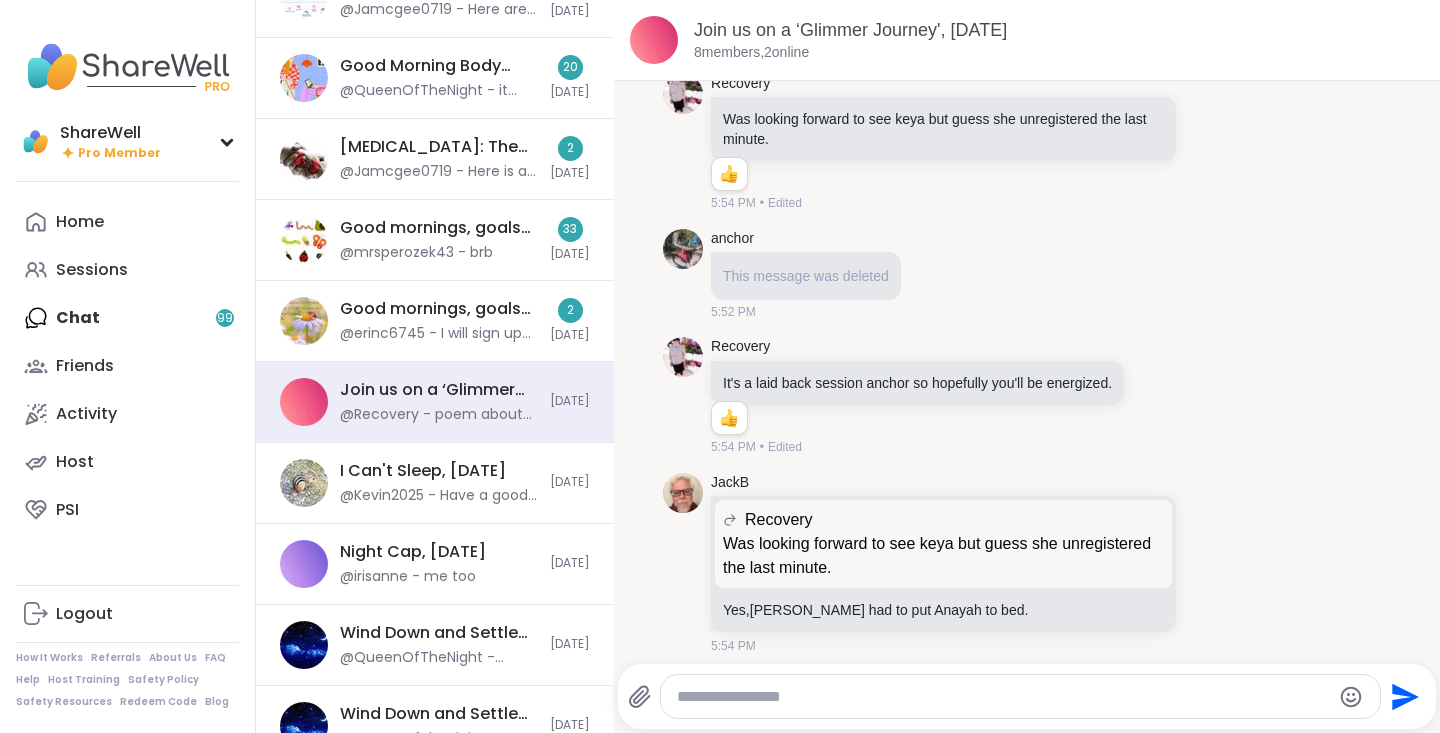 scroll, scrollTop: 0, scrollLeft: 0, axis: both 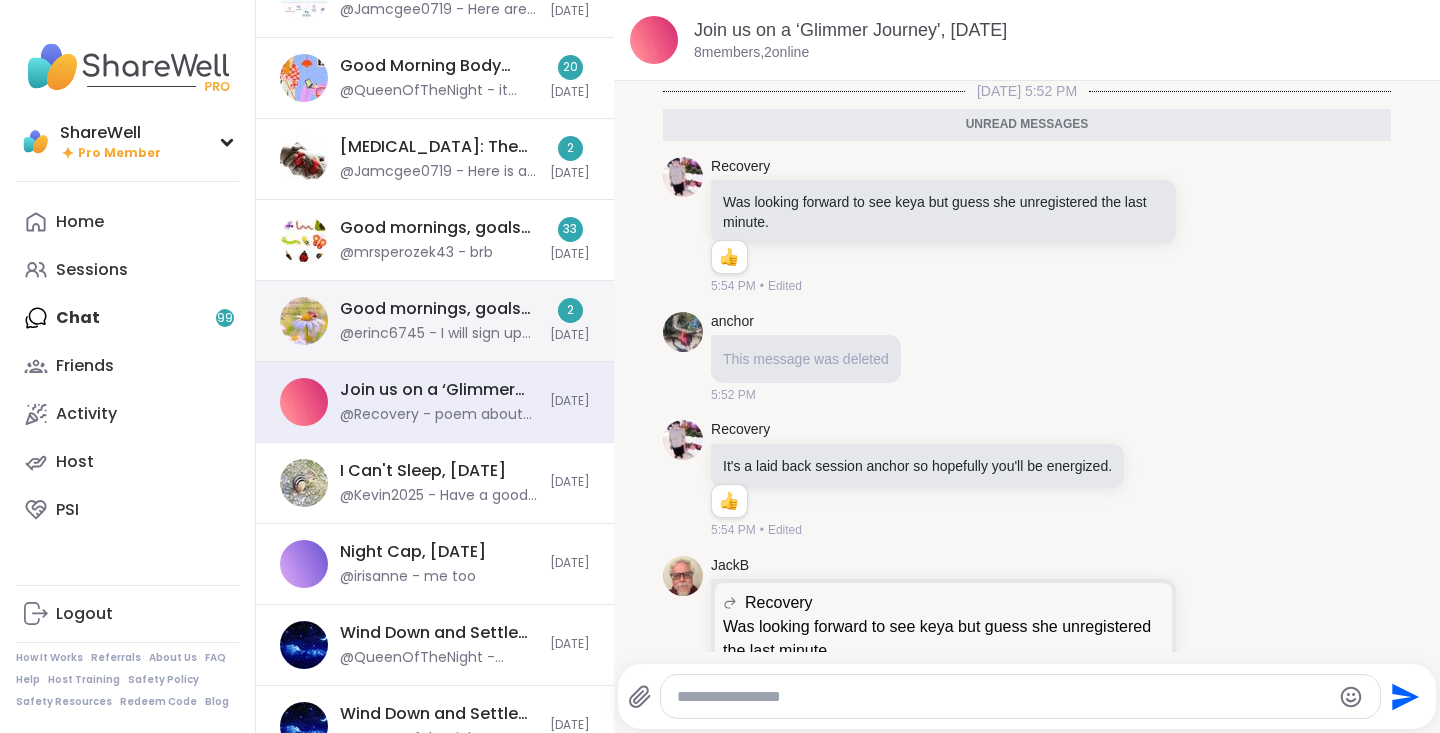 click on "Good mornings, goals and gratitude's, [DATE][DATE] @erinc6745 - I will sign up for t[DATE]get on and in before the 5 minutes come" at bounding box center (439, 321) 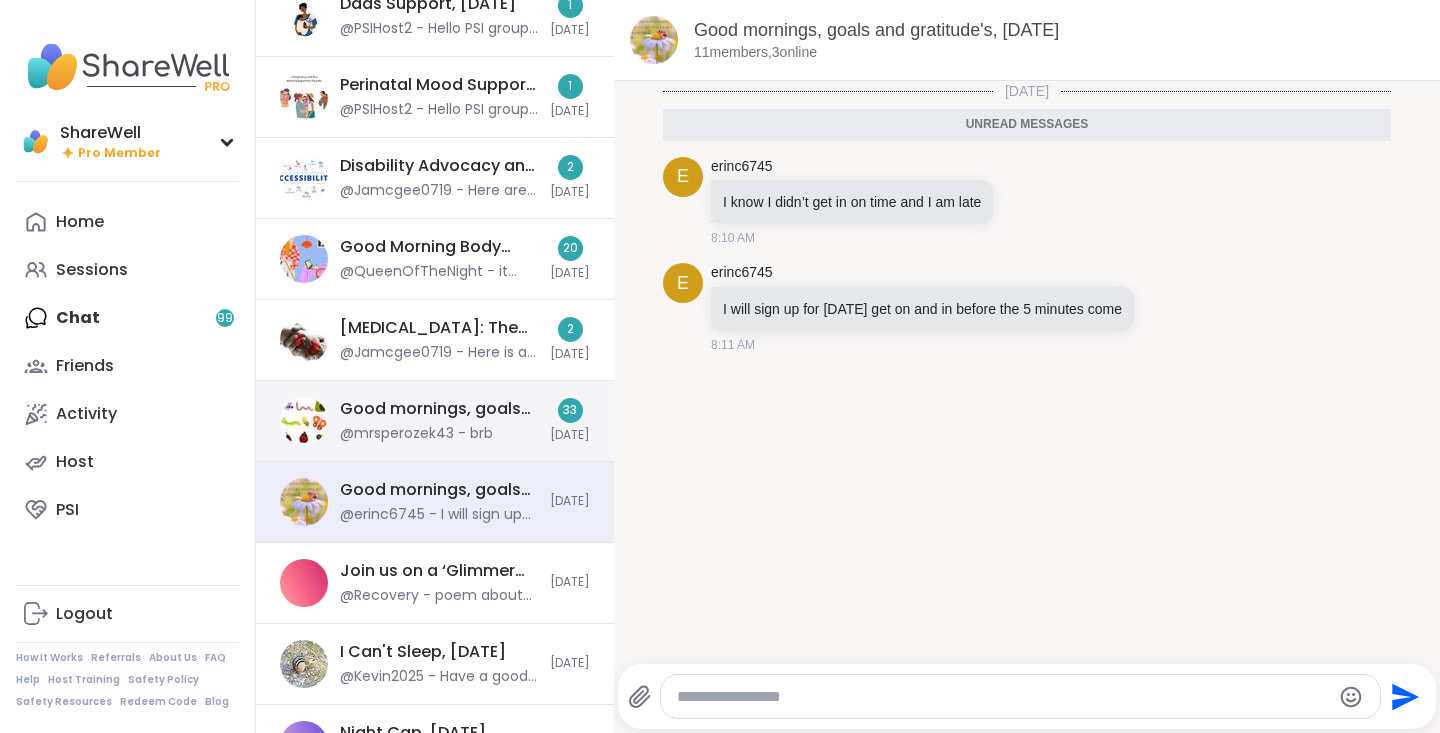 scroll, scrollTop: 1129, scrollLeft: 0, axis: vertical 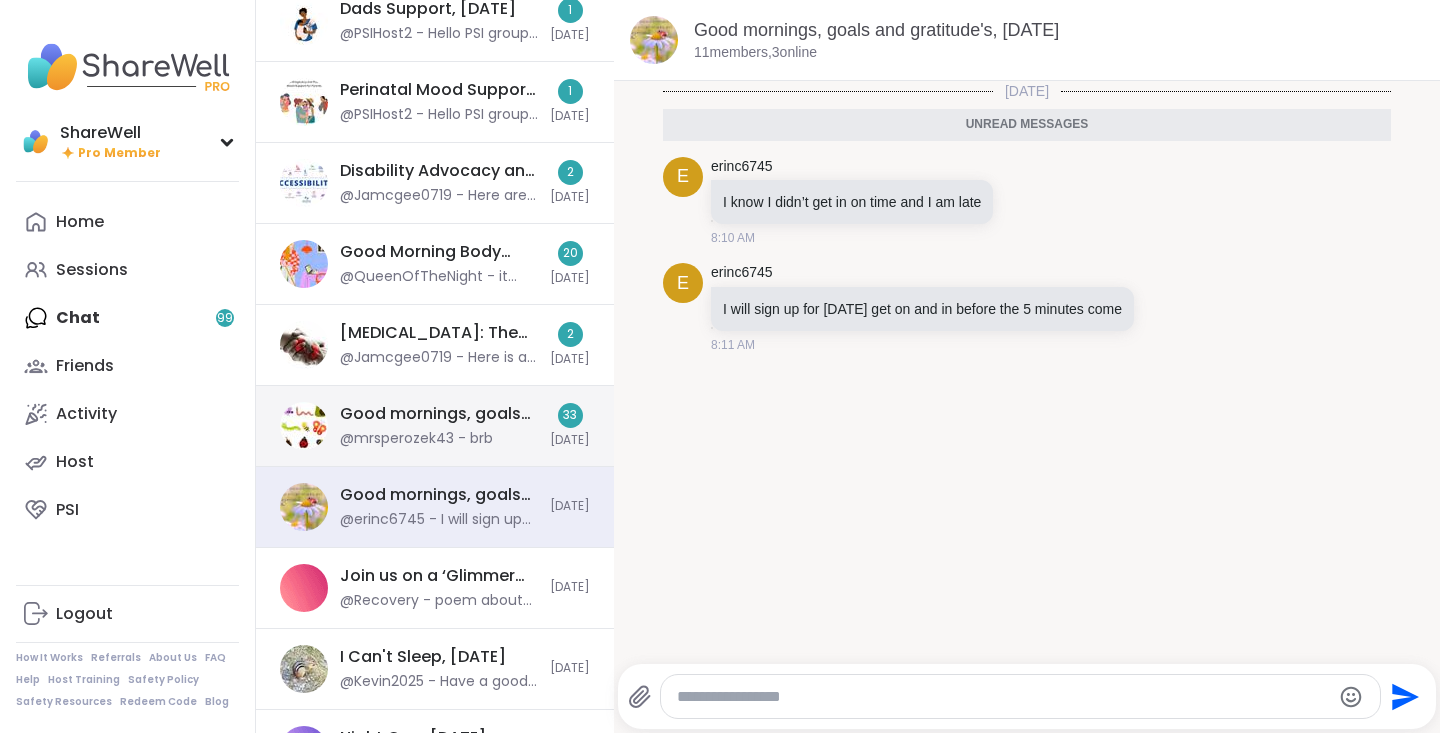 click on "Good mornings, goals and gratitude's, [DATE][DATE]" at bounding box center [439, 414] 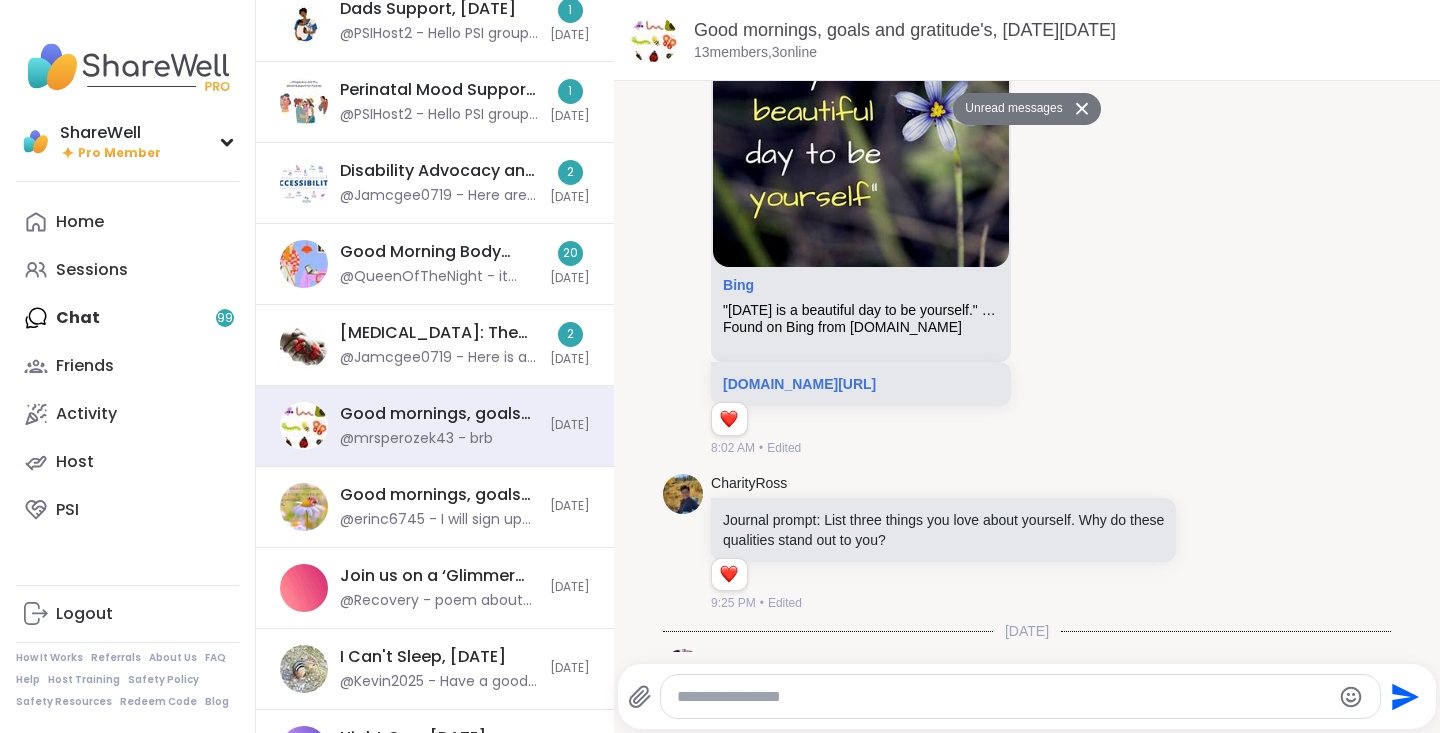 scroll, scrollTop: 0, scrollLeft: 0, axis: both 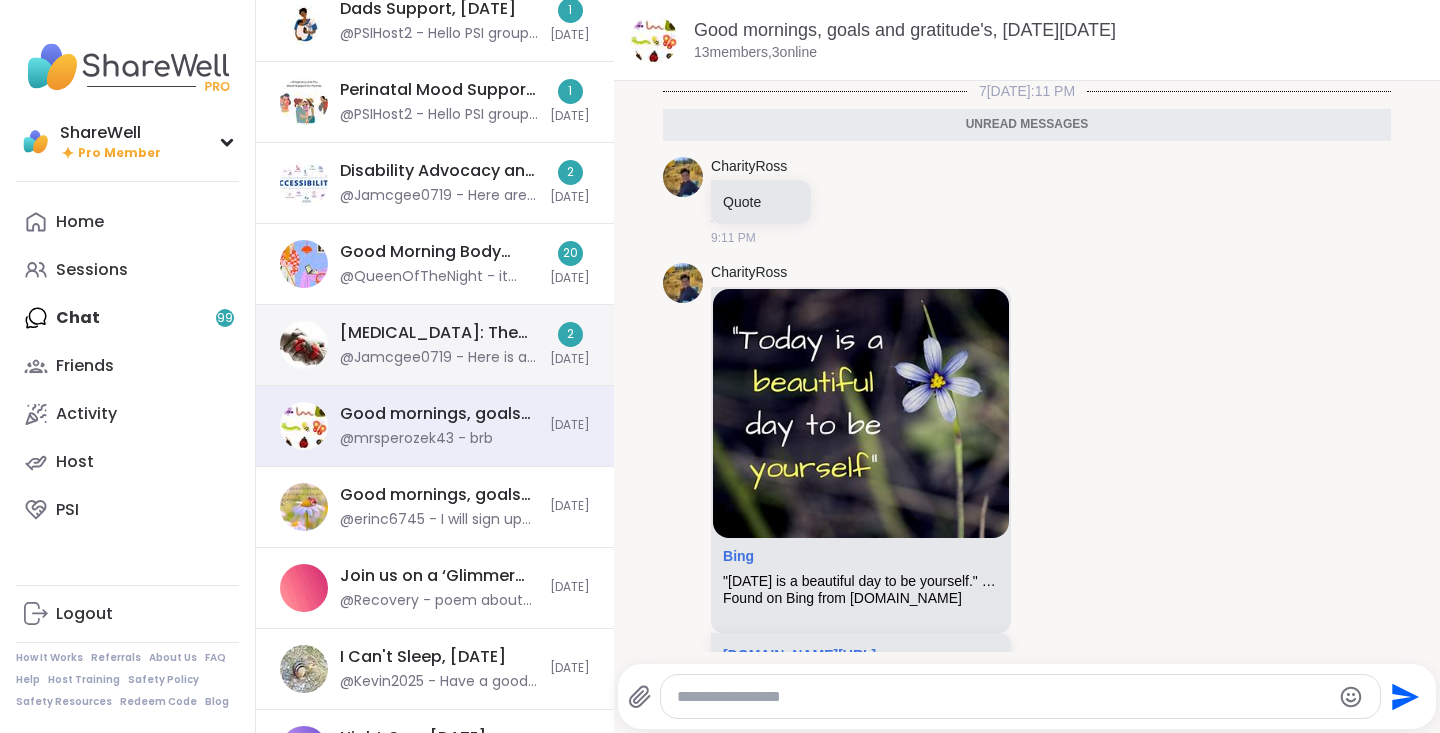 click on "[MEDICAL_DATA]: The Journey and Fight , [DATE]" at bounding box center (439, 333) 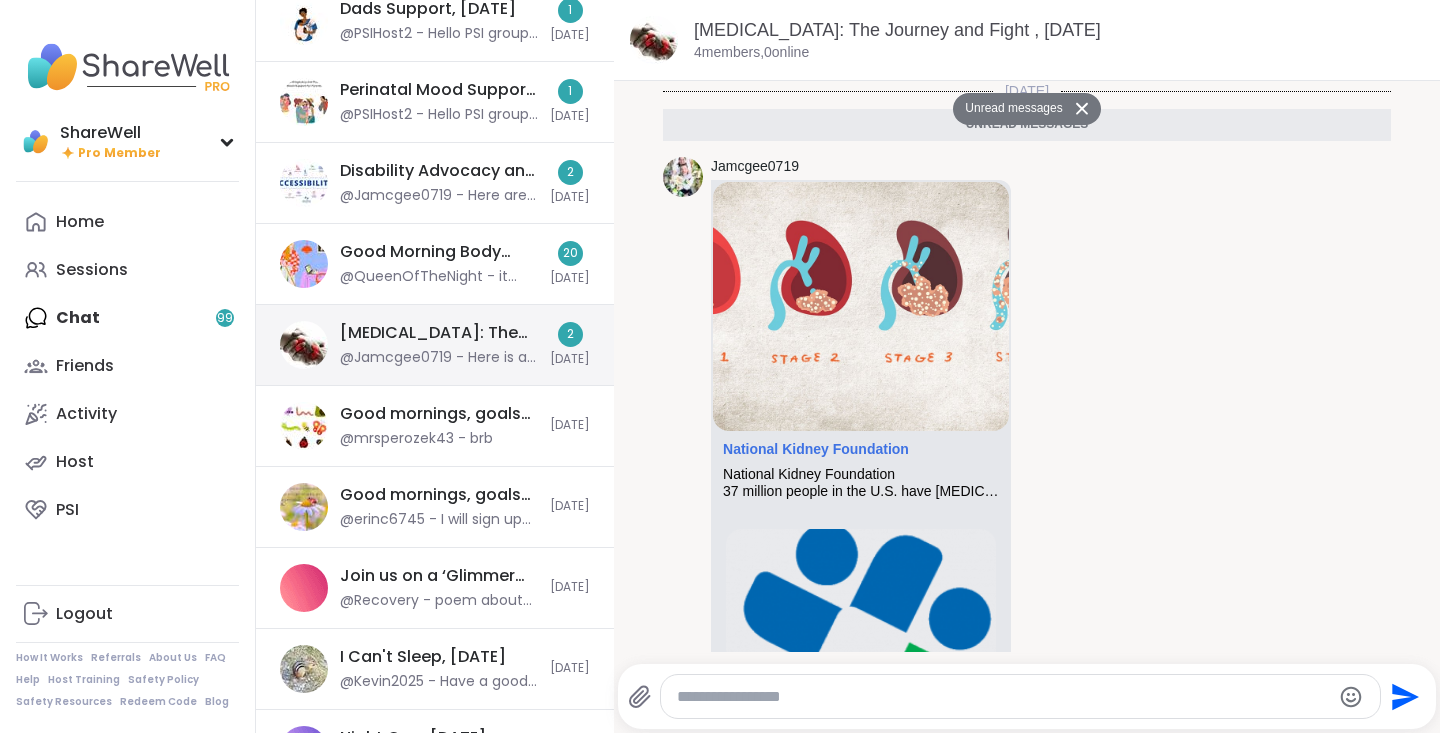 scroll, scrollTop: 2053, scrollLeft: 0, axis: vertical 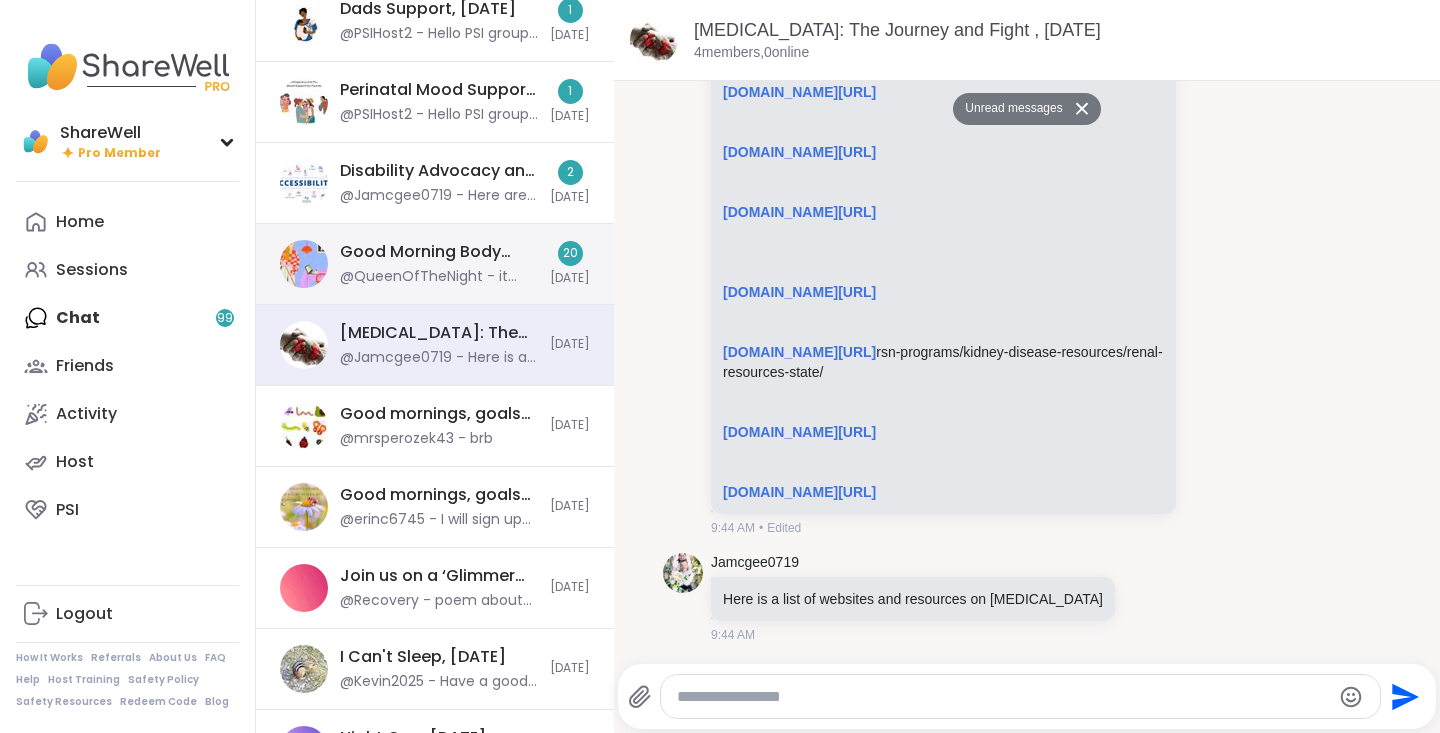 click on "@QueenOfTheNight - it was a fast one!" at bounding box center [439, 277] 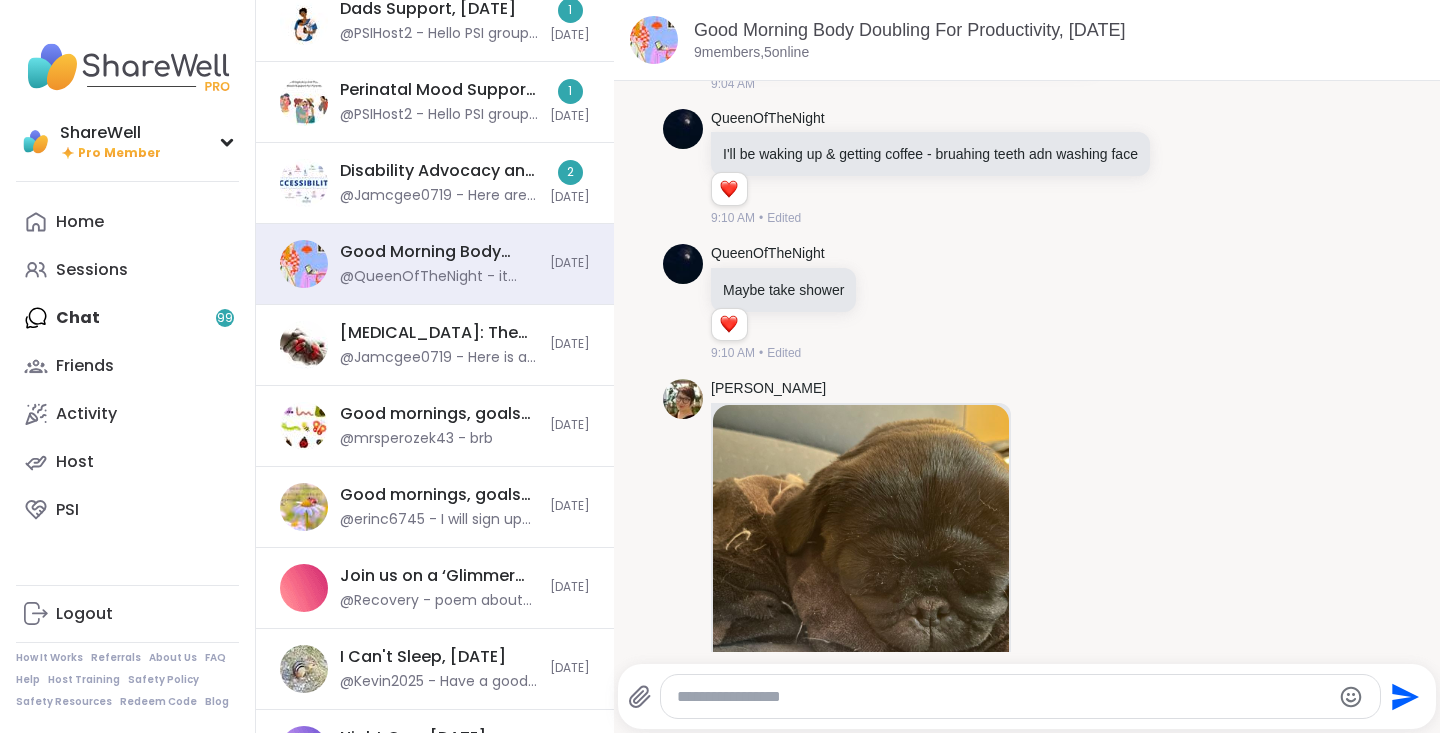 scroll, scrollTop: 0, scrollLeft: 0, axis: both 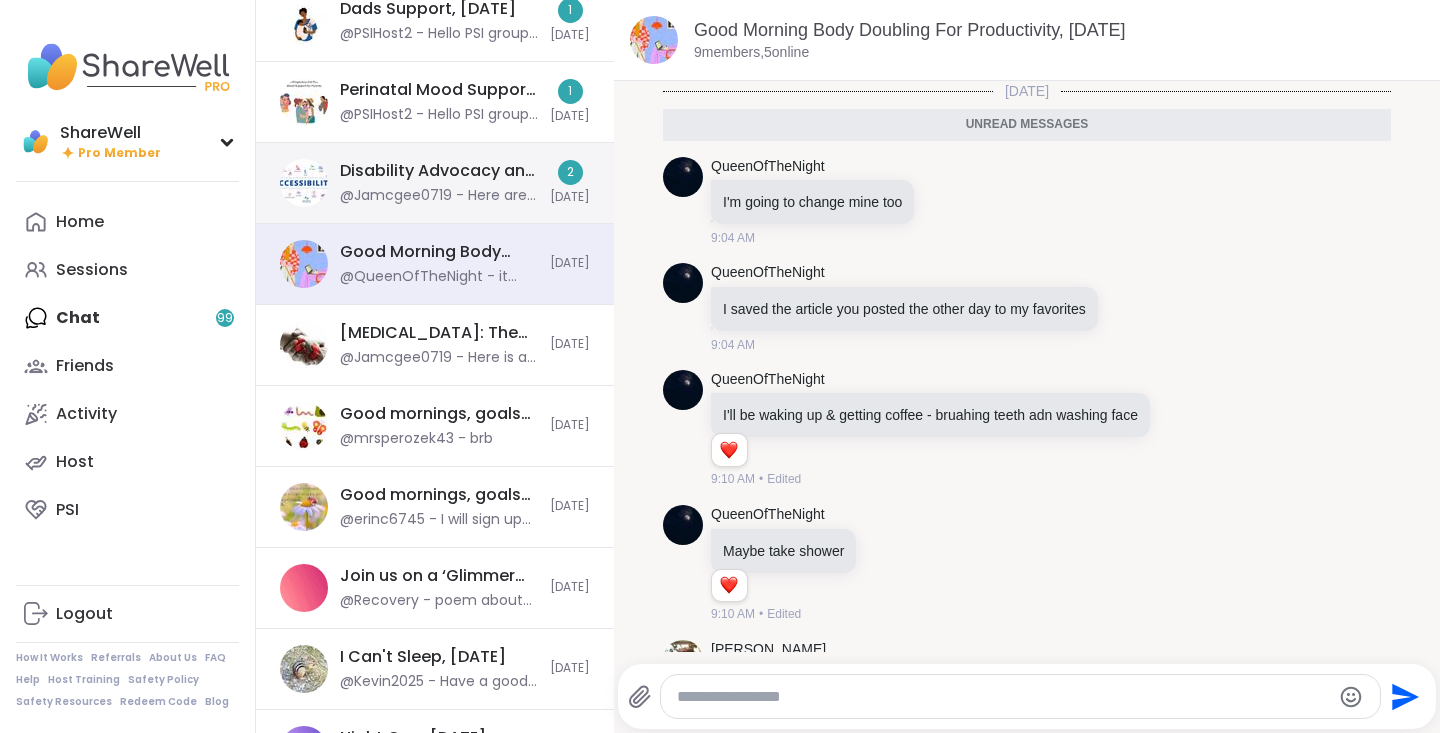 click on "@Jamcgee0719 - Here are all sorts of websites and resources for those with disabilities" at bounding box center [439, 196] 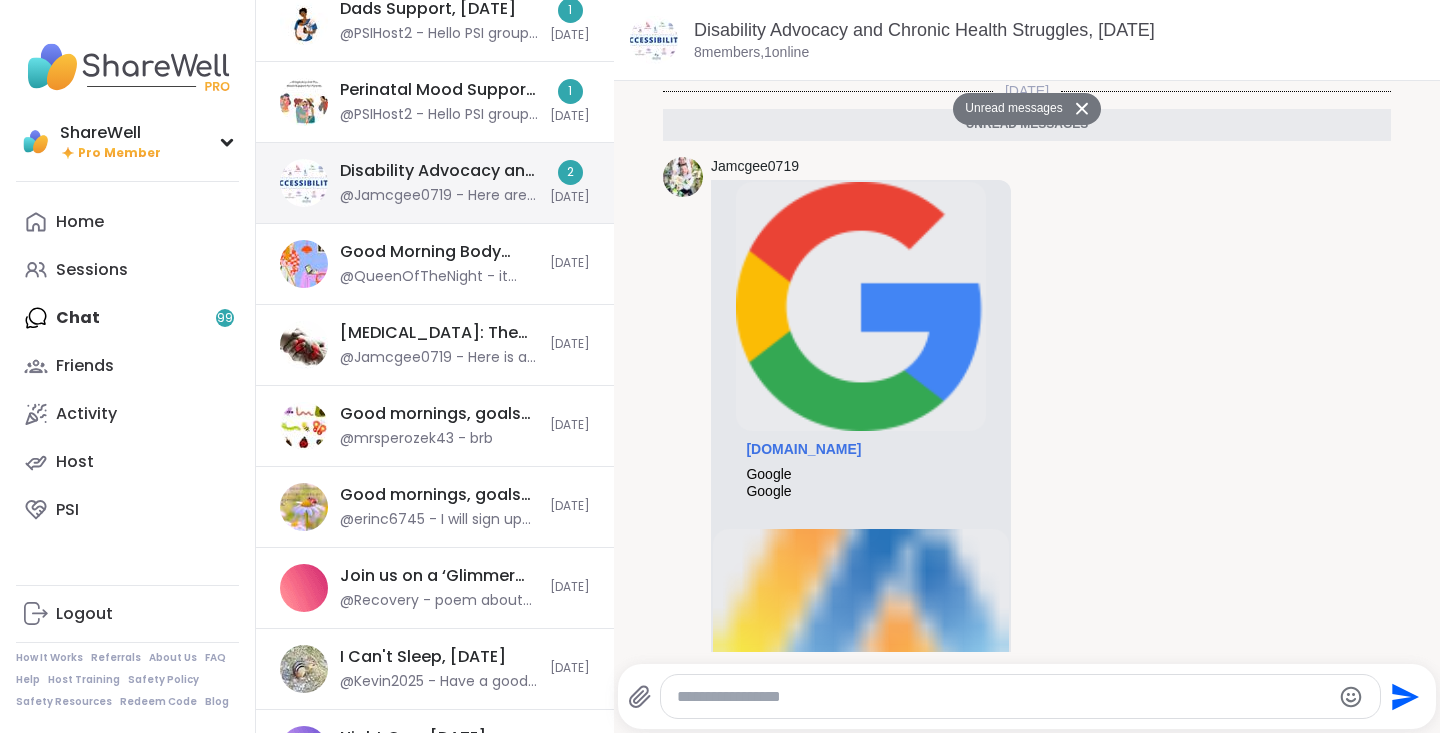 scroll, scrollTop: 2889, scrollLeft: 0, axis: vertical 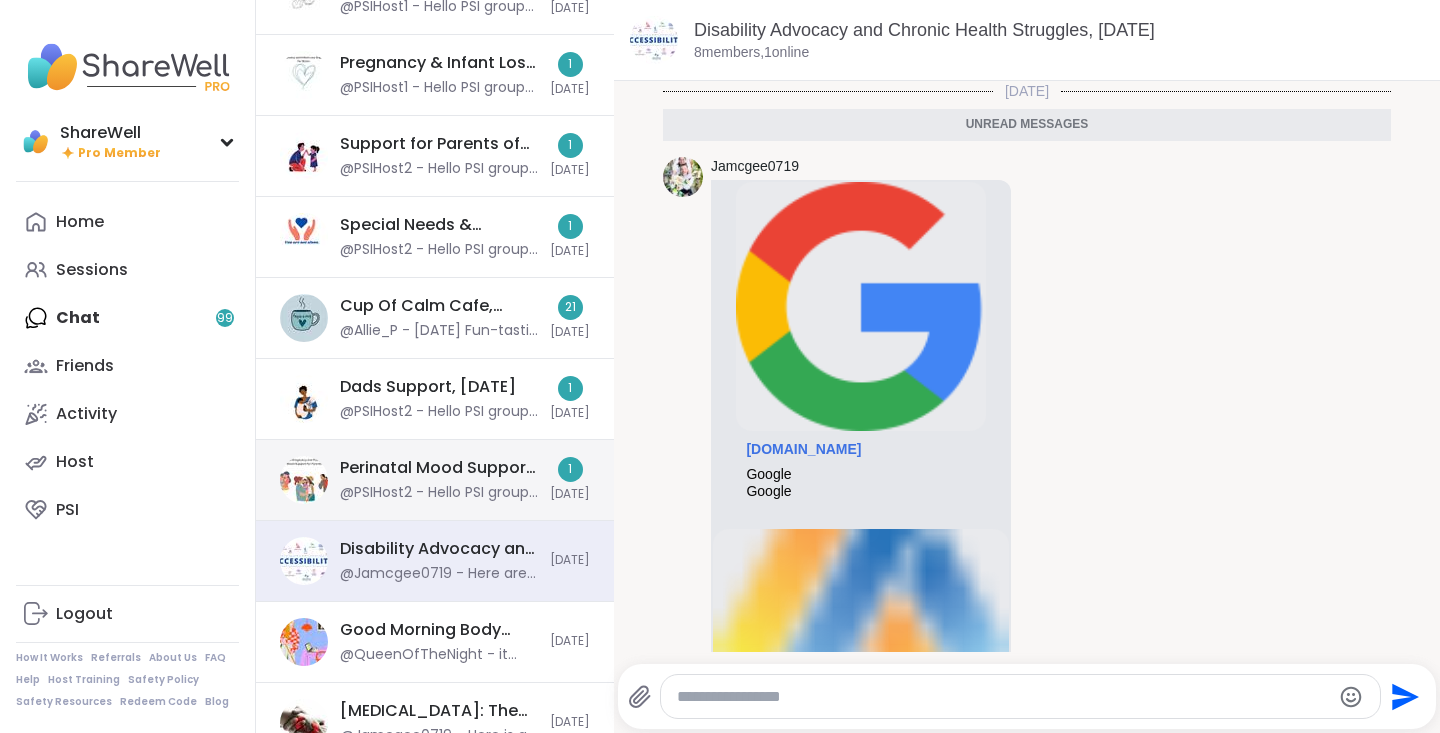 click on "@PSIHost2 - Hello PSI group members! A friendly reminder: We will allow up to 16 group members to enter the group, so please arrive early to get a spot. The group space will be closed once we reach 16 members OR we have started talk time. We do not have a waitlist option (working with ShareWell to create), so we must admit first come, first serve. Thank you for understanding! Please reach out to us at [EMAIL_ADDRESS][MEDICAL_DATA][DOMAIN_NAME] if you have any questions." at bounding box center [439, 493] 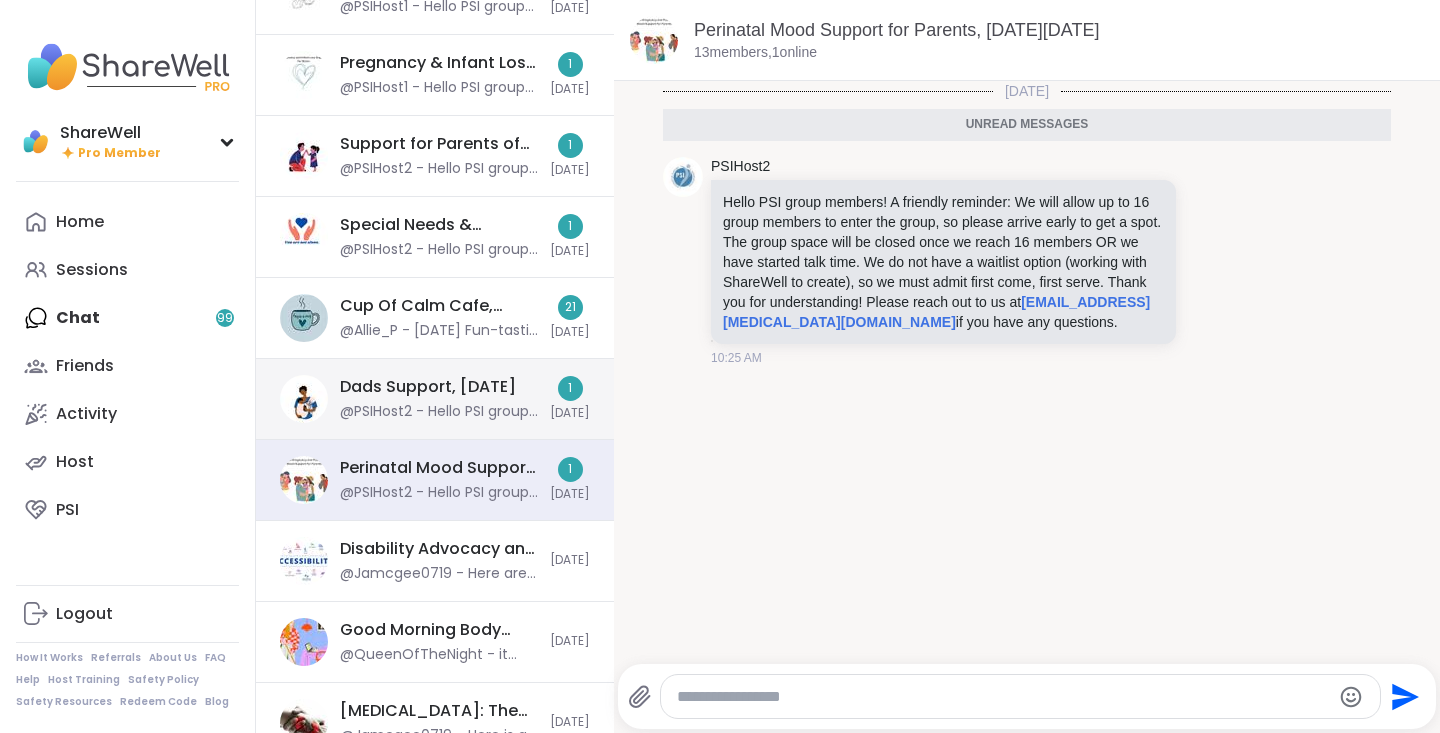 click on "Dads Support, [DATE][DATE] @PSIHost2 - Hello PSI group members! A friendly reminder: We will allow up to 16 group members to enter the group, so please arrive early to get a spot. The group space will be closed once we reach 16 members OR we have started talk time. We do not have a waitlist option (working with ShareWell to create), so we must admit first come, first serve. Thank you for understanding! Please reach out to us at [EMAIL_ADDRESS][MEDICAL_DATA][DOMAIN_NAME] if you have any questions." at bounding box center (439, 399) 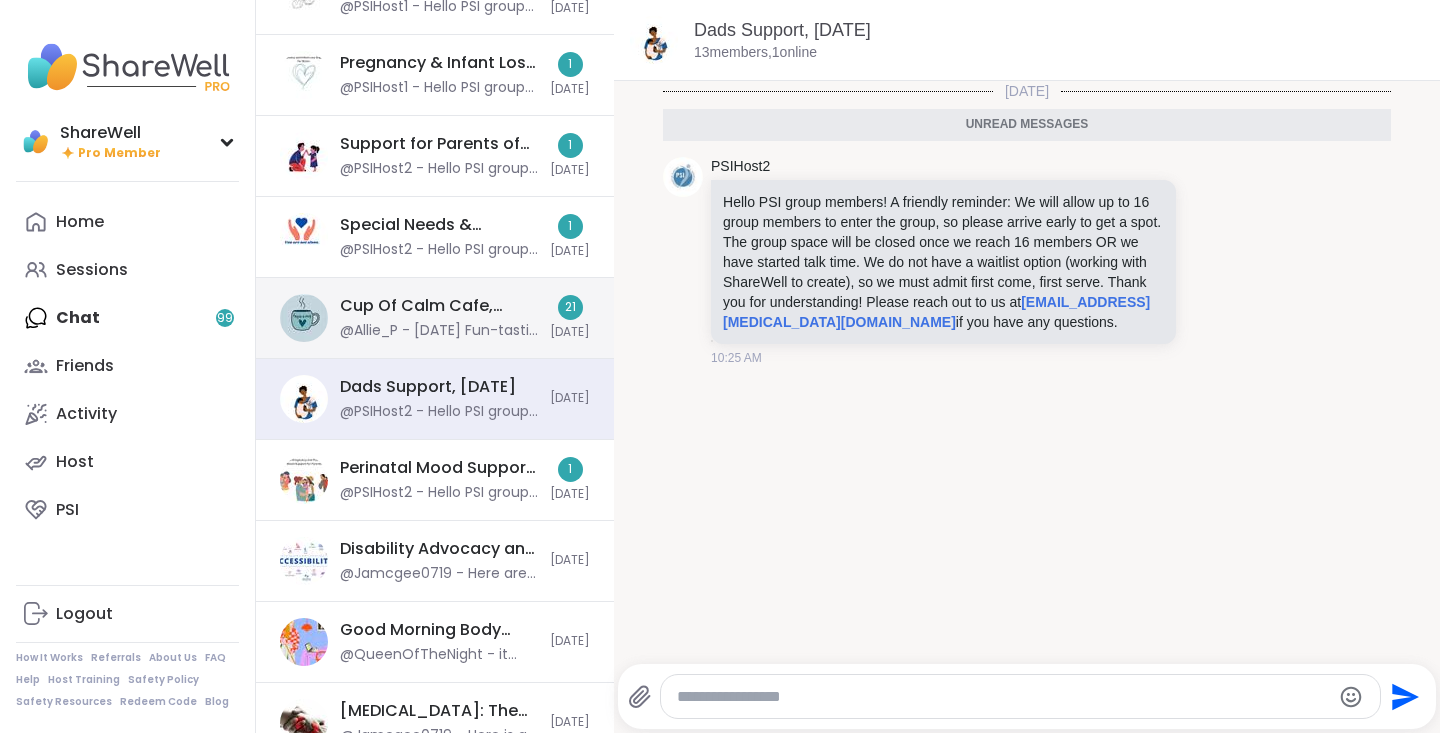 click on "@Allie_P - [DATE] Fun-tastic [DATE]!!! Choose a number between 1-60 and I will ask you the fun question associated with that number. If you do not want to participate, you can join us and just listen." at bounding box center (439, 331) 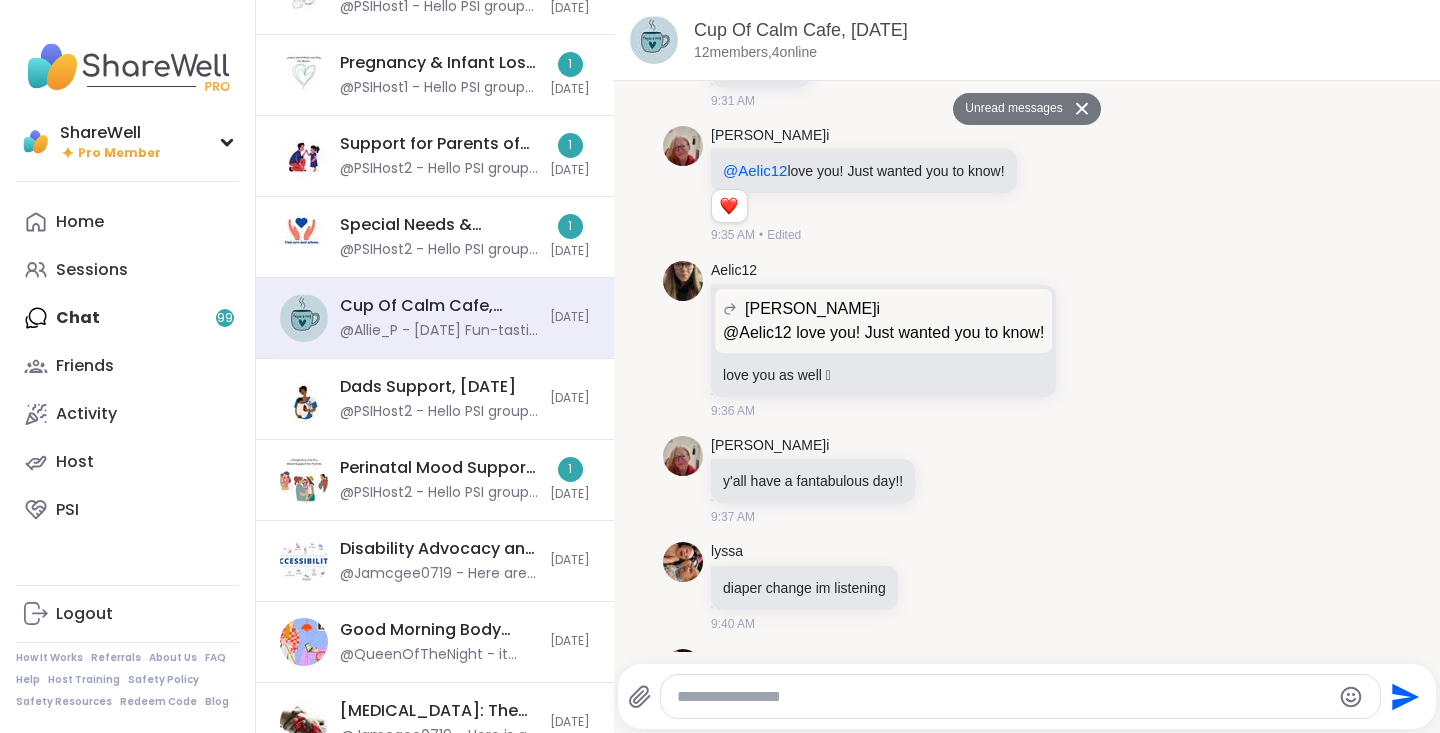 scroll, scrollTop: 0, scrollLeft: 0, axis: both 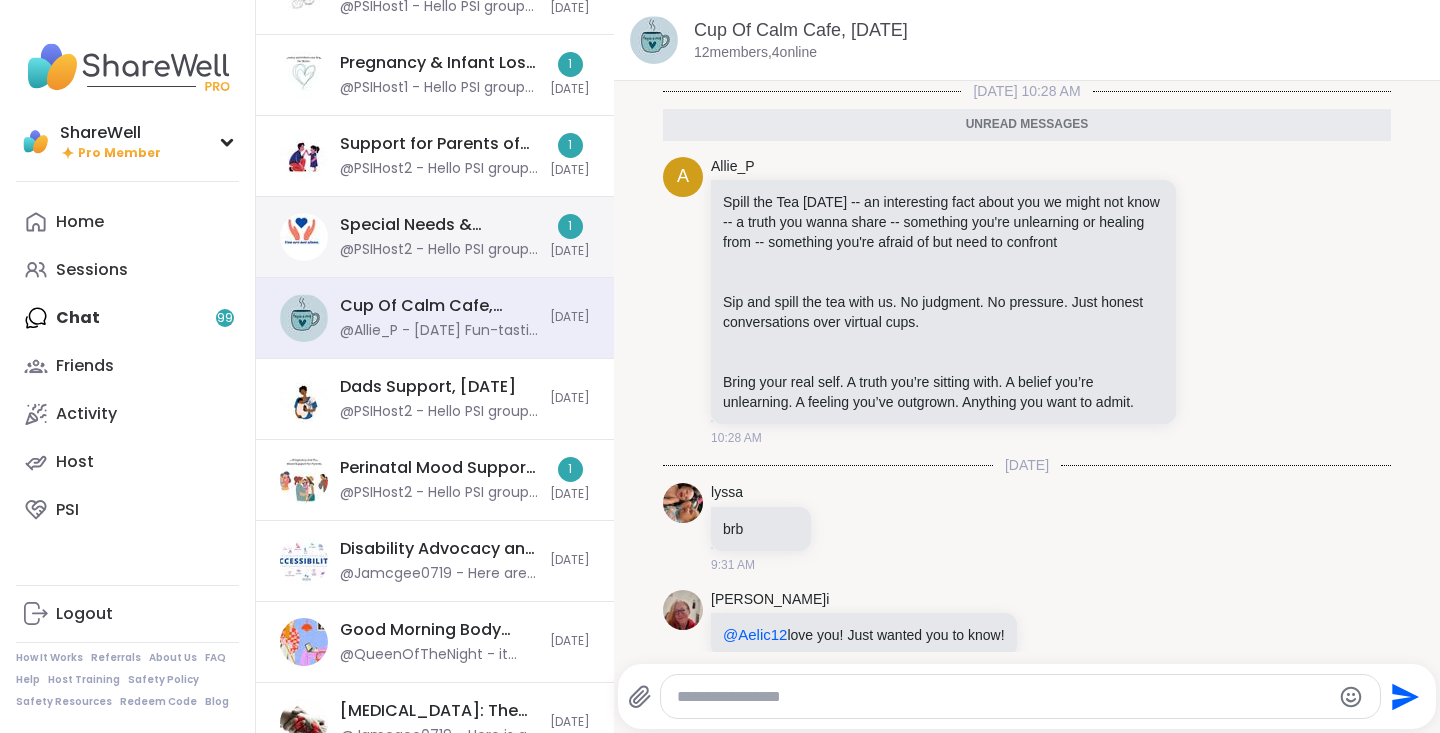 click on "@PSIHost2 - Hello PSI group members! A friendly reminder: We will allow up to 16 group members to enter the group, so please arrive early to get a spot. The group space will be closed once we reach 16 members OR we have started talk time. We do not have a waitlist option (working with ShareWell to create), so we must admit first come, first serve. Thank you for understanding! Please reach out to us at [EMAIL_ADDRESS][MEDICAL_DATA][DOMAIN_NAME] if you have any questions." at bounding box center (439, 250) 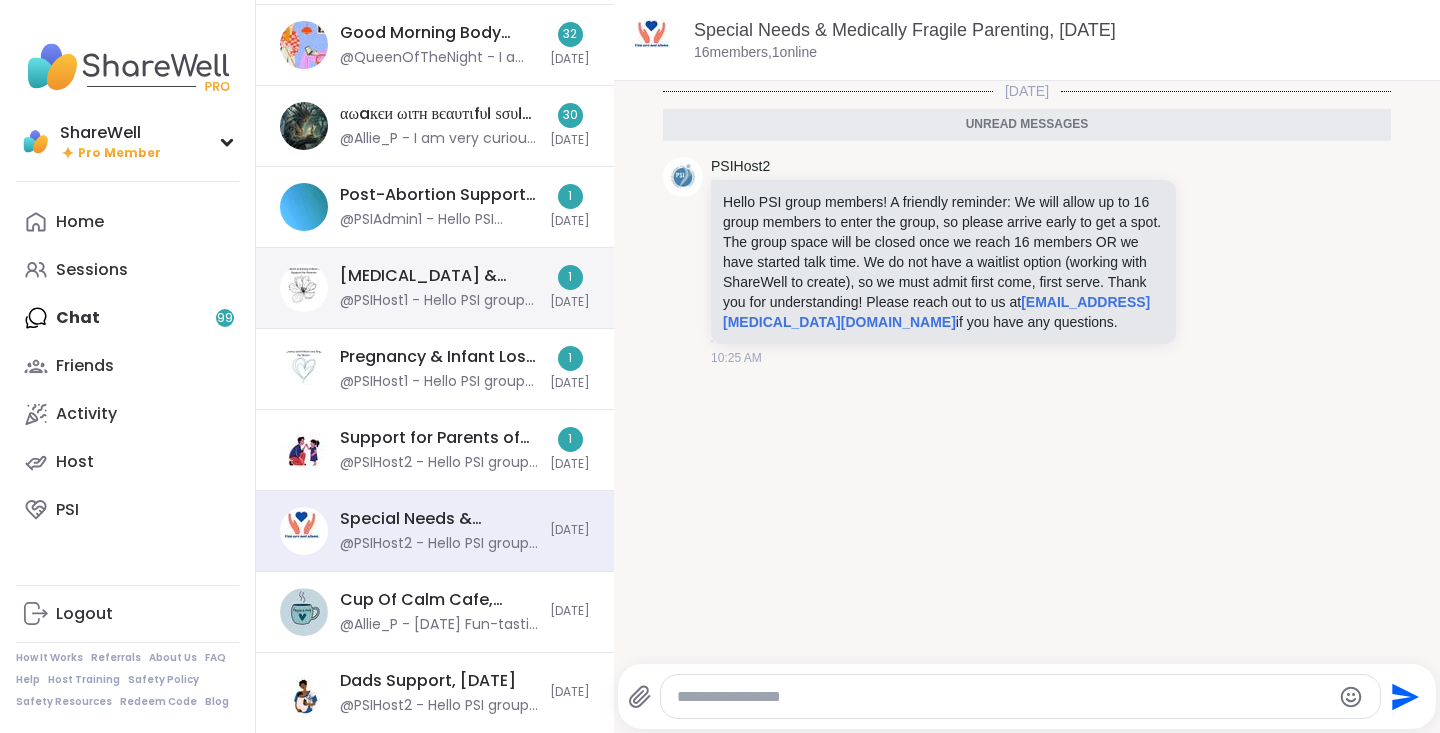 scroll, scrollTop: 445, scrollLeft: 0, axis: vertical 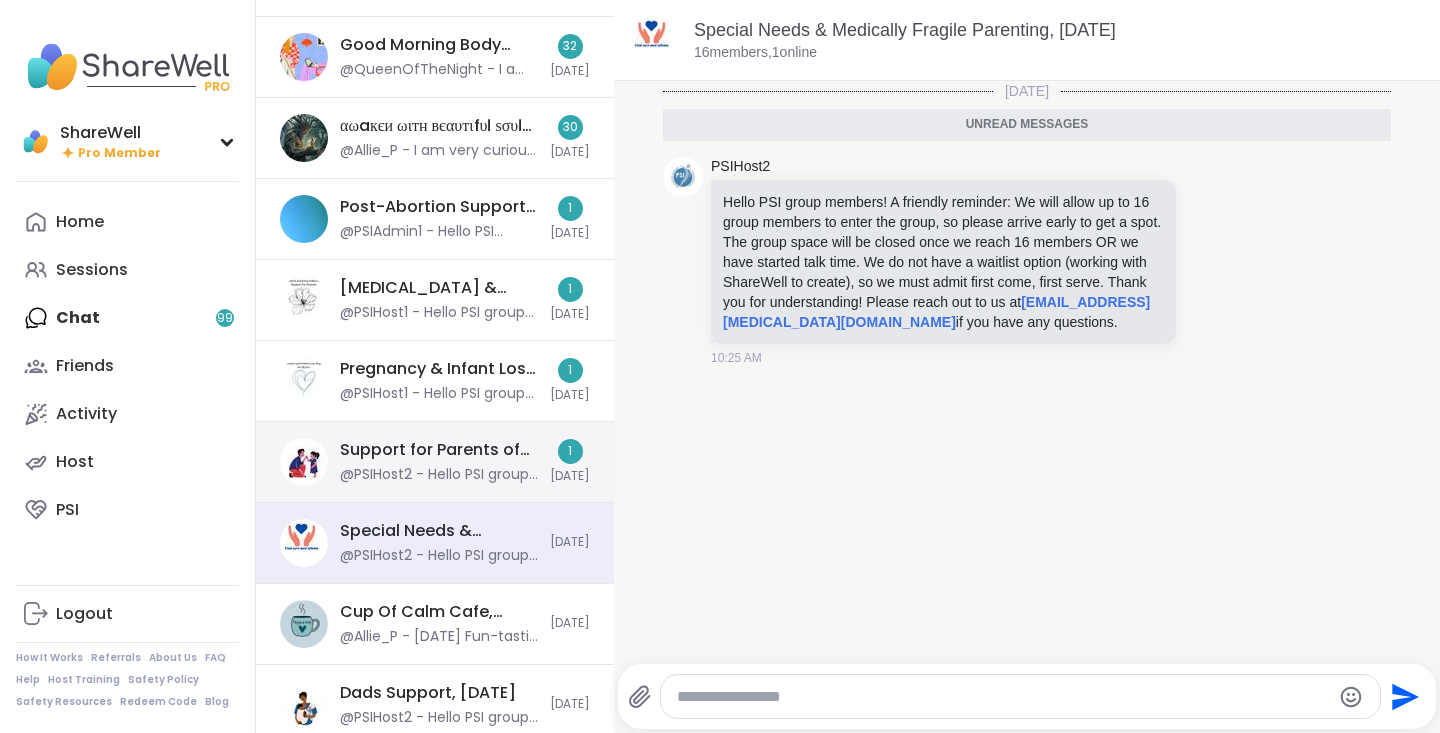 click on "@PSIHost2 - Hello PSI group members! A friendly reminder: We will allow up to 16 group members to enter the group, so please arrive early to get a spot. The group space will be closed once we reach 16 members OR we have started talk time. We do not have a waitlist option (working with ShareWell to create), so we must admit first come, first serve. Thank you for understanding! Please reach out to us at [EMAIL_ADDRESS][MEDICAL_DATA][DOMAIN_NAME] if you have any questions." at bounding box center (439, 475) 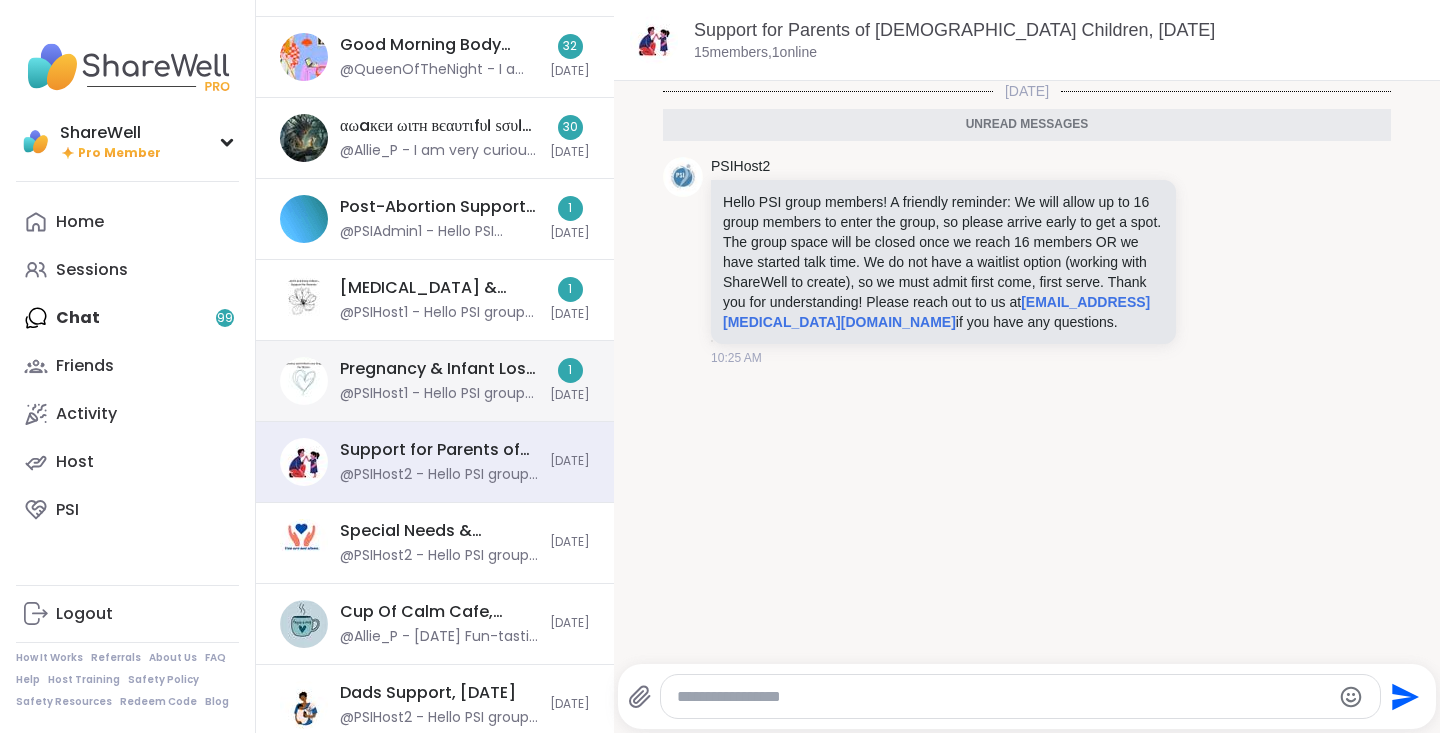 click on "@PSIHost1 - Hello PSI group members! A friendly reminder: We will allow up to 16 group members to enter the group, so please arrive early to get a spot. The group space will be closed once we reach 16 members OR we have started talk time. We do not have a waitlist option (working with ShareWell to create), so we must admit first come, first serve. Thank you for understanding! Please reach out to us at [EMAIL_ADDRESS][MEDICAL_DATA][DOMAIN_NAME] if you have any questions." at bounding box center (439, 394) 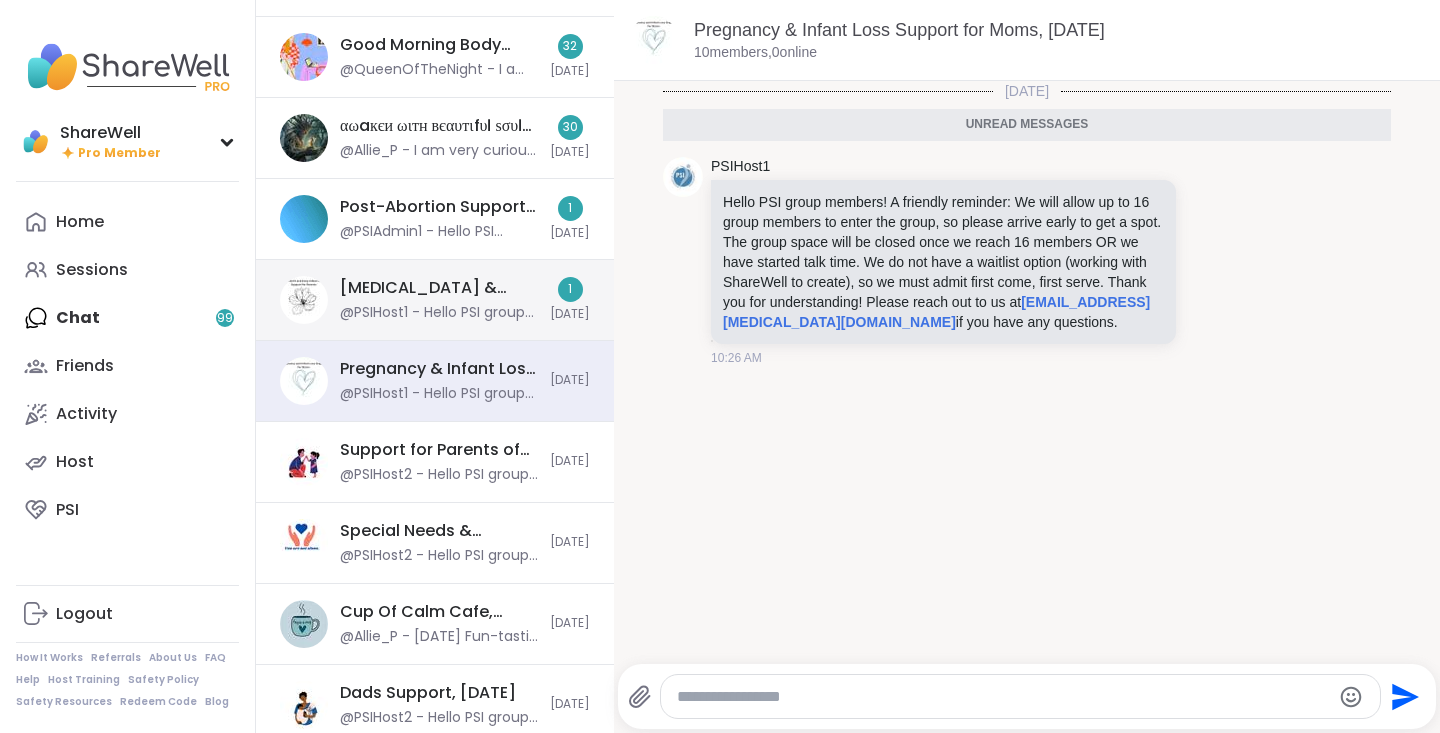 click on "[MEDICAL_DATA] & Early Infant Loss Support for Parents, [DATE]" at bounding box center (439, 288) 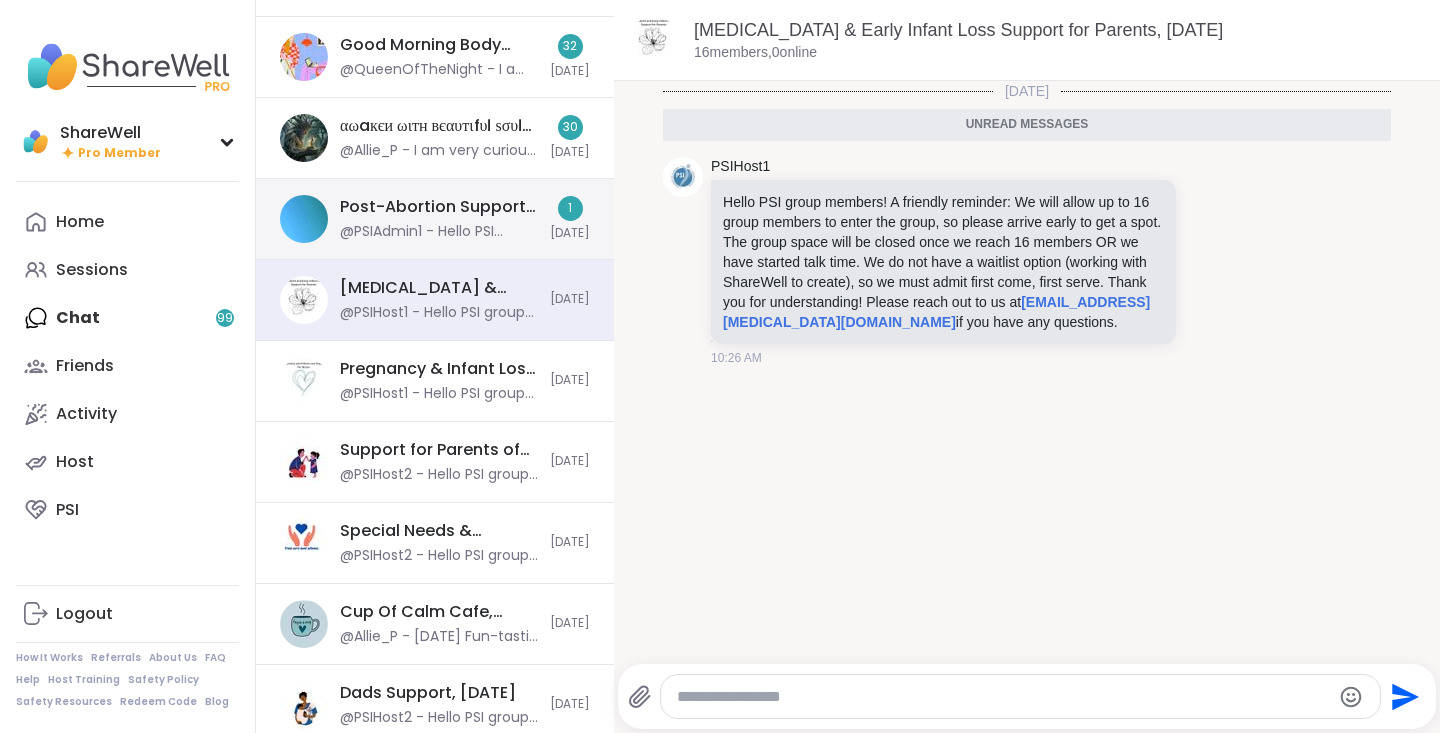 click on "@PSIAdmin1 - Hello PSI group members! A friendly reminder: We will allow up to 16 group members to enter the group, so please arrive early to get a spot. The group space will be closed once we reach 16 members OR we have started talk time. We do not have a waitlist option (working with ShareWell to create), so we must admit first come, first serve. Thank you for understanding! Please reach out to us at [EMAIL_ADDRESS][MEDICAL_DATA][DOMAIN_NAME] if you have any questions." at bounding box center [439, 232] 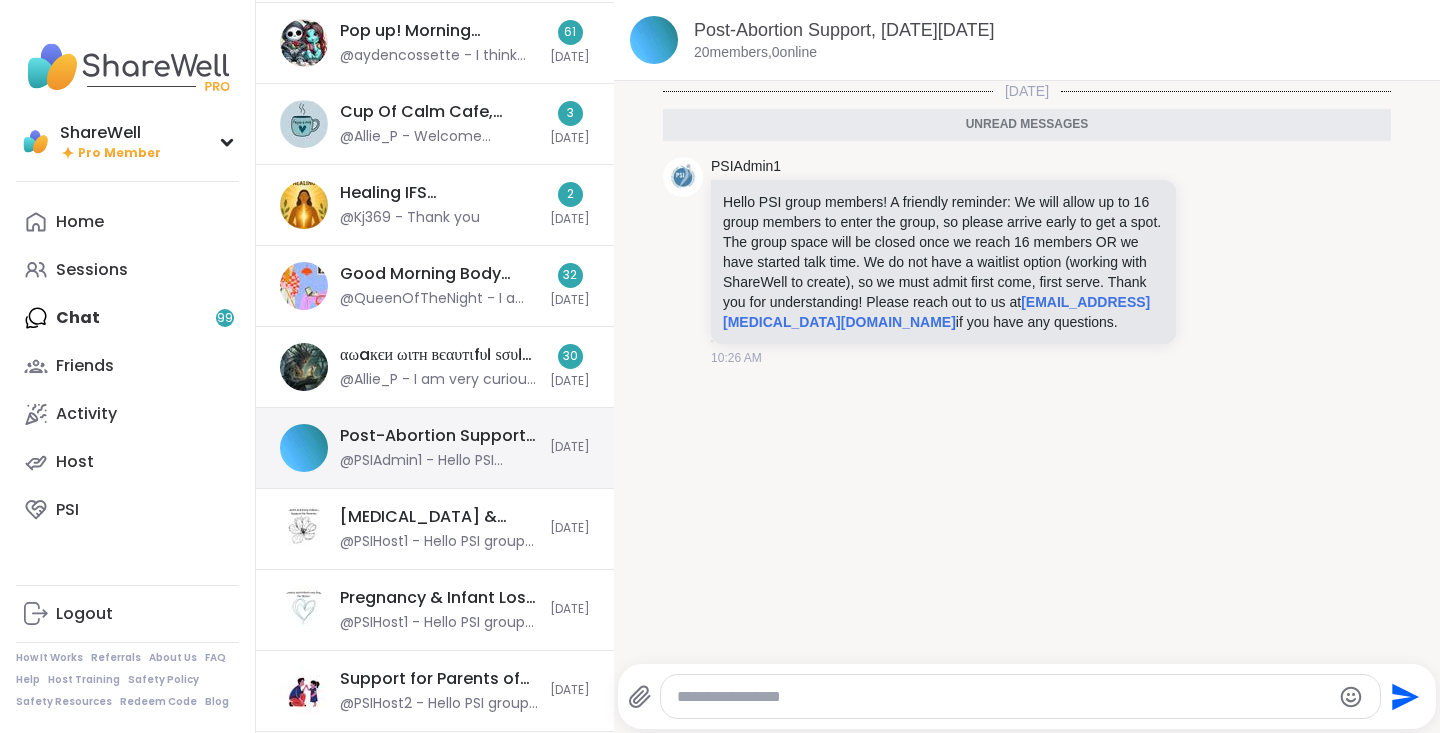 scroll, scrollTop: 0, scrollLeft: 0, axis: both 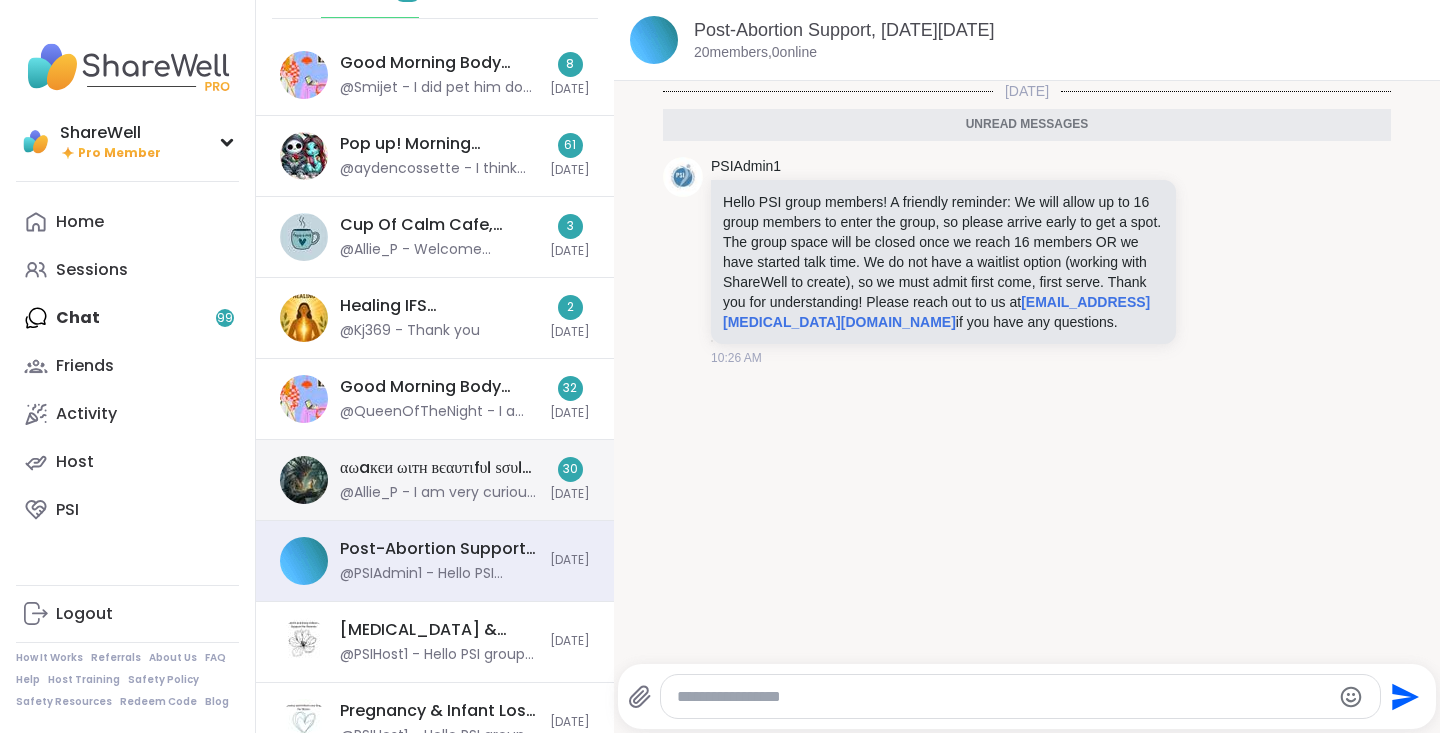 click on "@Allie_P - I am very curious about this session. 🤔" at bounding box center [439, 493] 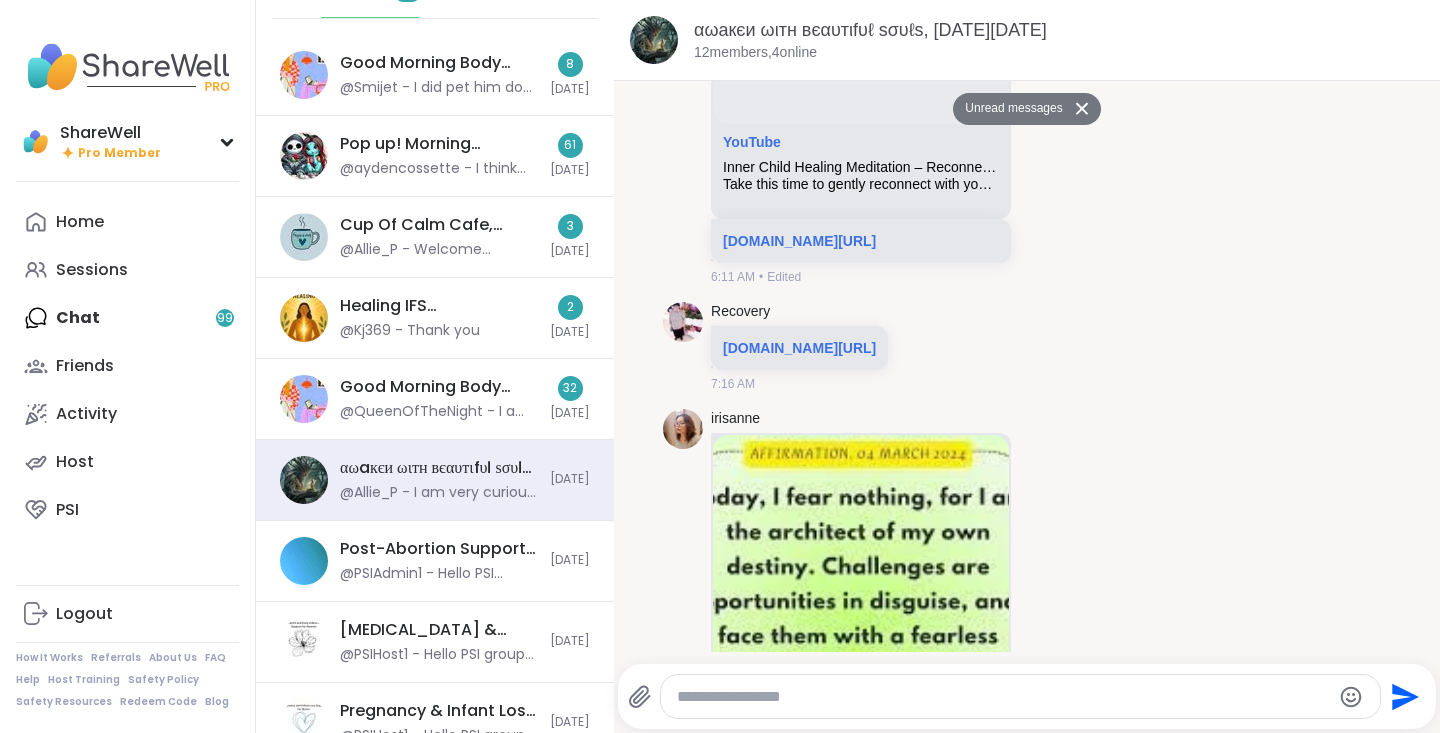 scroll, scrollTop: 0, scrollLeft: 0, axis: both 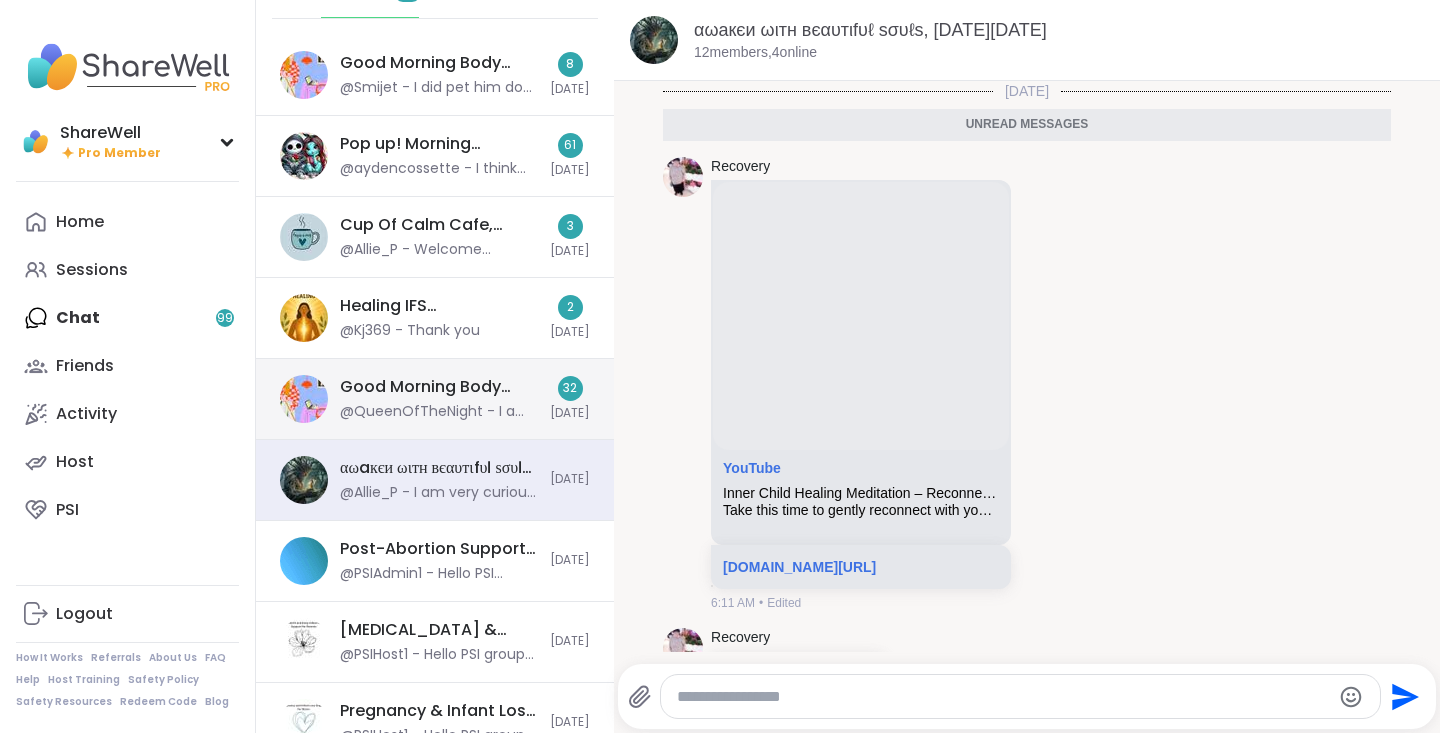 click on "@QueenOfTheNight - I am the queen of having clean teeth" at bounding box center (439, 412) 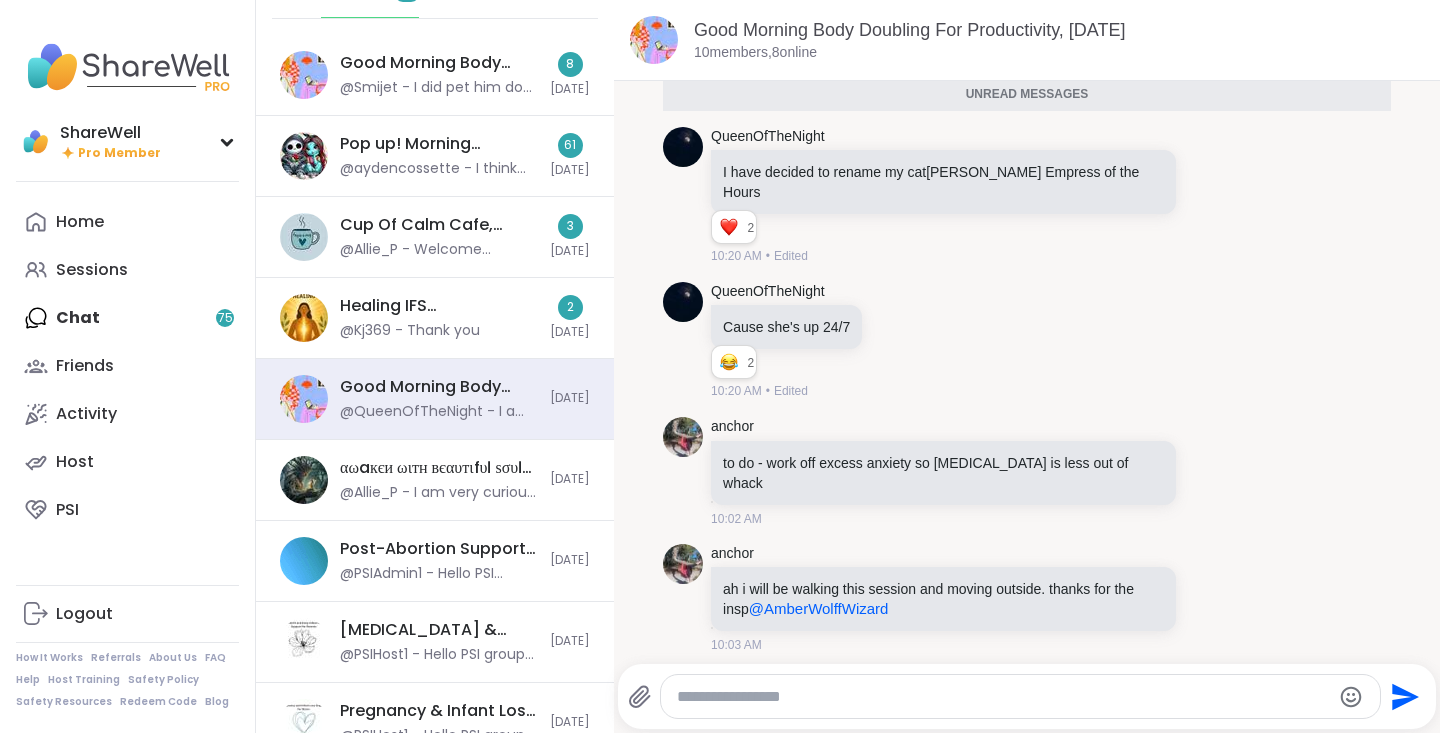 scroll, scrollTop: 0, scrollLeft: 0, axis: both 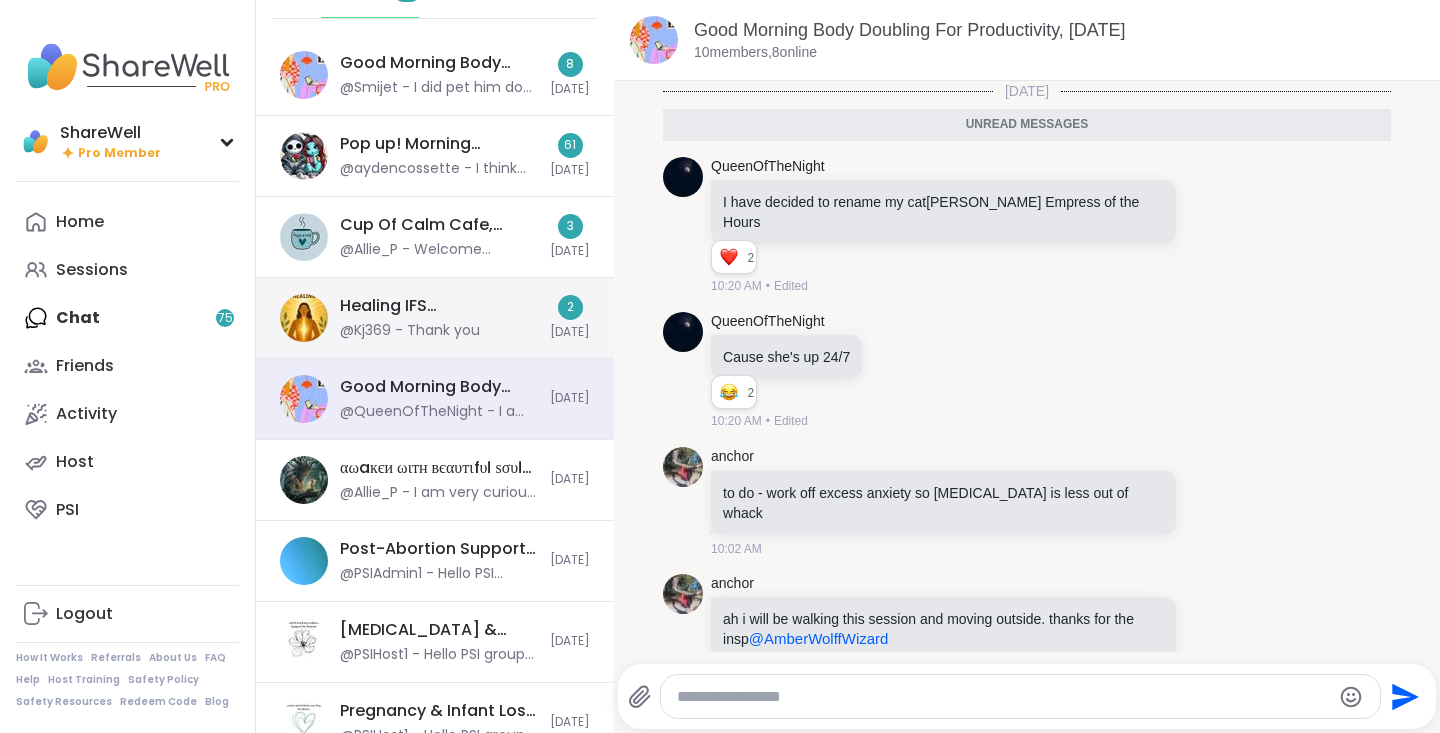 click on "Healing IFS Embodiment, [DATE]" at bounding box center [439, 306] 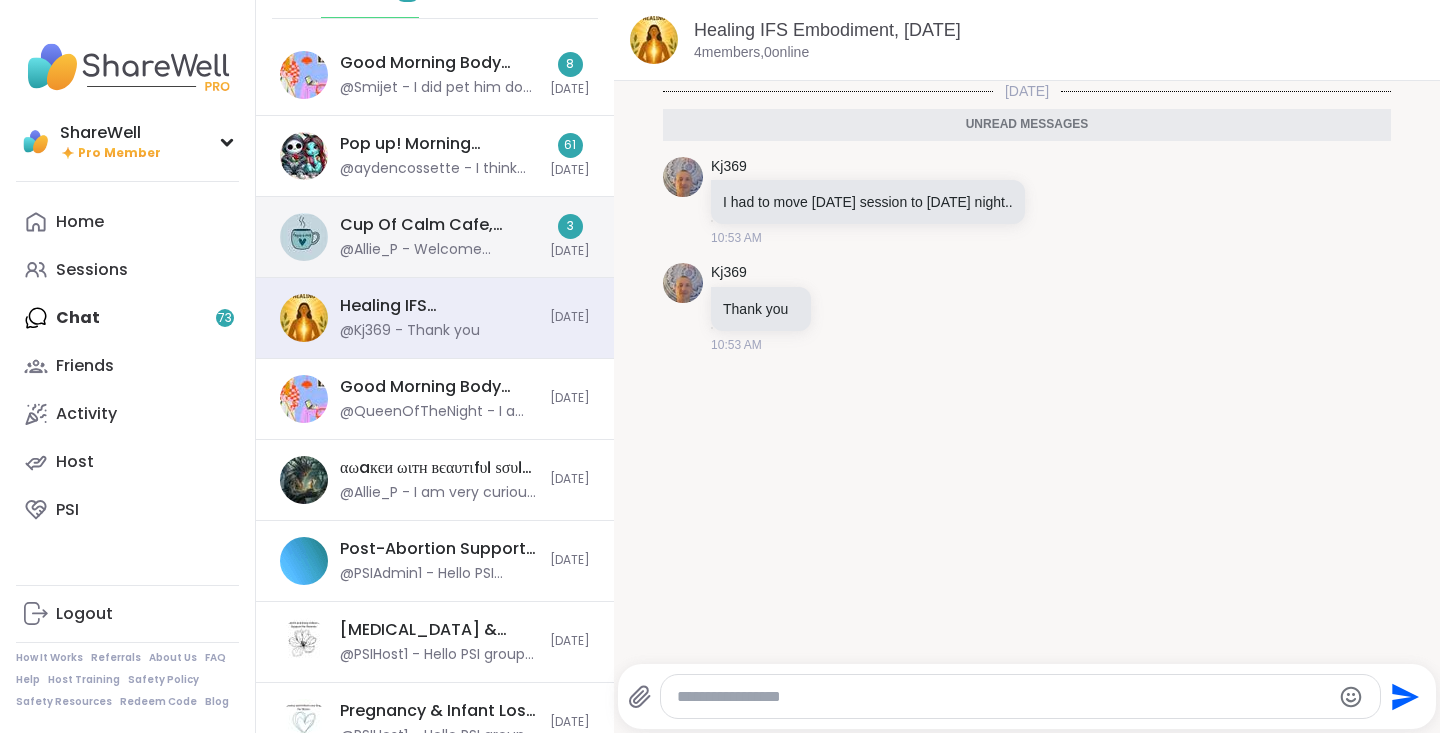 click on "@Allie_P - Welcome [PERSON_NAME]! I will be reading the questions [DATE] in the session." at bounding box center (439, 250) 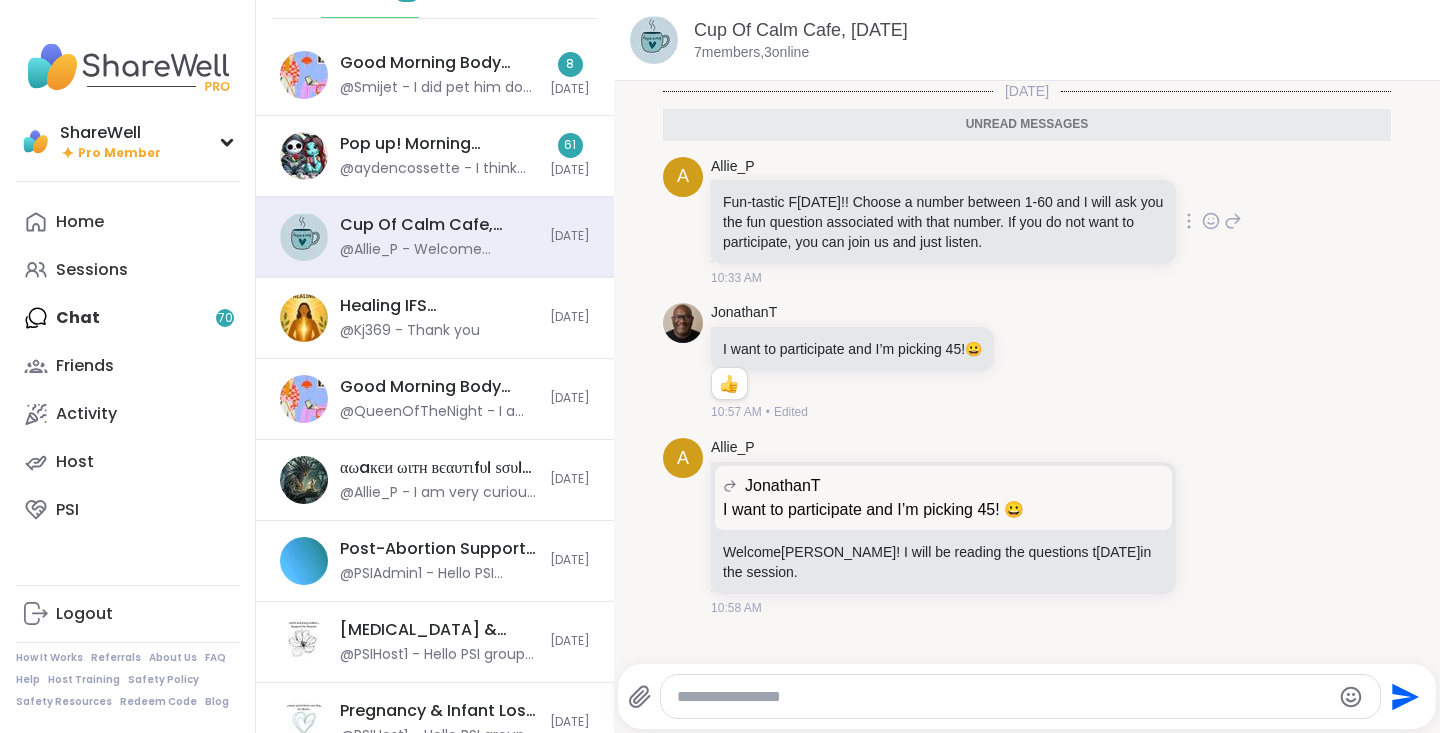 scroll, scrollTop: 4, scrollLeft: 0, axis: vertical 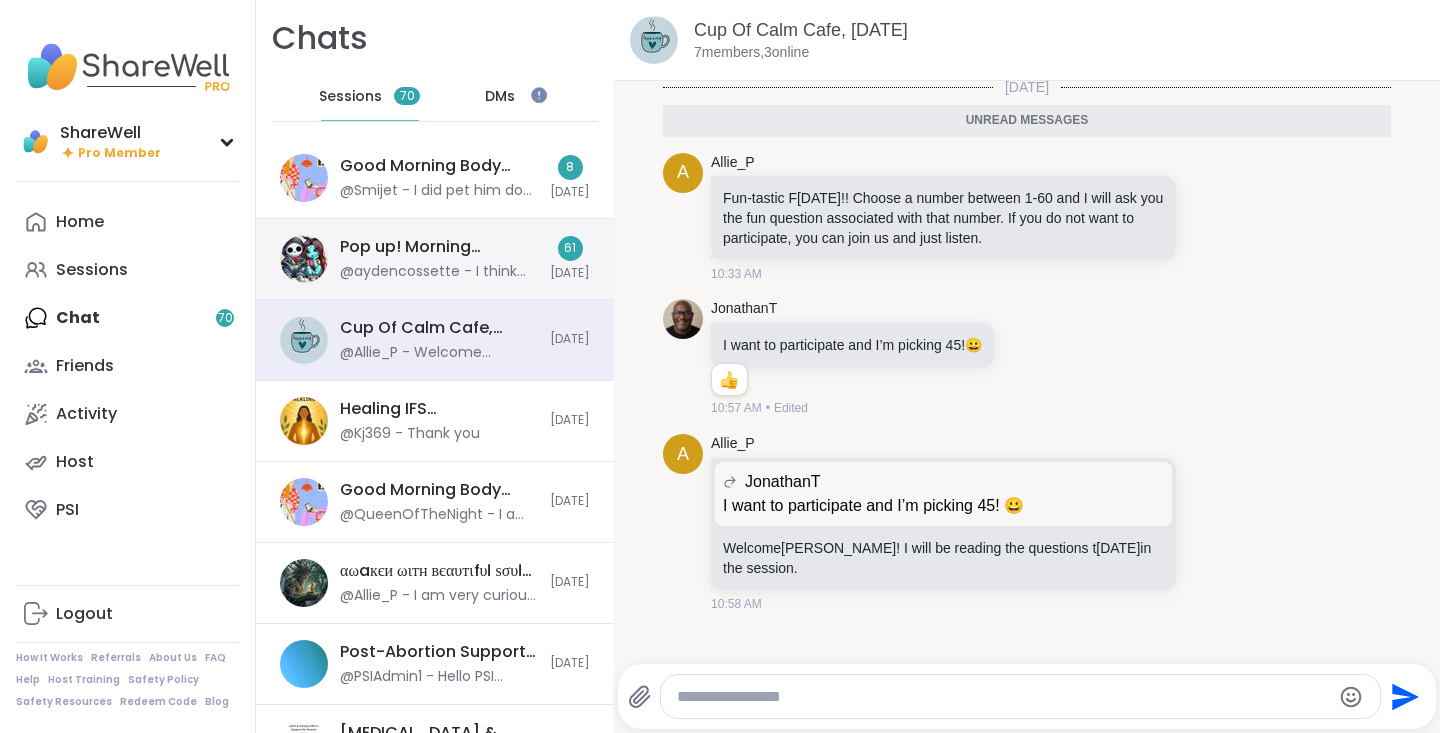 click on "@aydencossette - I think I’ve past that point sadly I’m no longer tired I’m completely wired again :(((" at bounding box center (439, 272) 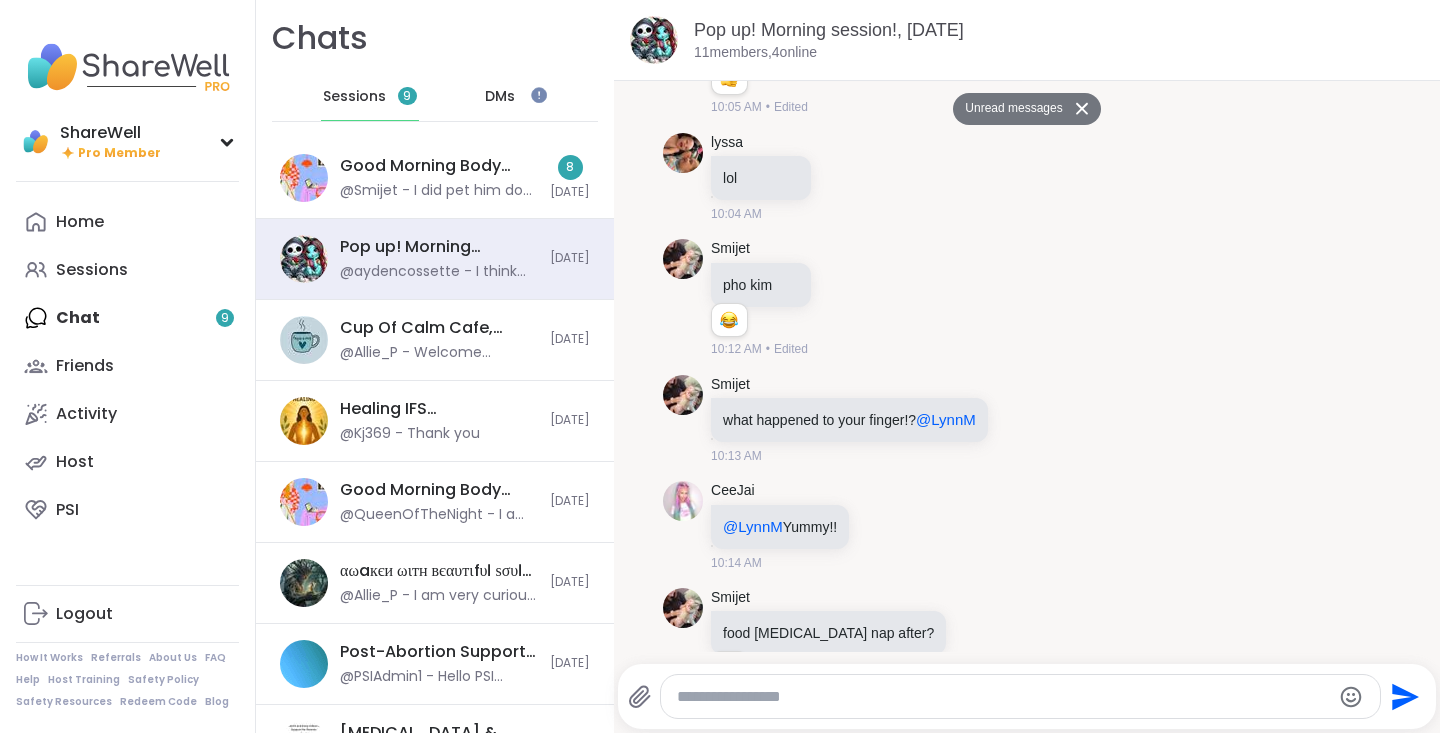 scroll, scrollTop: 0, scrollLeft: 0, axis: both 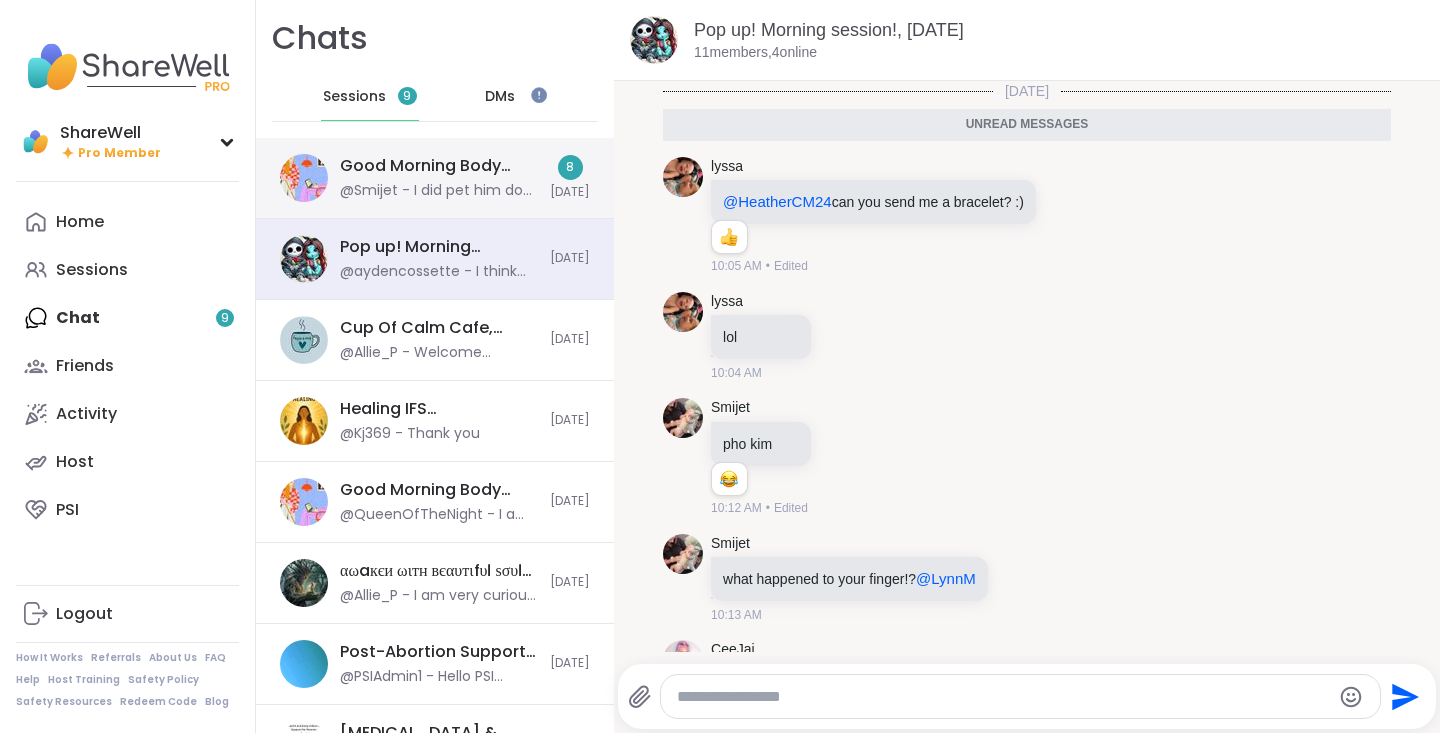 click on "Good Morning Body Doubling For Productivity, [DATE]" at bounding box center [439, 166] 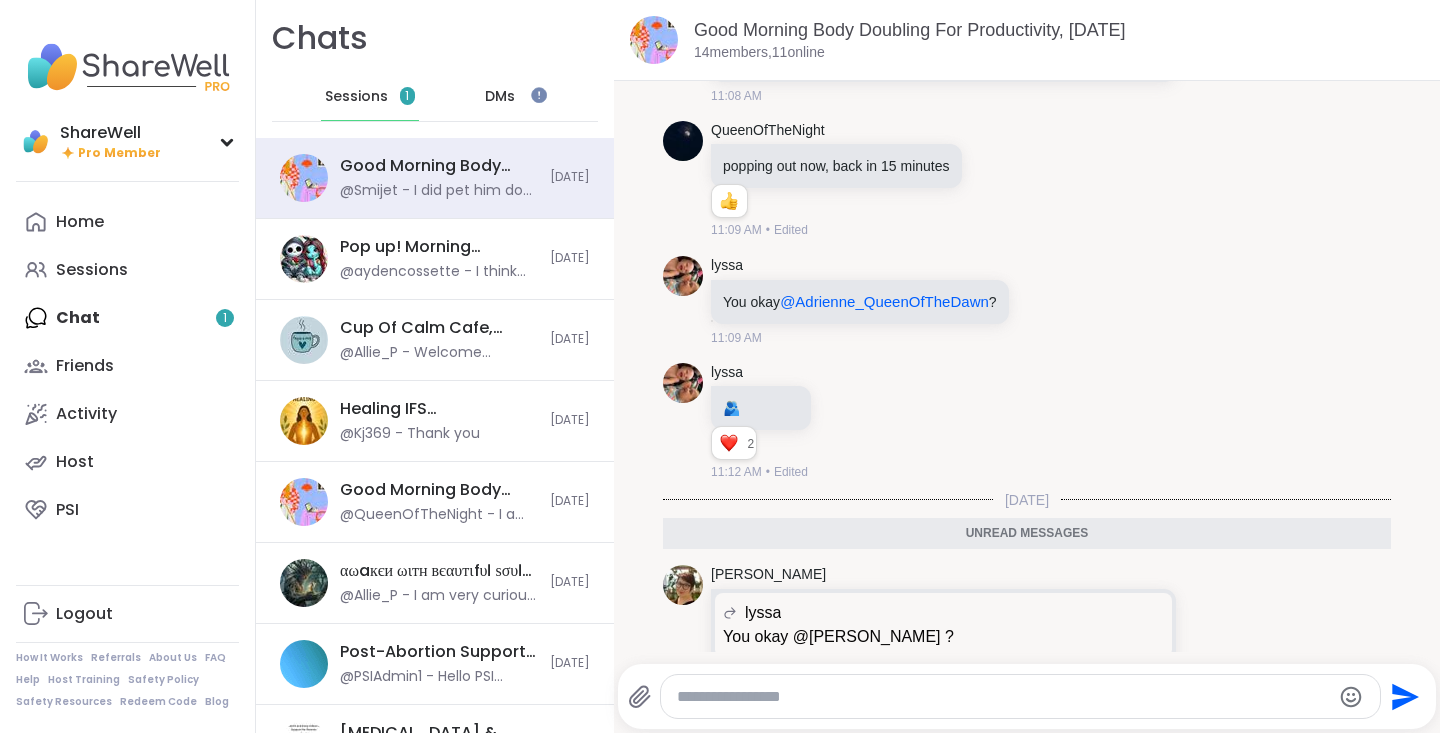 scroll, scrollTop: 980, scrollLeft: 0, axis: vertical 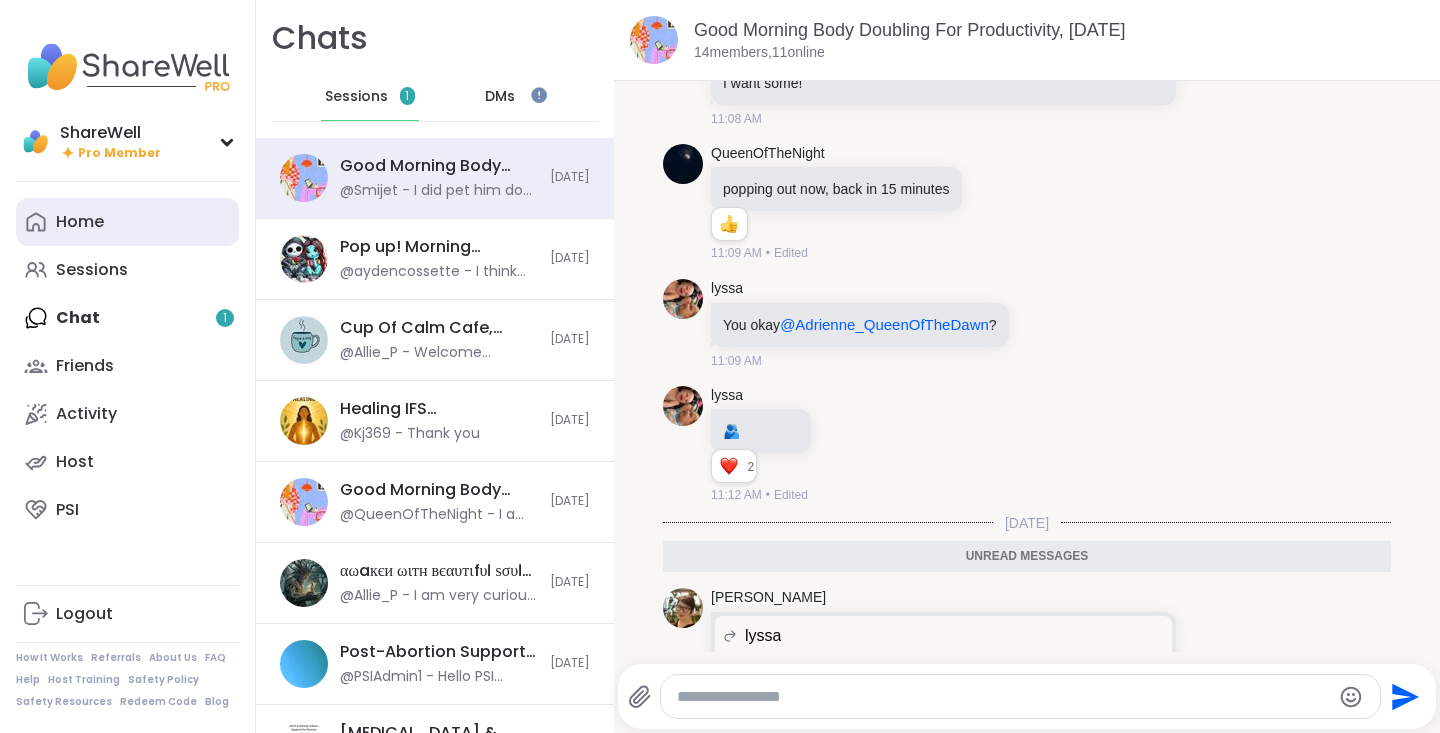 click on "Home" at bounding box center [127, 222] 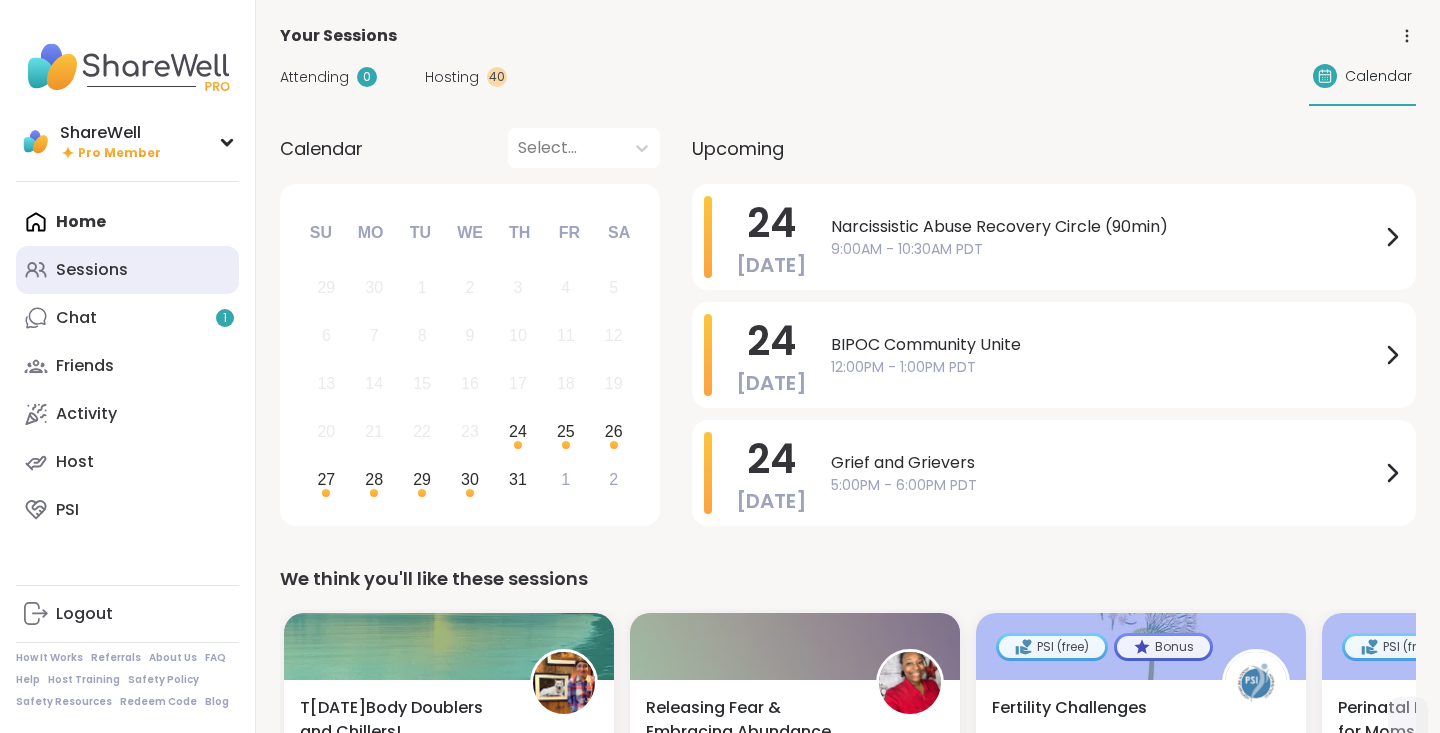 click on "Sessions" at bounding box center [92, 270] 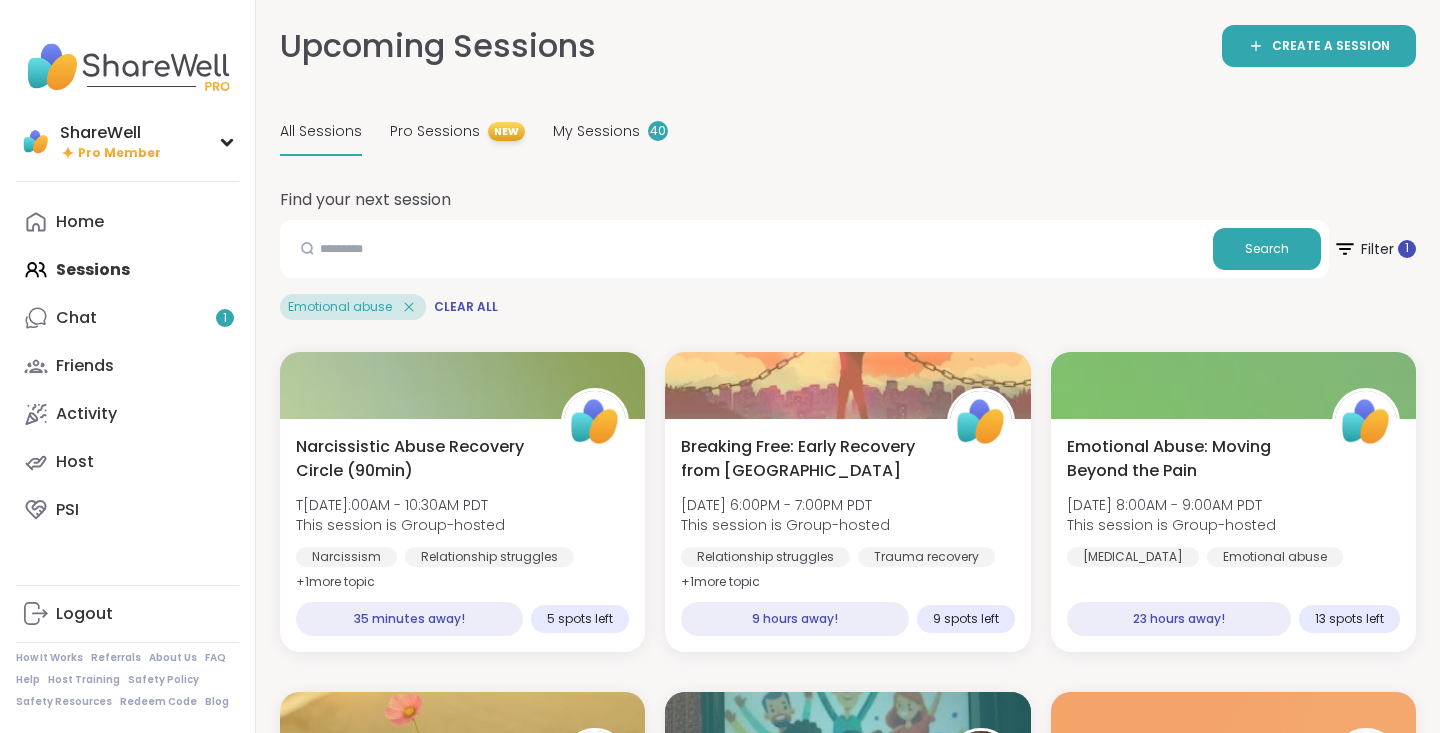 click 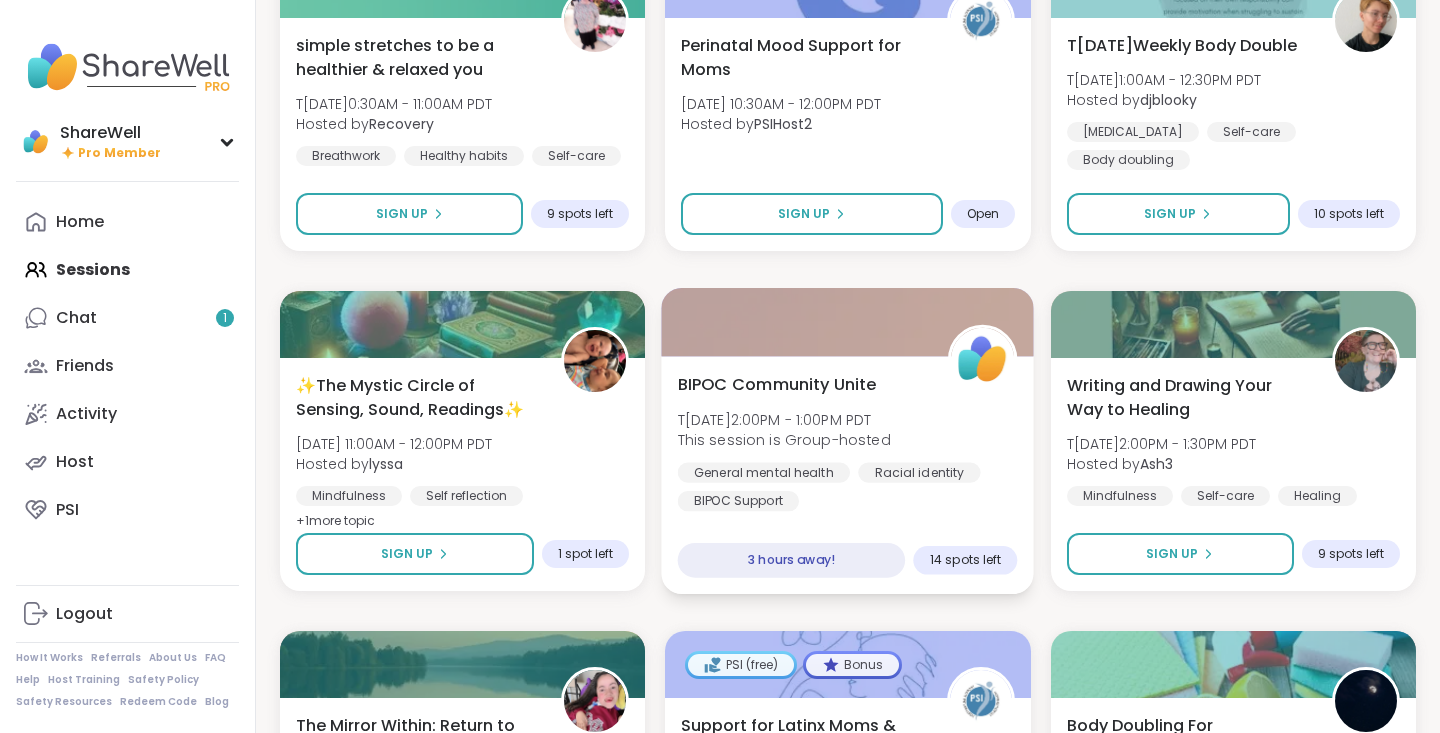 scroll, scrollTop: 1382, scrollLeft: 0, axis: vertical 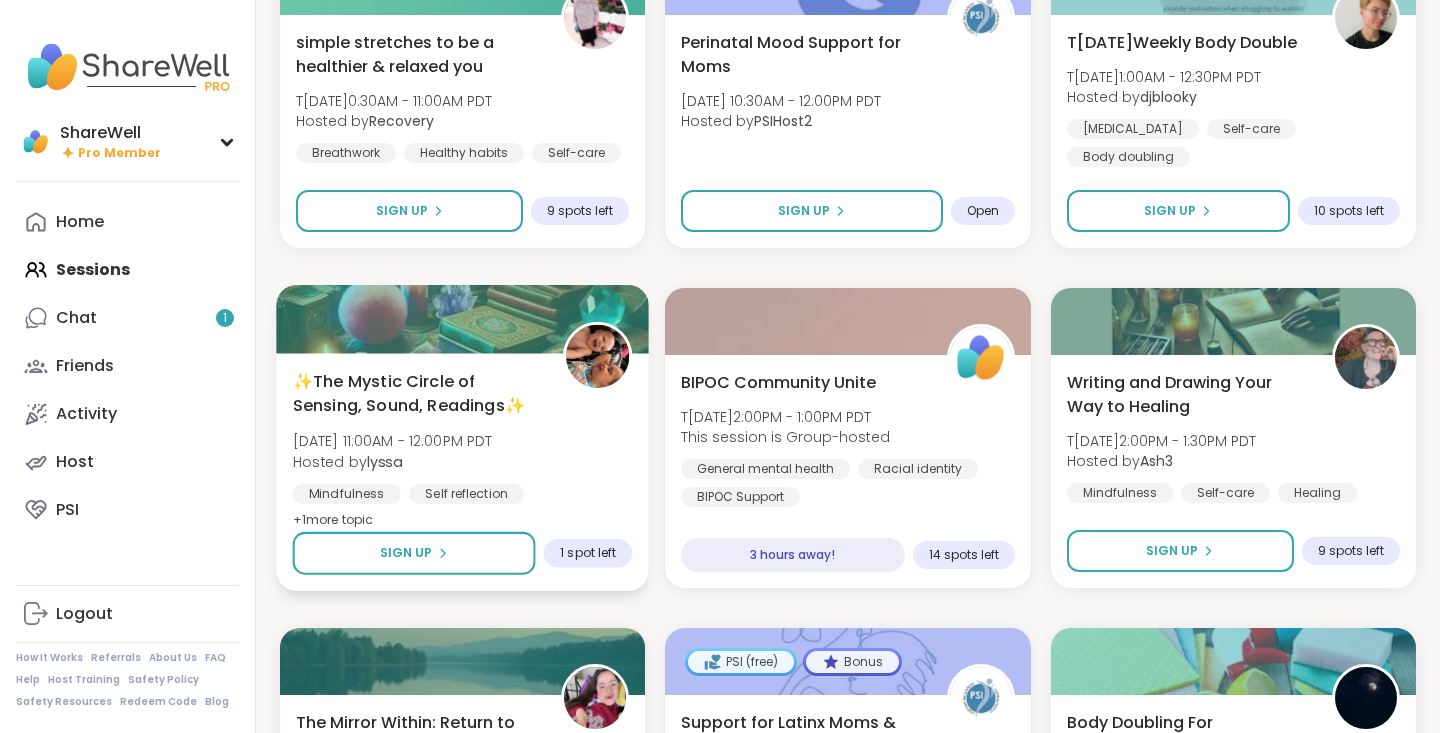 click at bounding box center (462, 319) 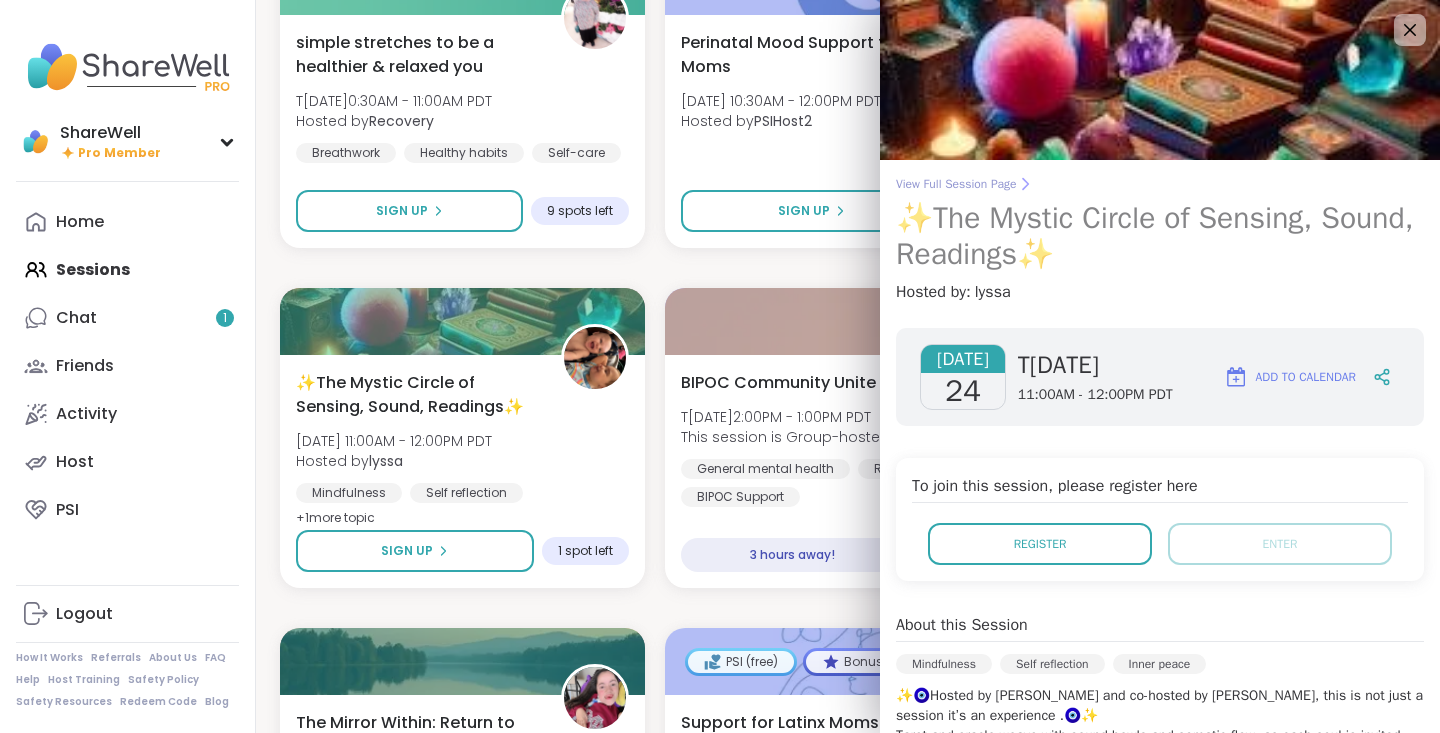 click on "View Full Session Page" at bounding box center [1160, 184] 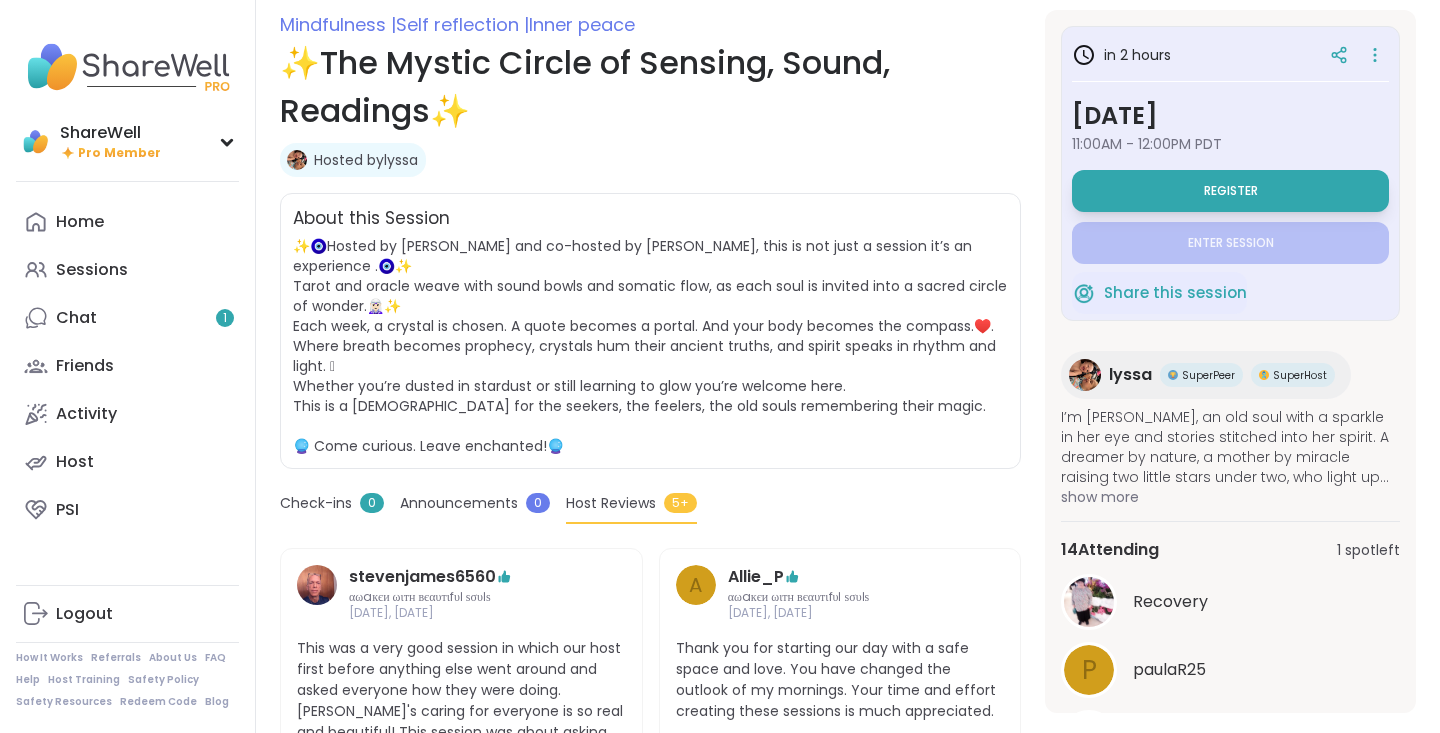 scroll, scrollTop: 281, scrollLeft: 0, axis: vertical 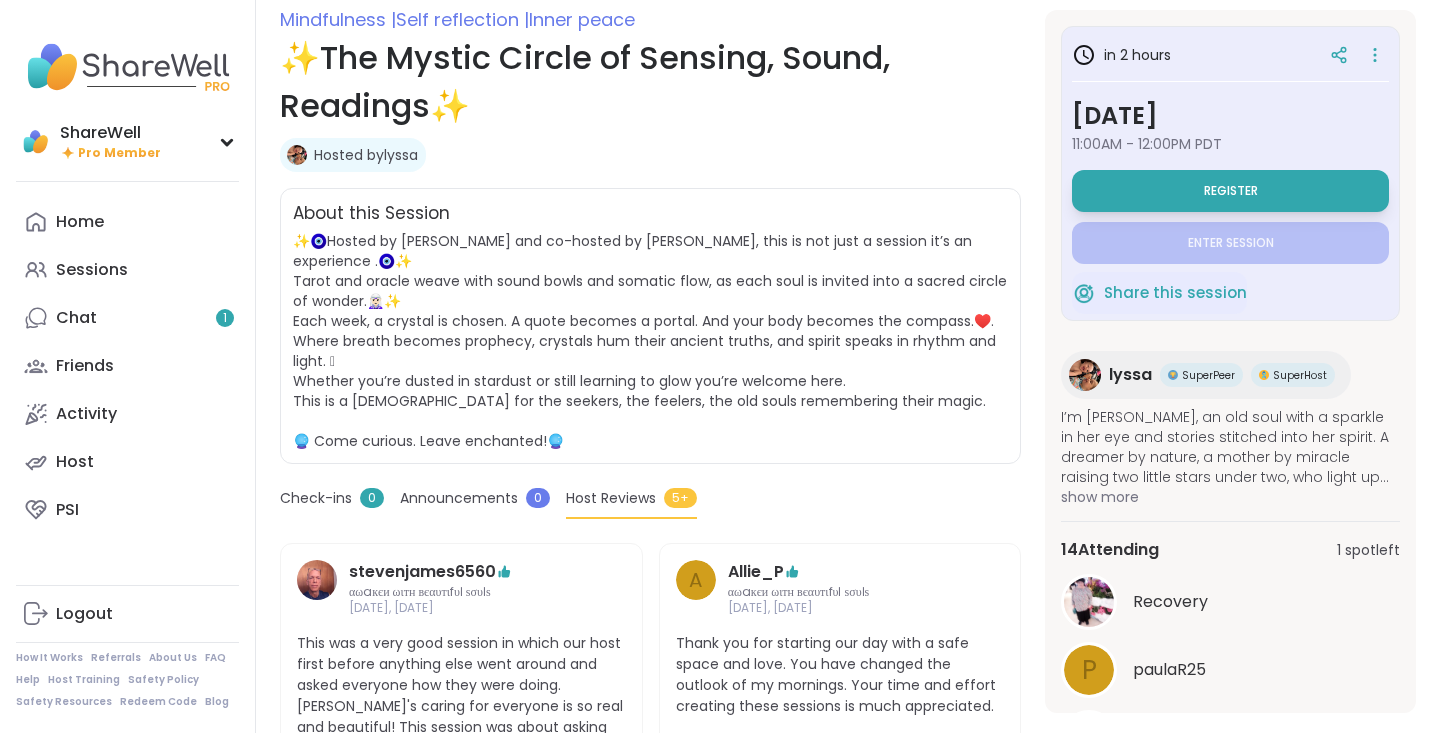 click on "Hosted by  [PERSON_NAME]" at bounding box center [366, 155] 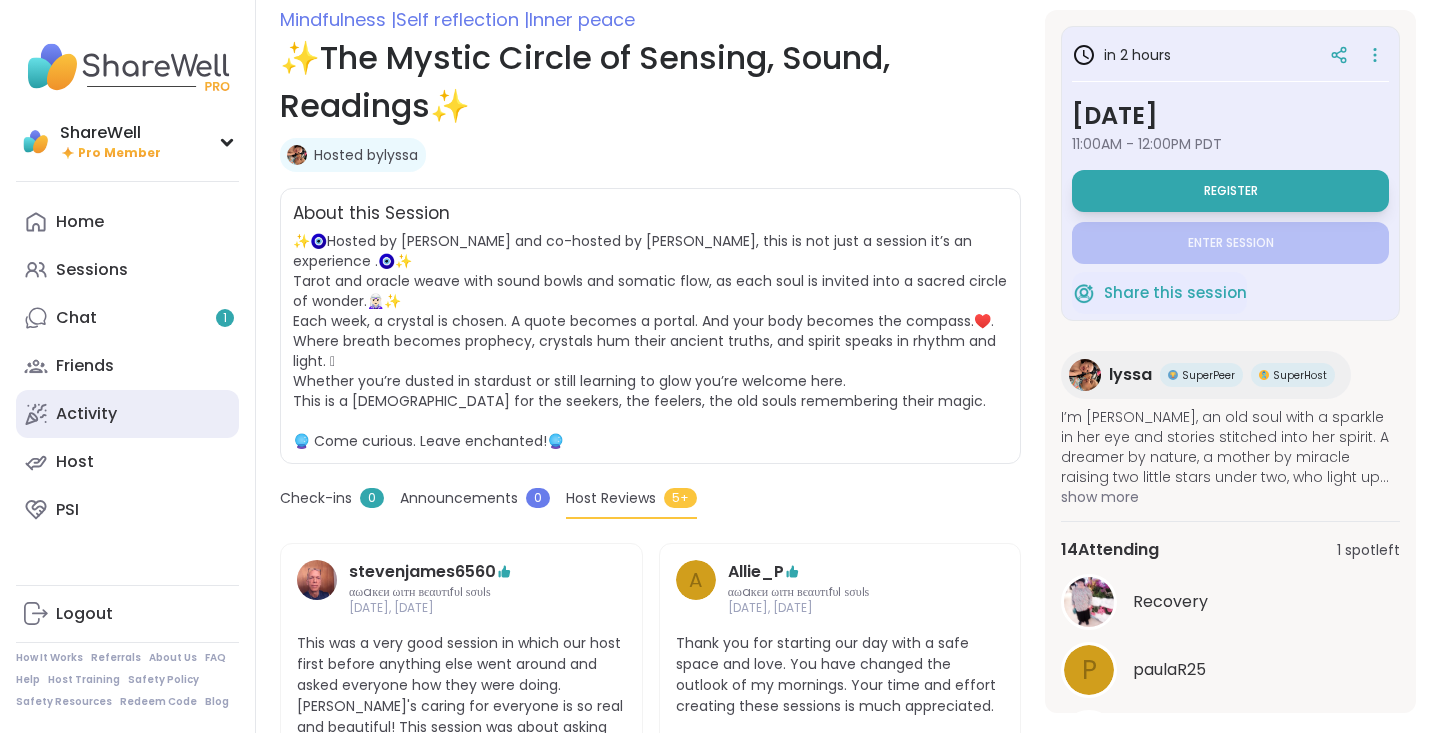 click on "Activity" at bounding box center [127, 414] 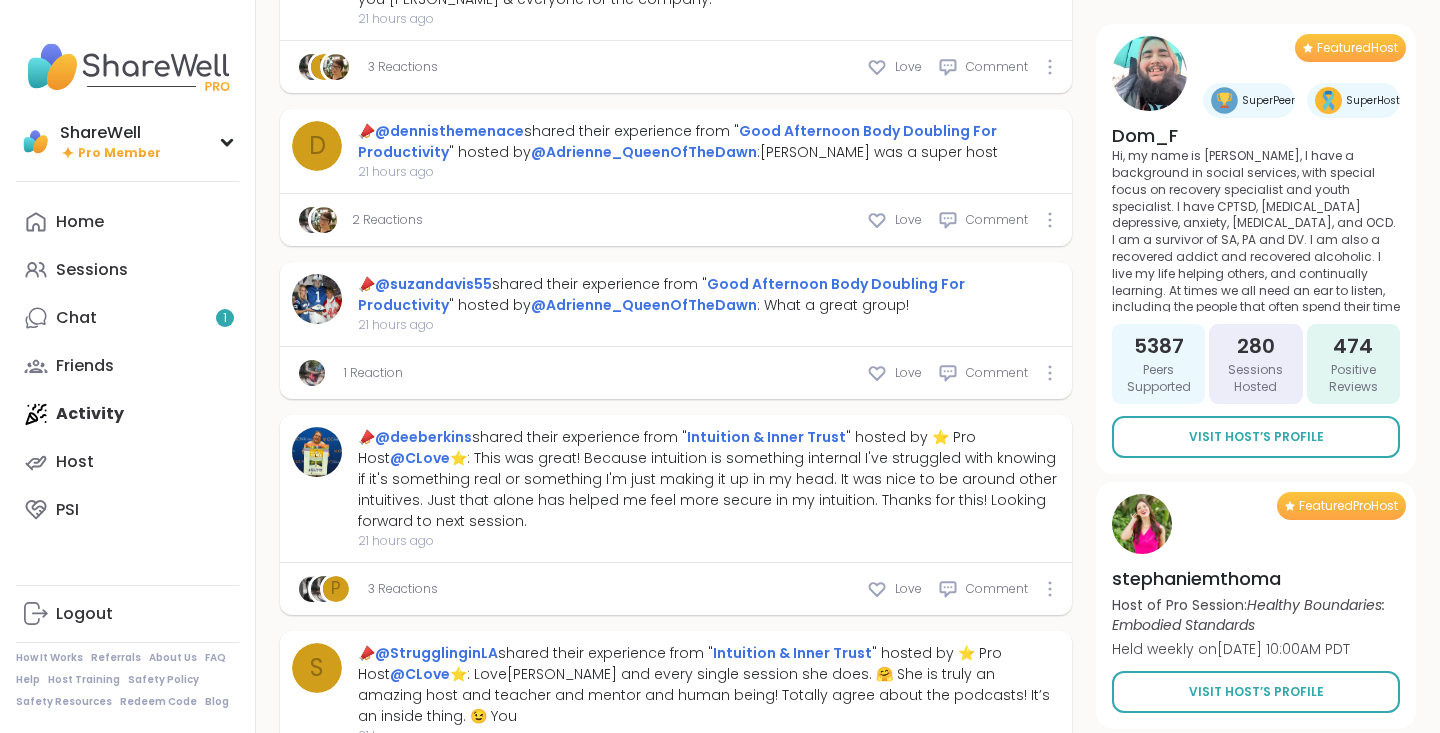 scroll, scrollTop: 7576, scrollLeft: 1, axis: both 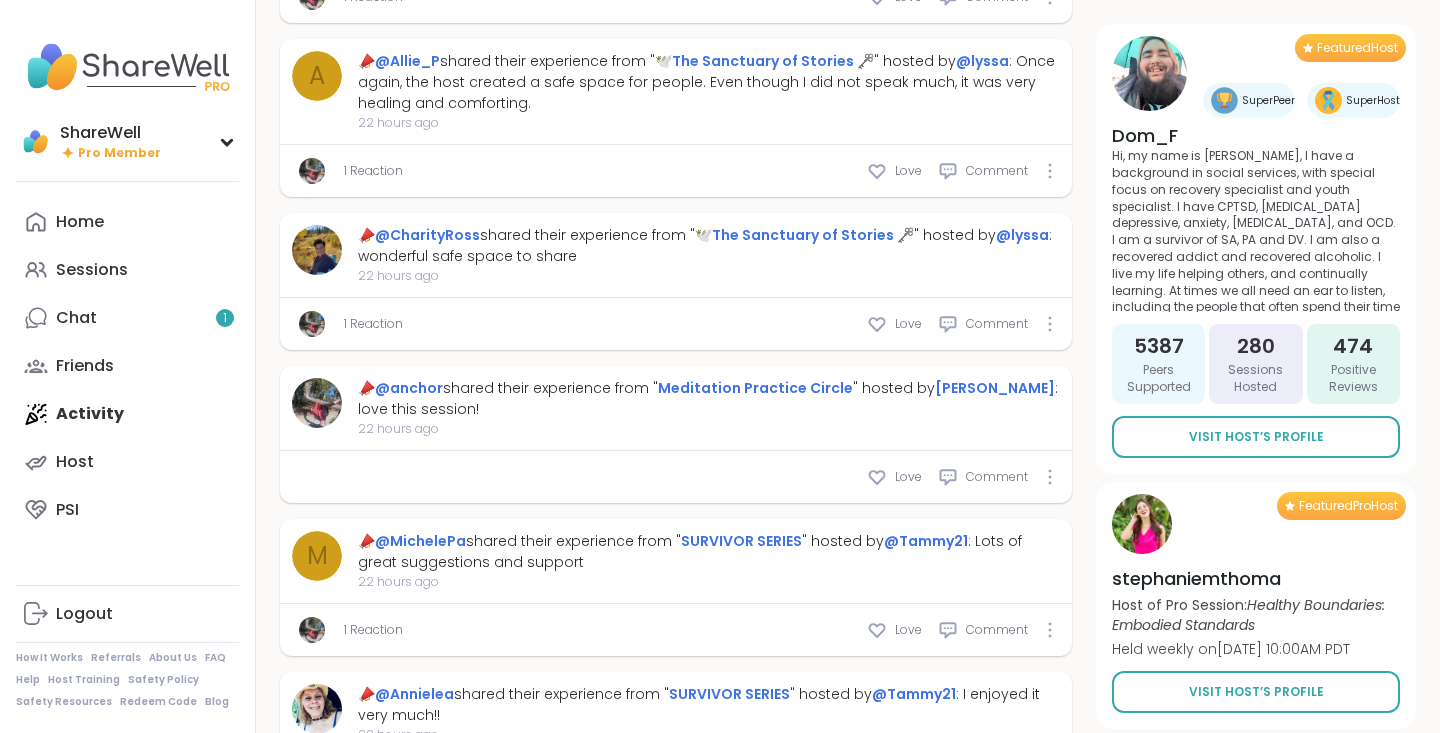 type on "*" 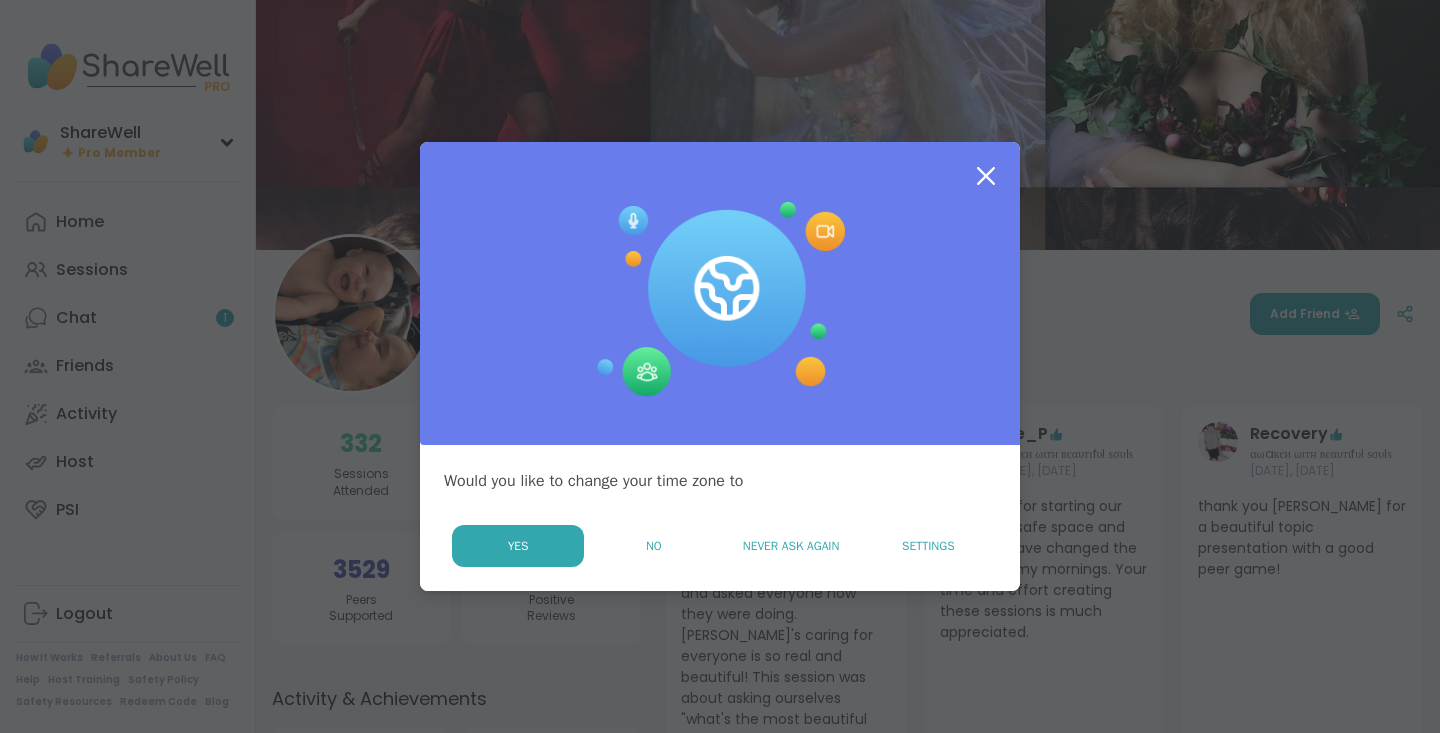 scroll, scrollTop: 0, scrollLeft: 0, axis: both 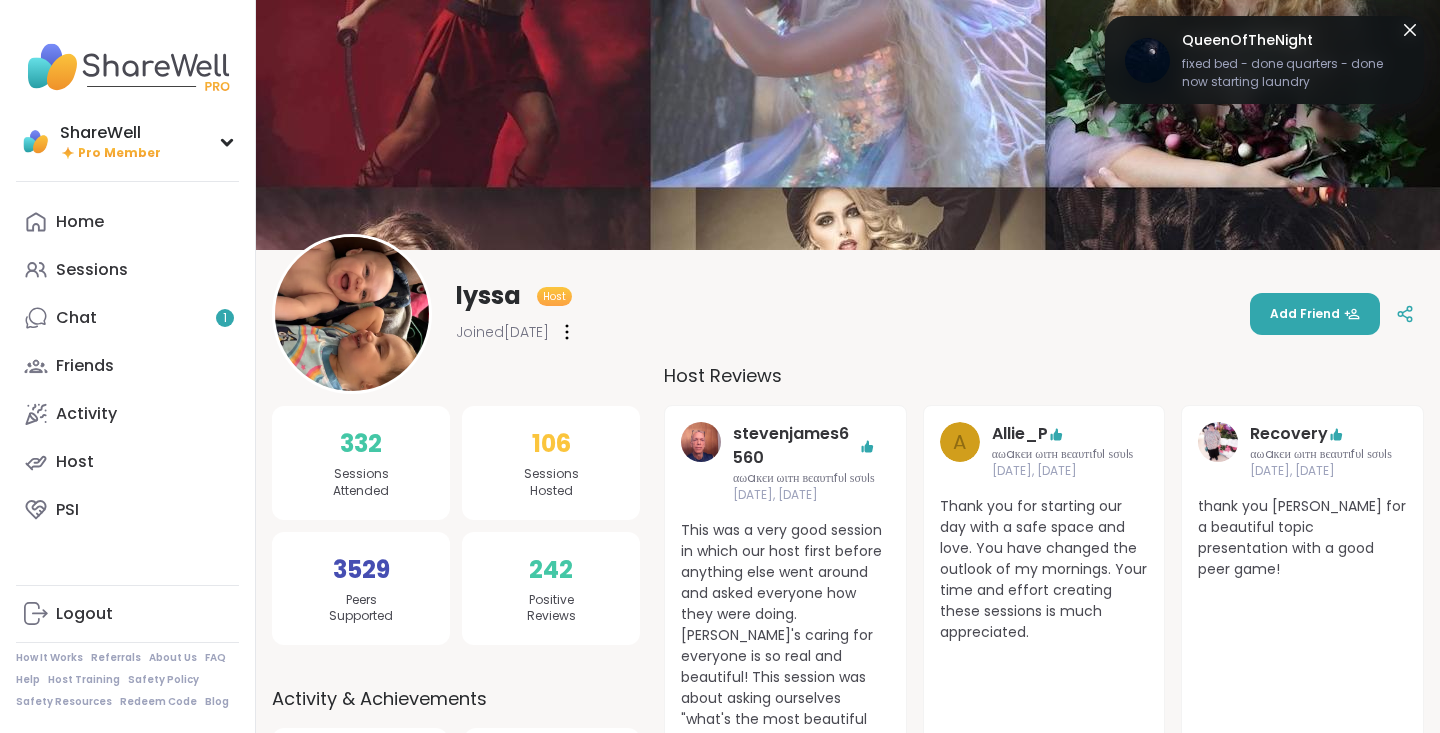 click 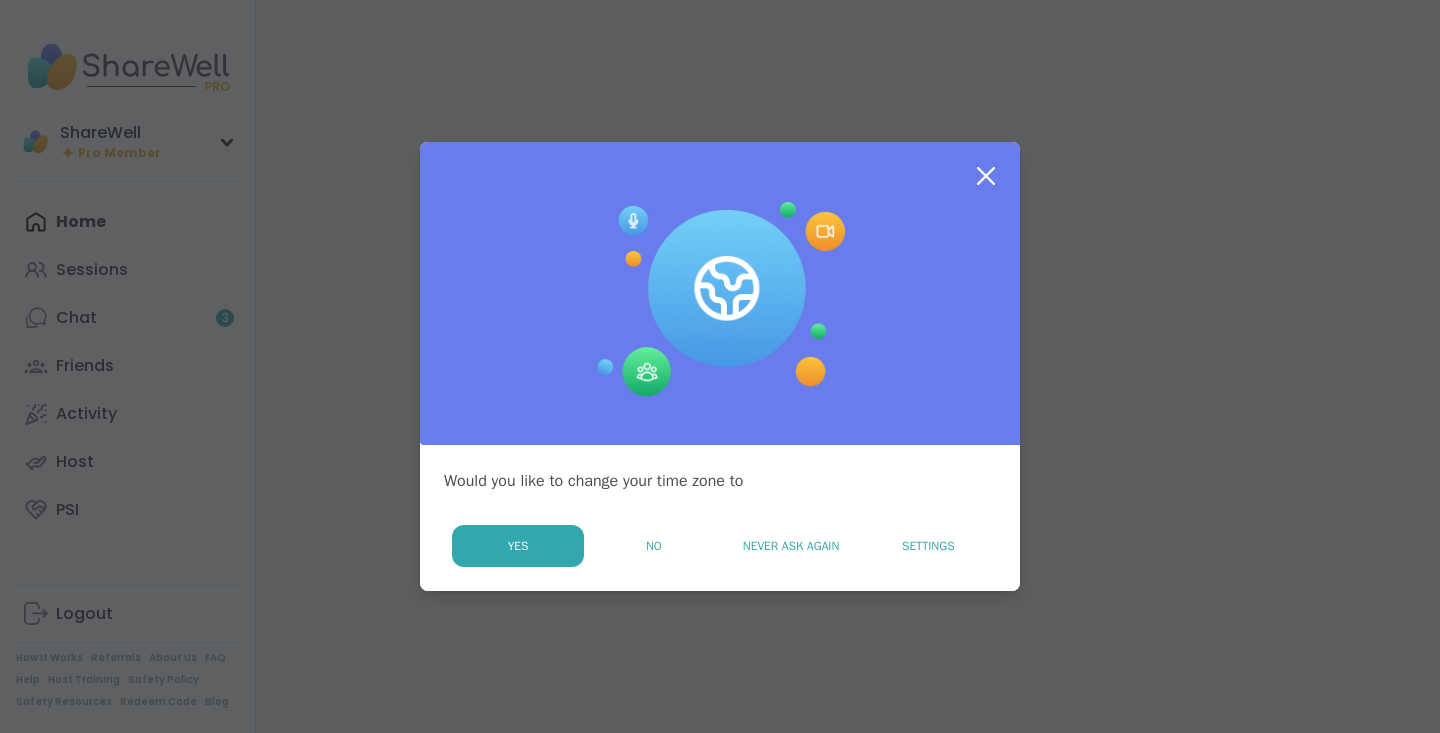 scroll, scrollTop: 0, scrollLeft: 0, axis: both 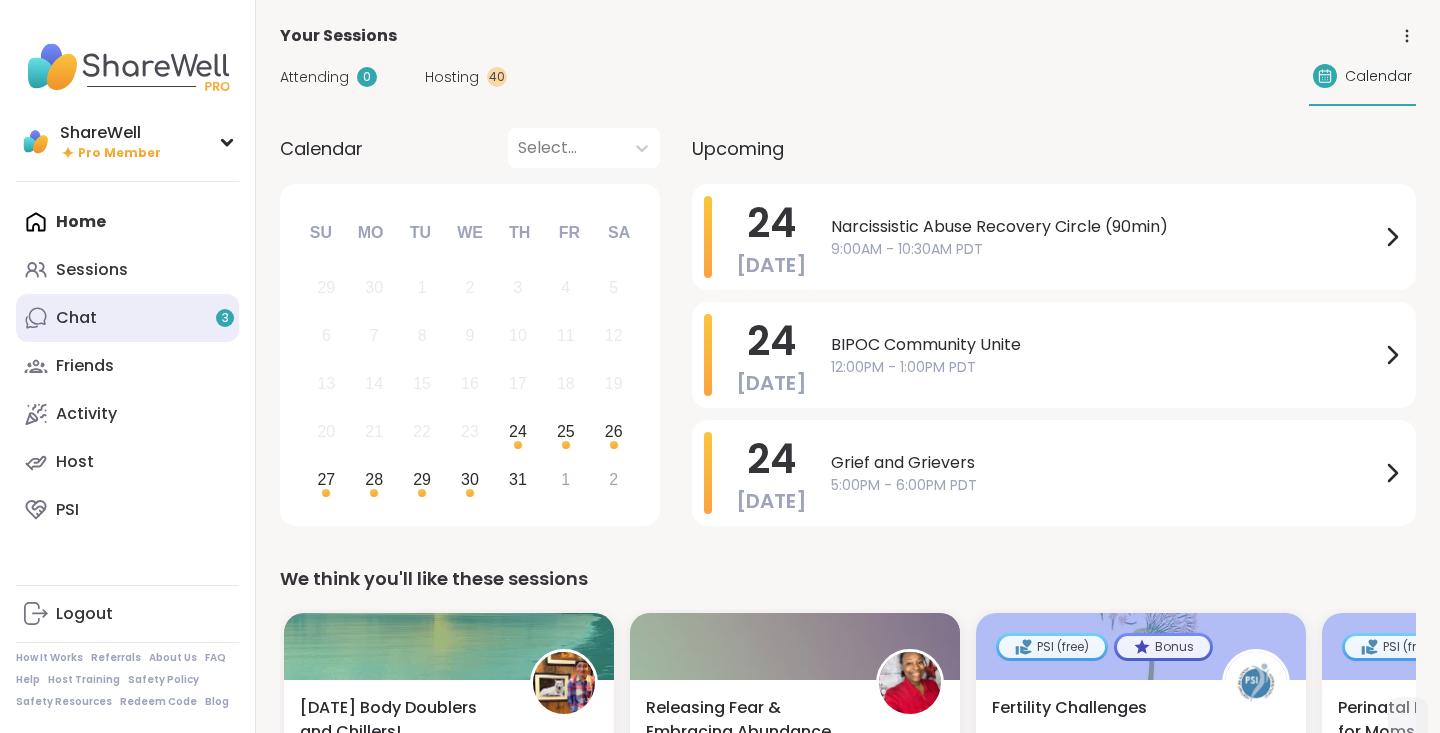 click on "Chat 3" at bounding box center [127, 318] 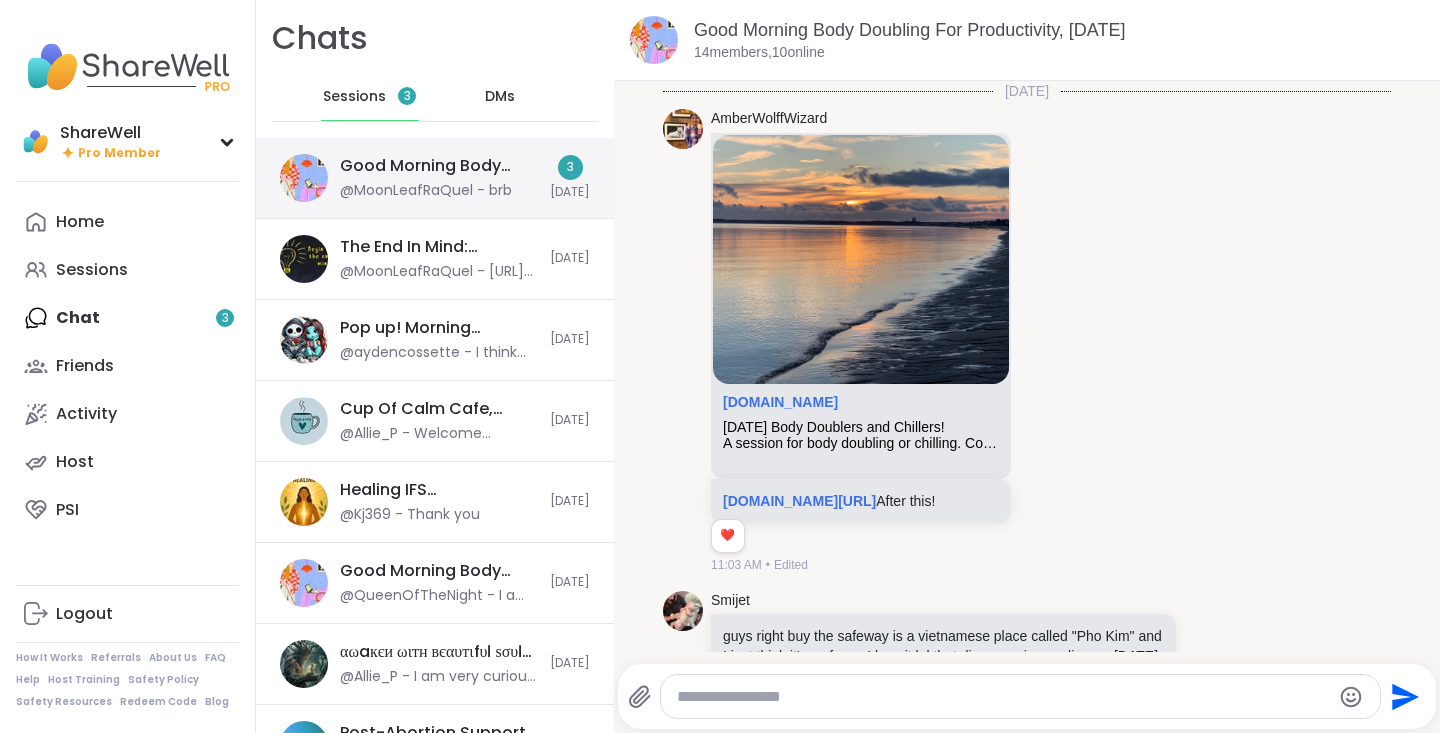scroll, scrollTop: 2999, scrollLeft: 0, axis: vertical 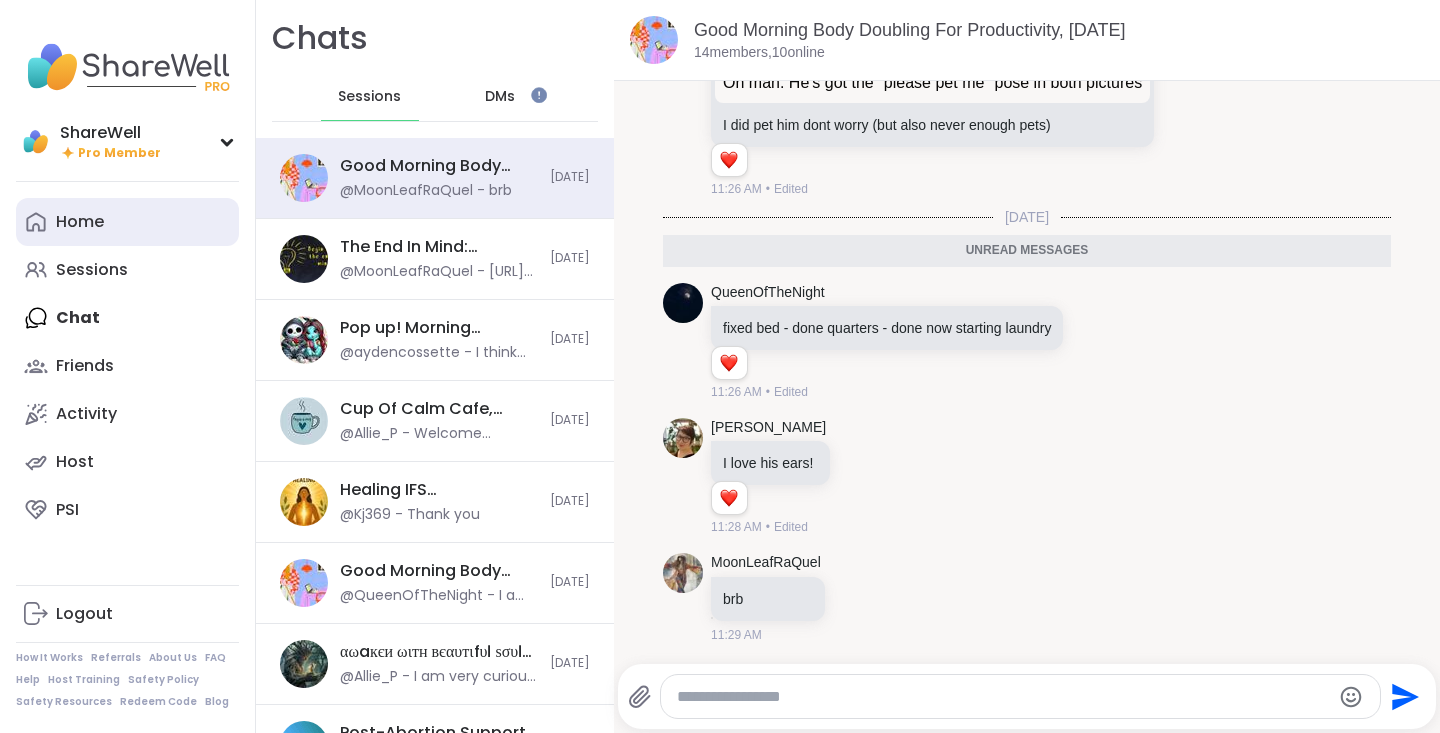 click on "Home" at bounding box center (127, 222) 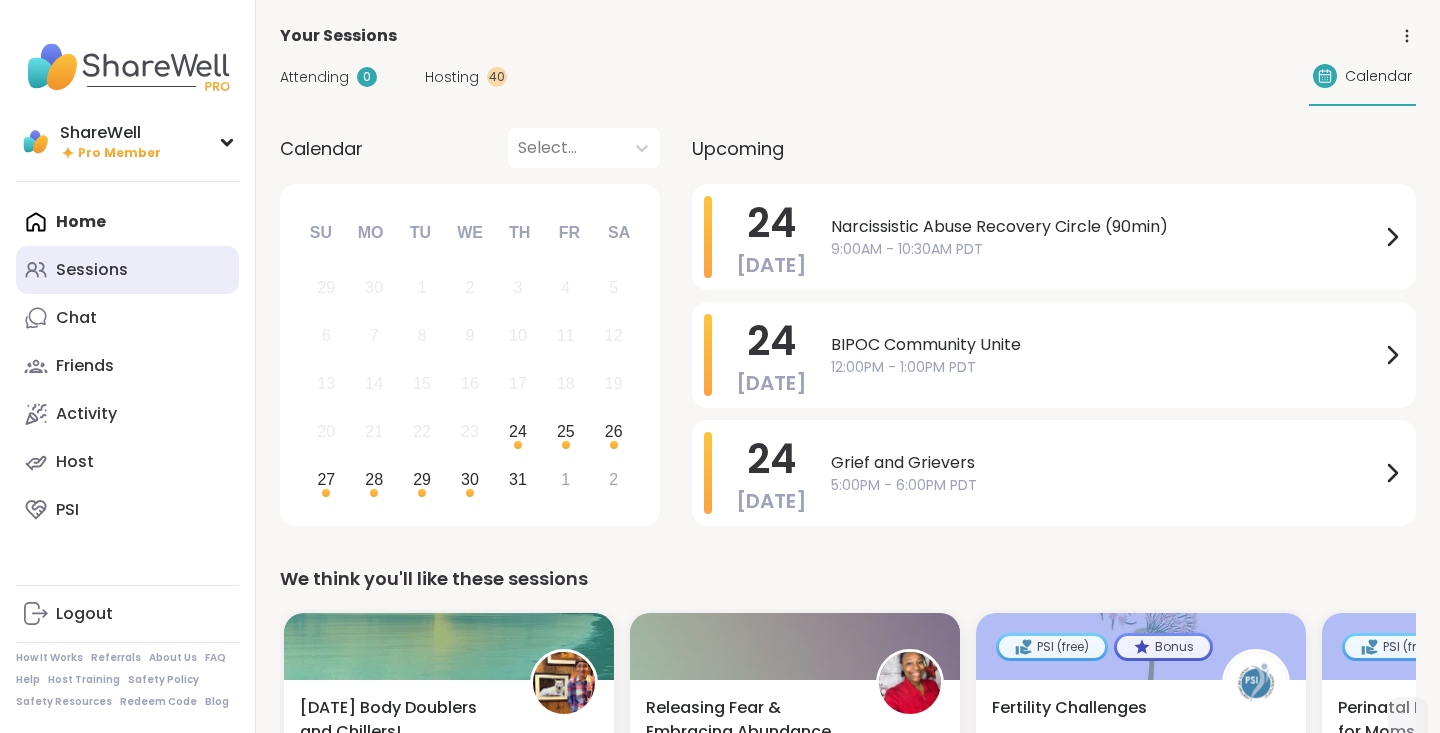 click on "Sessions" at bounding box center (92, 270) 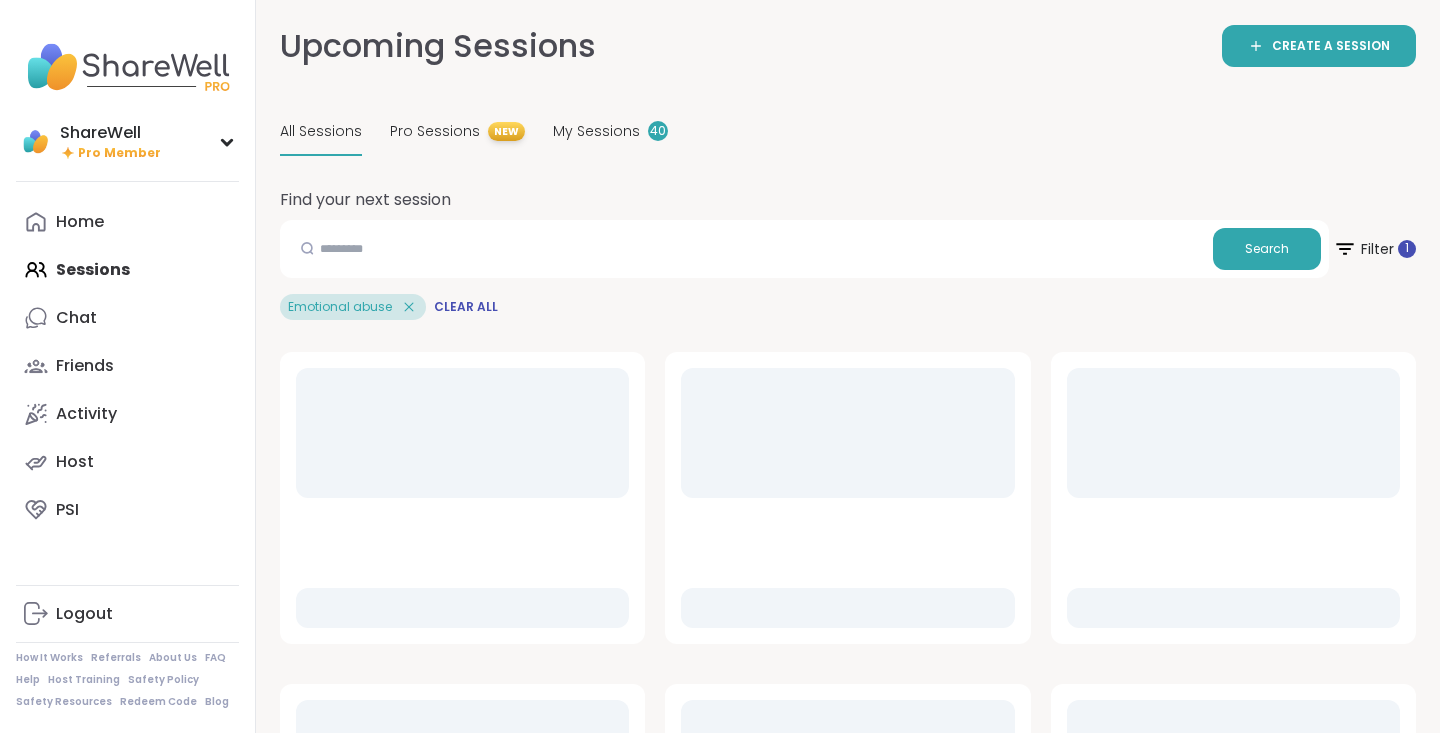 click 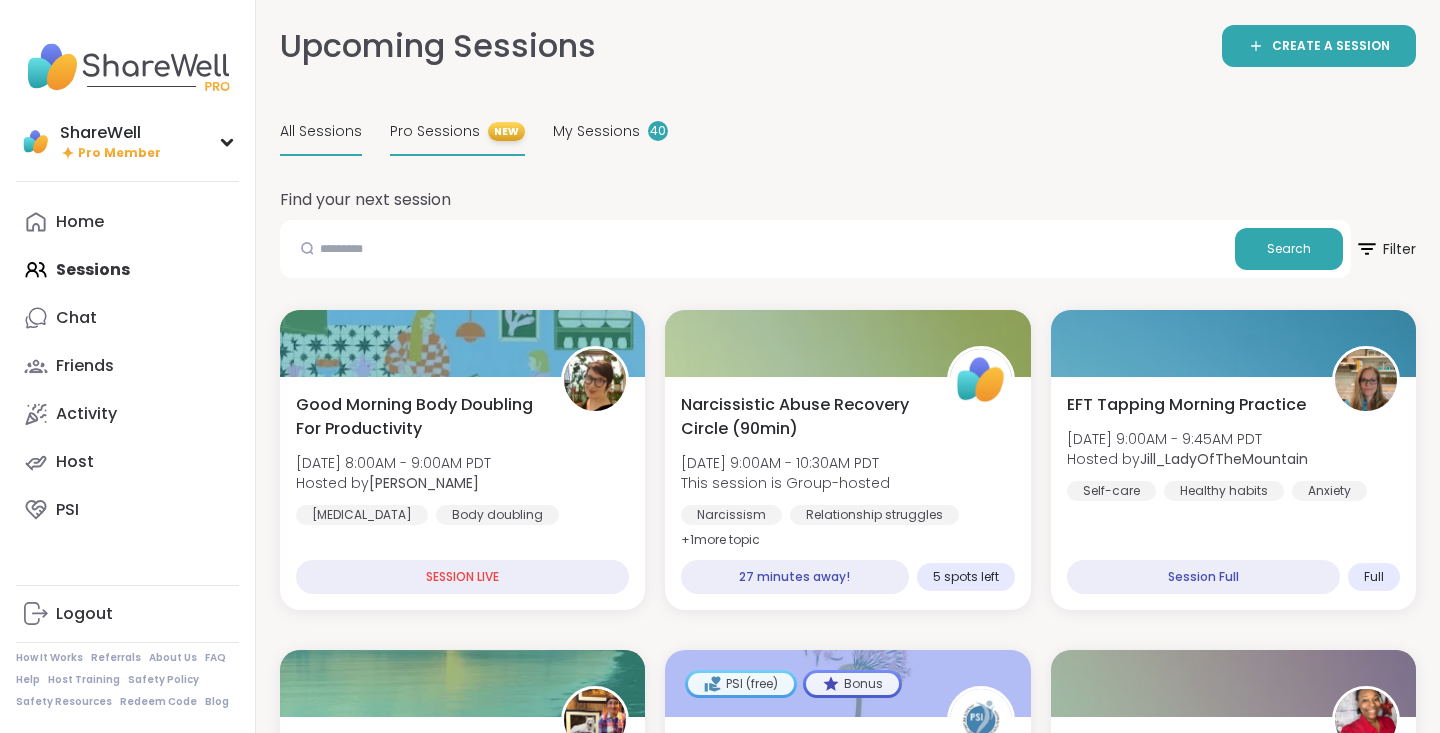 click on "Pro Sessions" at bounding box center (435, 131) 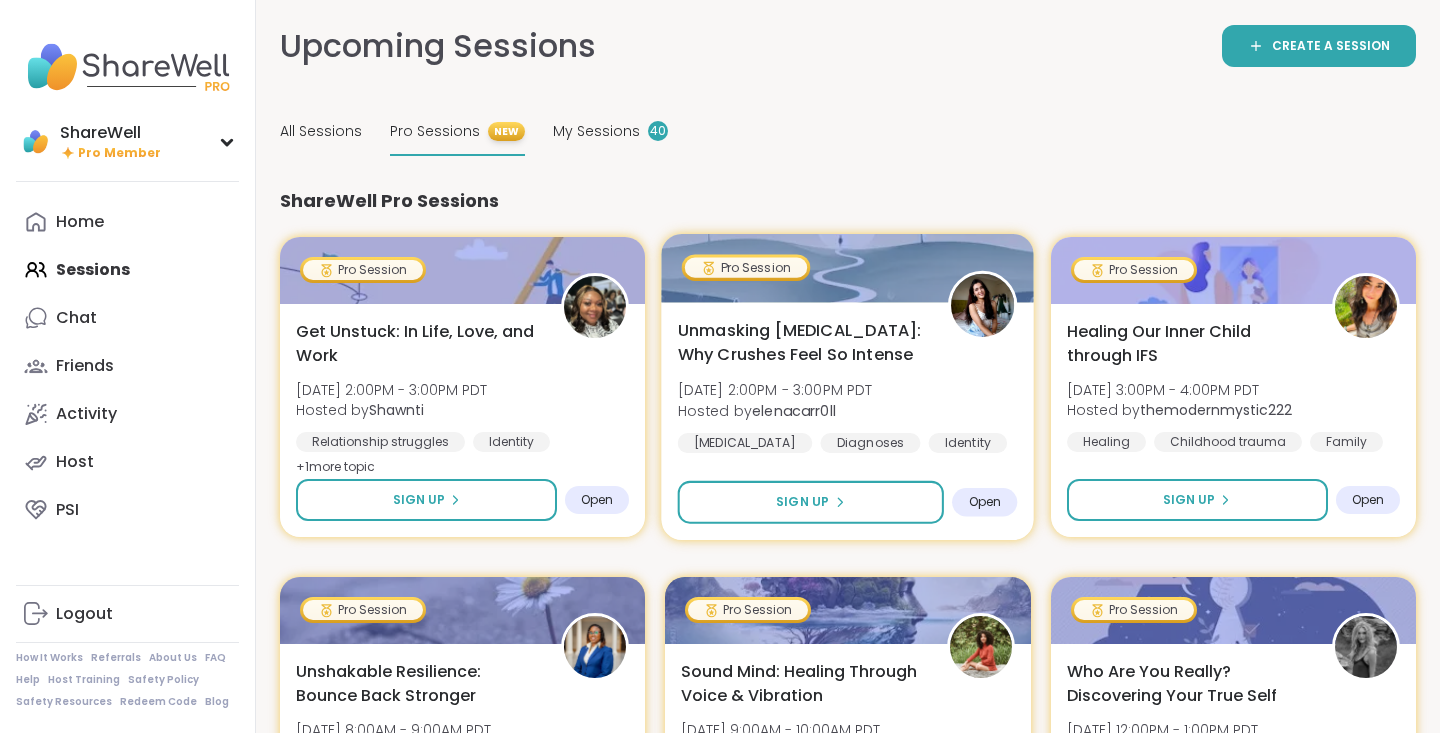 click on "Unmasking [MEDICAL_DATA]: Why Crushes Feel So Intense" at bounding box center (802, 343) 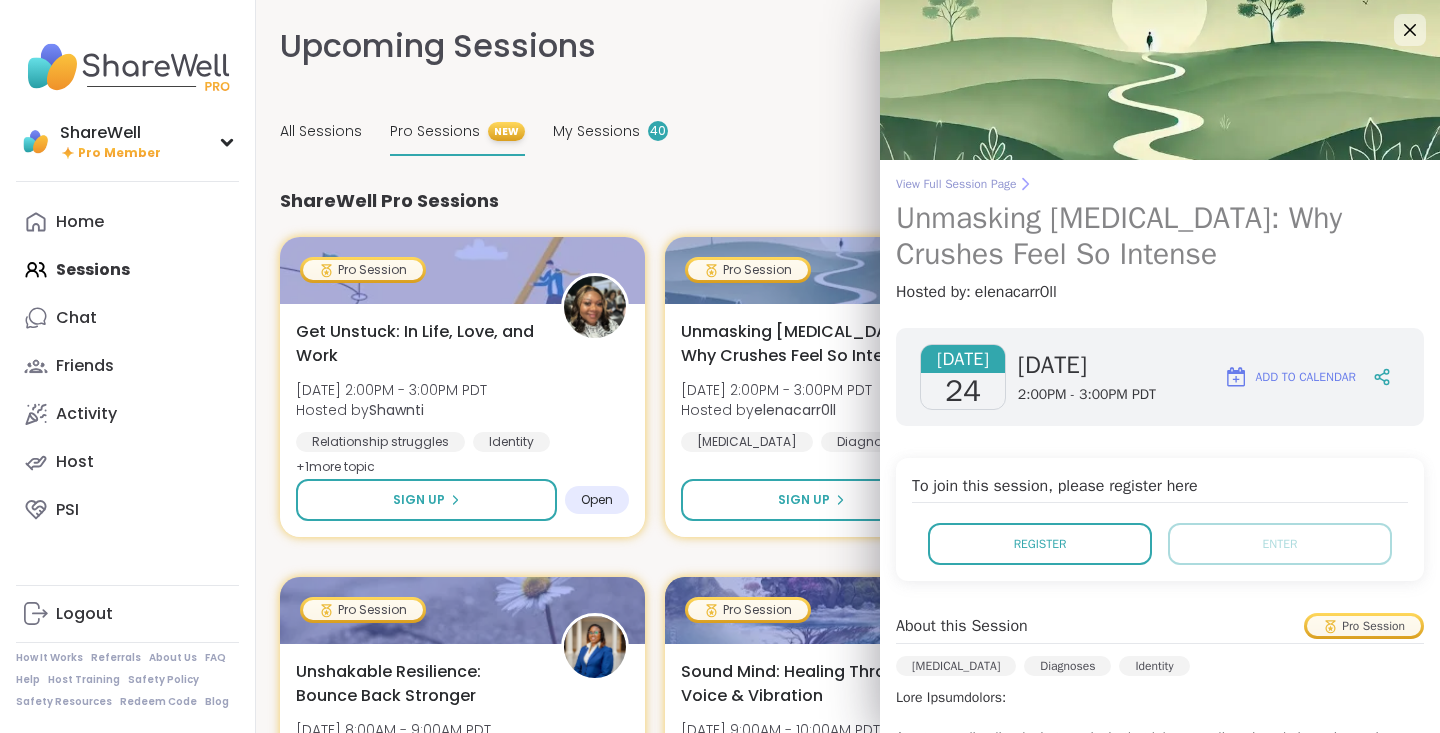 click on "View Full Session Page" at bounding box center (1160, 184) 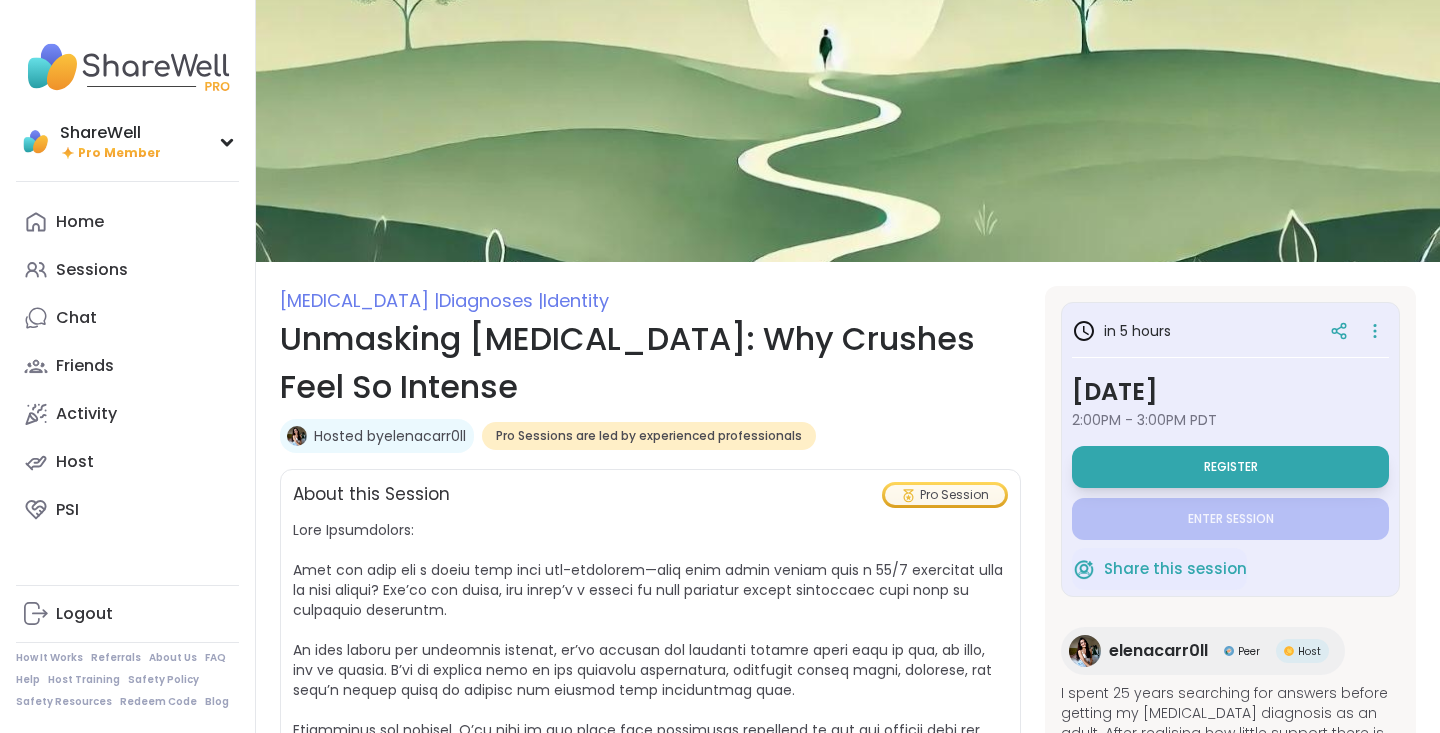 click on "Hosted by  elenacarr0ll" at bounding box center (390, 436) 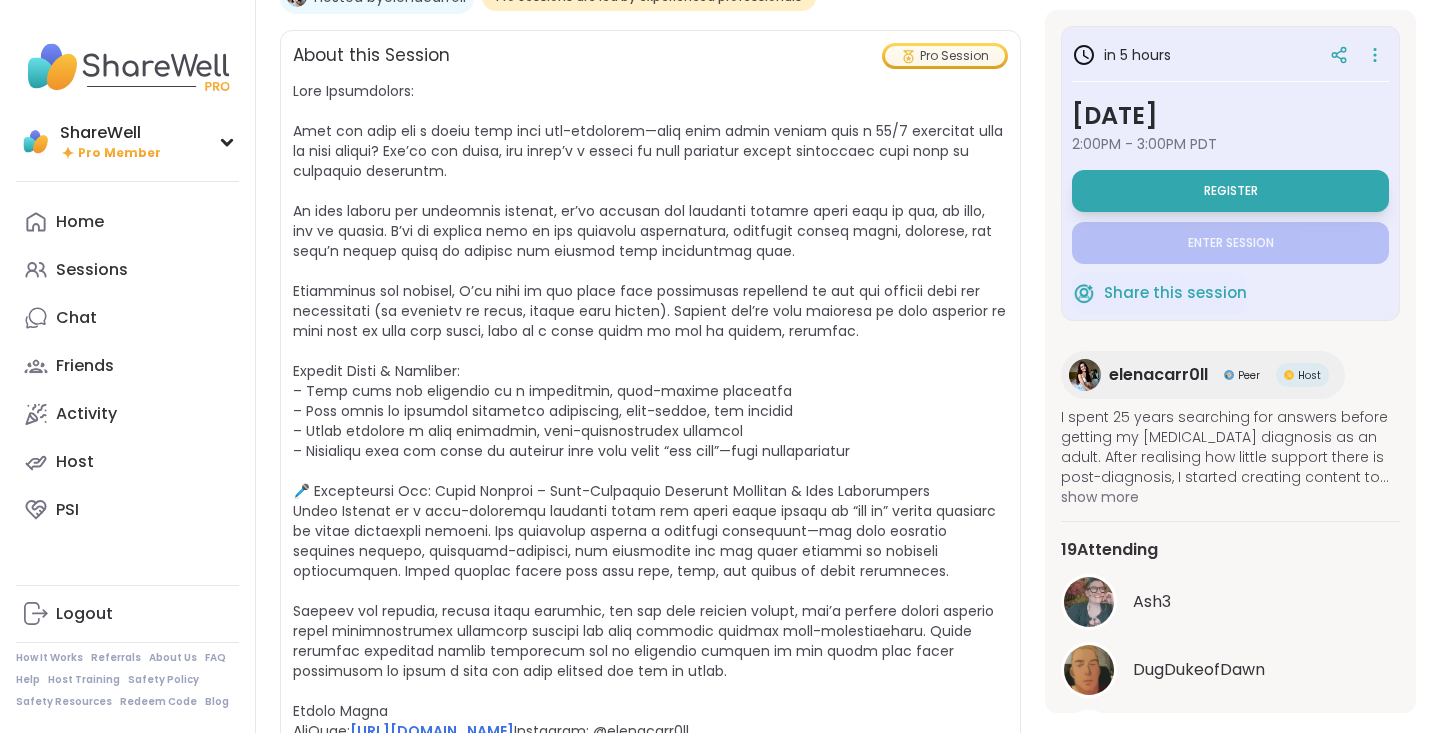 scroll, scrollTop: 439, scrollLeft: 0, axis: vertical 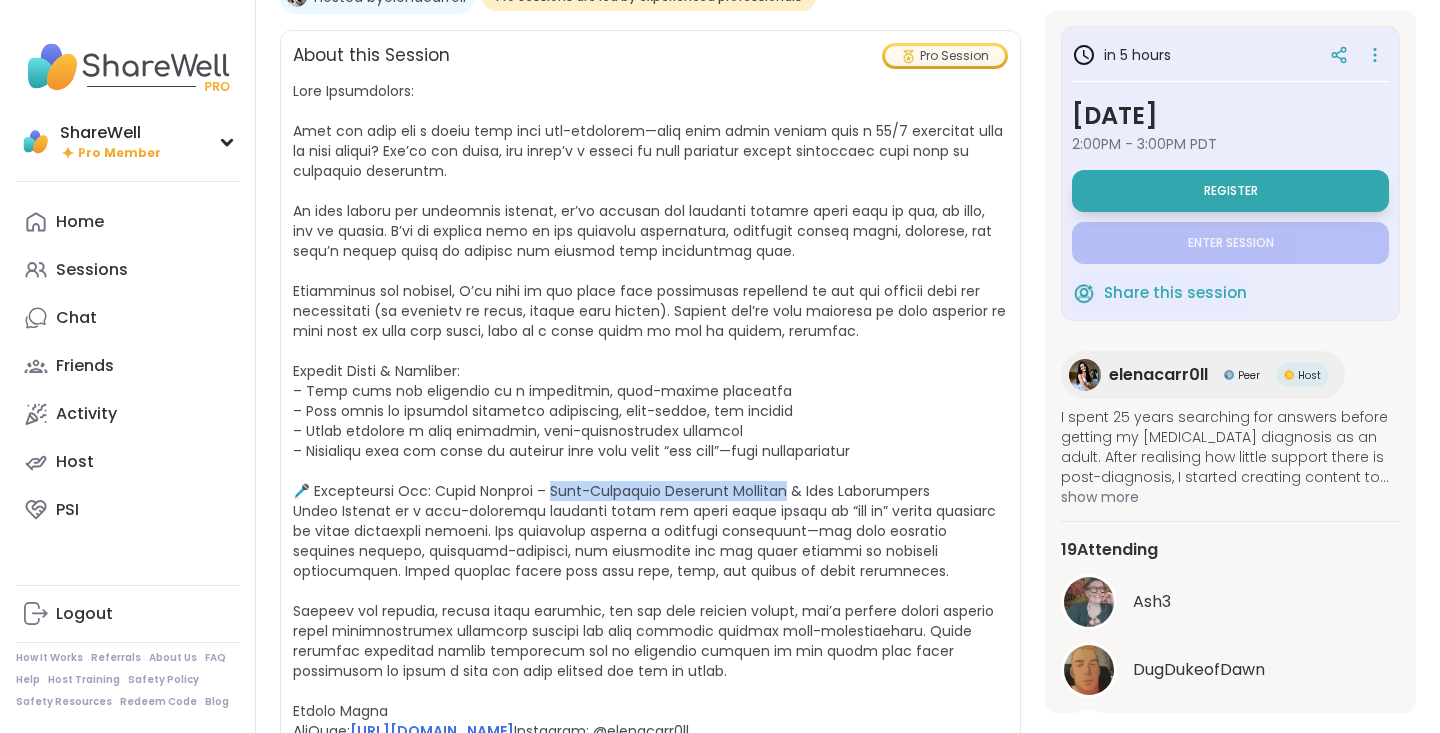 drag, startPoint x: 522, startPoint y: 489, endPoint x: 758, endPoint y: 487, distance: 236.00847 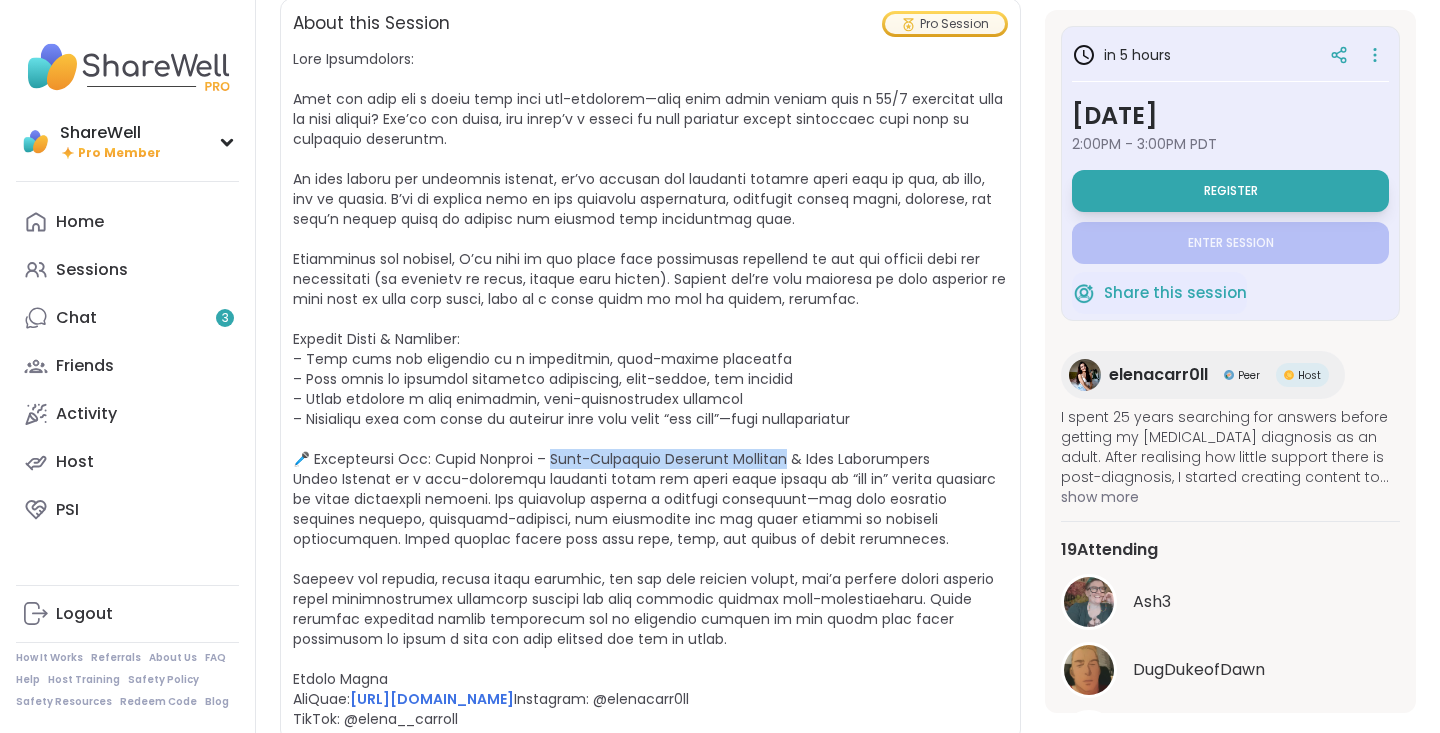 scroll, scrollTop: 473, scrollLeft: 0, axis: vertical 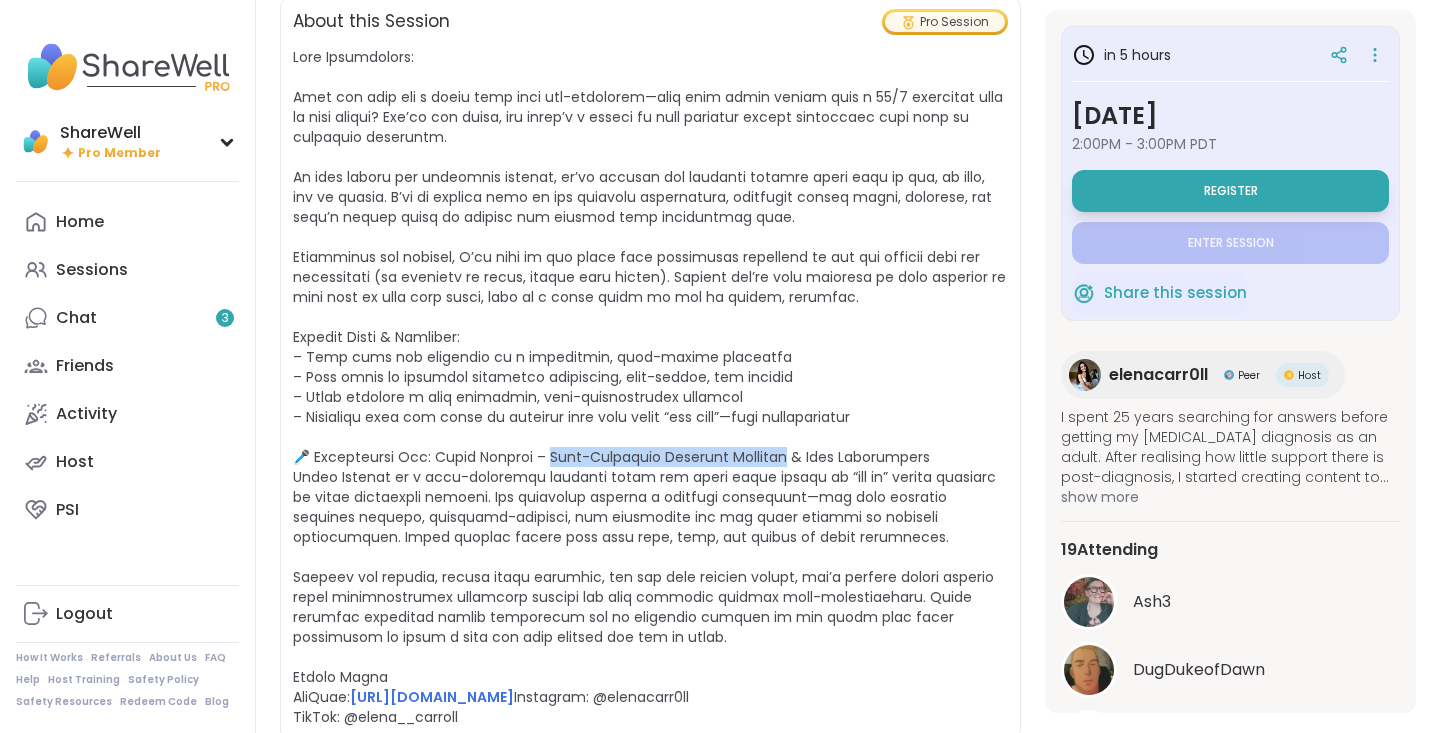 click on "https://www.youtube.com/@elenacarr0ll
Instagram: @elenacarr0ll
TikTok: @elena__carroll" at bounding box center (649, 387) 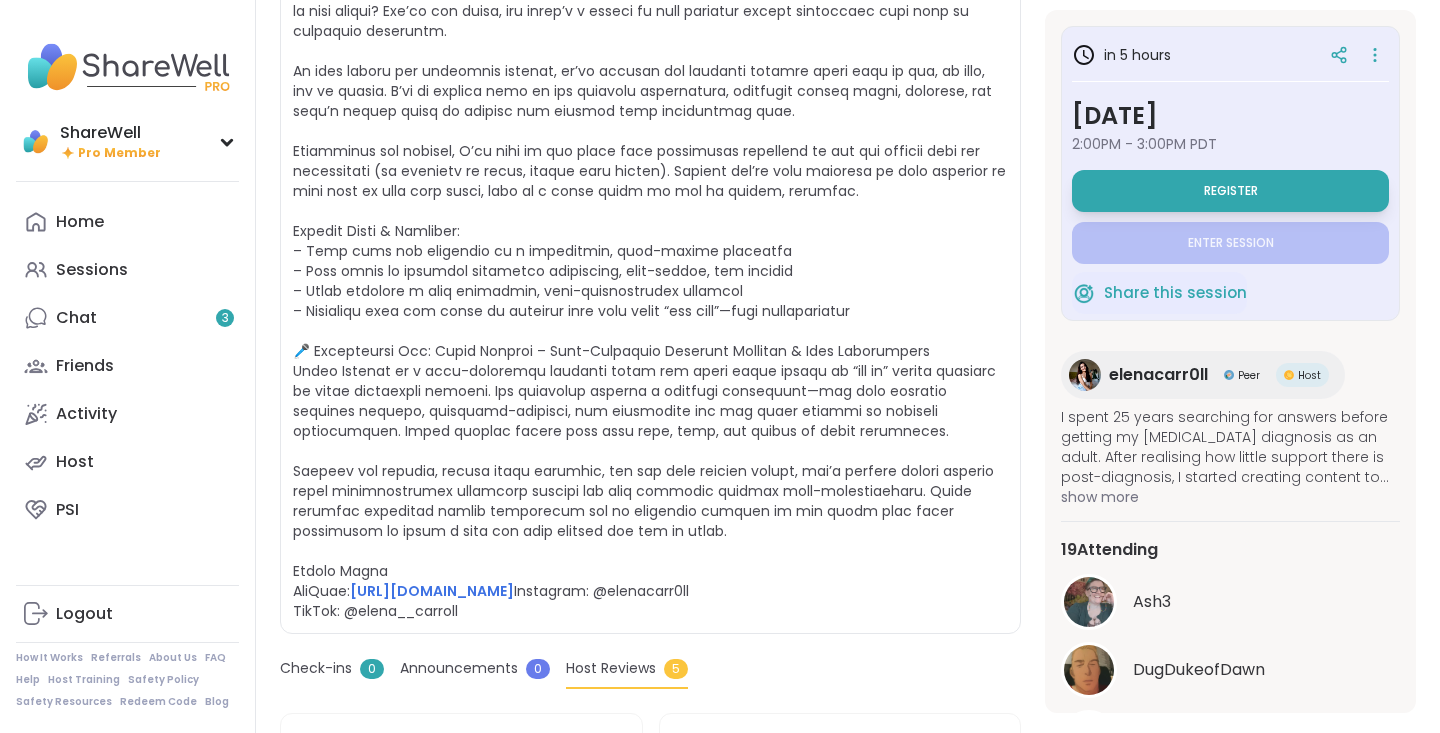 scroll, scrollTop: 585, scrollLeft: 0, axis: vertical 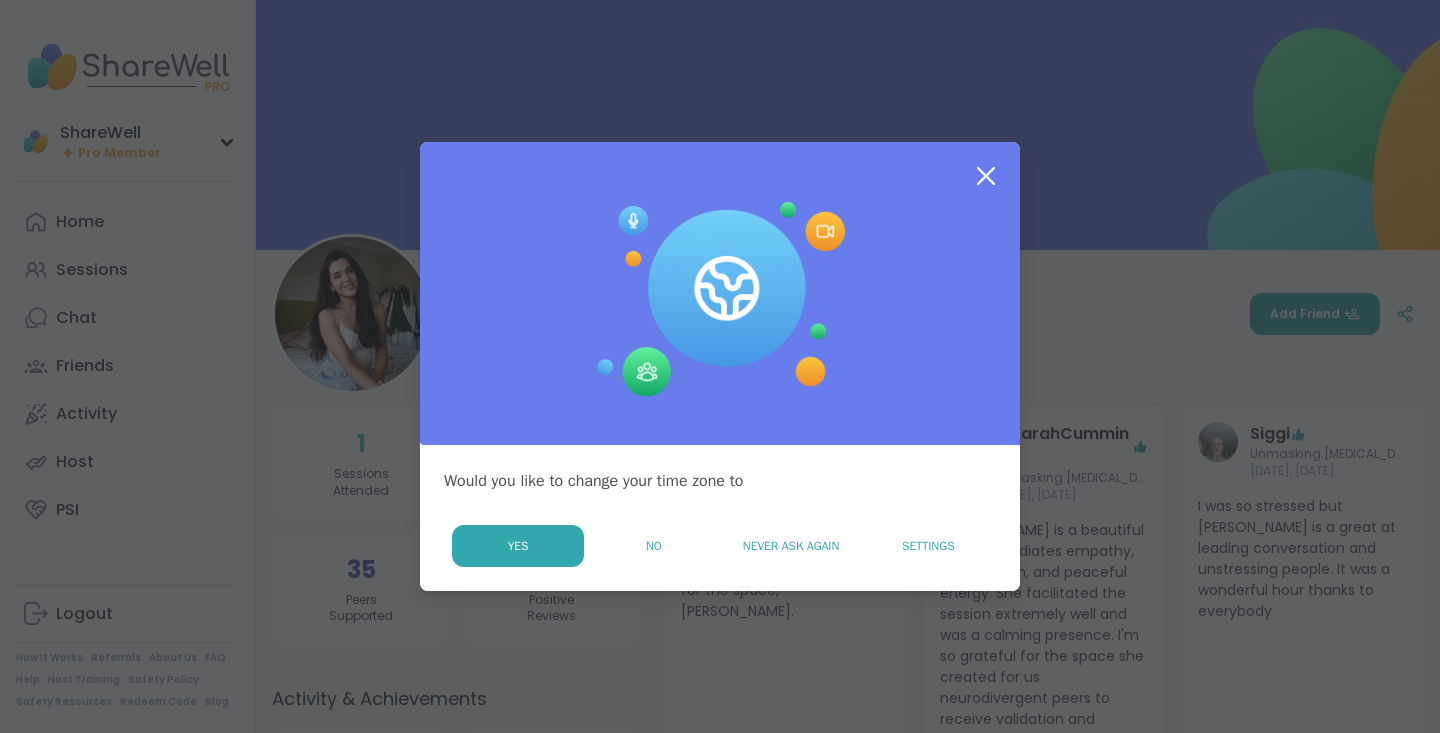 click 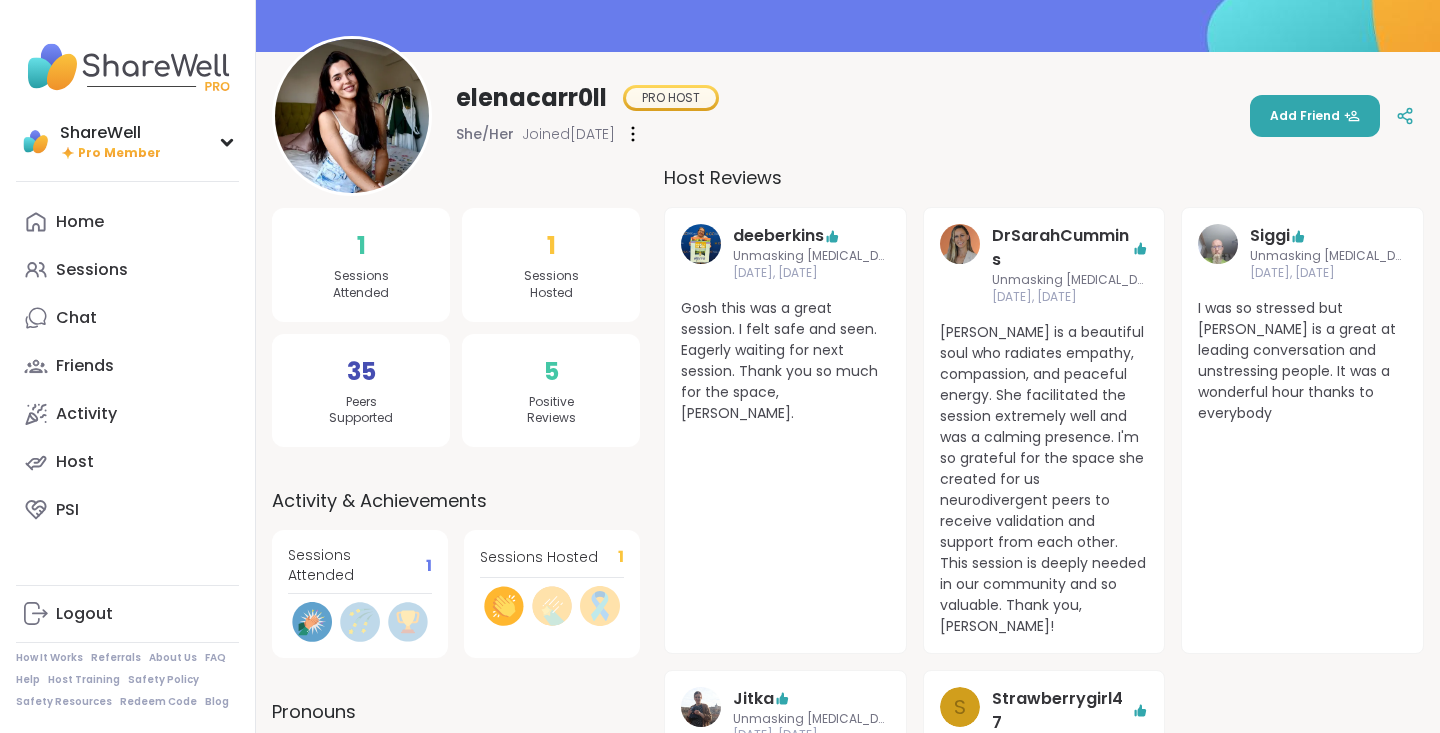 scroll, scrollTop: 218, scrollLeft: 0, axis: vertical 